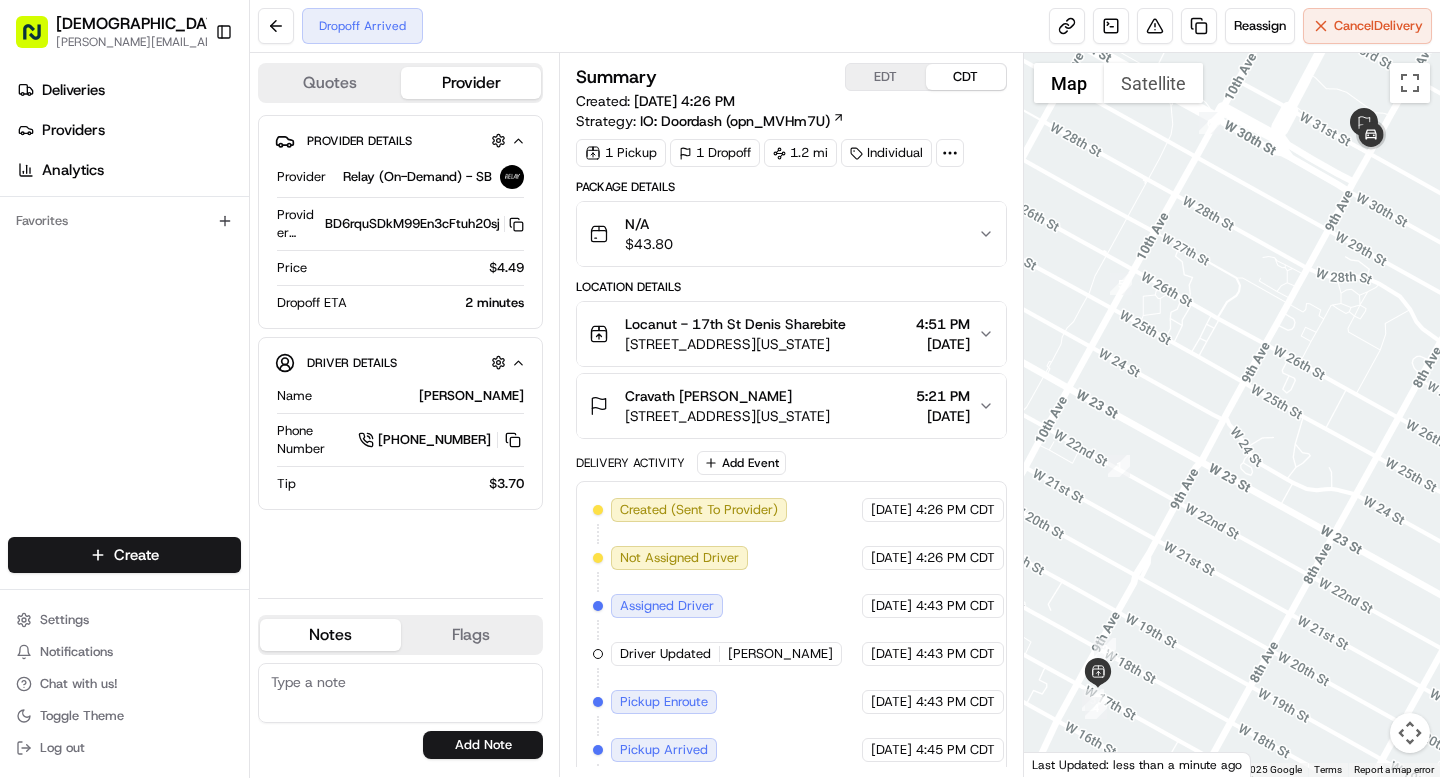 scroll, scrollTop: 0, scrollLeft: 0, axis: both 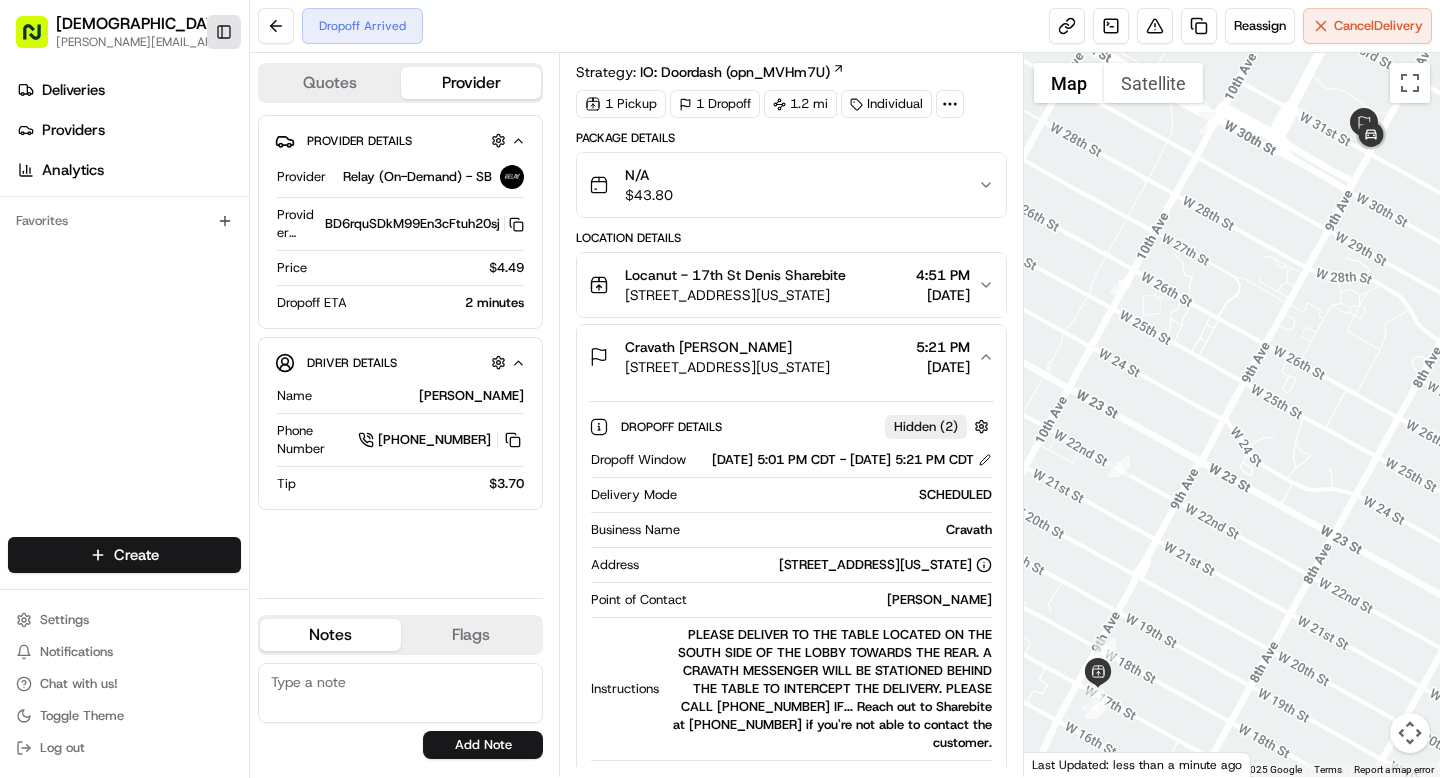 click on "Toggle Sidebar" at bounding box center [224, 32] 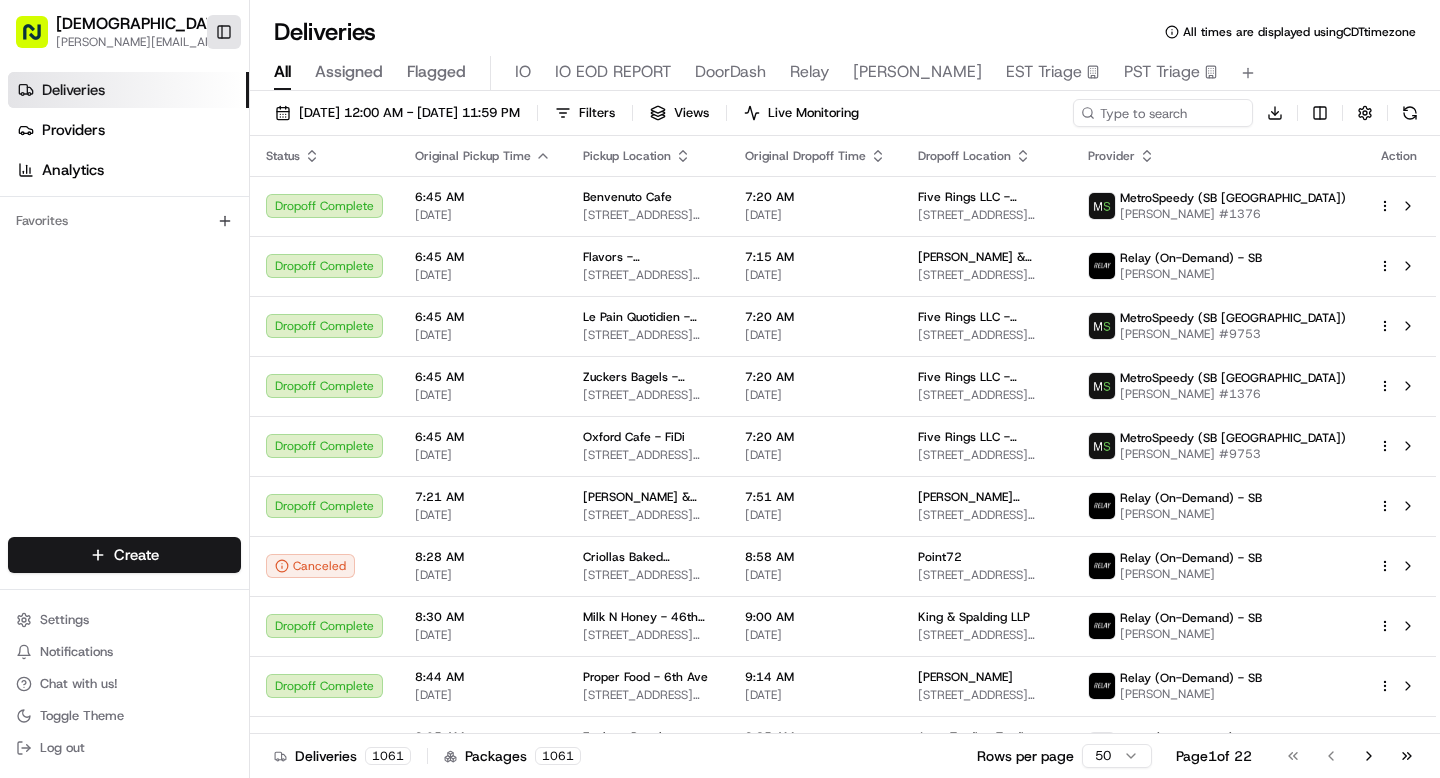 scroll, scrollTop: 0, scrollLeft: 0, axis: both 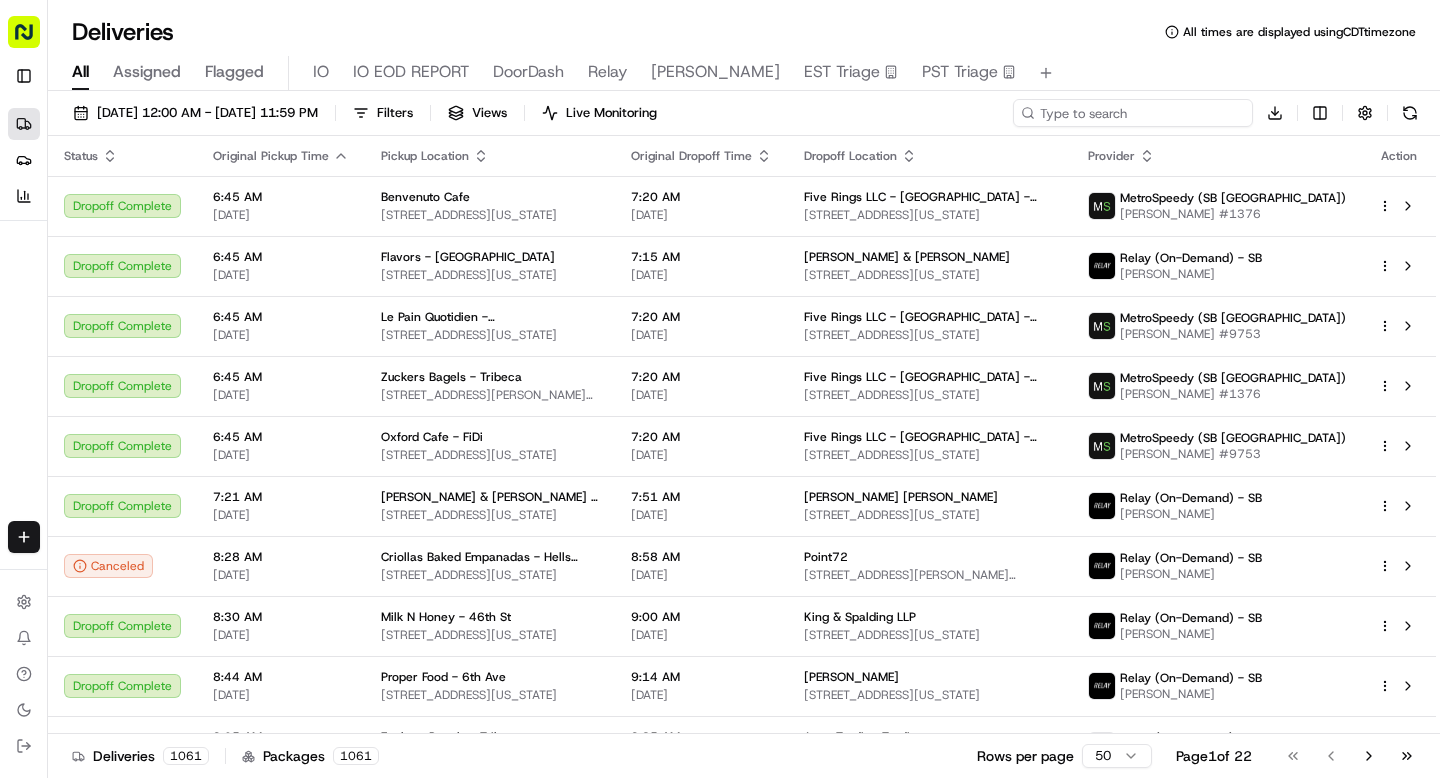 click at bounding box center [1133, 113] 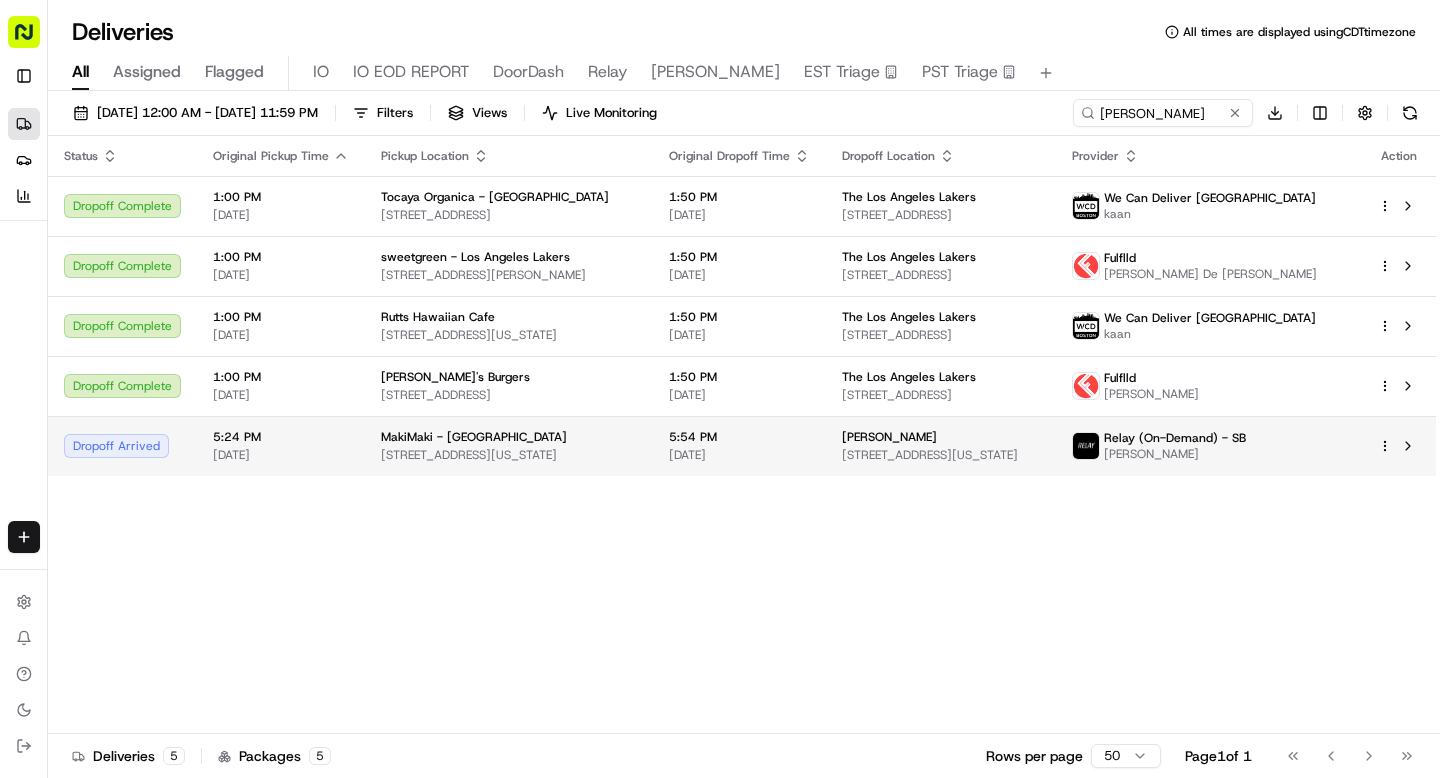 click on "1369 6th Ave, New York, NY 10019, USA" at bounding box center (509, 455) 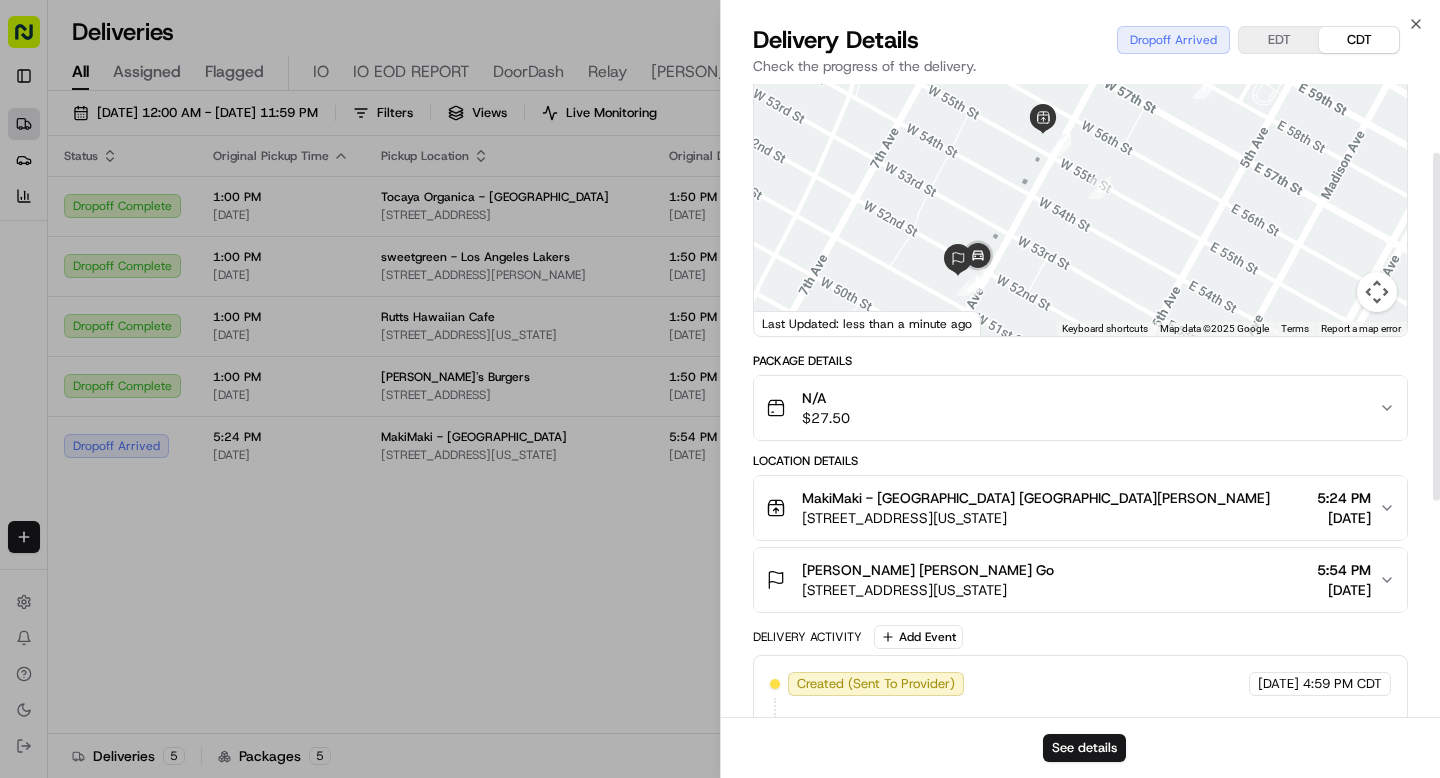 click on "Paul Weiss Flora Go" at bounding box center [928, 570] 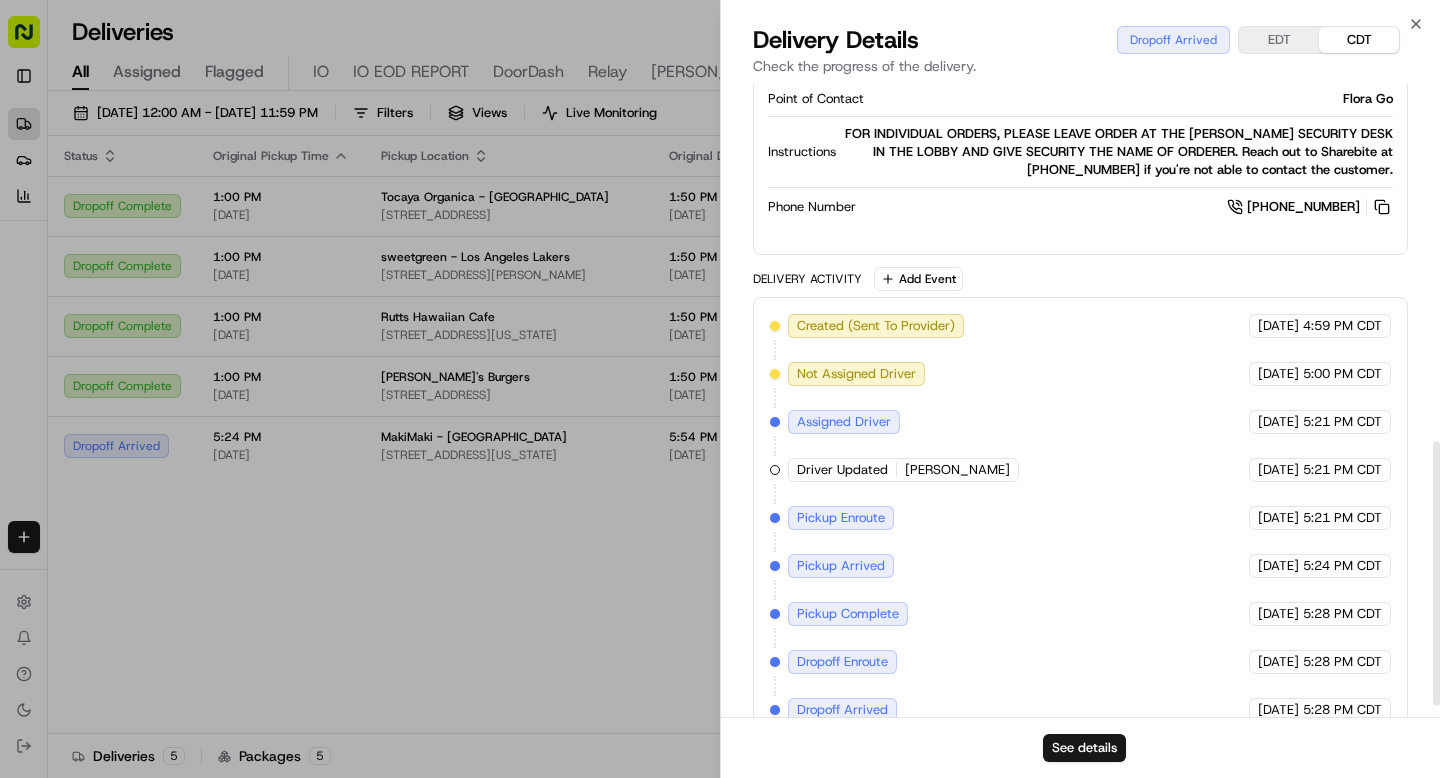 scroll, scrollTop: 847, scrollLeft: 0, axis: vertical 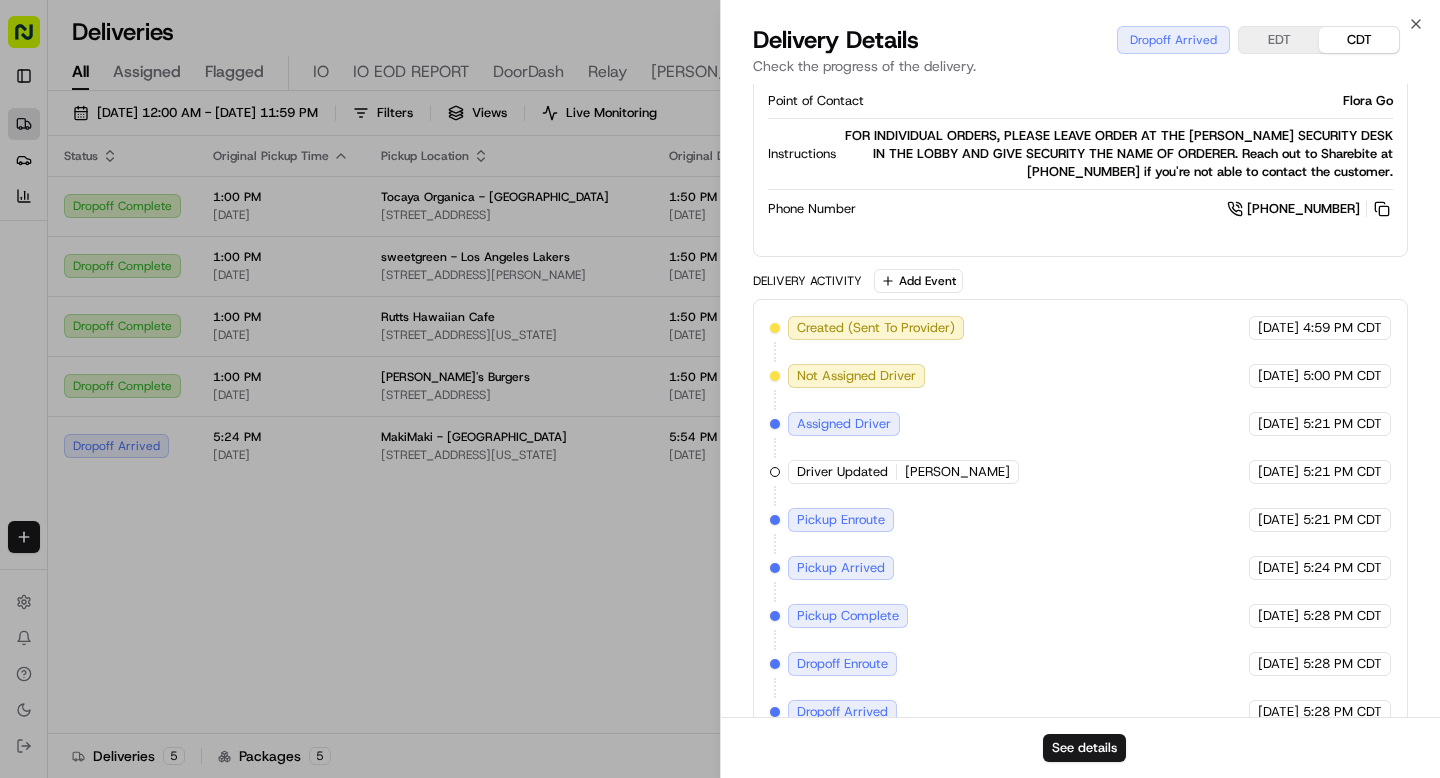 click on "Provider Relay (On-Demand) - SB Margarito M. Provider Id CgZH2wsoVCQ3dj90jw2ckZK2 Dropoff ETA 5:33 PM Price $4.49 Distance 0.4 mi ← Move left → Move right ↑ Move up ↓ Move down + Zoom in - Zoom out Home Jump left by 75% End Jump right by 75% Page Up Jump up by 75% Page Down Jump down by 75% 1 2 3 4 5 Keyboard shortcuts Map Data Map data ©2025 Google Map data ©2025 Google 100 m  Click to toggle between metric and imperial units Terms Report a map error Last Updated: less than a minute ago Package Details N/A $ 27.50 Location Details MakiMaki - Central Park South Denis Sharebite 1369 6th Ave, New York, NY 10019, USA 5:24 PM 07/17/2025 Paul Weiss Flora Go 1285 6th Ave, New York, NY 10019, USA 5:54 PM 07/17/2025 Dropoff Details Hidden ( 2 ) Dropoff Window 07/17/2025 5:34 PM CDT - 07/17/2025 5:54 PM CDT Delivery Mode SCHEDULED Business Name Paul Weiss Address 1285 6th Ave, New York, NY 10019, USA Point of Contact Flora Go Instructions Phone Number +1 212 373 3233 Delivery Activity Add Event 07/17/2025" at bounding box center [1080, -5] 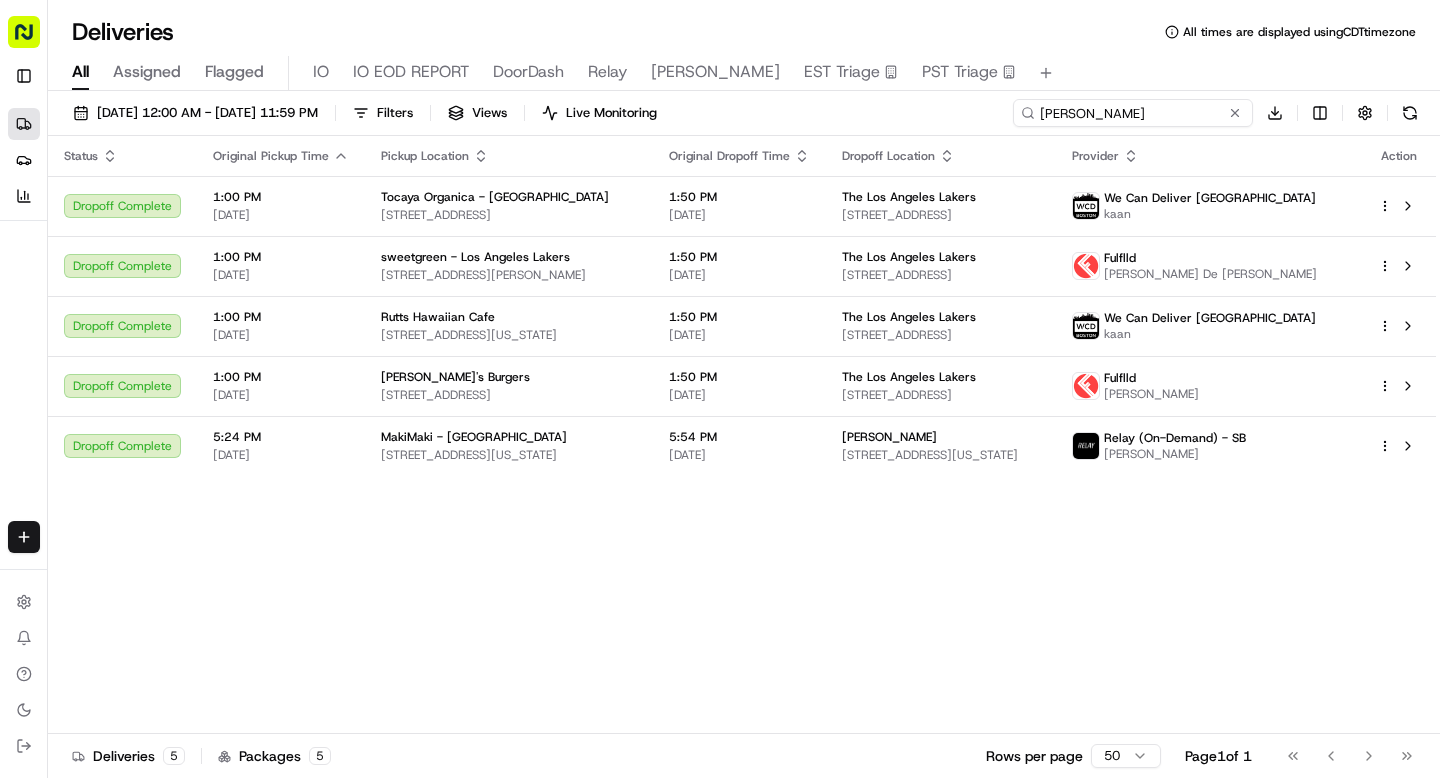 click on "flor" at bounding box center [1133, 113] 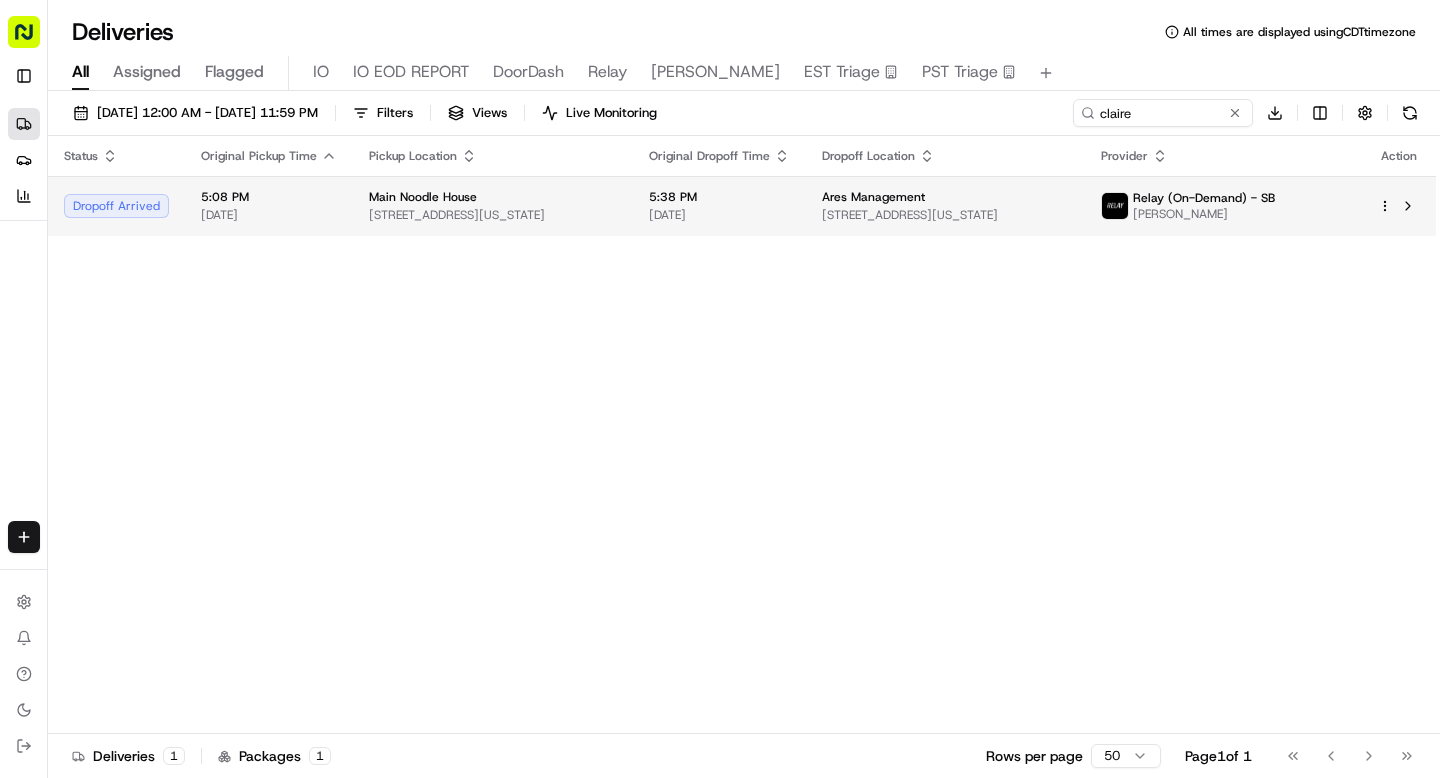 click on "1011 6th Ave, New York, NY 10018, USA" at bounding box center [493, 215] 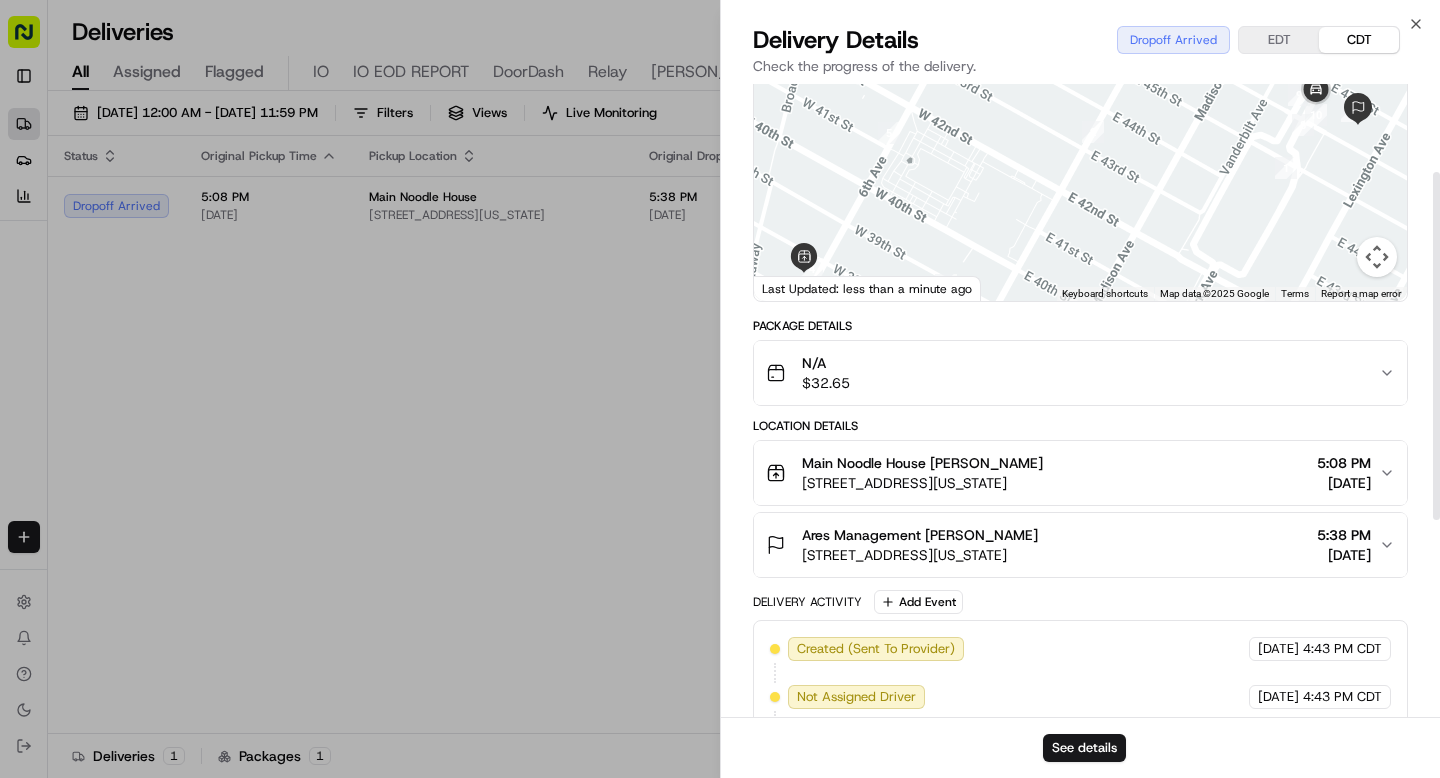 click on "[STREET_ADDRESS][US_STATE]" at bounding box center [920, 555] 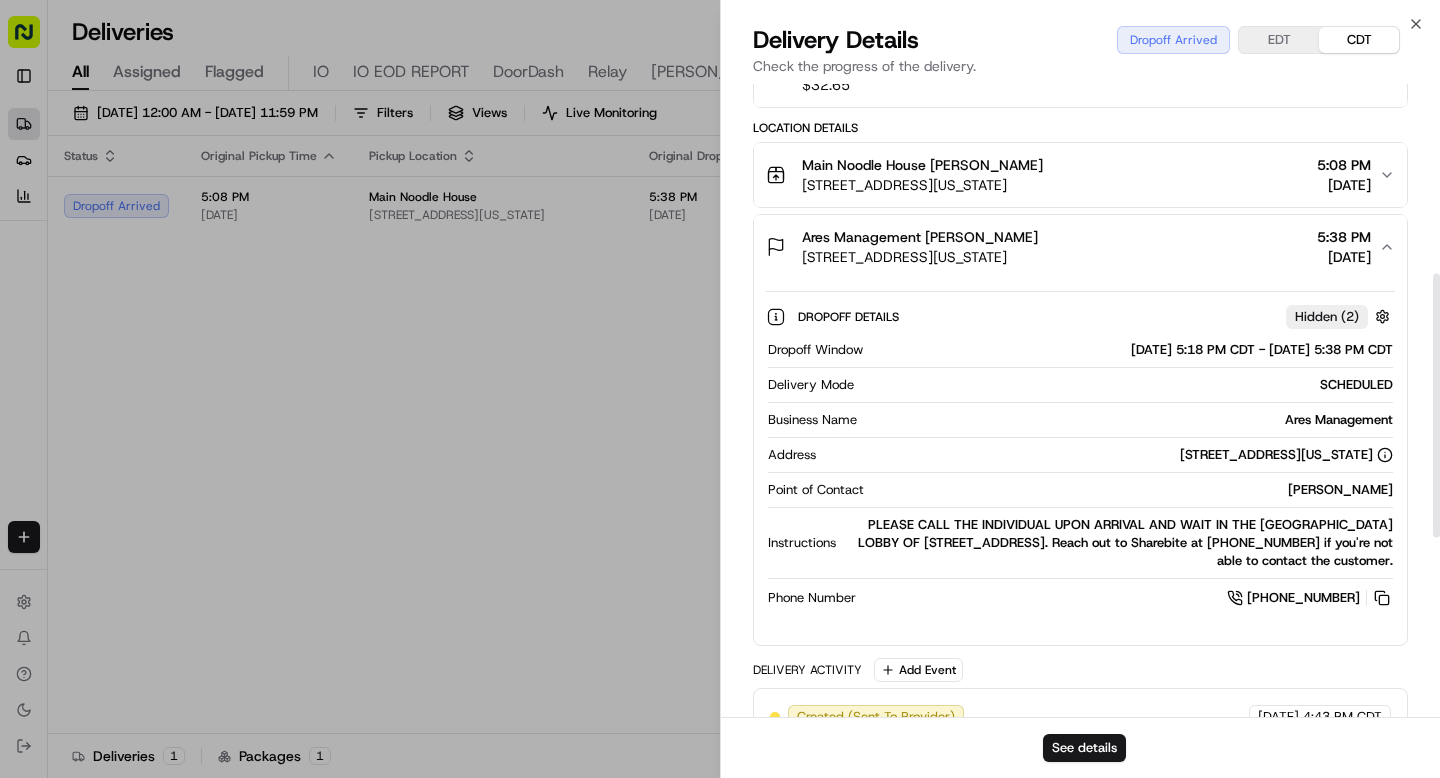 scroll, scrollTop: 453, scrollLeft: 0, axis: vertical 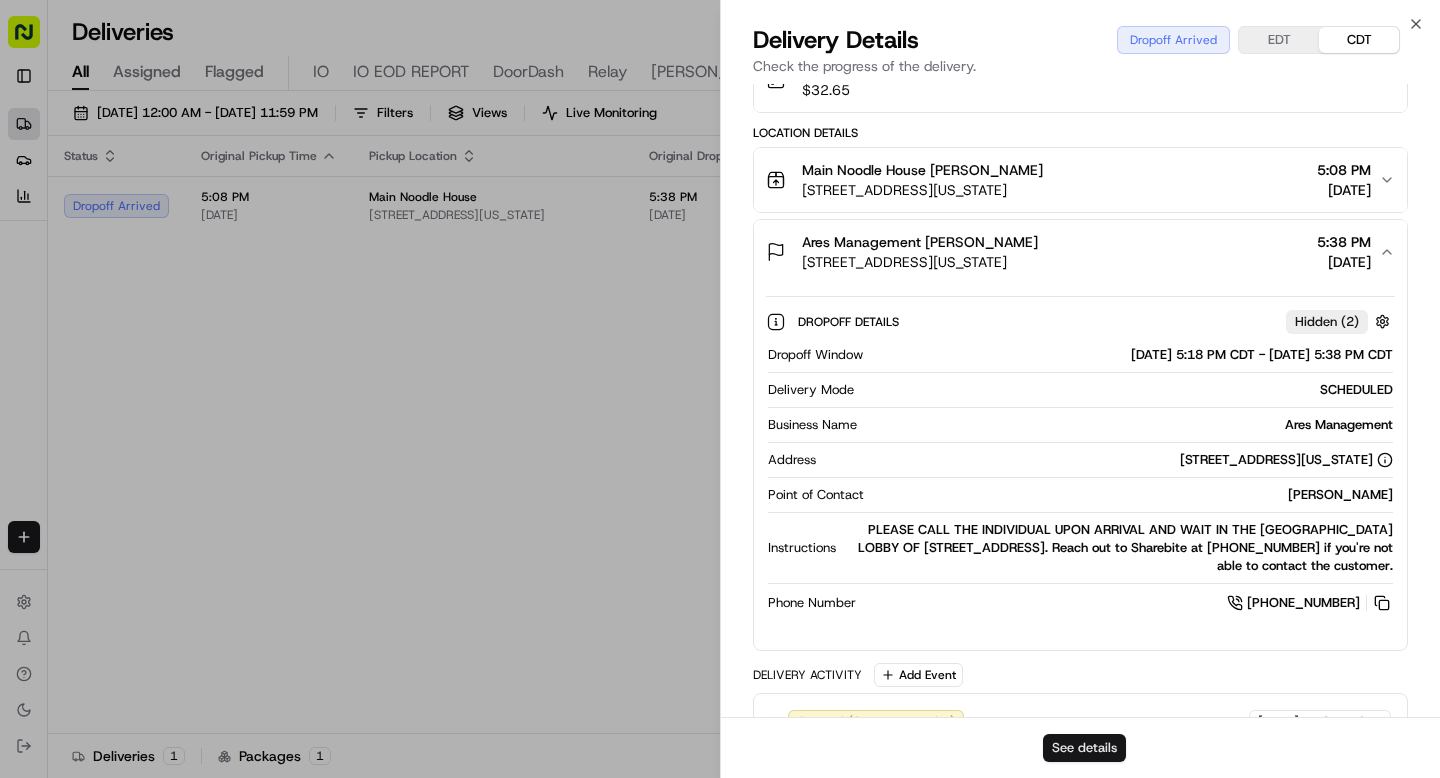 click on "See details" at bounding box center [1084, 748] 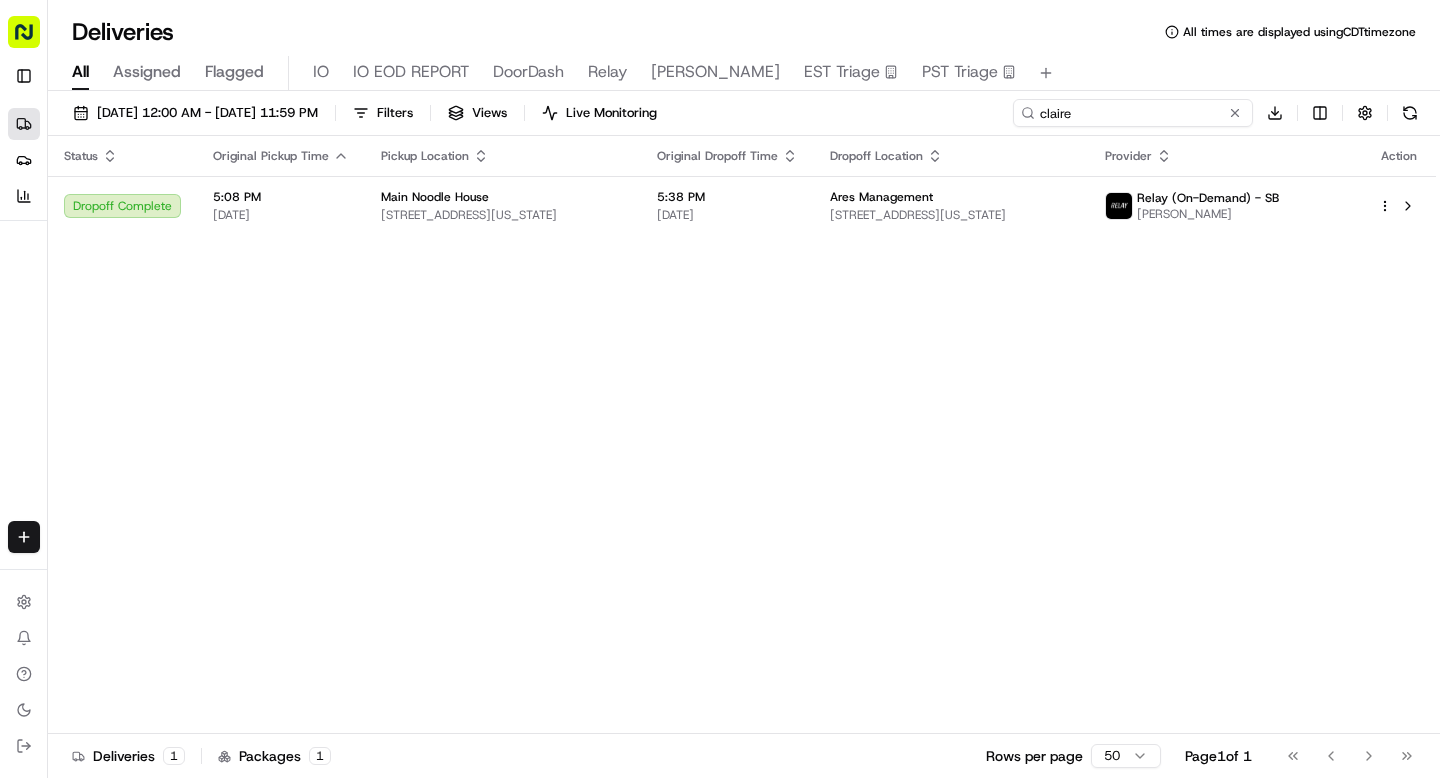 click on "claire" at bounding box center (1133, 113) 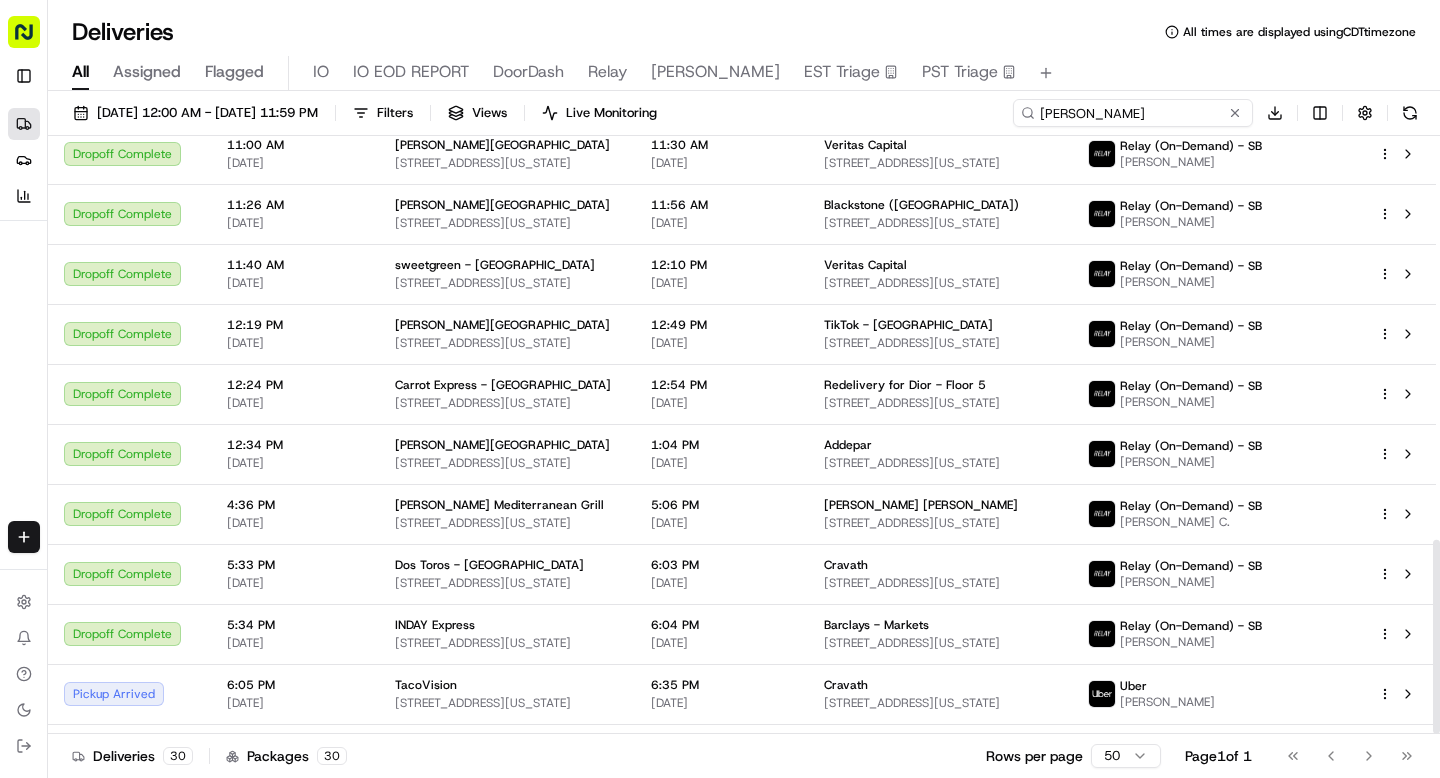 scroll, scrollTop: 1242, scrollLeft: 0, axis: vertical 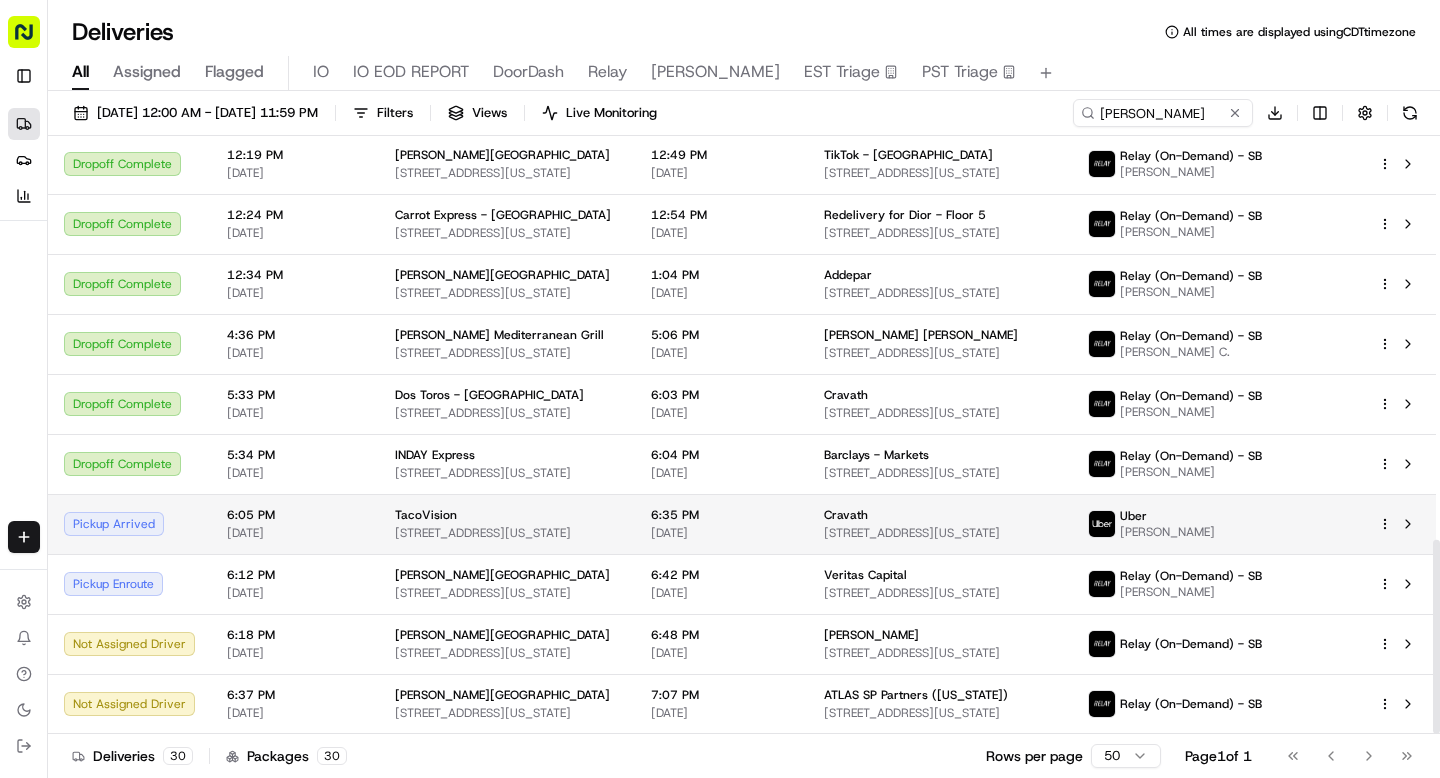 click on "TacoVision 244 E 53rd St, New York, NY 10022, USA" at bounding box center (507, 524) 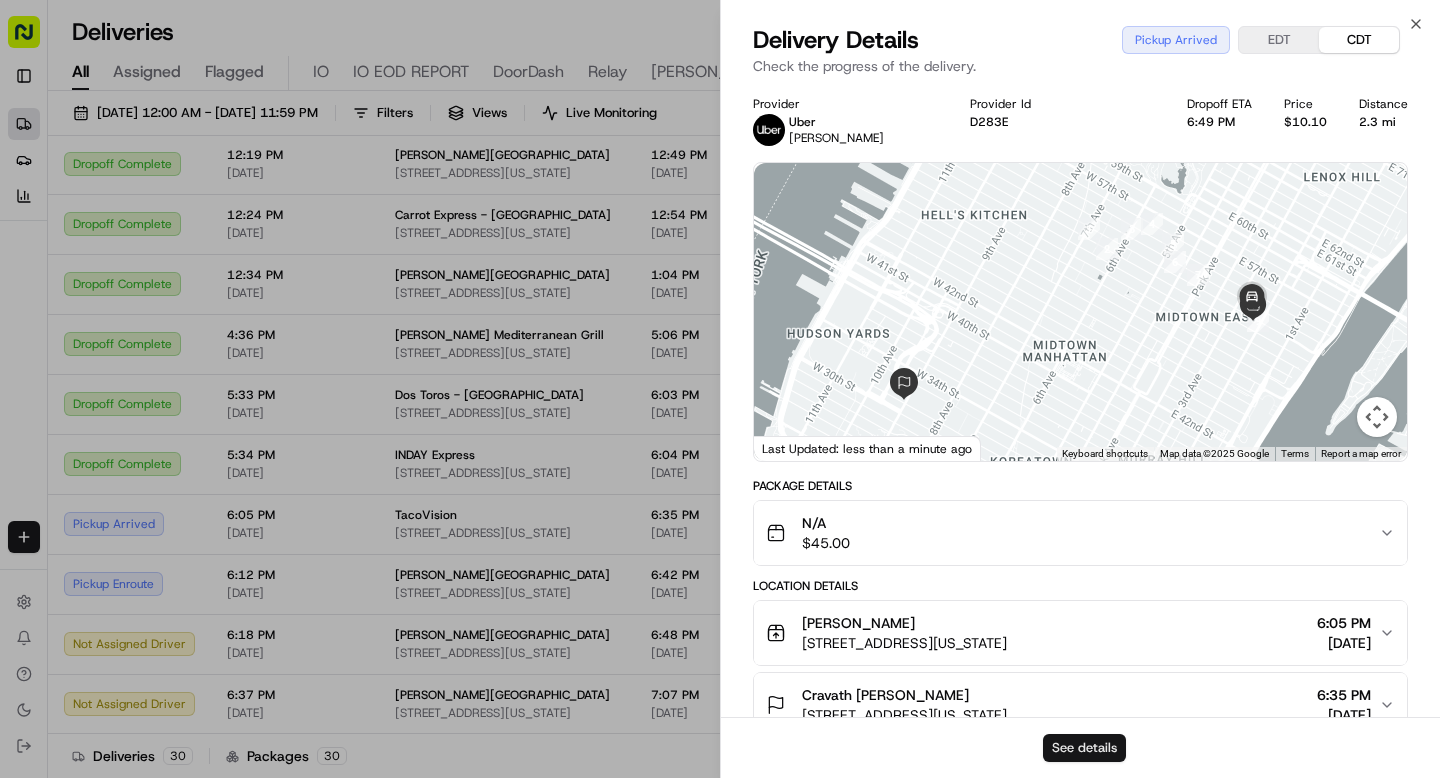 click on "See details" at bounding box center [1084, 748] 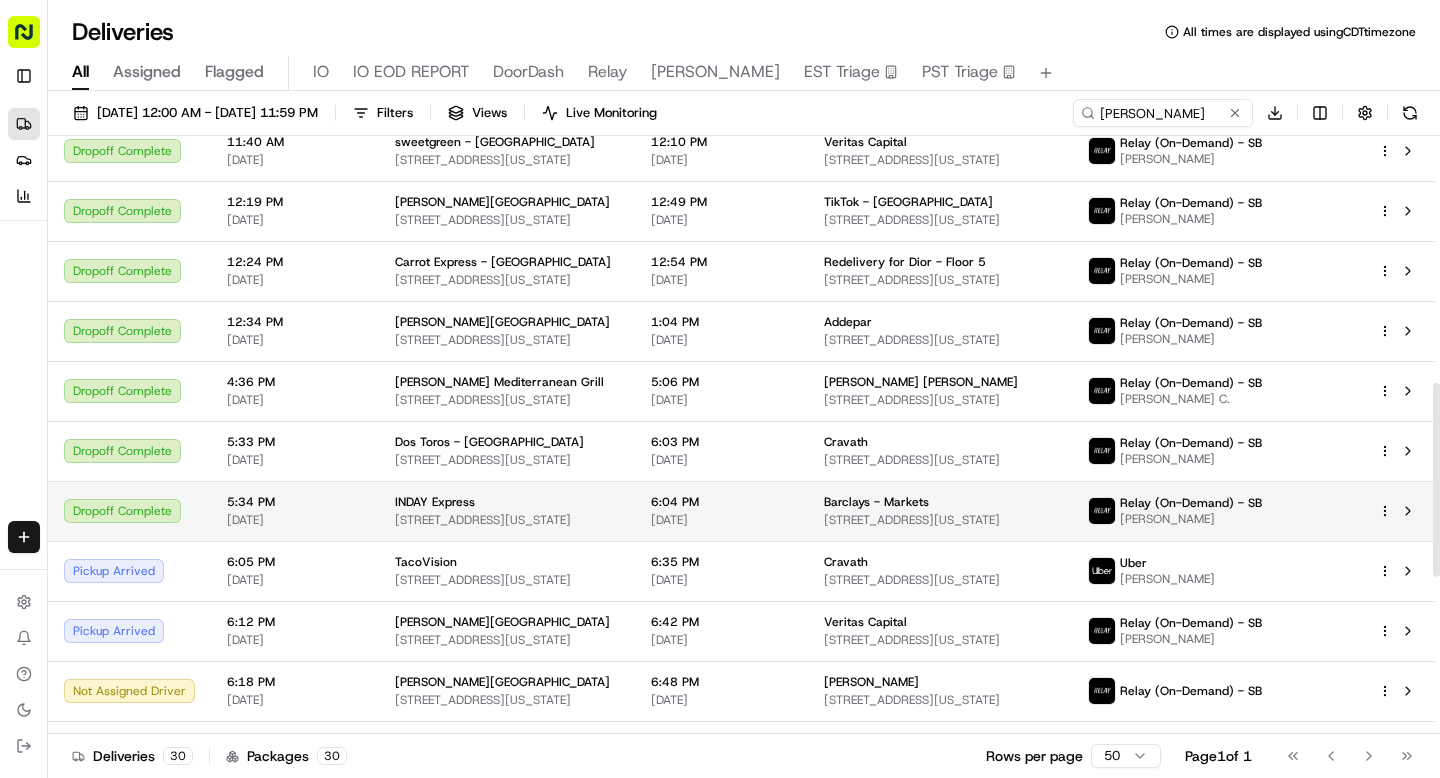 scroll, scrollTop: 1242, scrollLeft: 0, axis: vertical 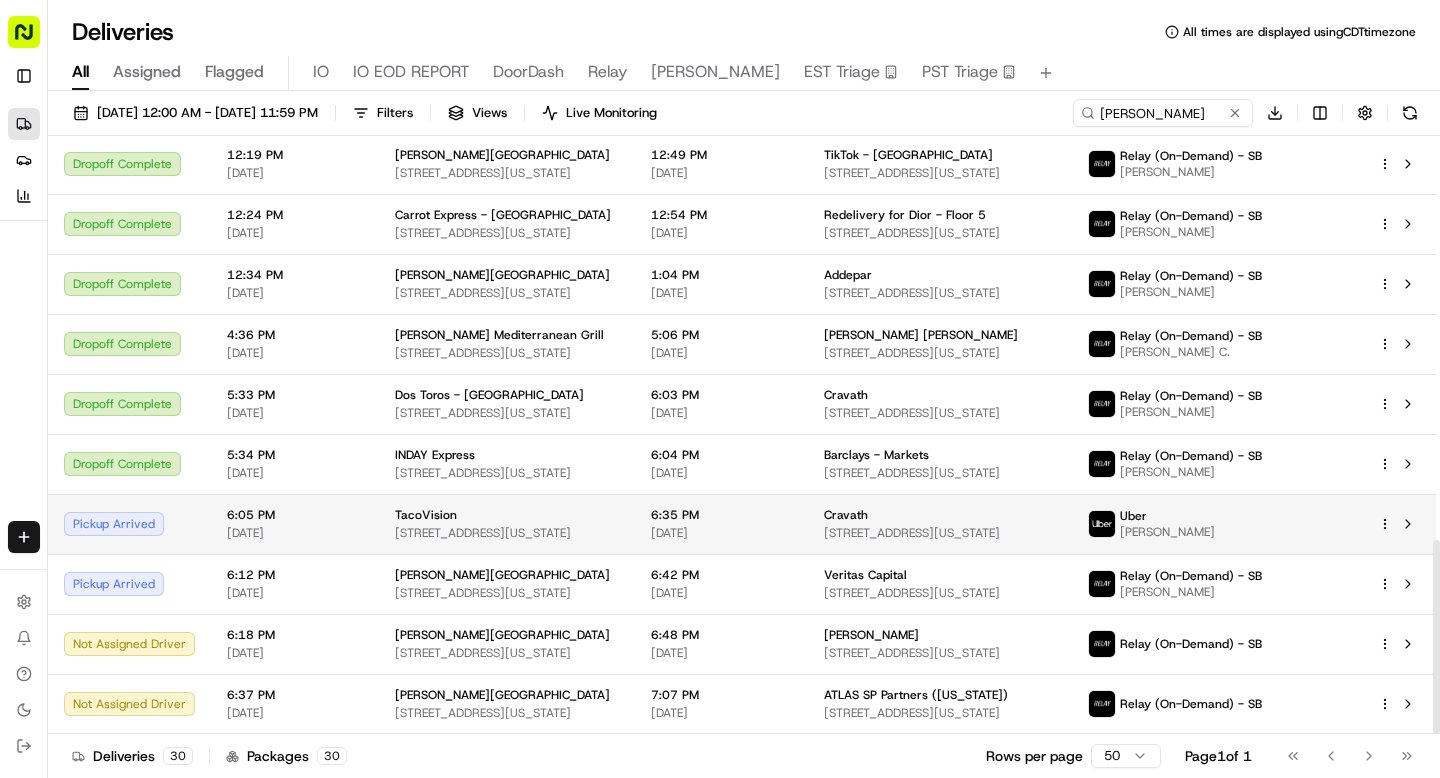 click on "6:05 PM 07/17/2025" at bounding box center (295, 524) 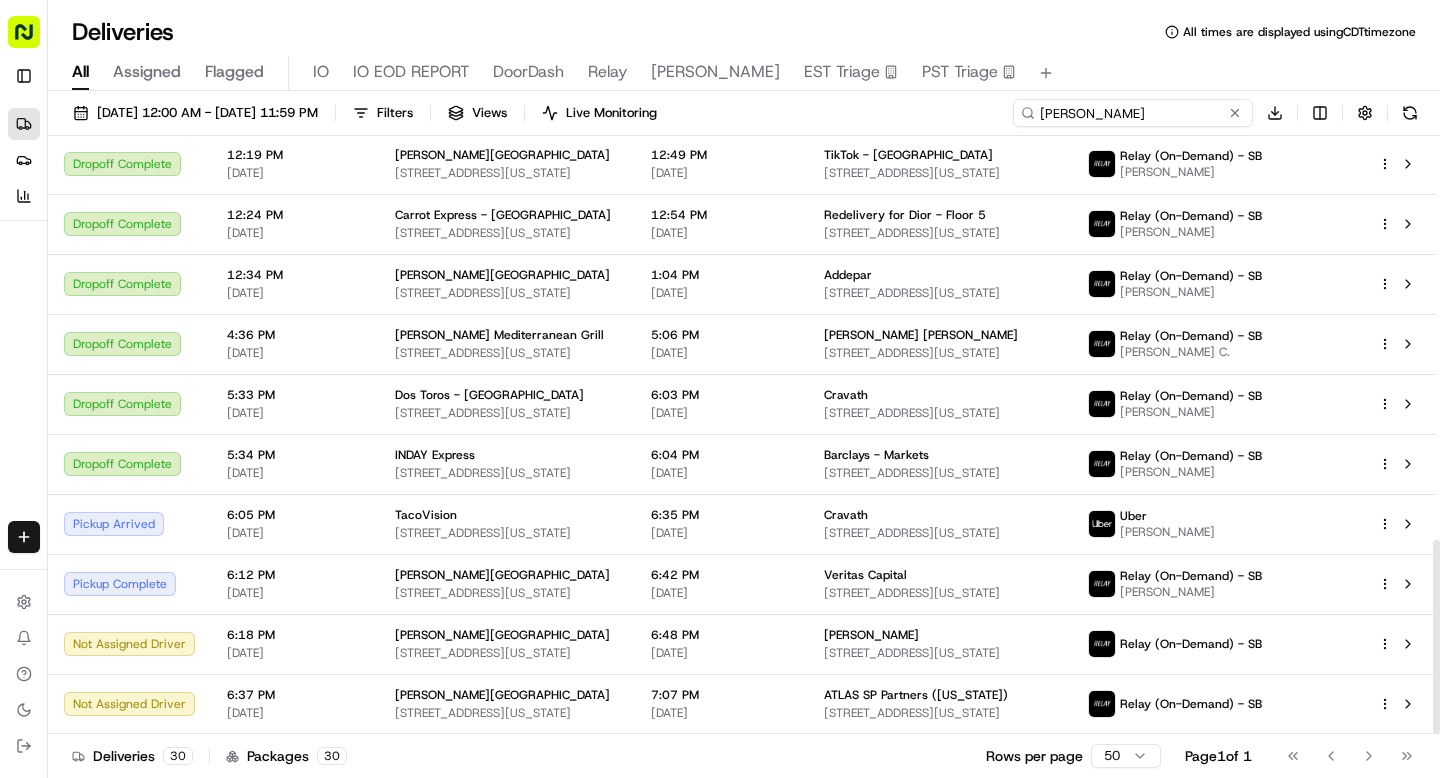 click on "ryan" at bounding box center [1133, 113] 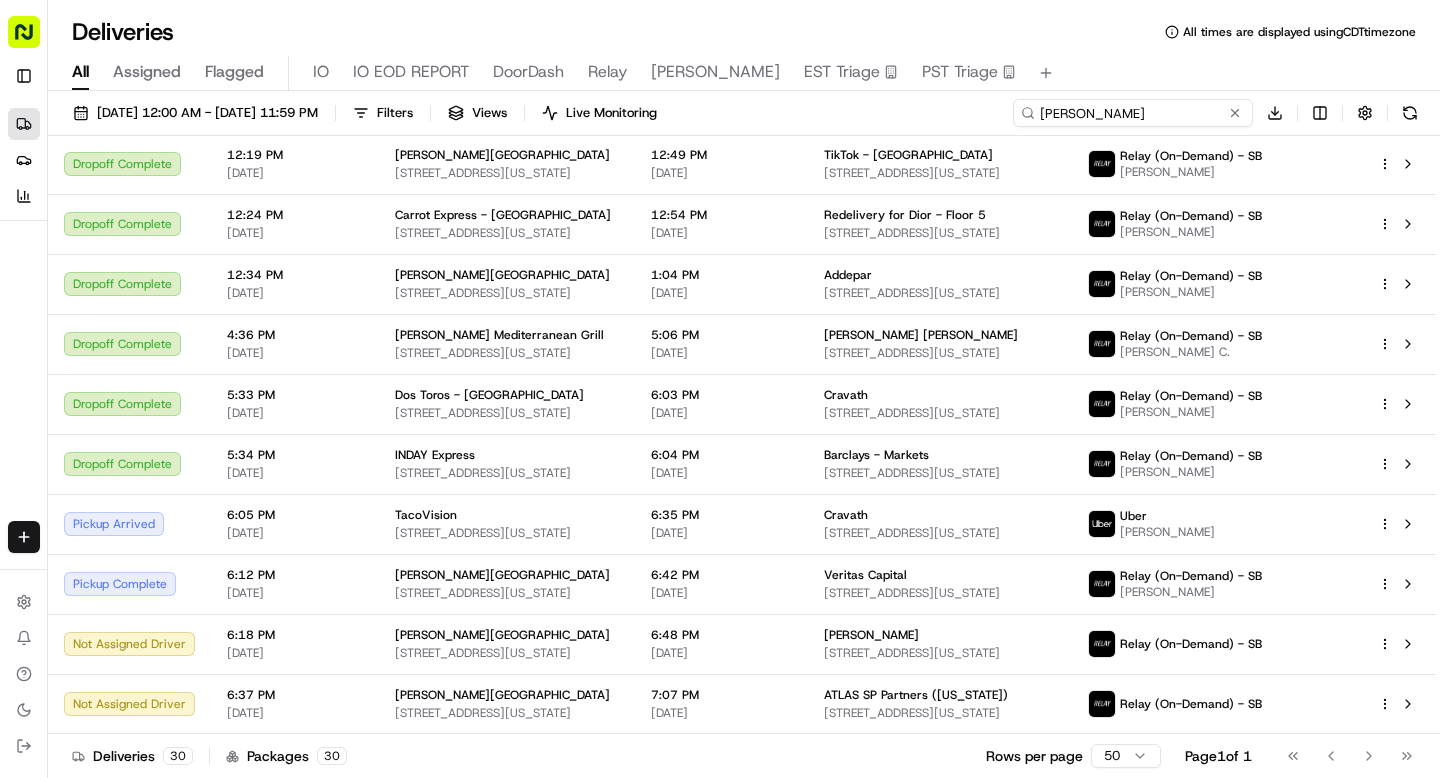 click on "ryan" at bounding box center [1133, 113] 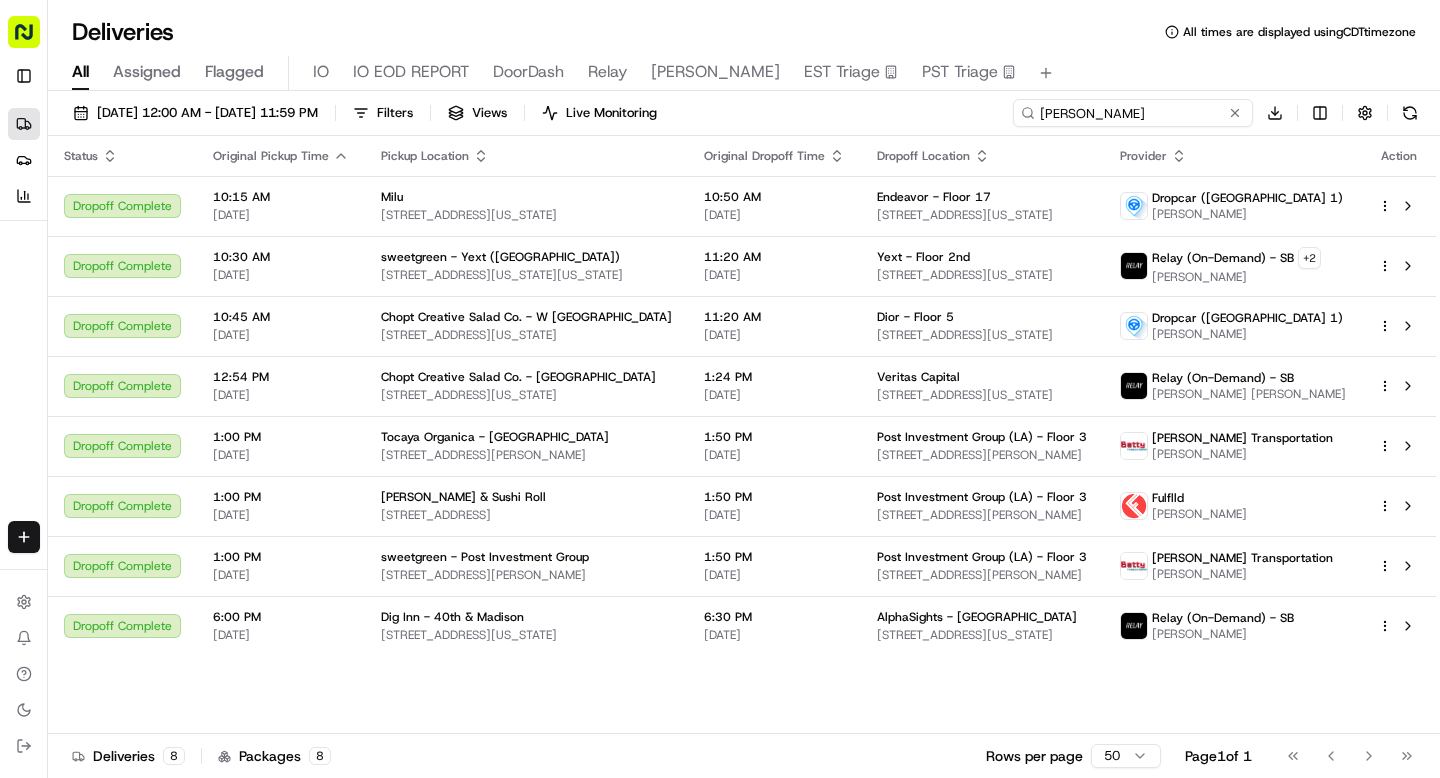 click on "anthony" at bounding box center [1133, 113] 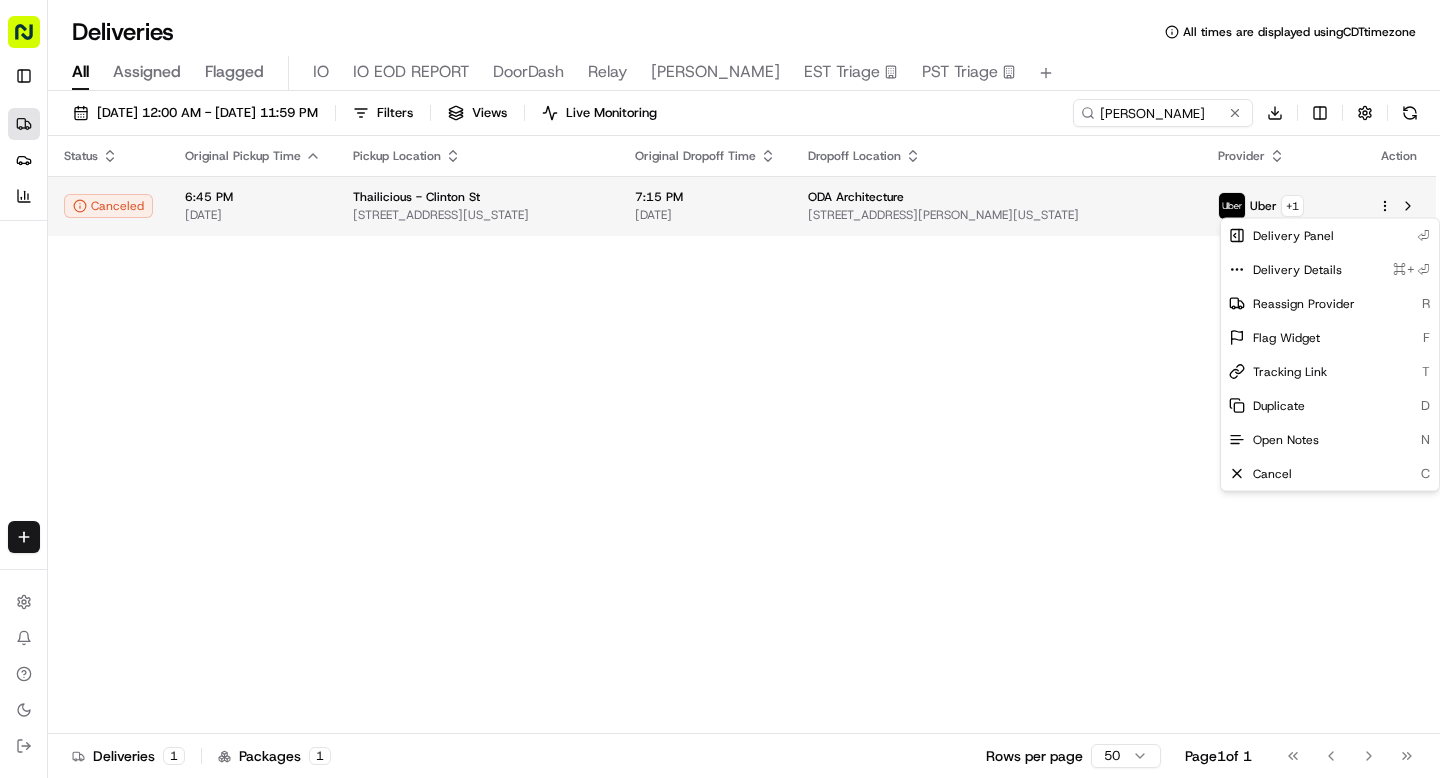 click on "Sharebite n.barrigan@sharebite.com Toggle Sidebar Deliveries Providers Analytics Favorites Main Menu Members & Organization Organization Users Roles Preferences Customization Tracking Orchestration Automations Dispatch Strategy Locations Pickup Locations Dropoff Locations Billing Billing Refund Requests Integrations Notification Triggers Webhooks API Keys Request Logs Create Settings Notifications Chat with us! Toggle Theme Log out Deliveries All times are displayed using  CDT  timezone All Assigned Flagged IO IO EOD REPORT DoorDash Relay Nate EST Triage  PST Triage 07/17/2025 12:00 AM - 07/17/2025 11:59 PM Filters Views Live Monitoring beatrice Download Status Original Pickup Time Pickup Location Original Dropoff Time Dropoff Location Provider Action Canceled 6:45 PM 07/17/2025 Thailicious - Clinton St 71 Clinton St, New York, NY 10002, USA 7:15 PM 07/17/2025 ODA Architecture 99 Hudson St, New York, NY 10013, USA Uber + 1 Deliveries 1 Packages 1 Rows per page 50 Page  1  of   1
R" at bounding box center (720, 389) 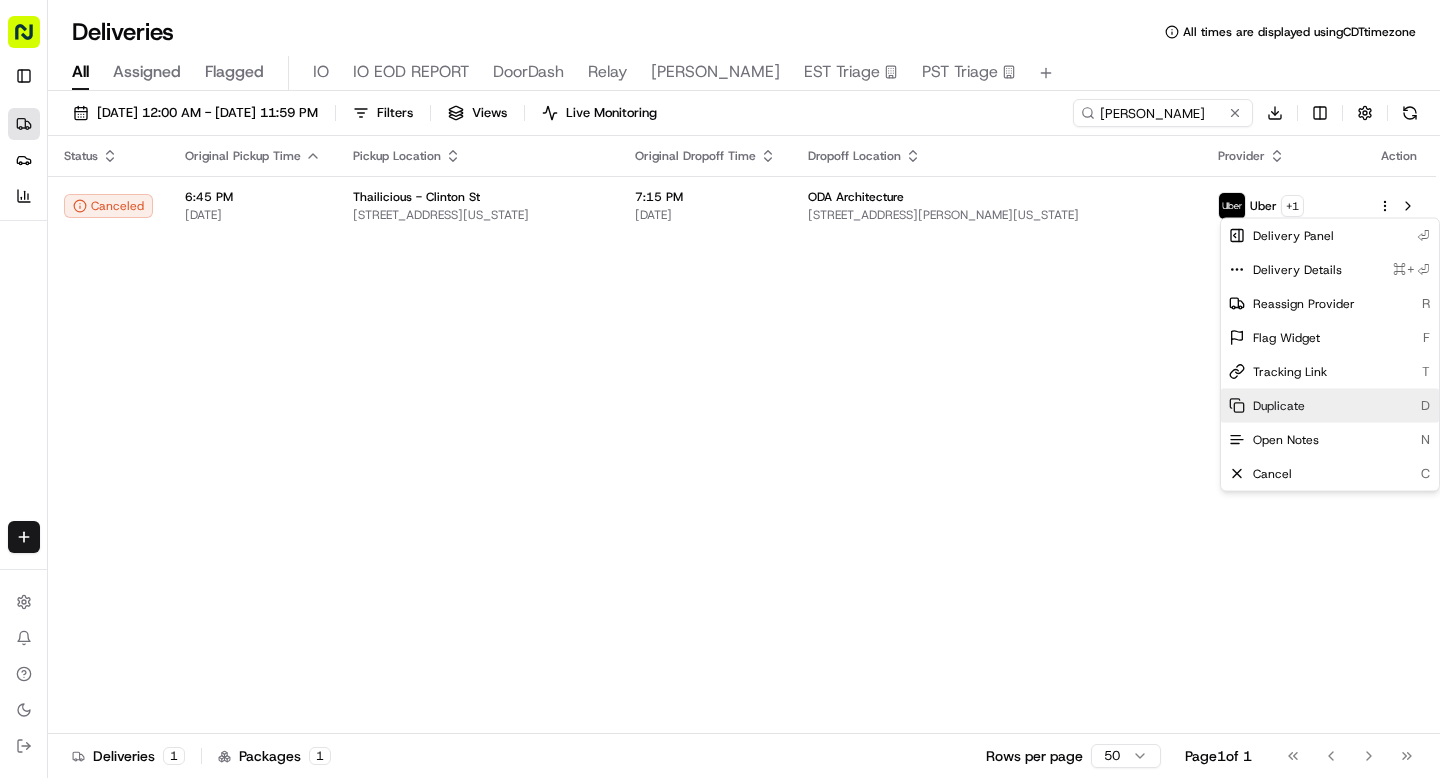 click on "Duplicate" at bounding box center [1279, 406] 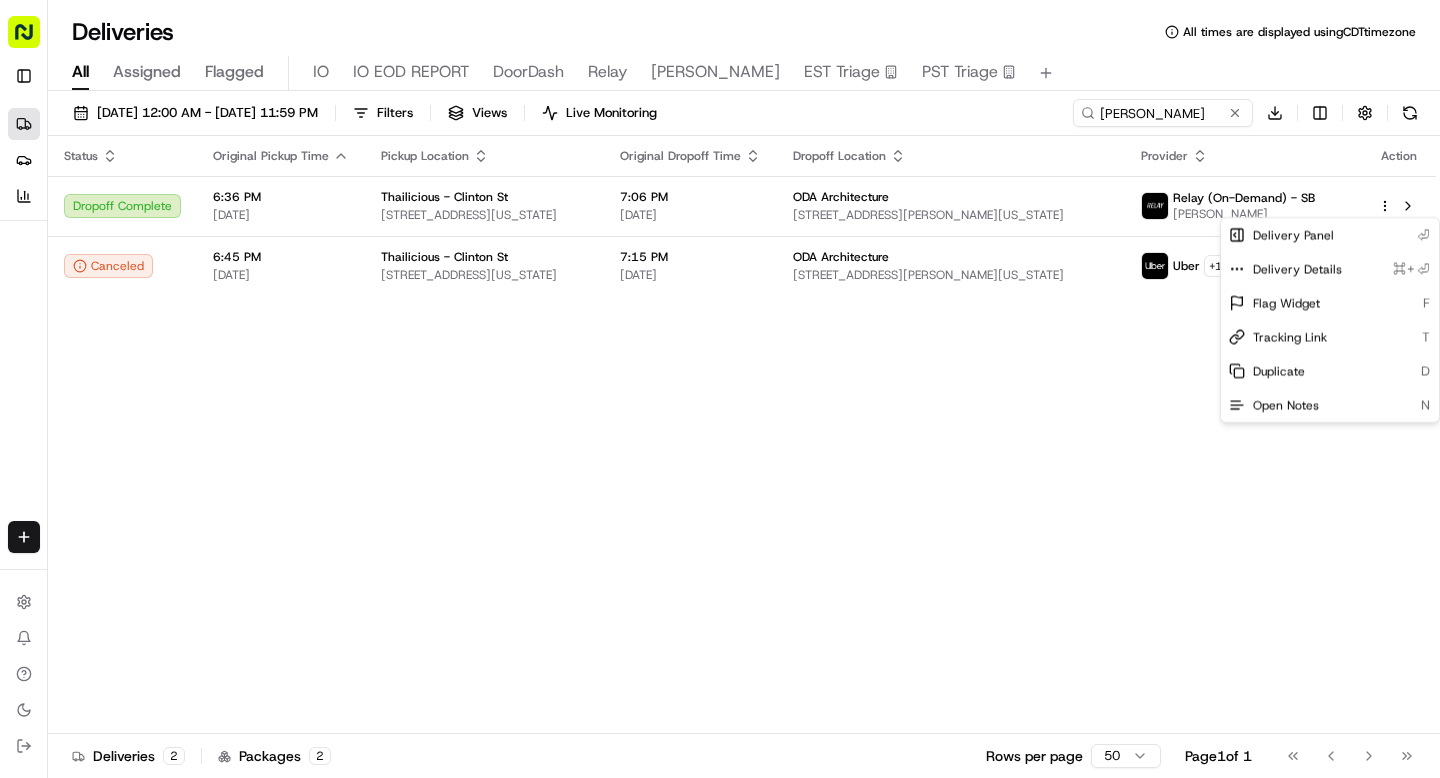 click on "Sharebite n.barrigan@sharebite.com Toggle Sidebar Deliveries Providers Analytics Favorites Main Menu Members & Organization Organization Users Roles Preferences Customization Tracking Orchestration Automations Dispatch Strategy Locations Pickup Locations Dropoff Locations Billing Billing Refund Requests Integrations Notification Triggers Webhooks API Keys Request Logs Create Settings Notifications Chat with us! Toggle Theme Log out Deliveries All times are displayed using  CDT  timezone All Assigned Flagged IO IO EOD REPORT DoorDash Relay Nate EST Triage  PST Triage 07/17/2025 12:00 AM - 07/17/2025 11:59 PM Filters Views Live Monitoring beatrice Download Status Original Pickup Time Pickup Location Original Dropoff Time Dropoff Location Provider Action Dropoff Complete 6:36 PM 07/17/2025 Thailicious - Clinton St 71 Clinton St, New York, NY 10002, USA 7:06 PM 07/17/2025 ODA Architecture 99 Hudson St, New York, NY 10013, USA Relay (On-Demand) - SB Joseph C D. Canceled 6:45 PM 07/17/2025 7:15 PM +" at bounding box center (720, 389) 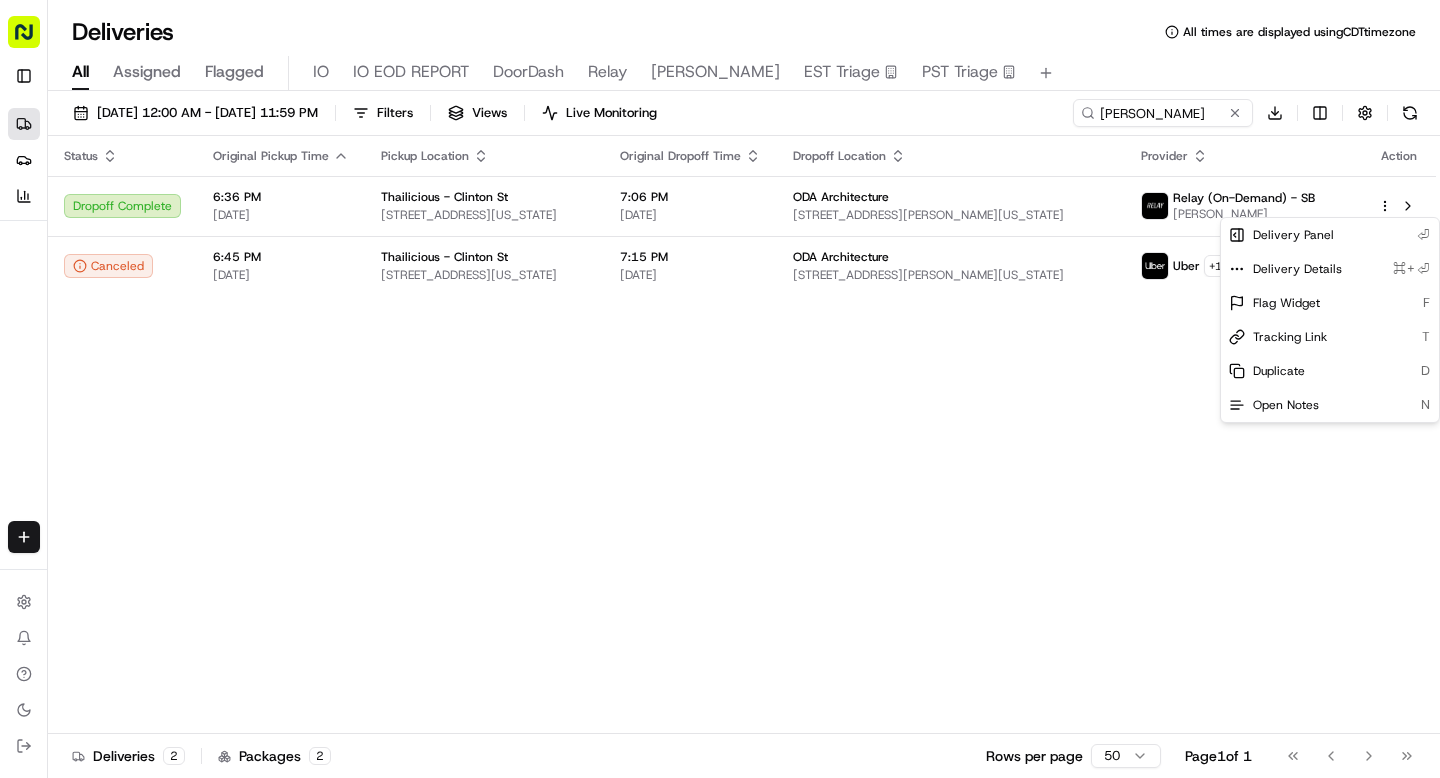 click on "beatrice" at bounding box center [1163, 113] 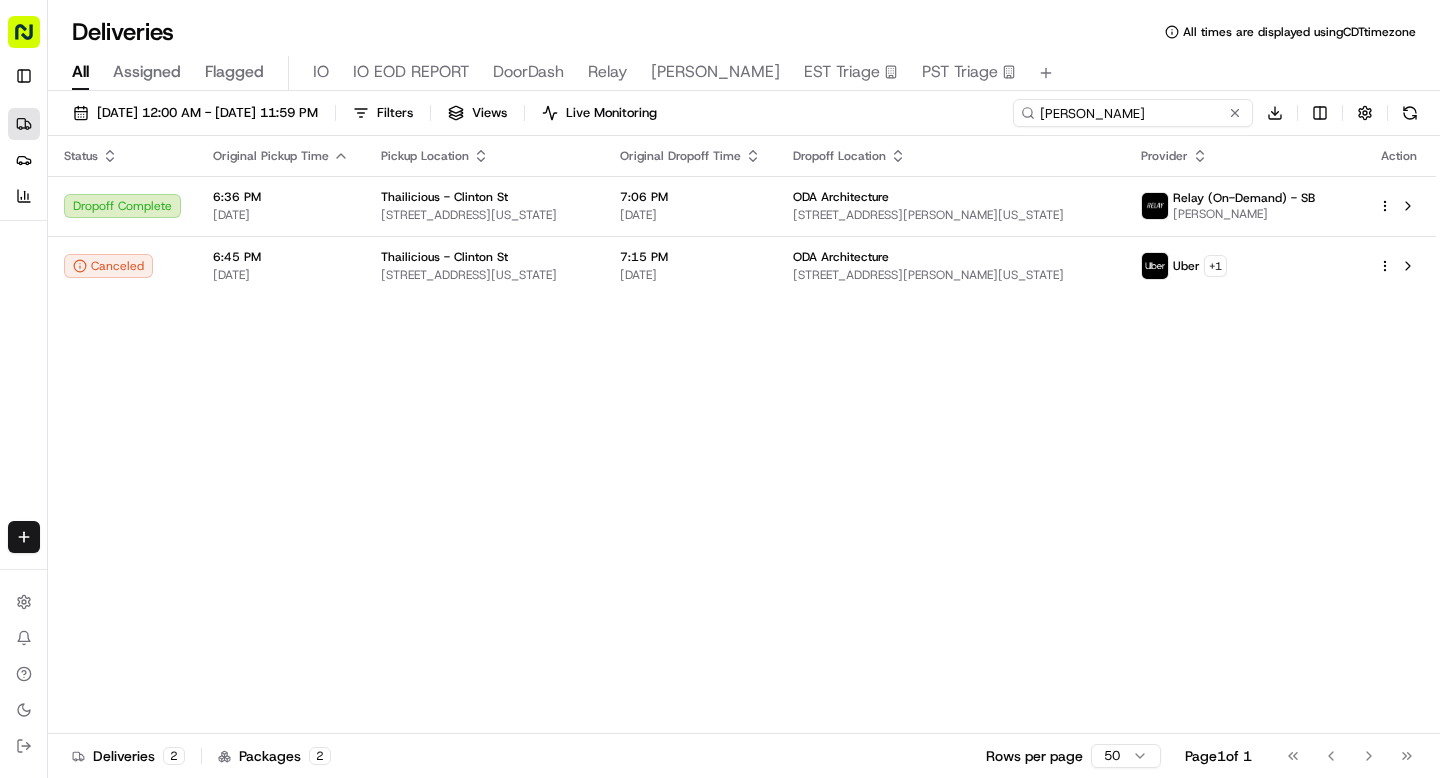 click on "beatrice" at bounding box center [1133, 113] 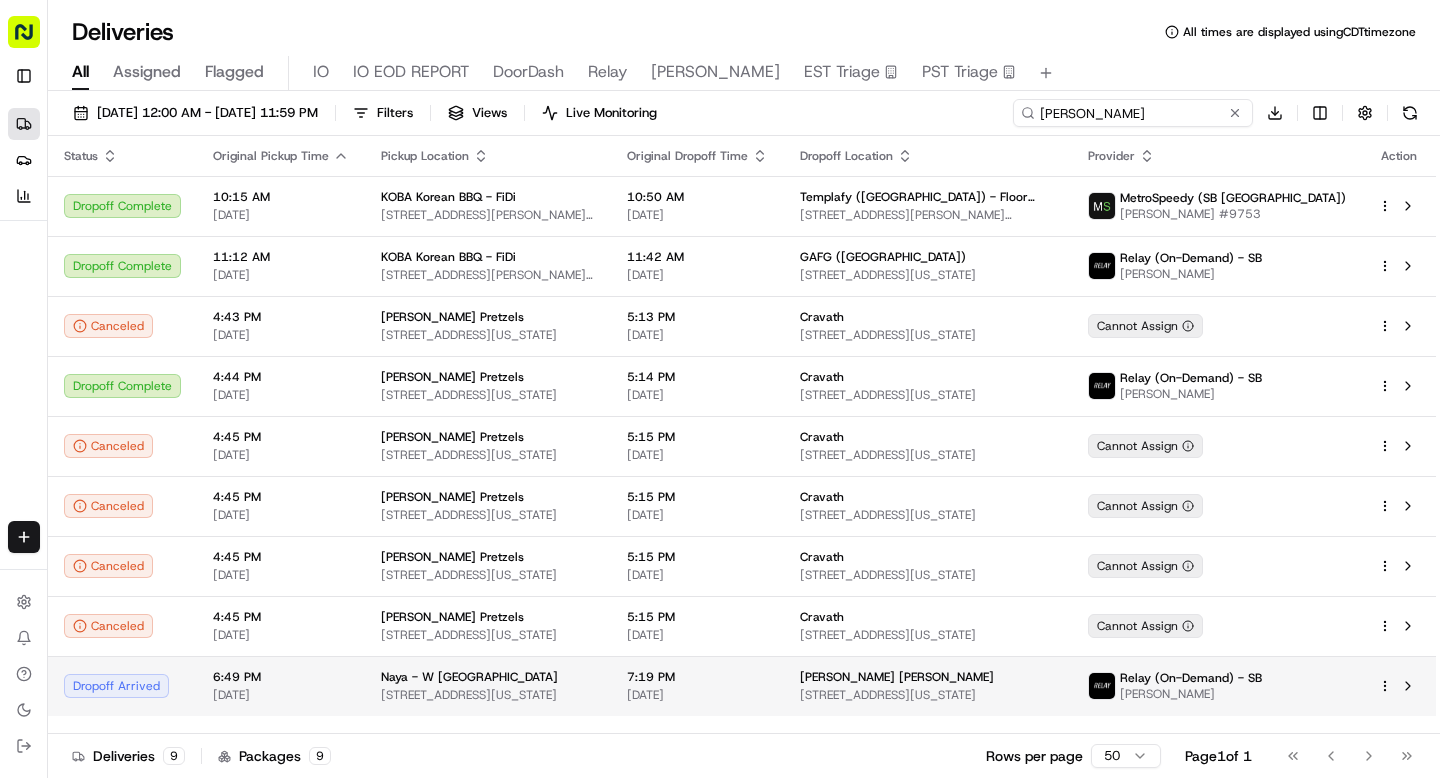 type on "william" 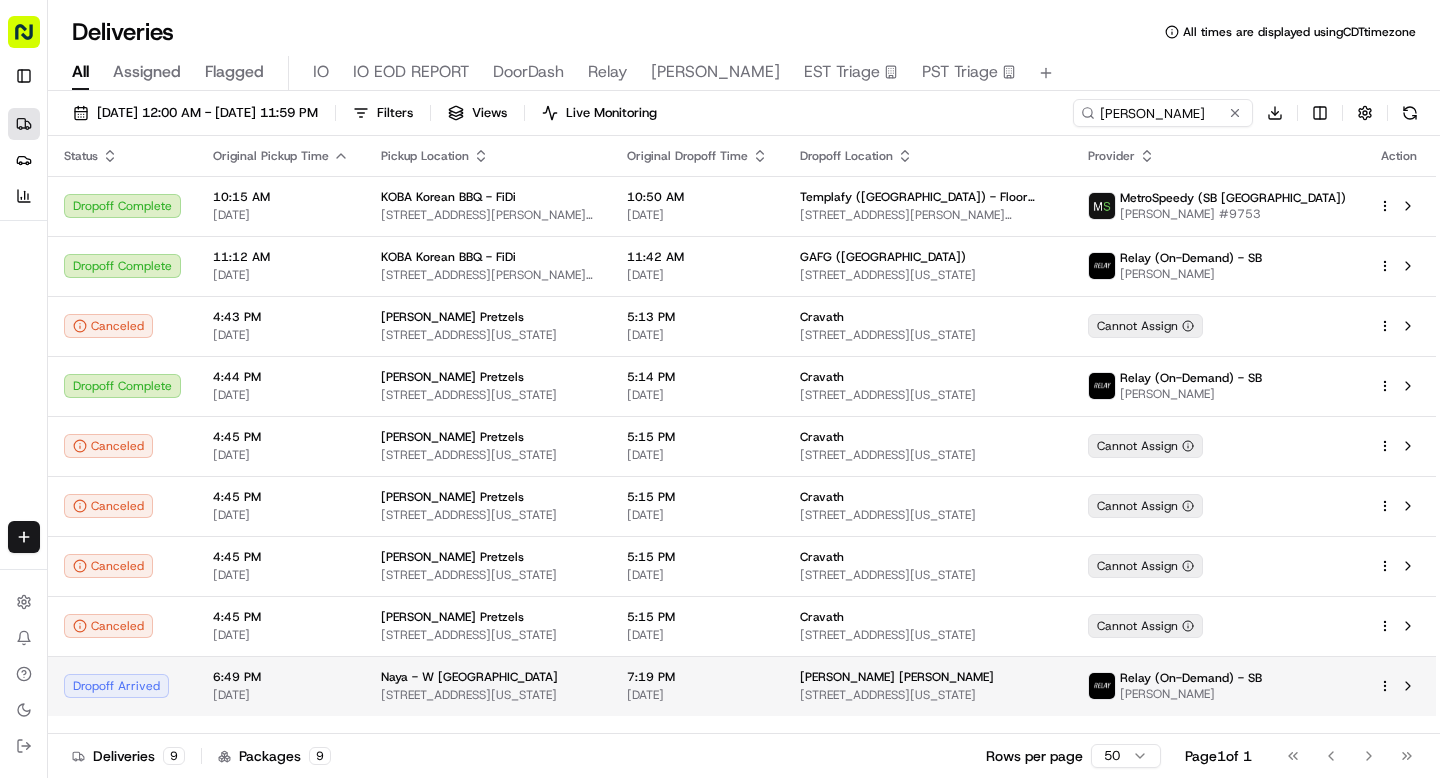 click on "Naya - W 56th St" at bounding box center [488, 677] 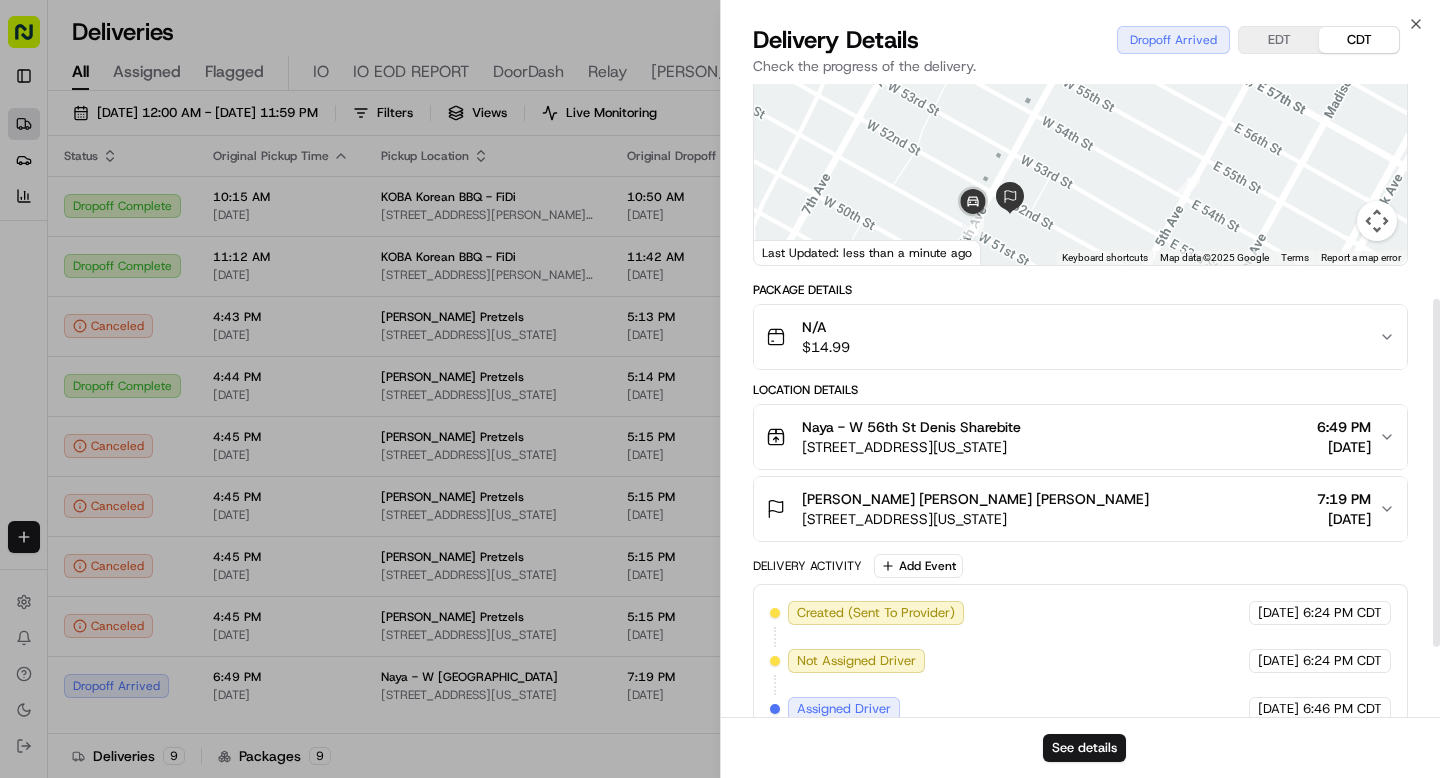 scroll, scrollTop: 390, scrollLeft: 0, axis: vertical 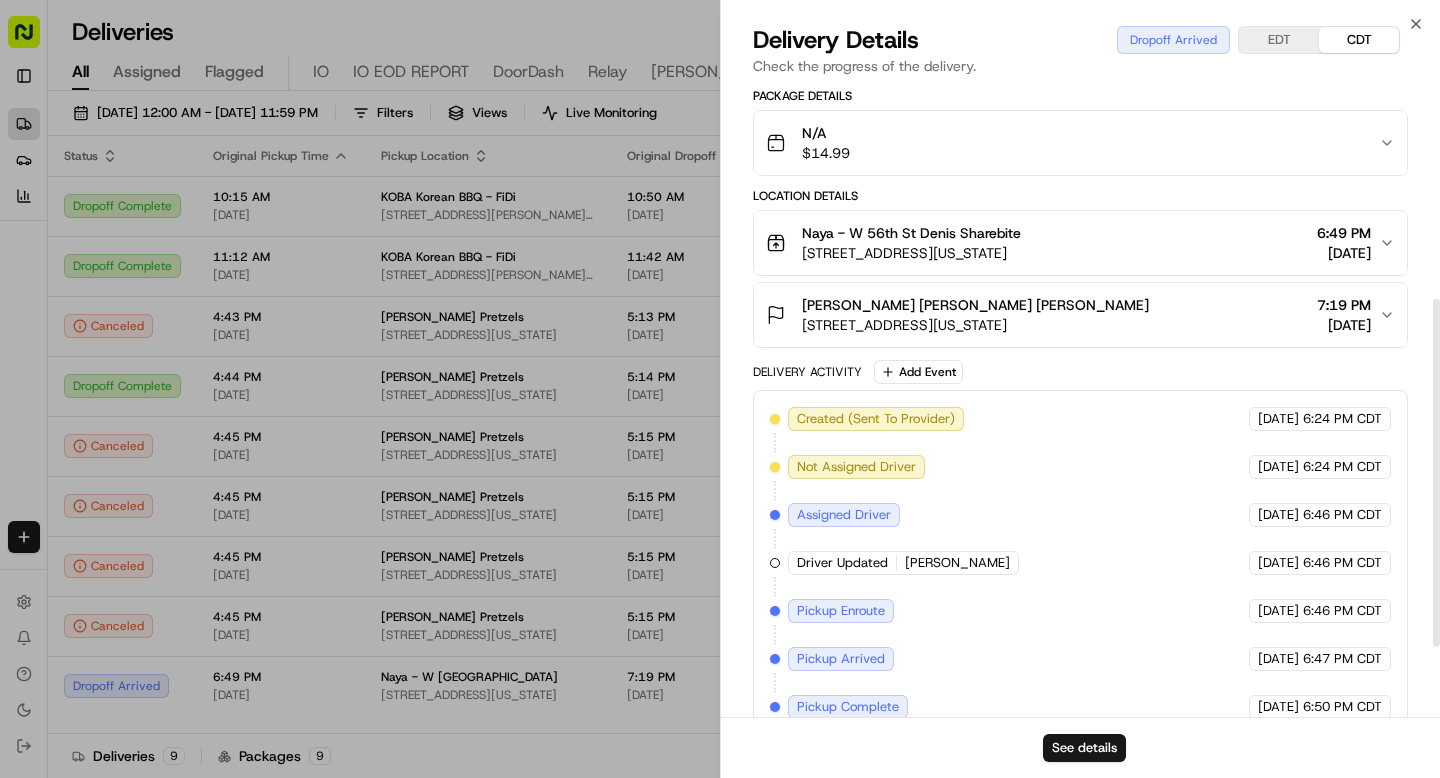click on "Neuberger Berman Brian Williams" at bounding box center [975, 305] 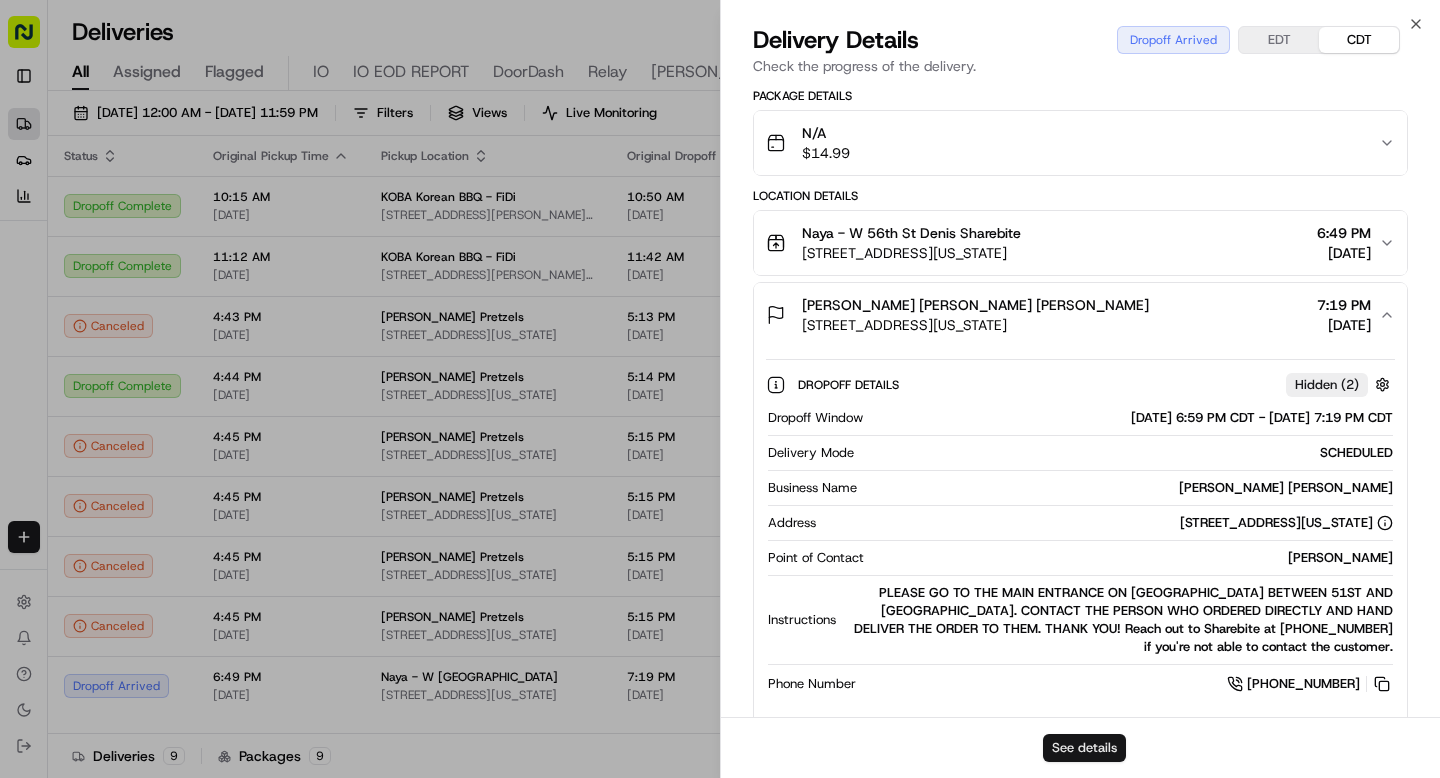 click on "See details" at bounding box center (1084, 748) 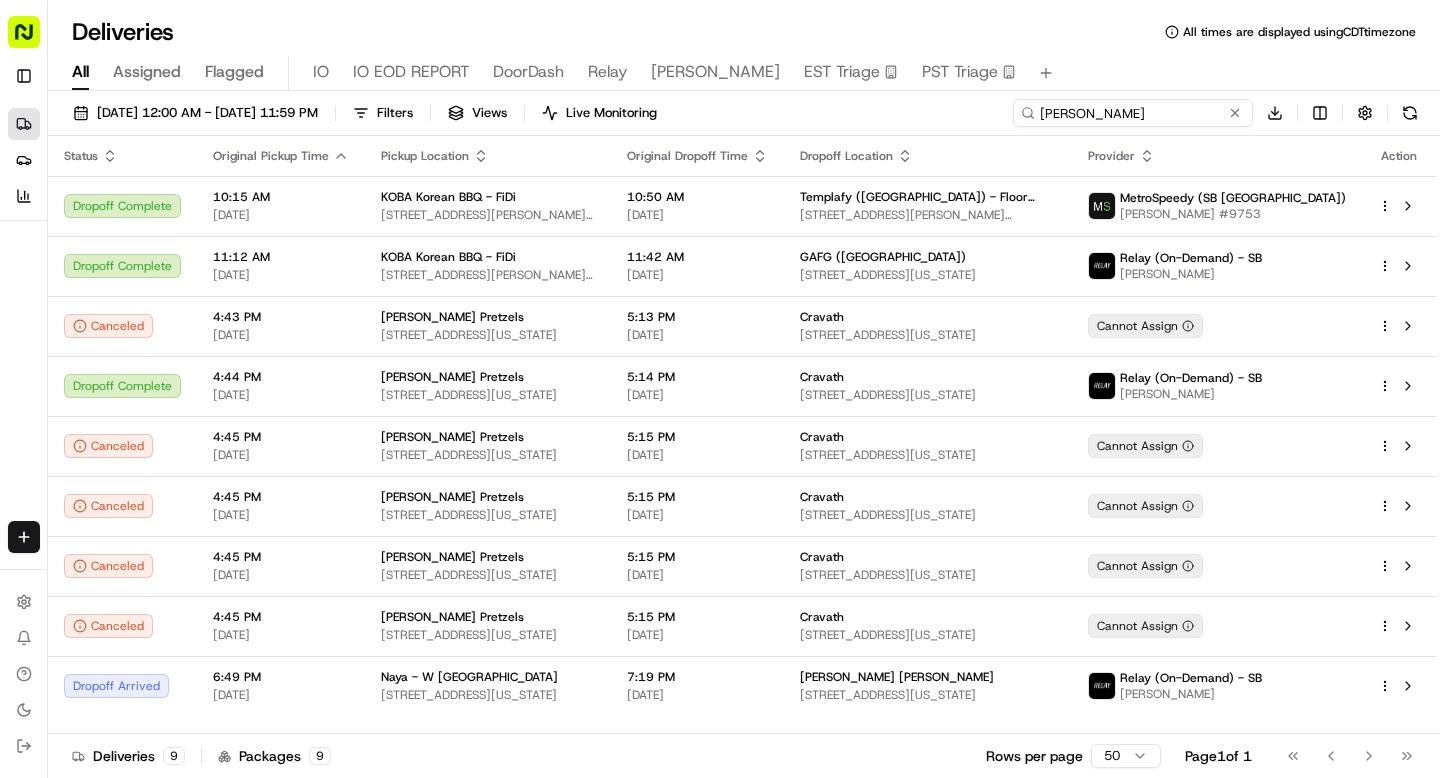 click on "william" at bounding box center (1133, 113) 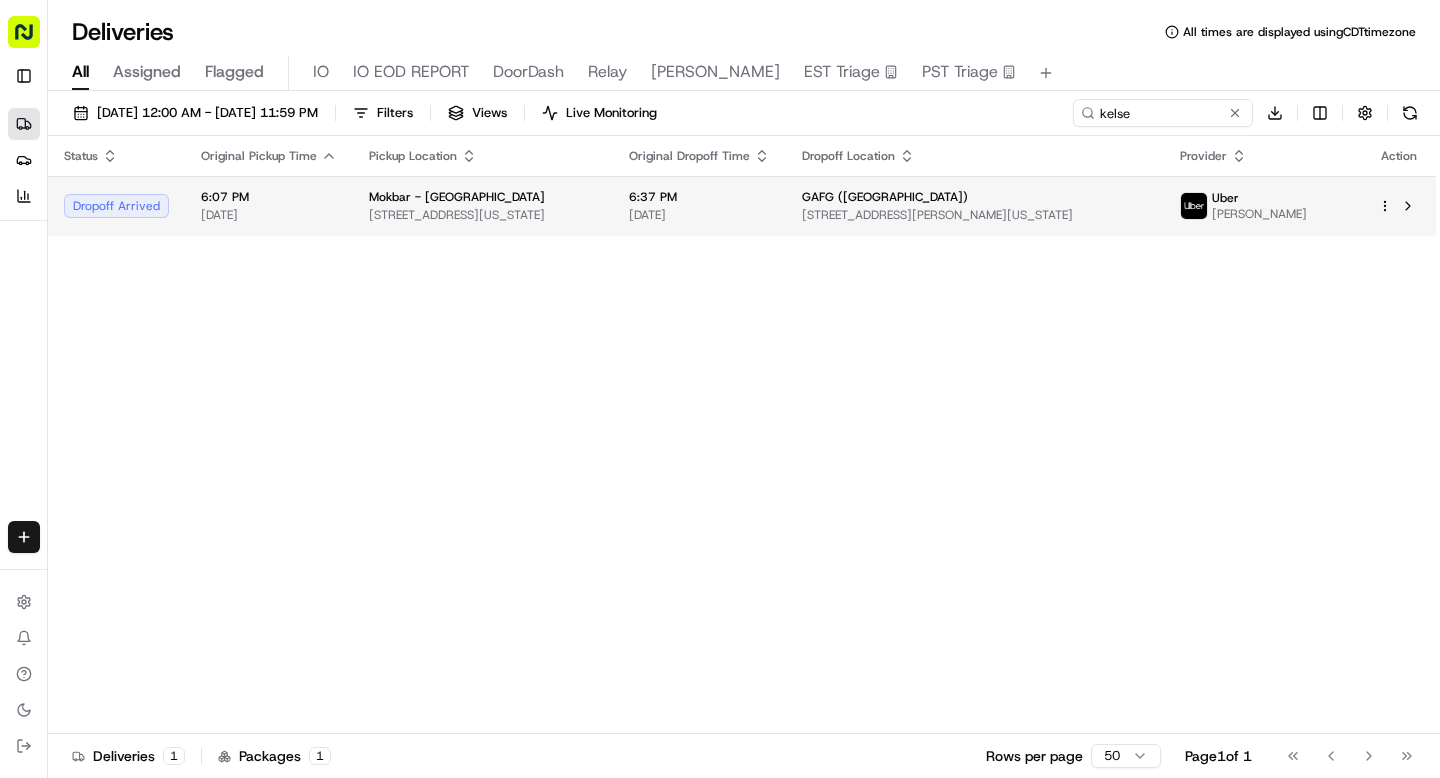 click on "6:37 PM" at bounding box center (699, 197) 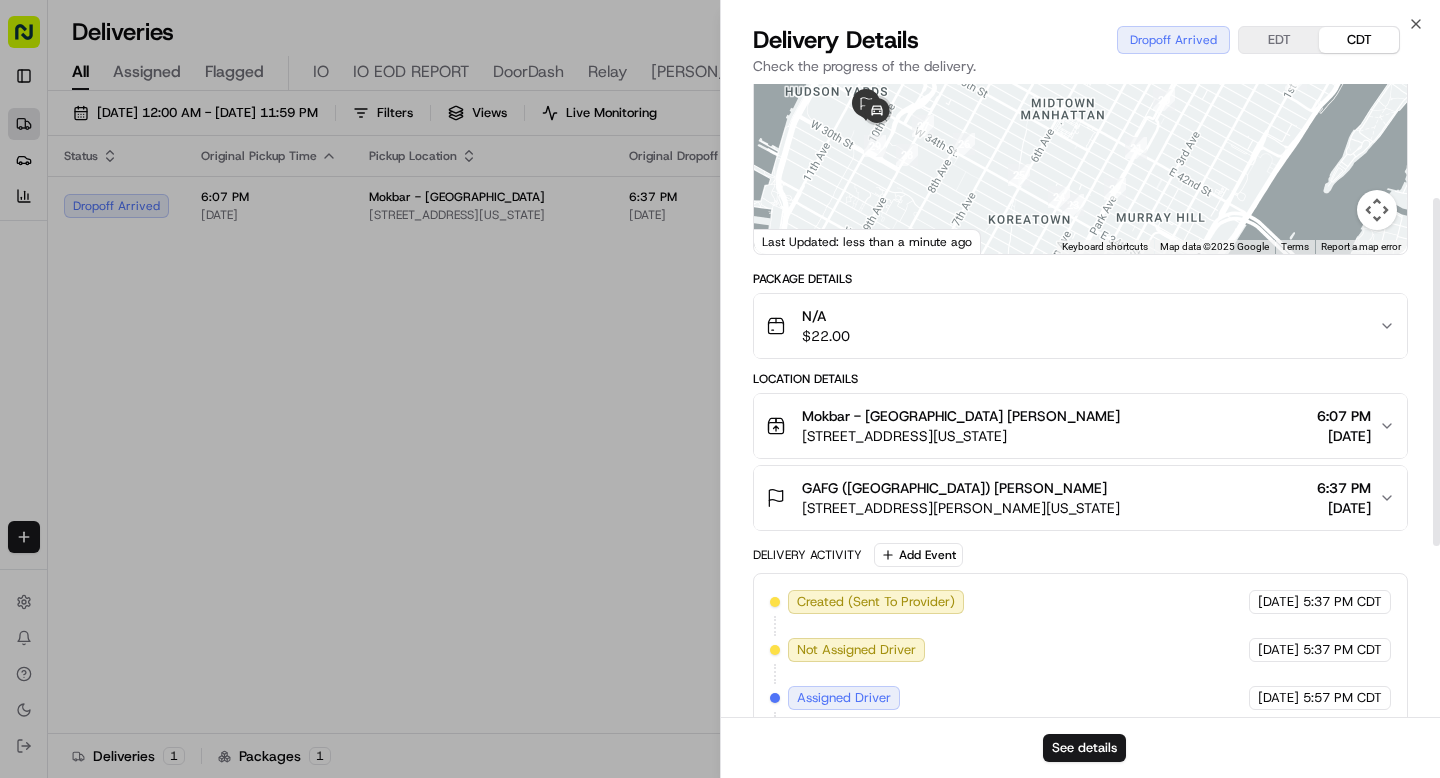 click on "GAFG (USA) Kelsey Park" at bounding box center (954, 488) 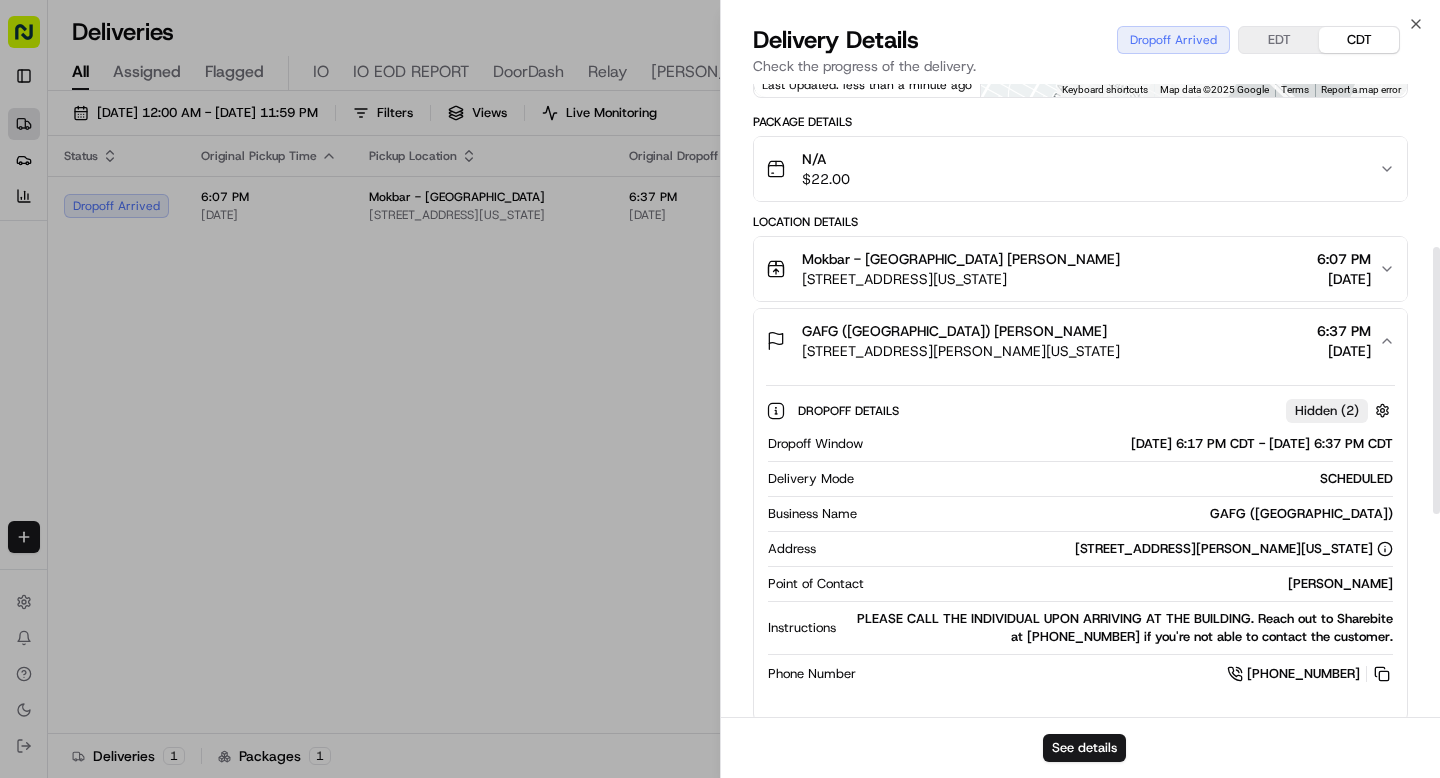 scroll, scrollTop: 386, scrollLeft: 0, axis: vertical 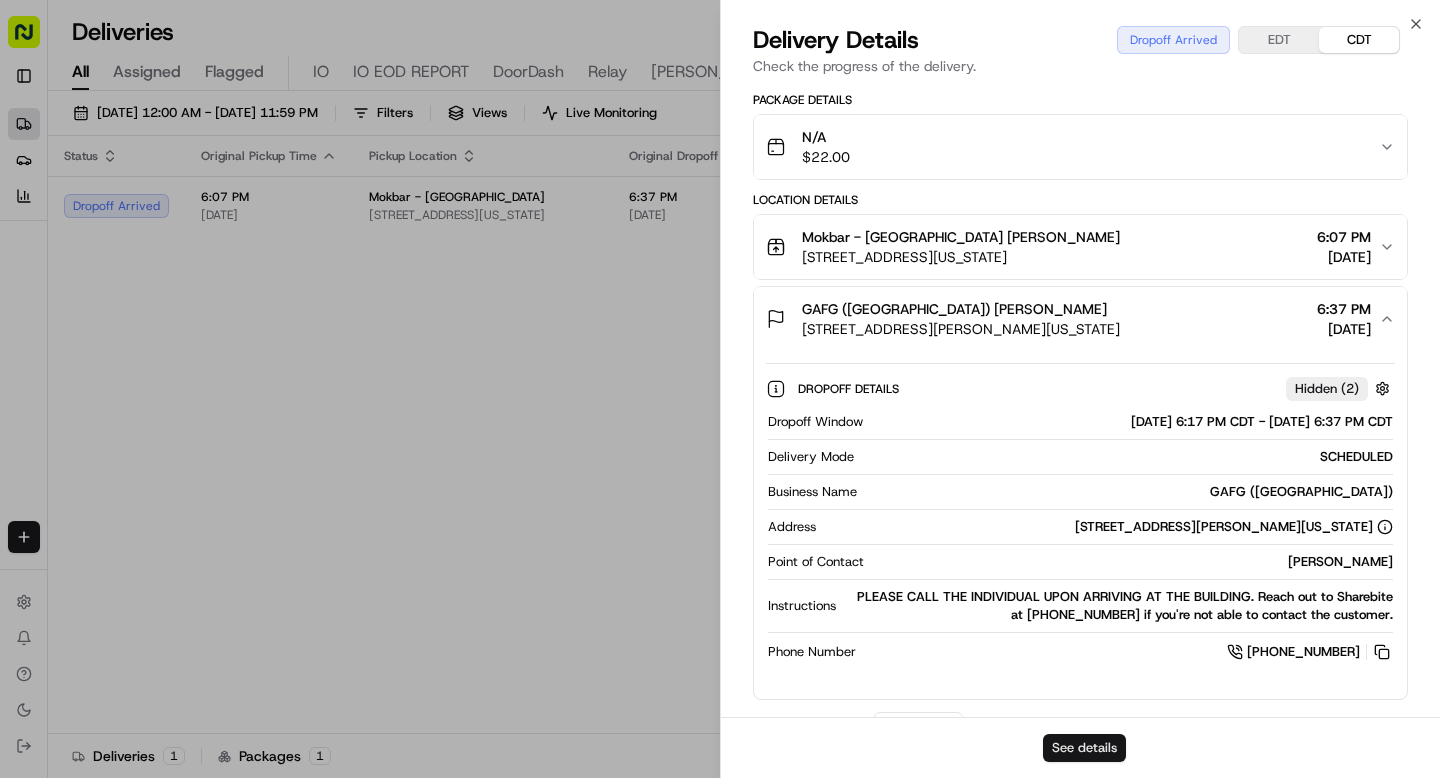 click on "See details" at bounding box center (1084, 748) 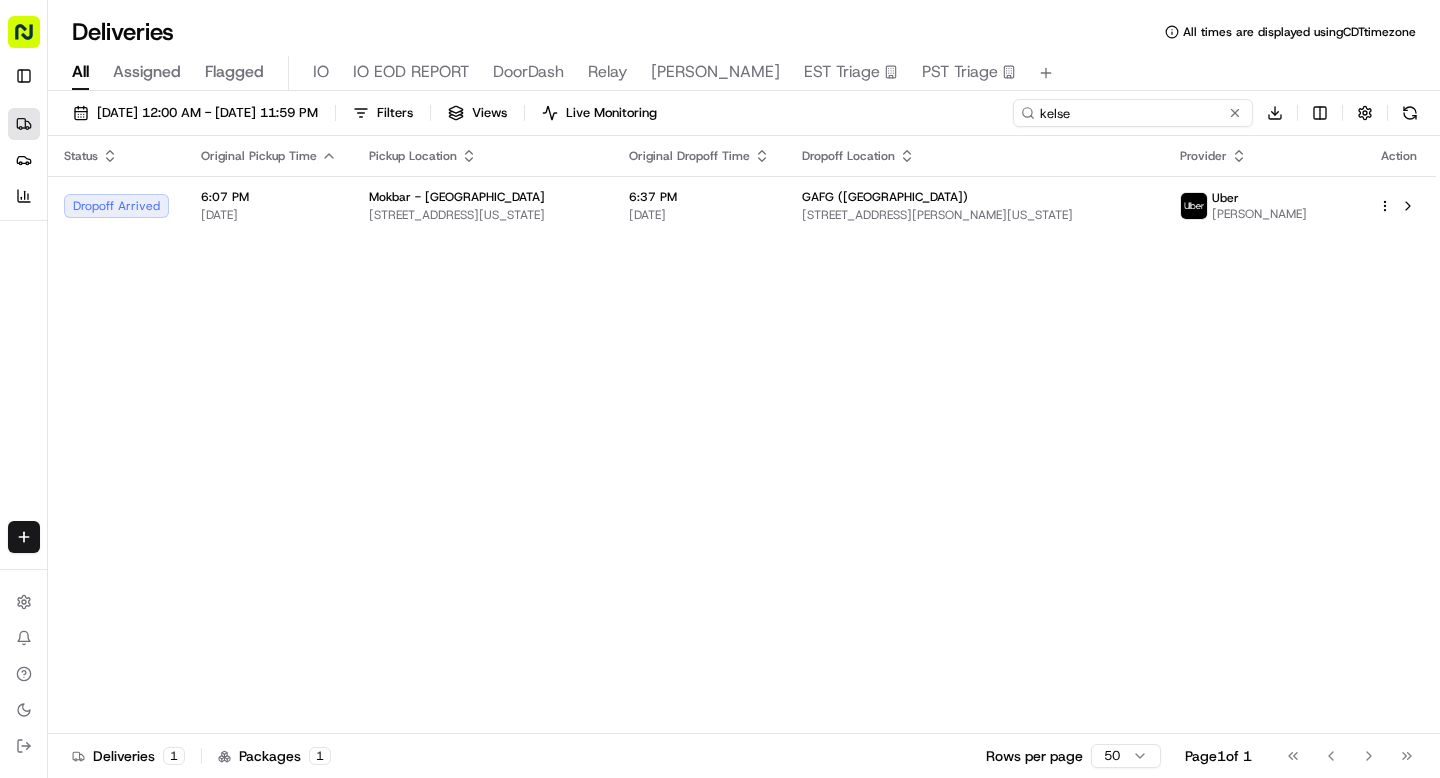 click on "kelse" at bounding box center (1133, 113) 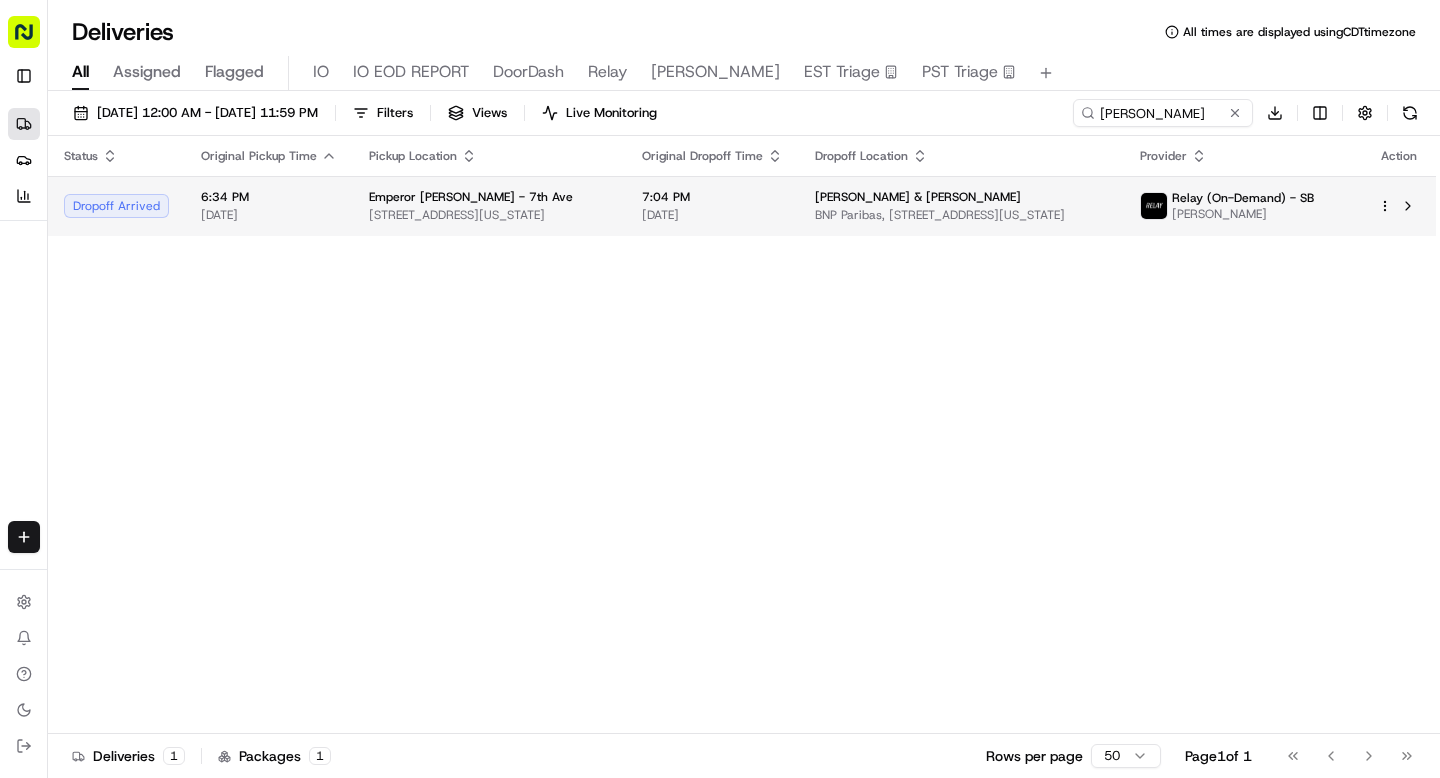 click on "Willkie Farr & Gallagher" at bounding box center (918, 197) 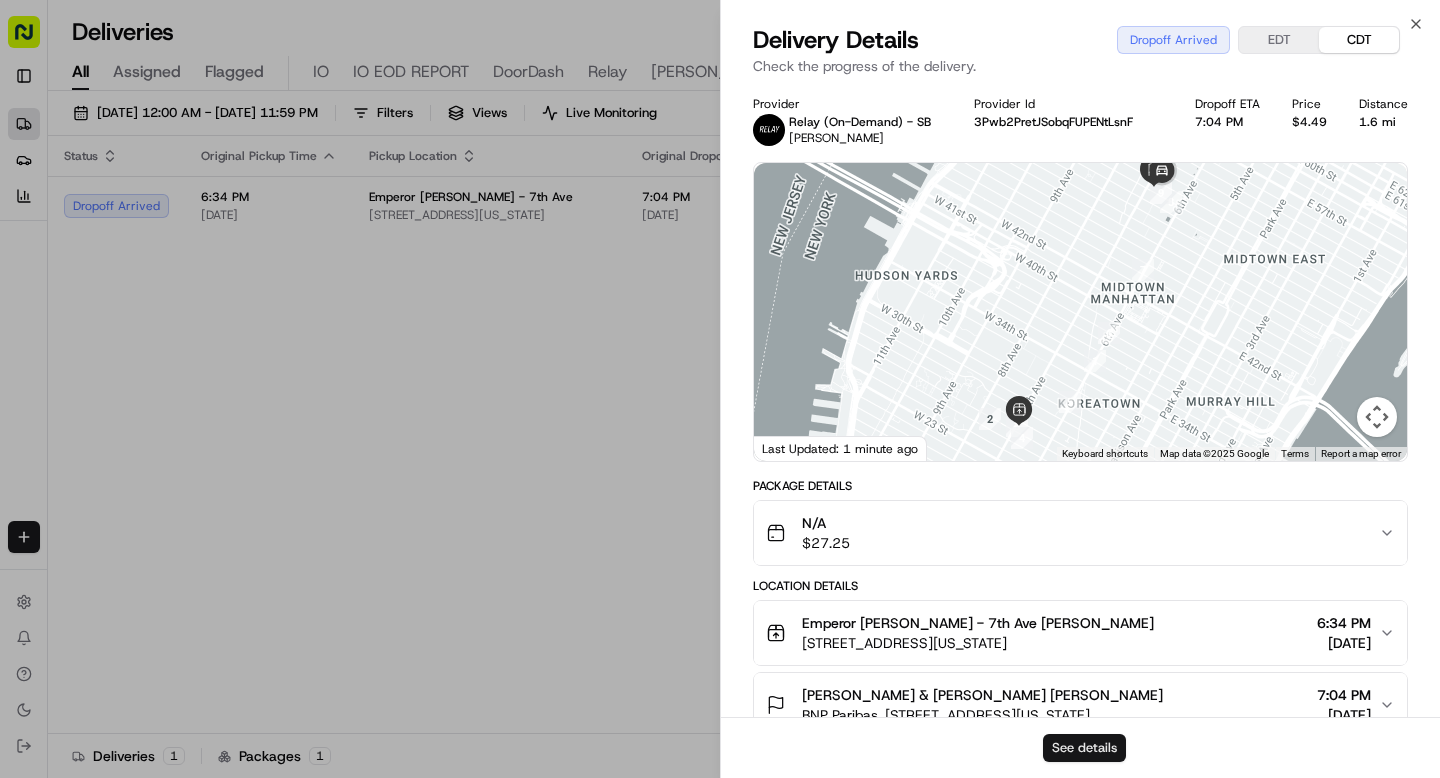 click on "See details" at bounding box center (1084, 748) 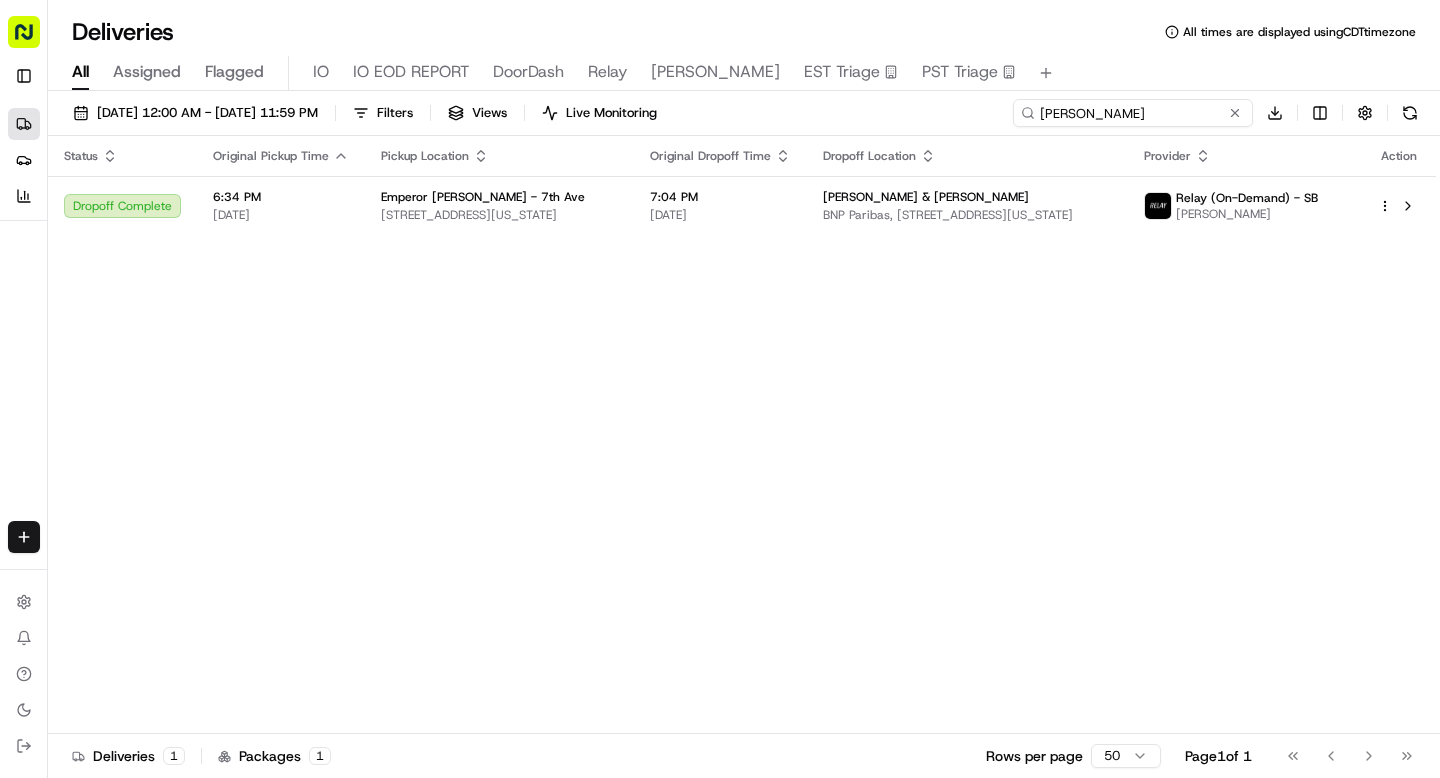 click on "britt" at bounding box center (1133, 113) 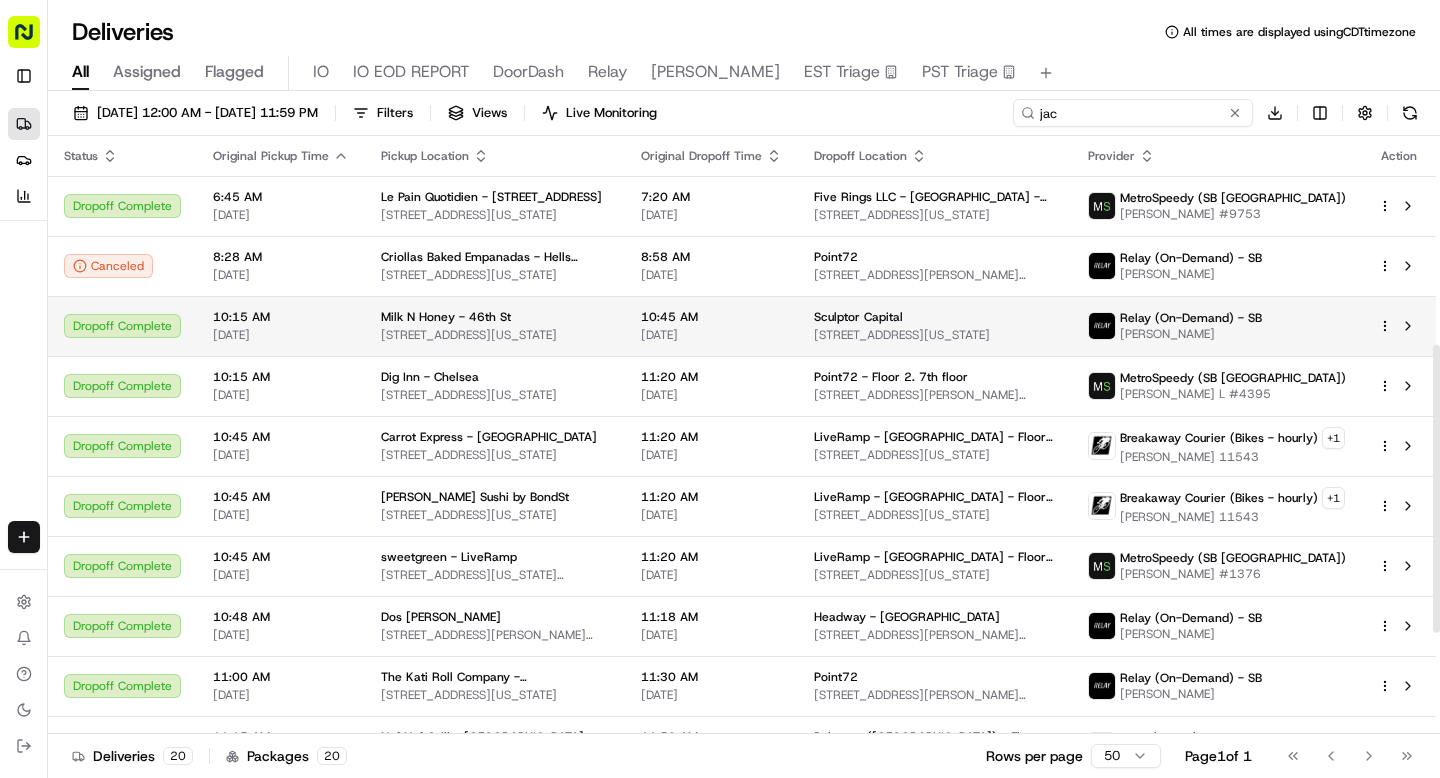scroll, scrollTop: 642, scrollLeft: 0, axis: vertical 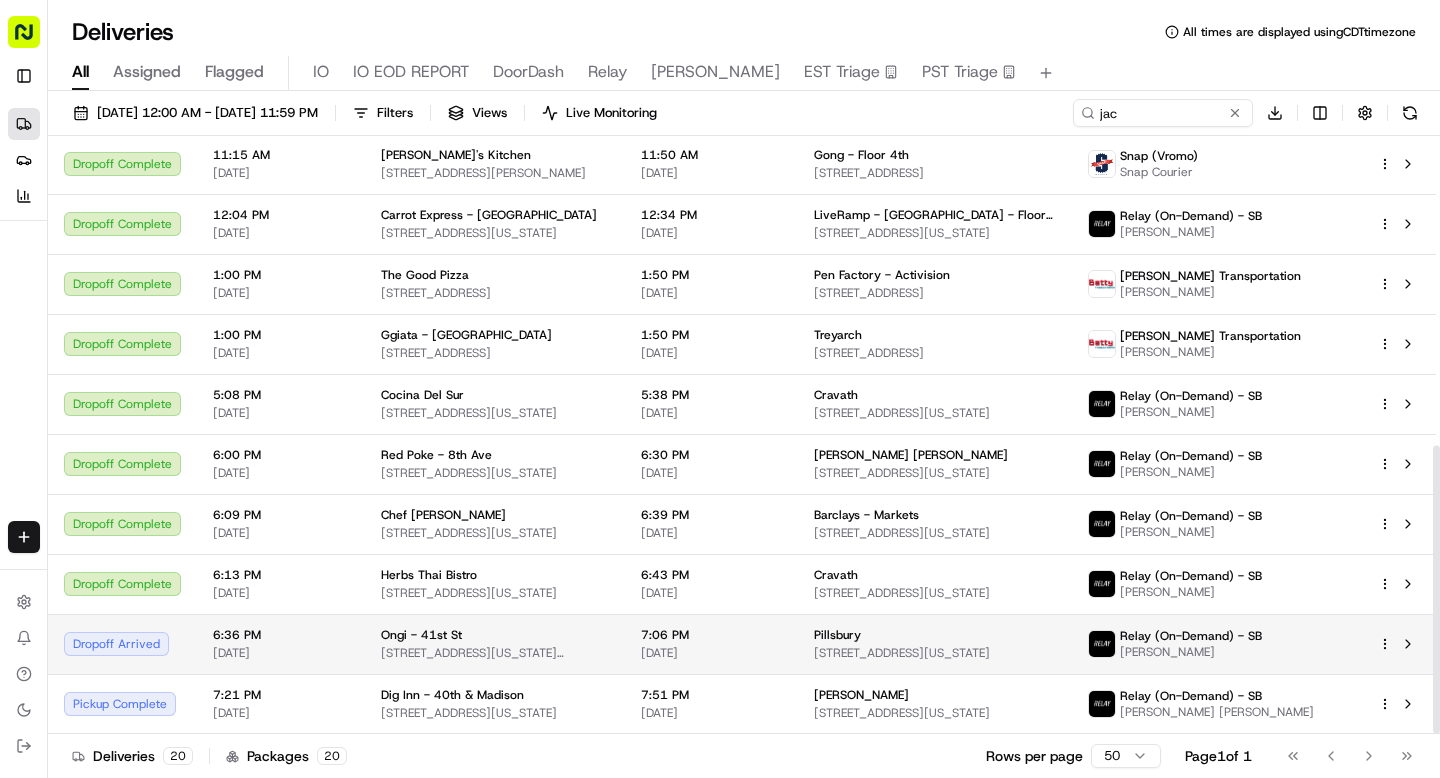 click on "Ongi - 41st St 630 3rd Avenue, New York, New York 10017, USA" at bounding box center [495, 644] 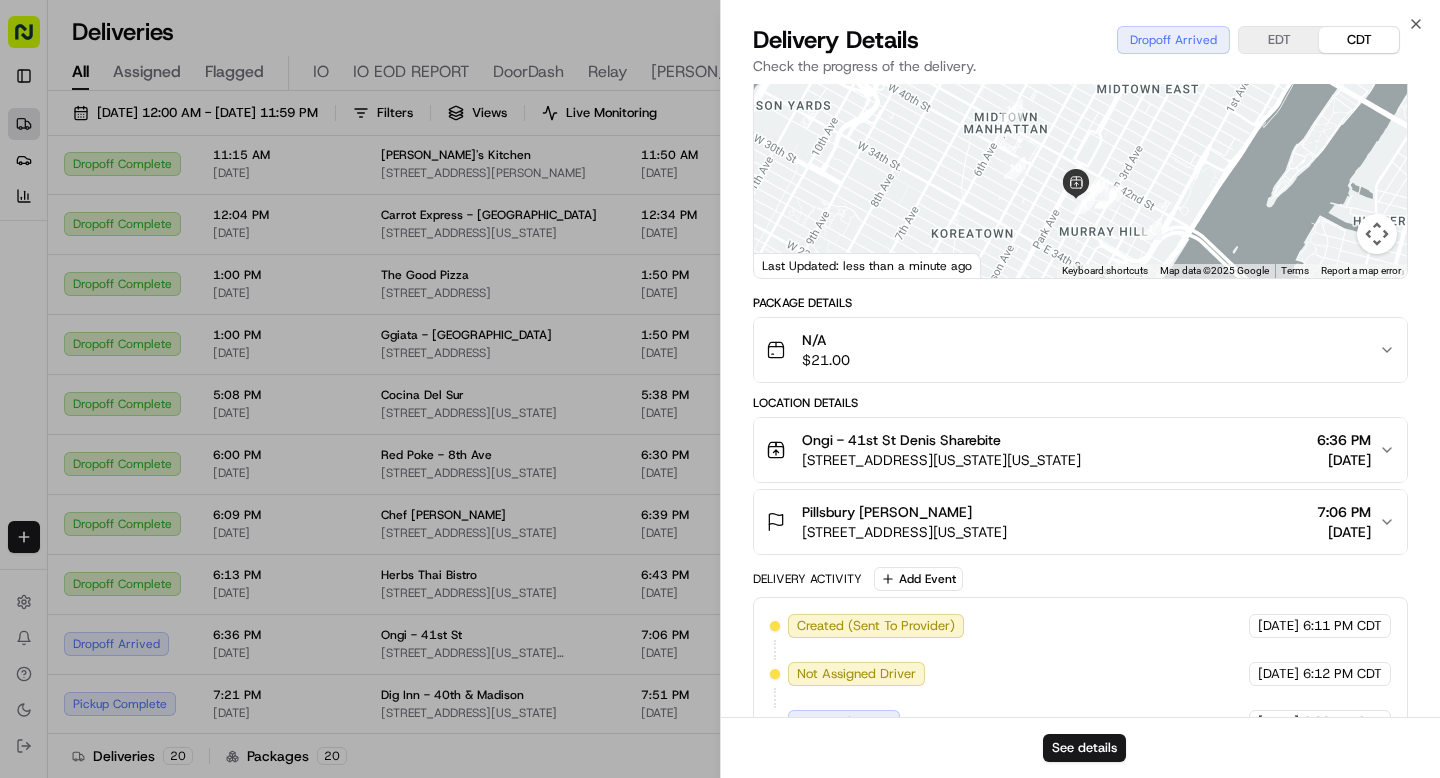scroll, scrollTop: 517, scrollLeft: 0, axis: vertical 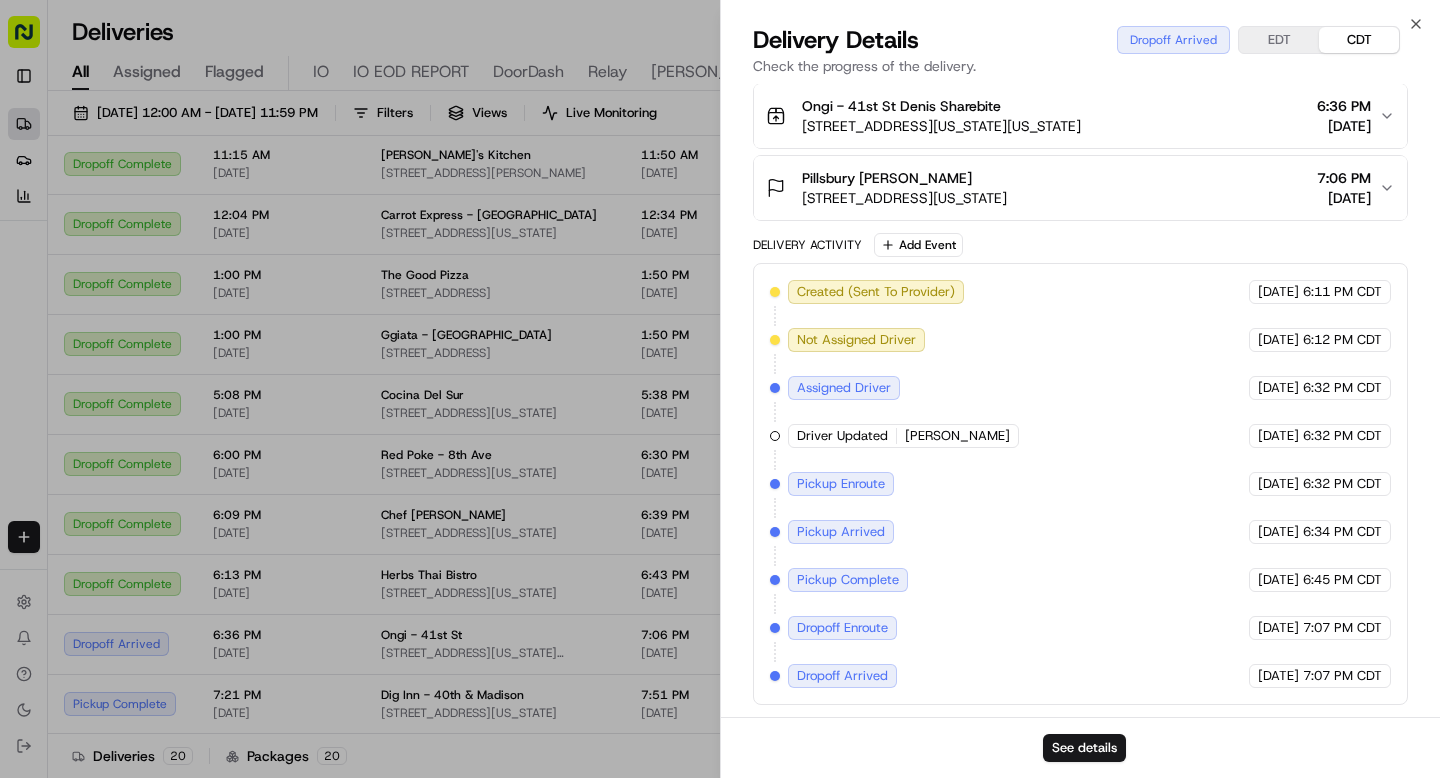click on "Pillsbury Jack Camillo 31 W 52nd St, New York, NY 10019, USA 7:06 PM 07/17/2025" at bounding box center [1080, 188] 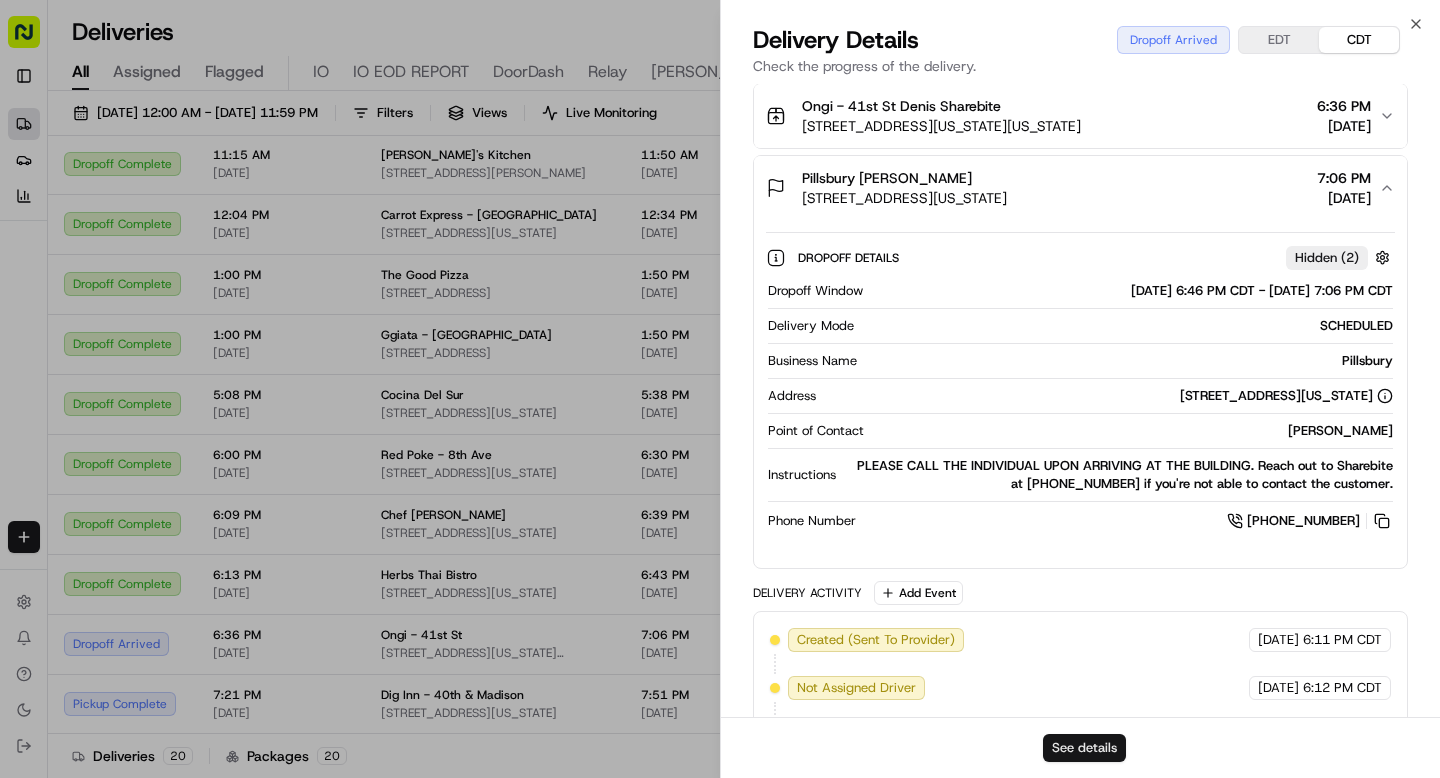 click on "See details" at bounding box center (1084, 748) 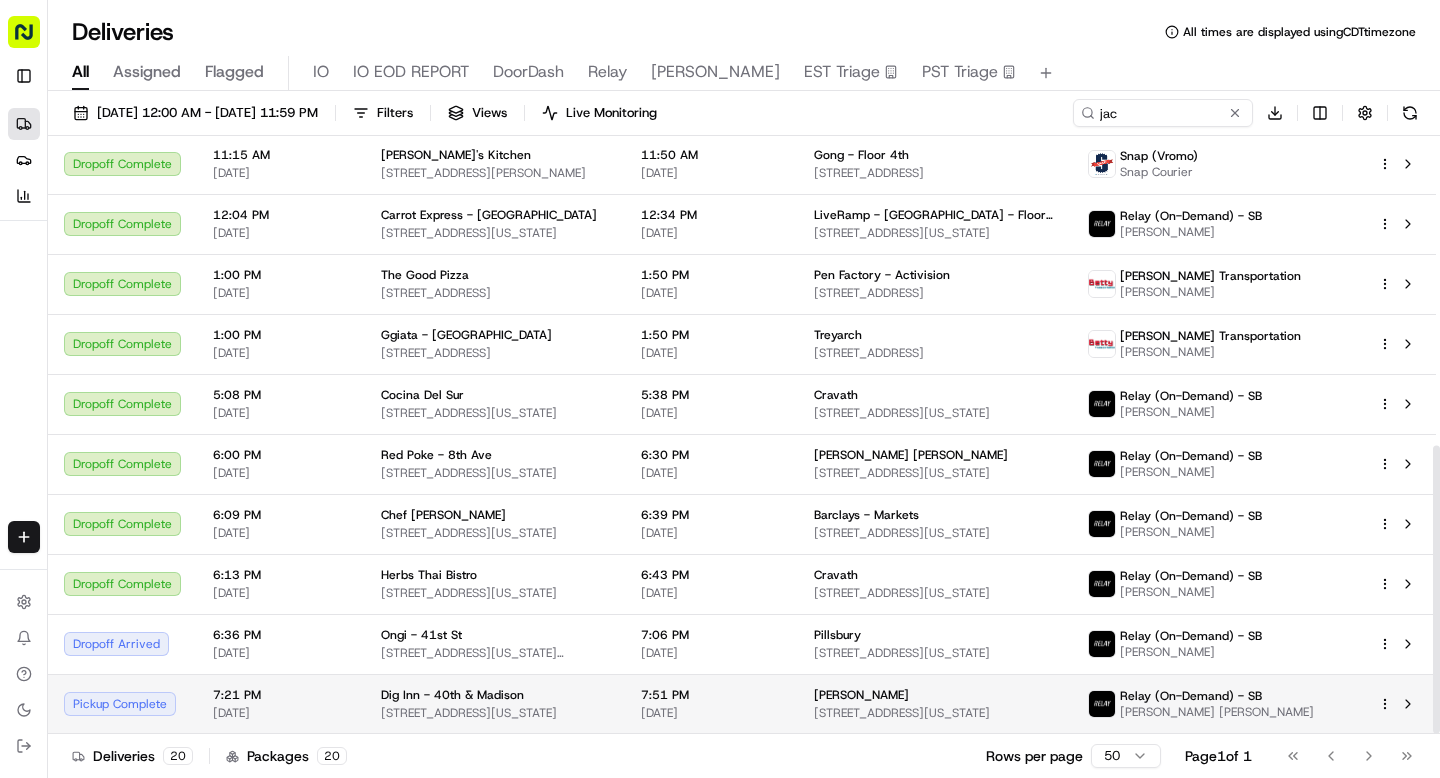 click on "286 Madison Ave, New York, NY 10017, USA" at bounding box center [495, 713] 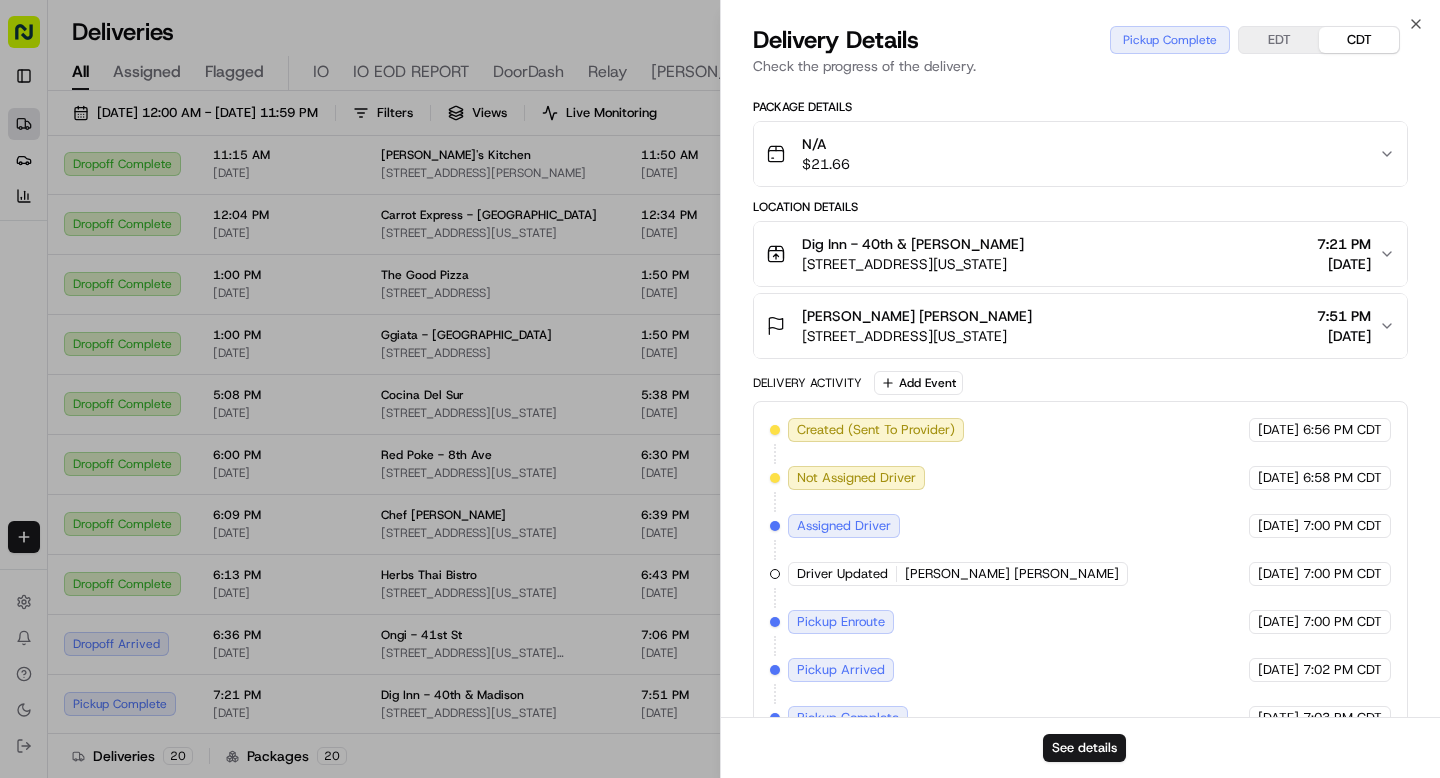 scroll, scrollTop: 421, scrollLeft: 0, axis: vertical 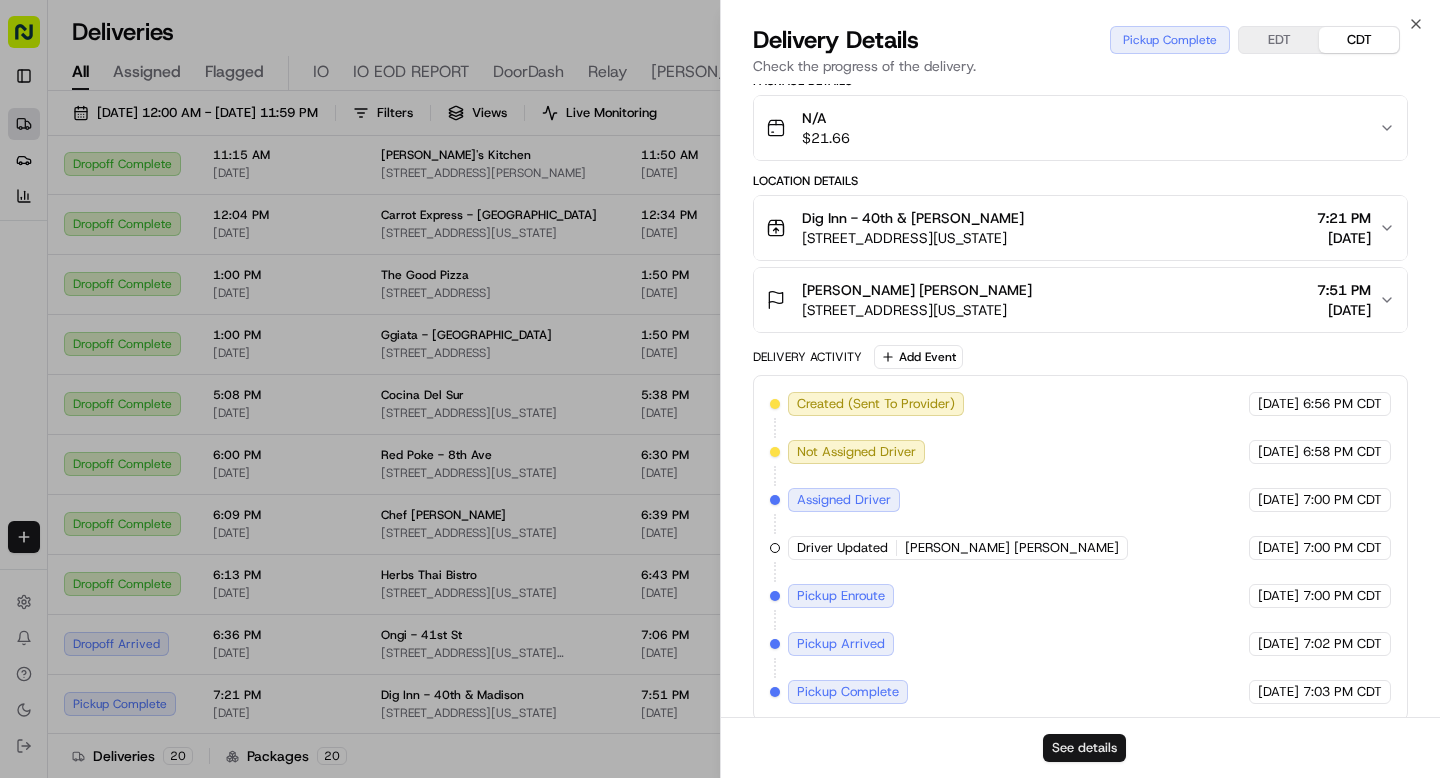 click on "See details" at bounding box center (1084, 748) 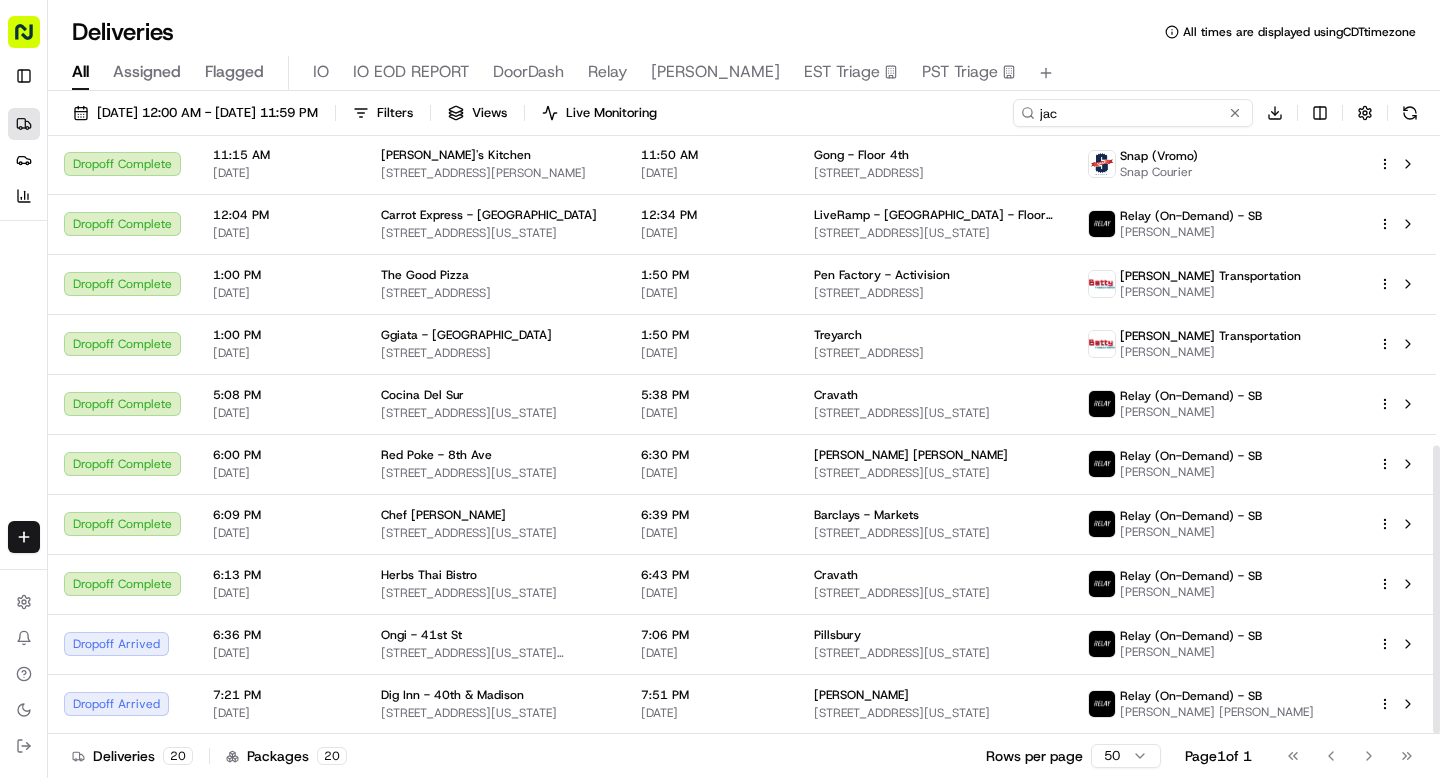 click on "jac" at bounding box center (1133, 113) 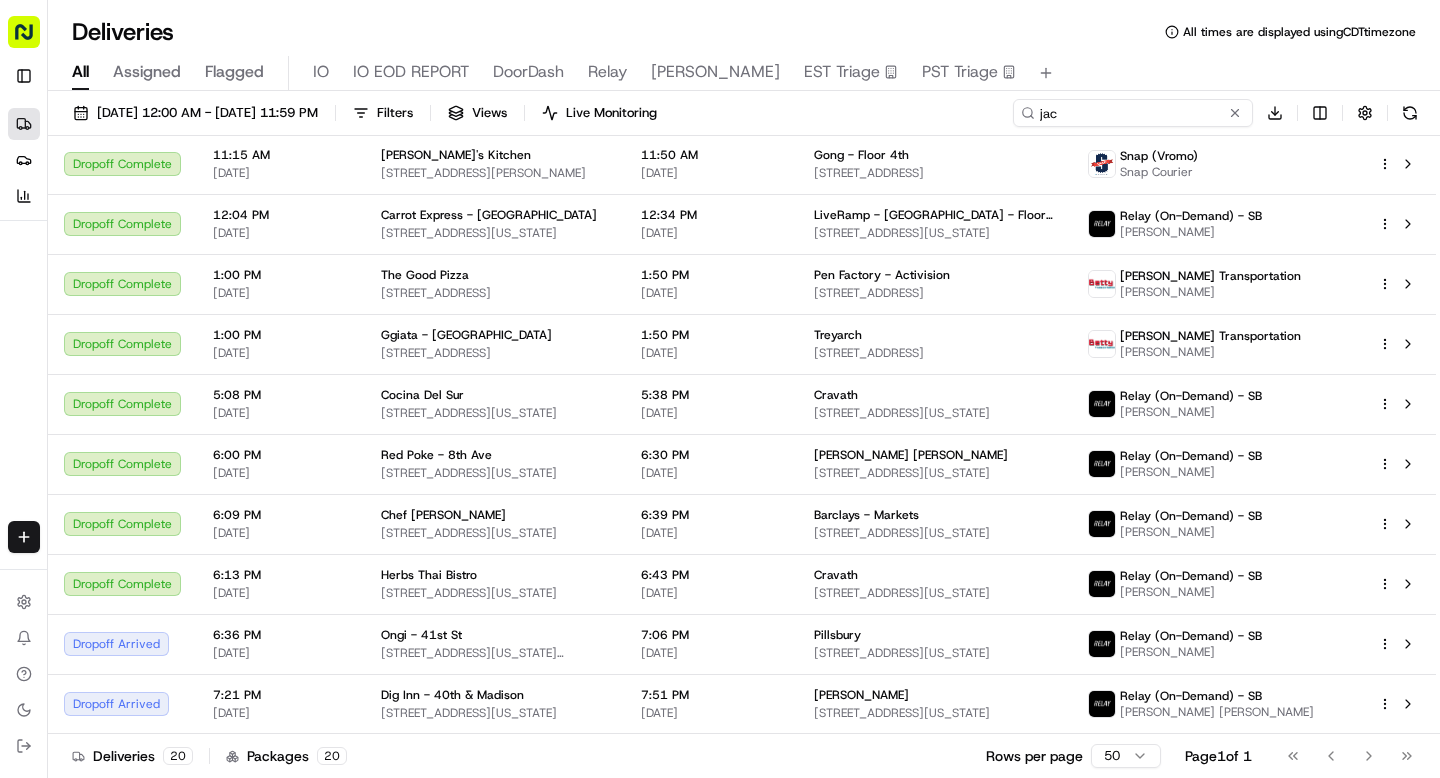 click on "jac" at bounding box center (1133, 113) 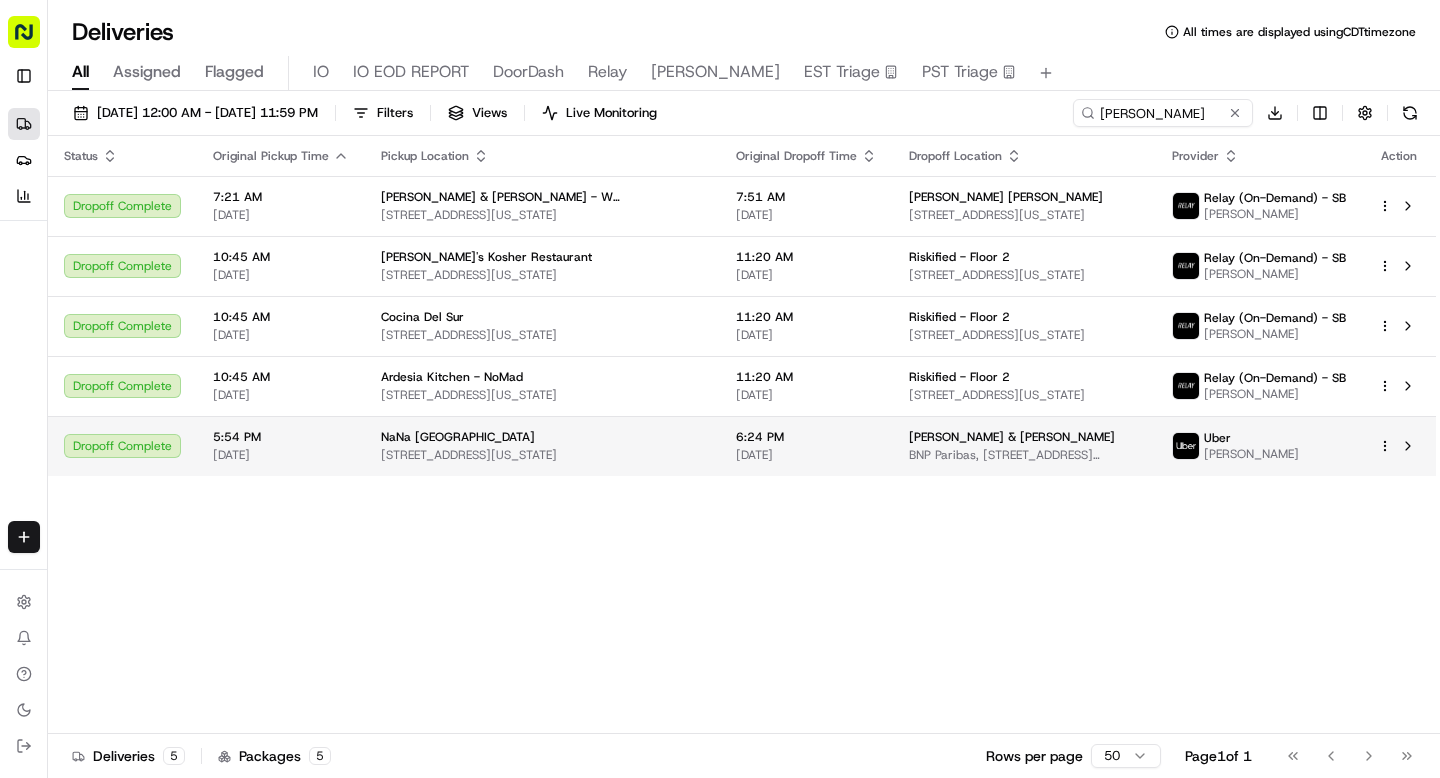 click on "NaNa Thai Street" at bounding box center (542, 437) 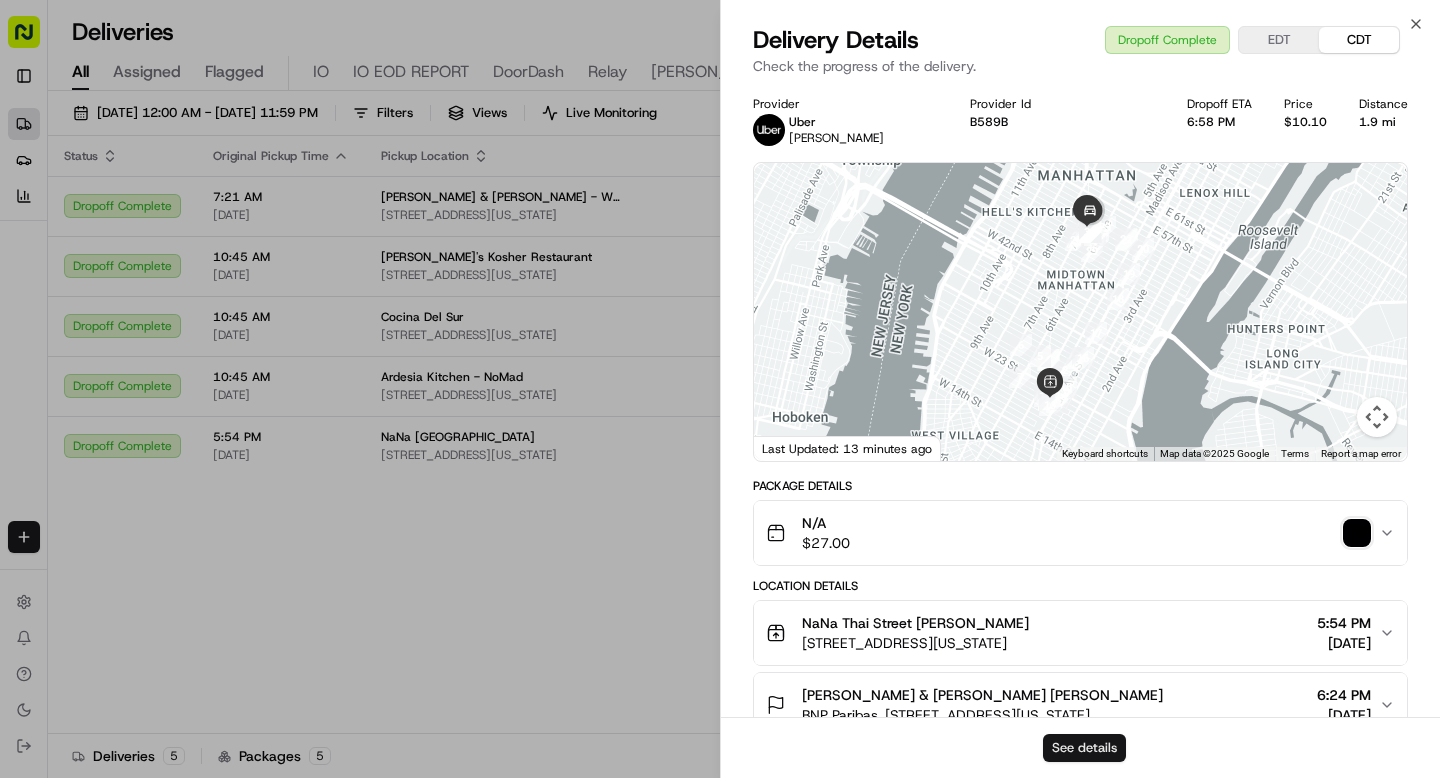 click on "See details" at bounding box center [1084, 748] 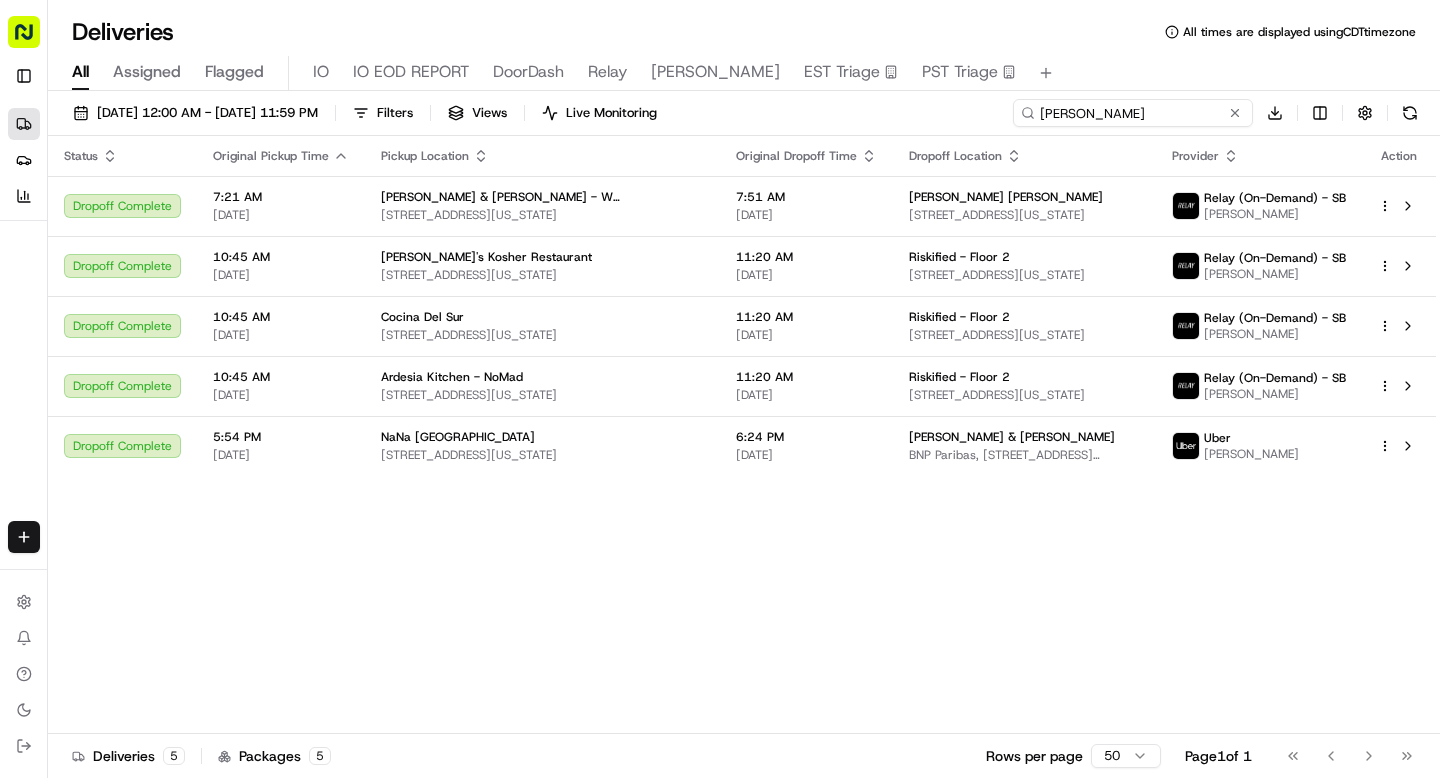 click on "amanda" at bounding box center [1133, 113] 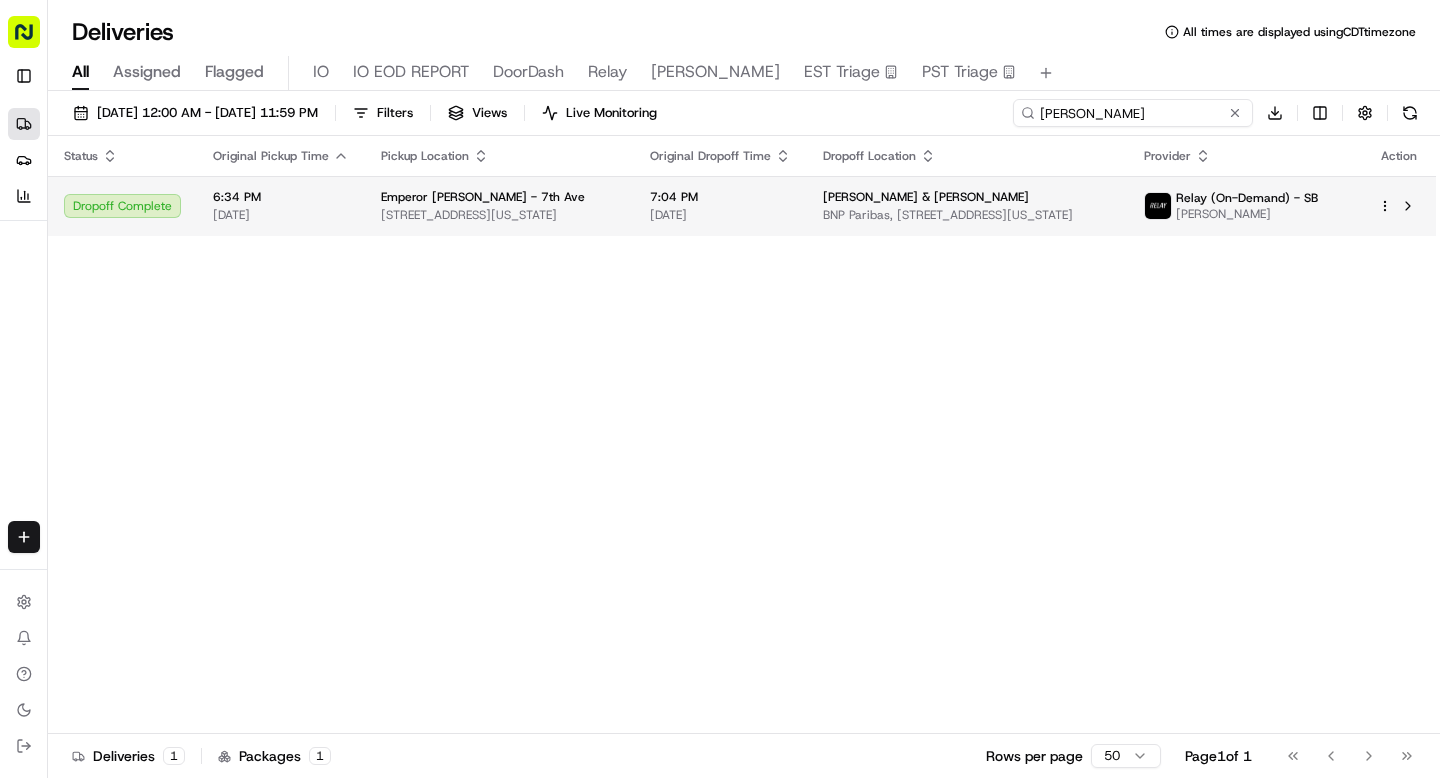 type on "britt" 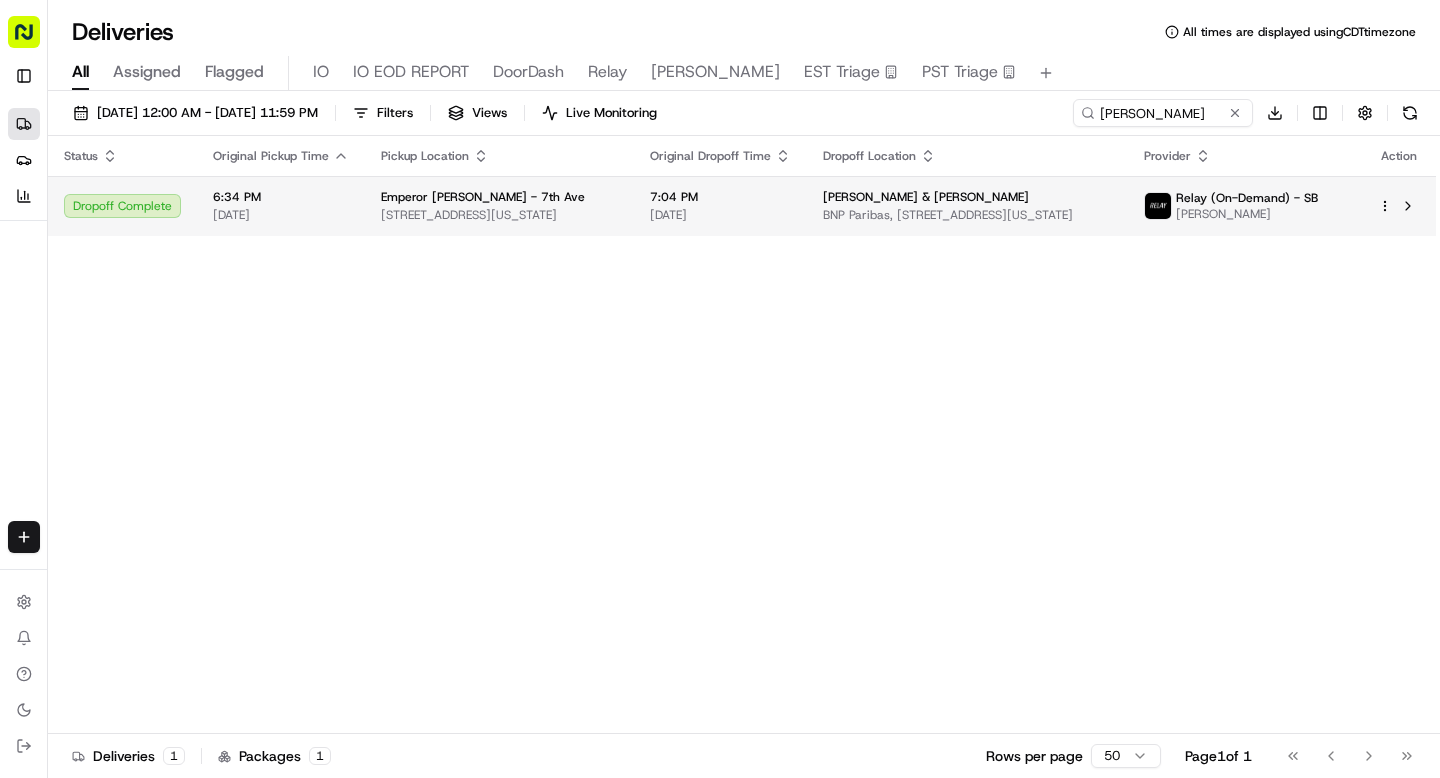 click on "BNP Paribas, 787 7th Ave, New York, NY 10019, USA" at bounding box center [967, 215] 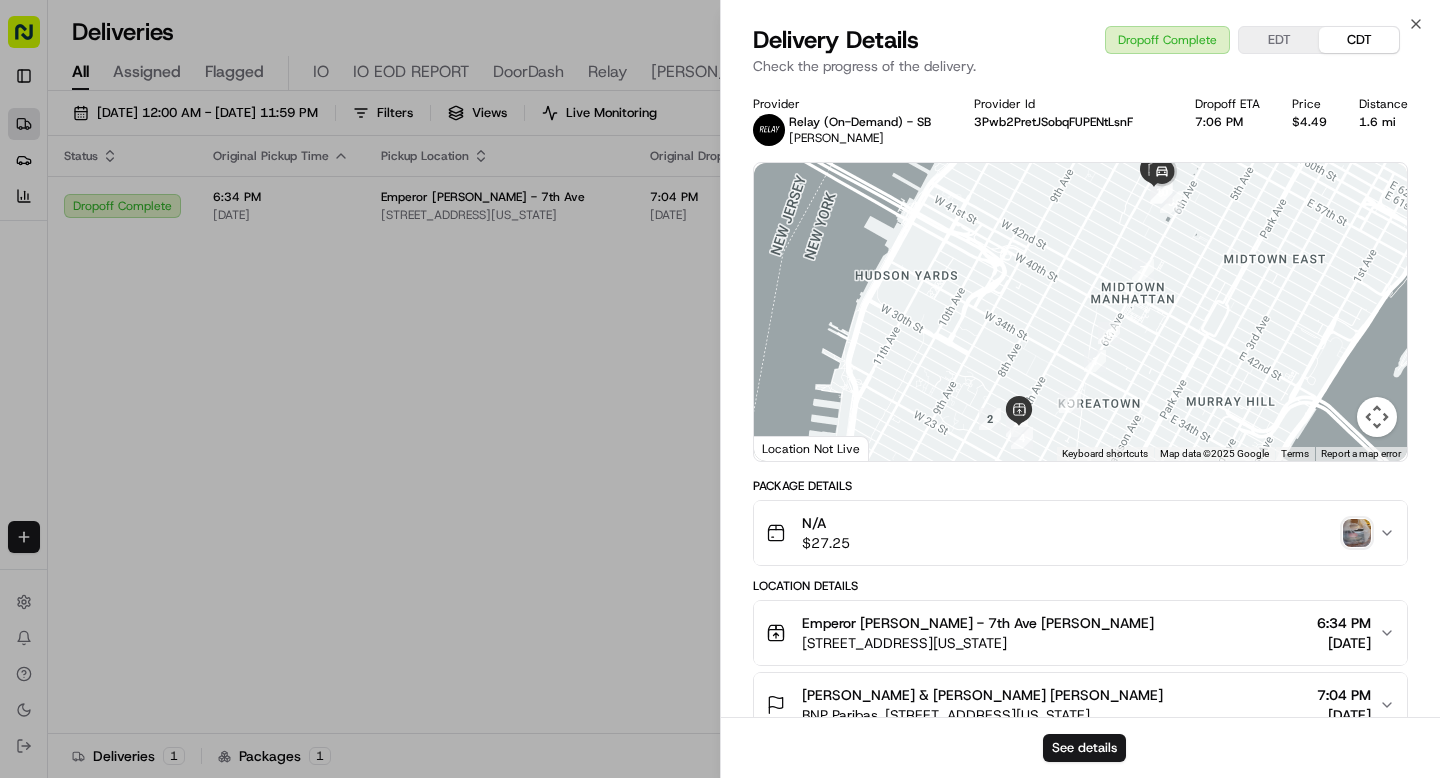 click at bounding box center [1357, 533] 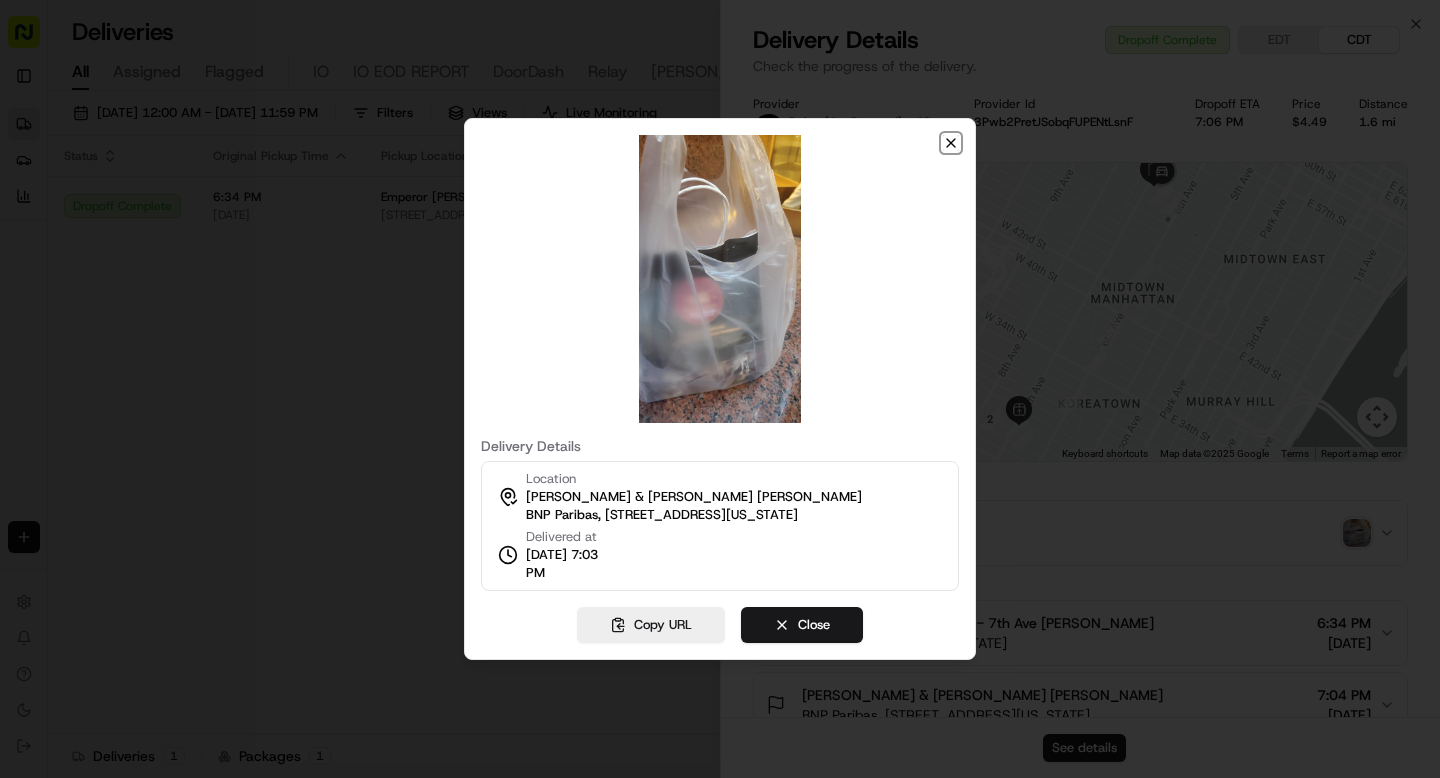 click 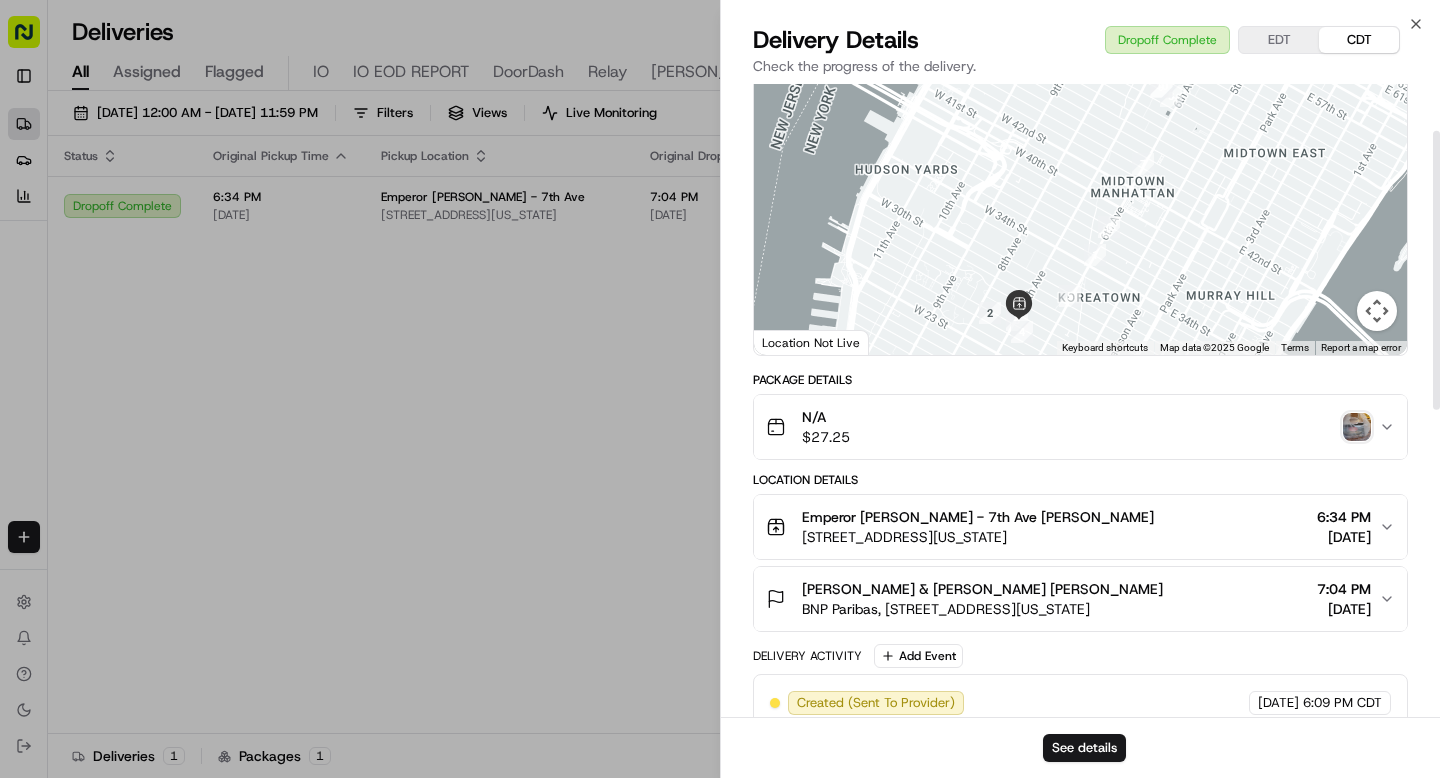 click on "Willkie Farr & Gallagher Brittany Klinger" at bounding box center [982, 589] 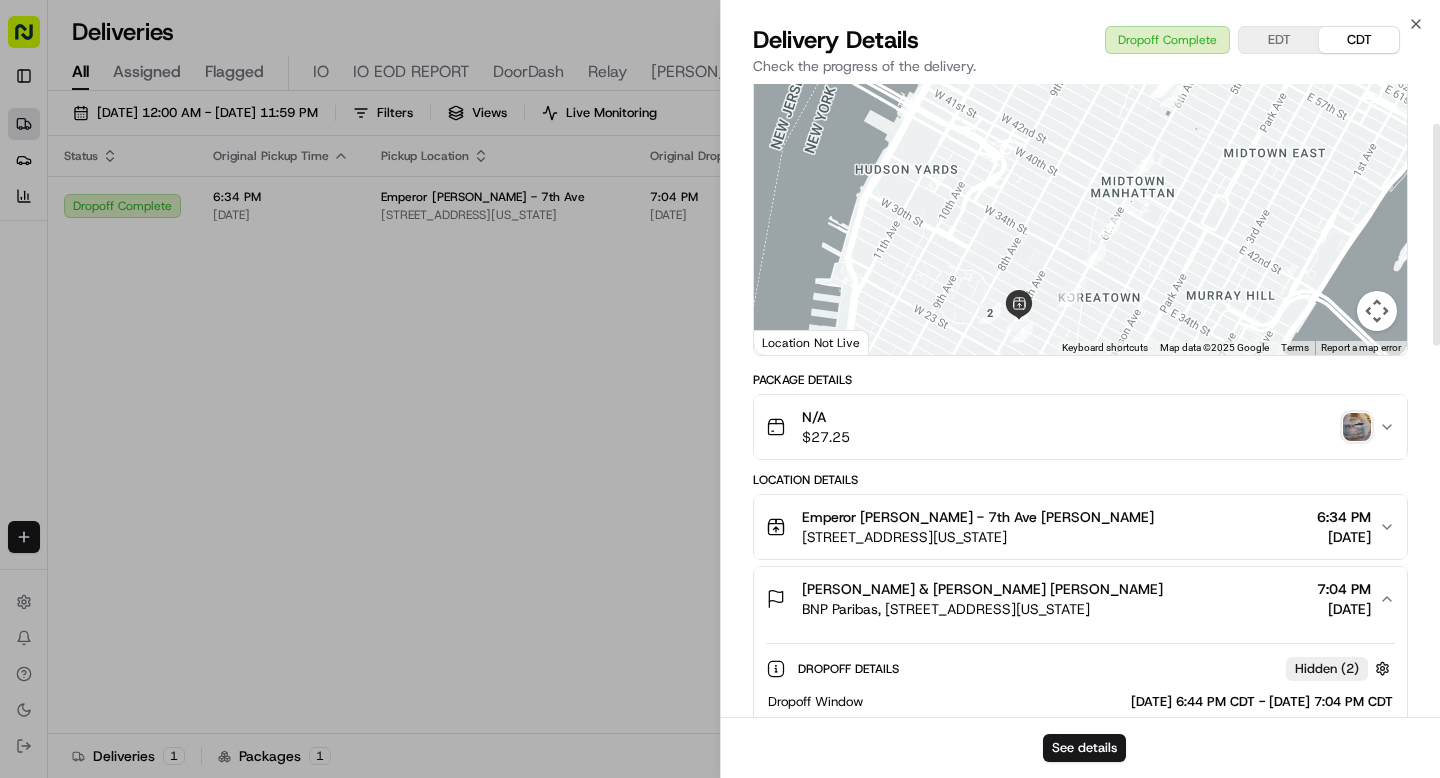 scroll, scrollTop: 606, scrollLeft: 0, axis: vertical 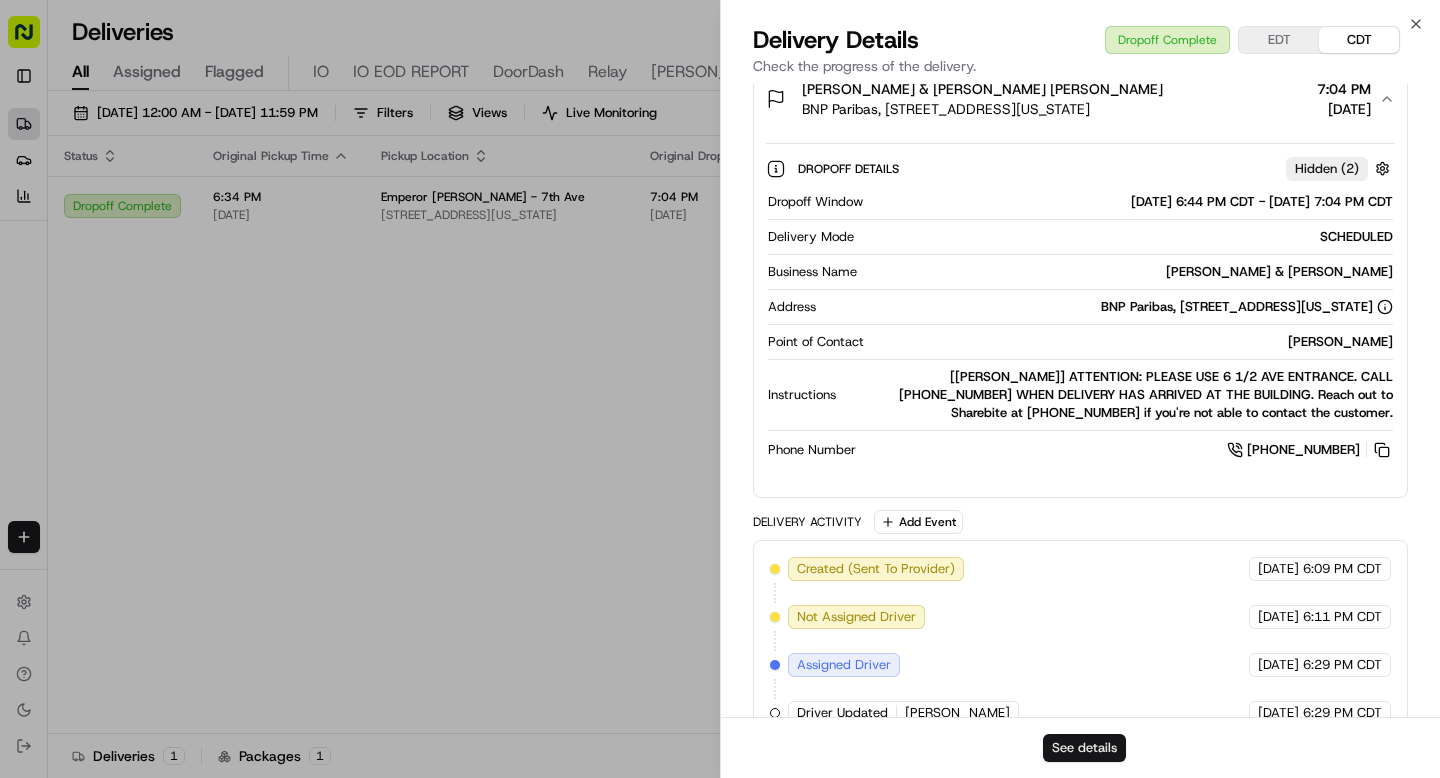 click on "See details" at bounding box center [1084, 748] 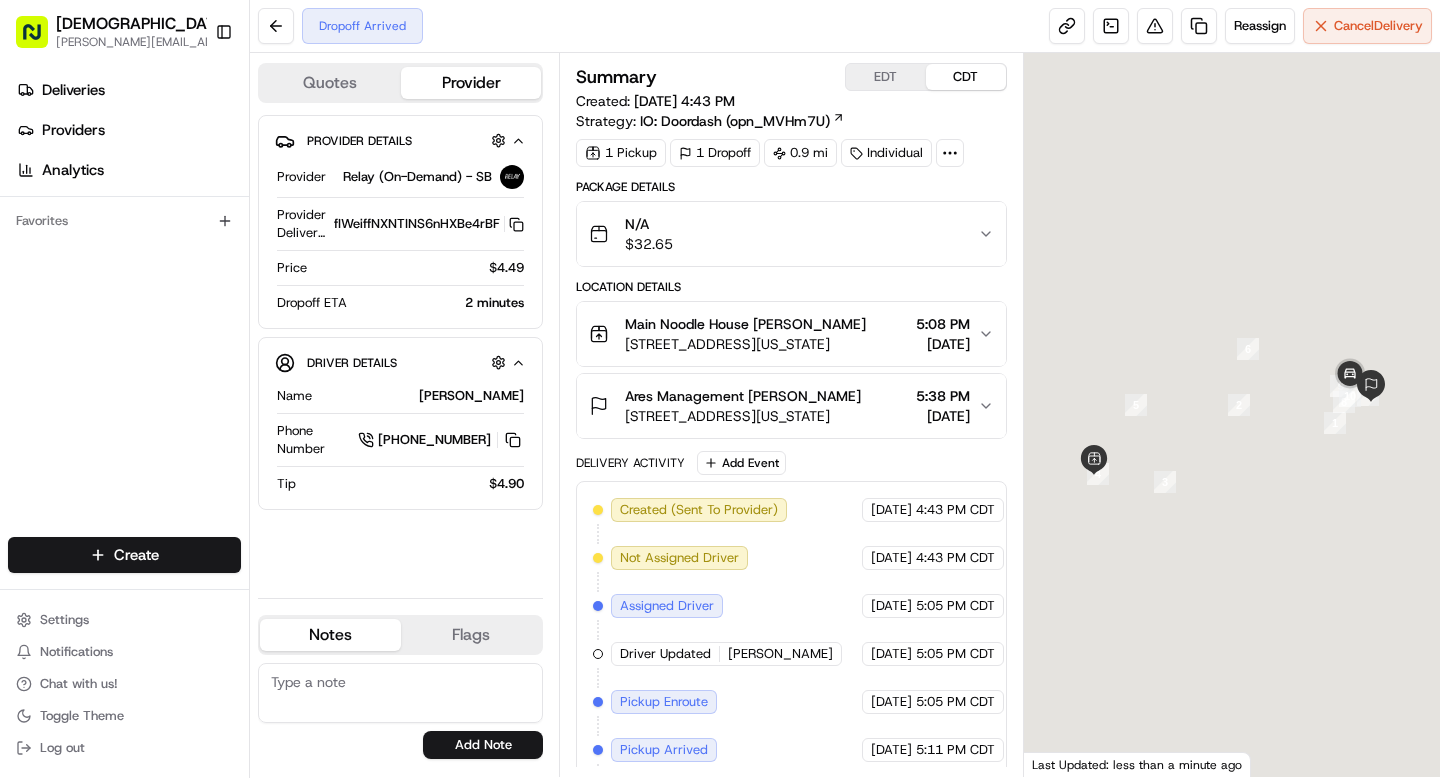 scroll, scrollTop: 0, scrollLeft: 0, axis: both 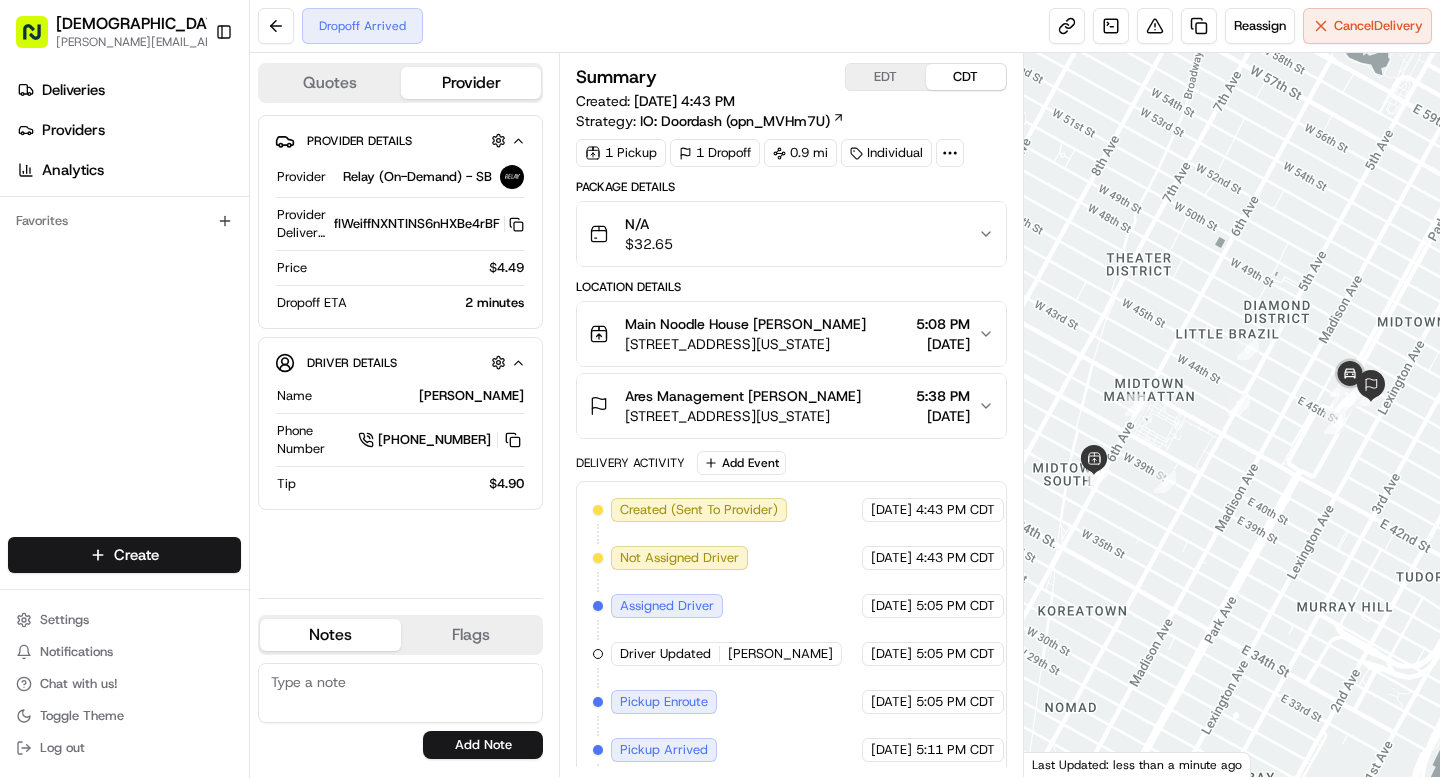 click on "[STREET_ADDRESS][US_STATE]" at bounding box center [743, 416] 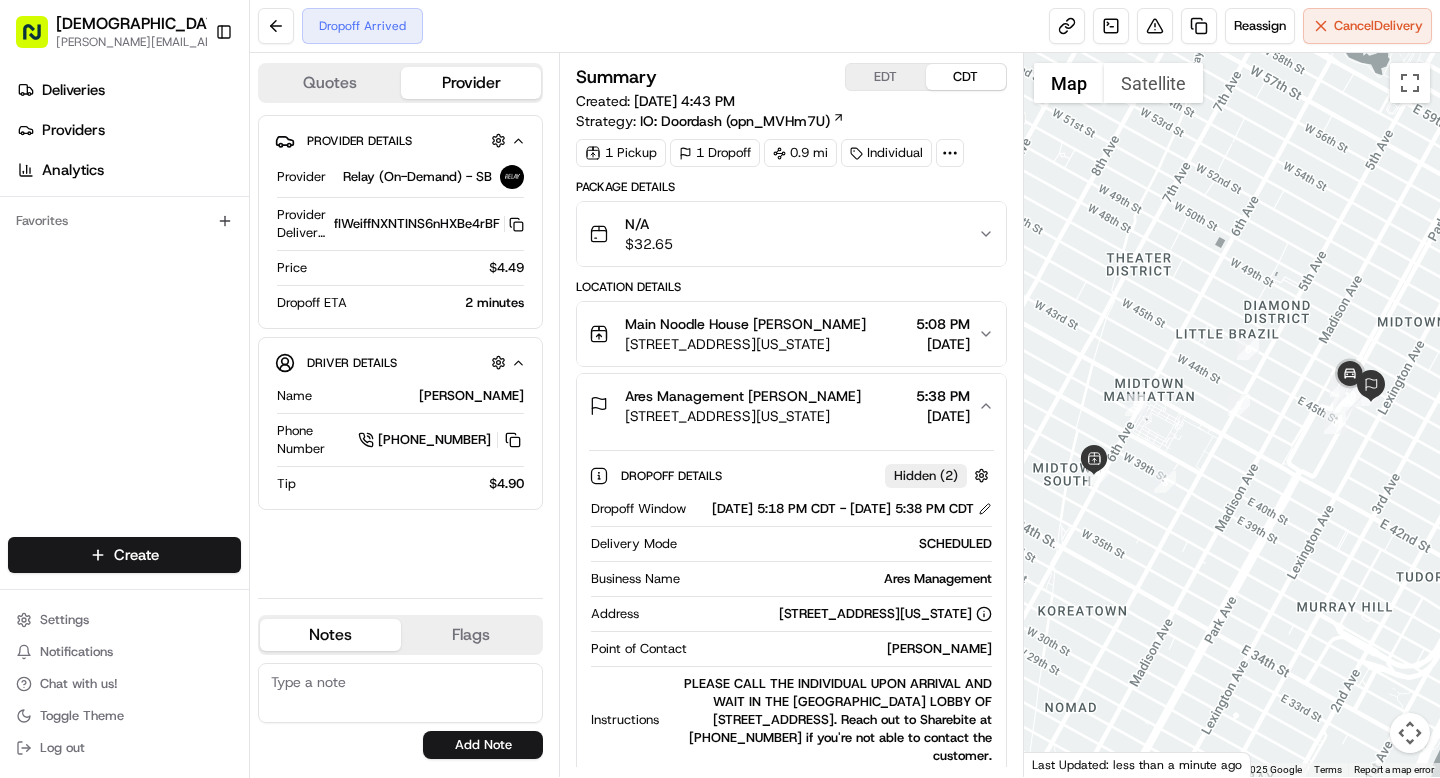 click on "[PERSON_NAME]" at bounding box center (843, 649) 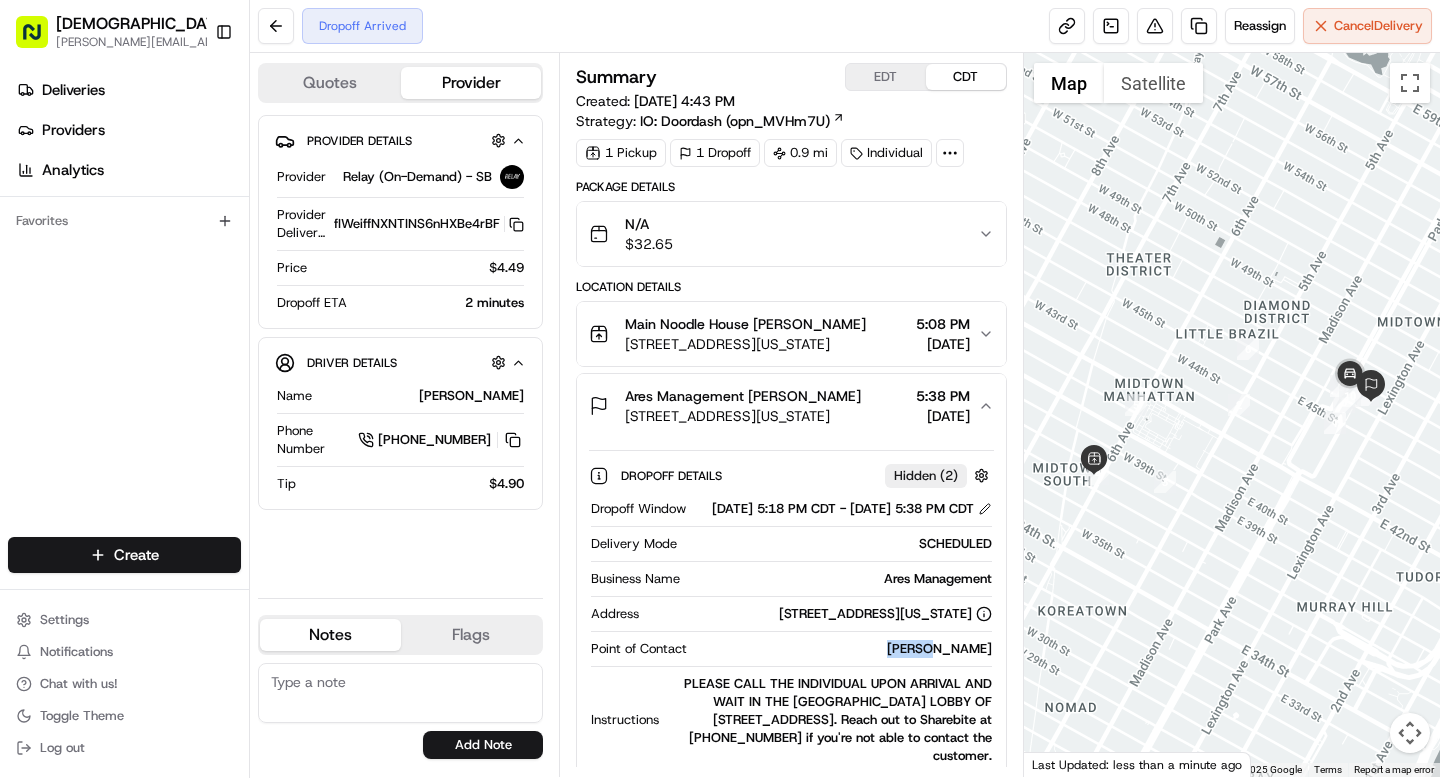 click on "[PERSON_NAME]" at bounding box center (843, 649) 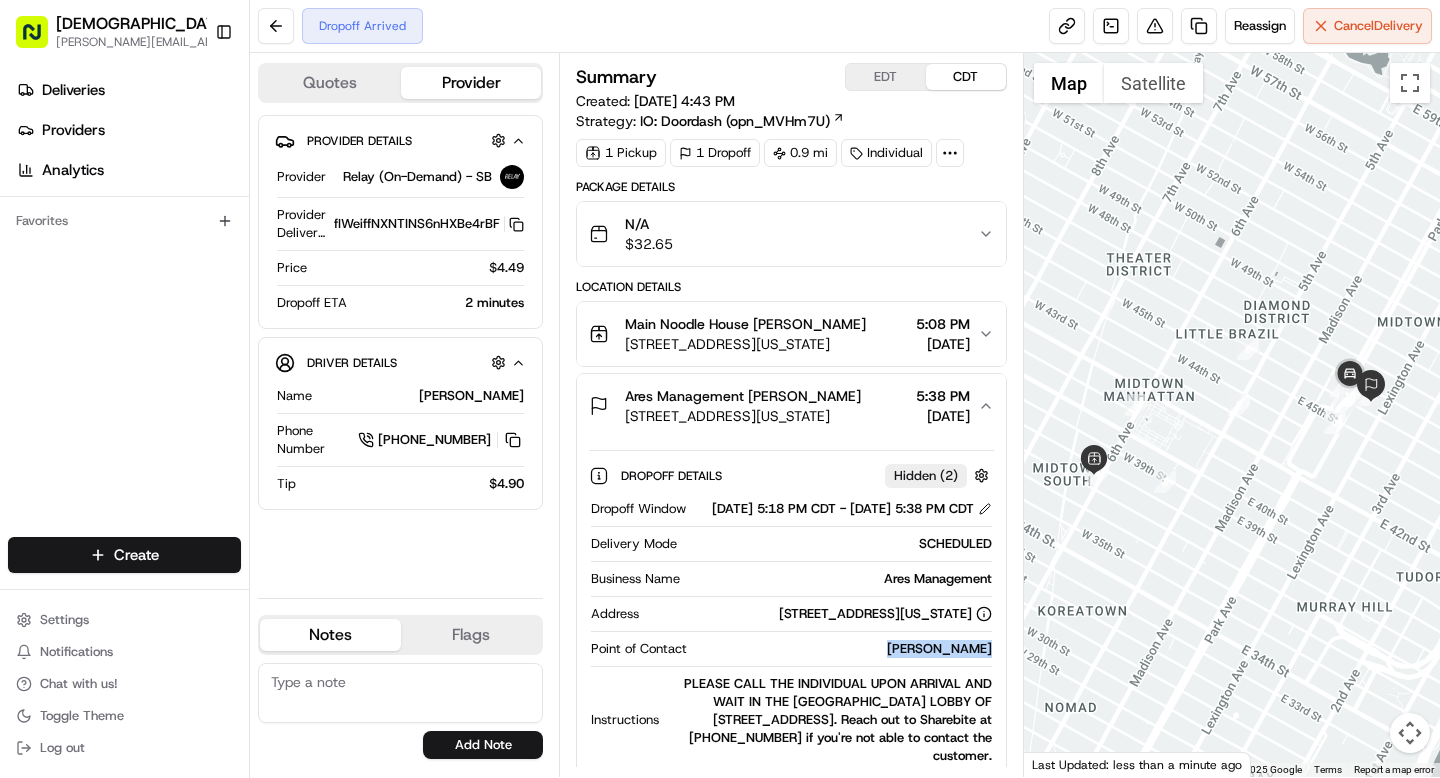 click on "Claire Strimling" at bounding box center (843, 649) 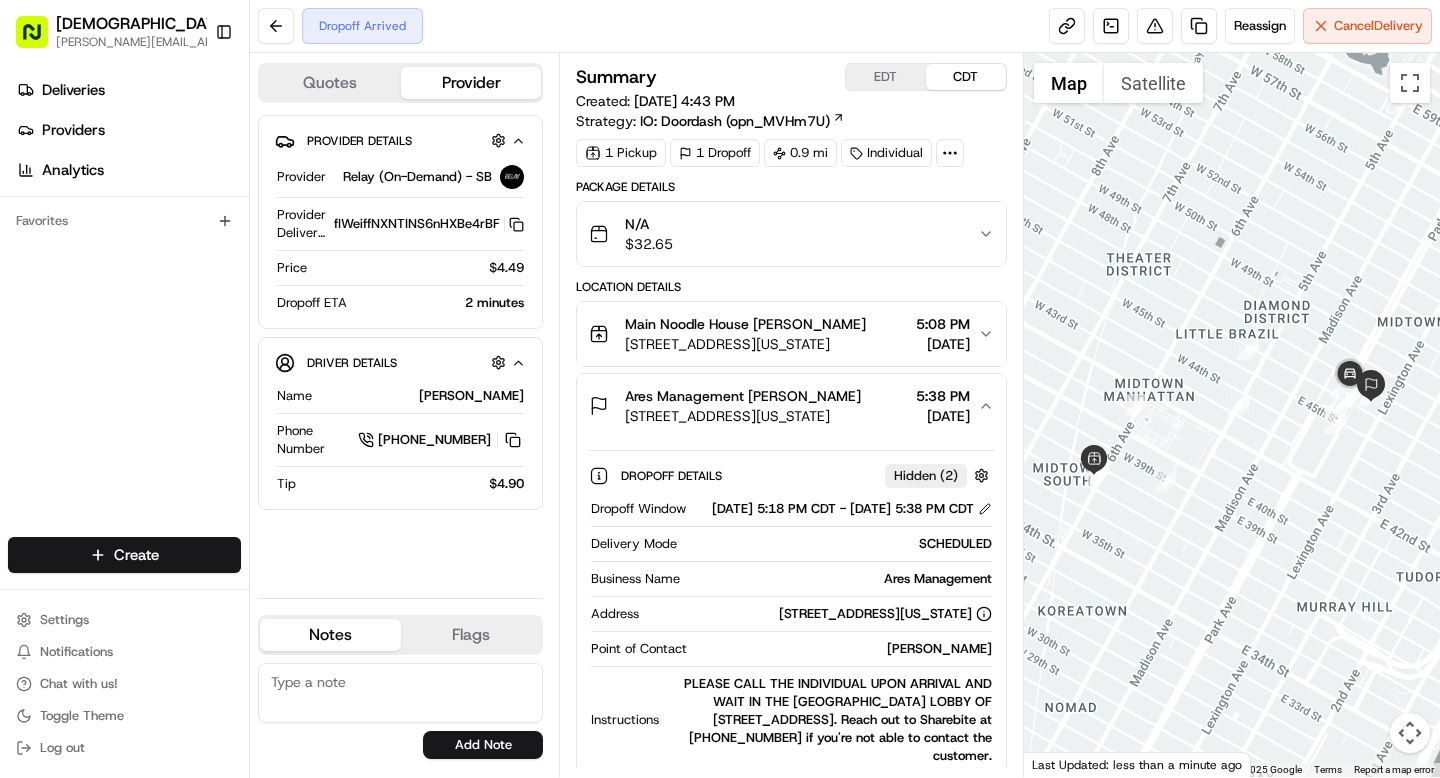 click 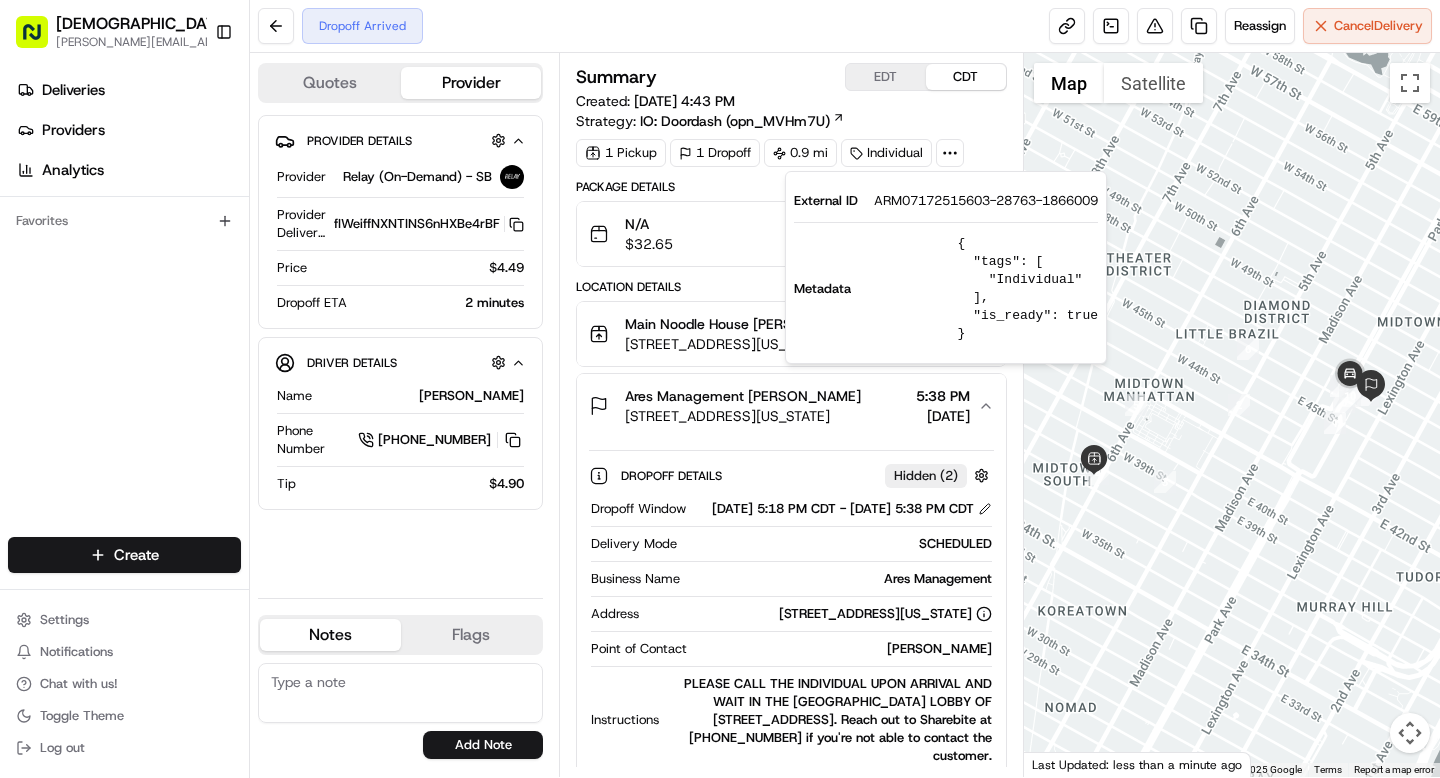 click on "ARM07172515603-28763-1866009" at bounding box center [986, 201] 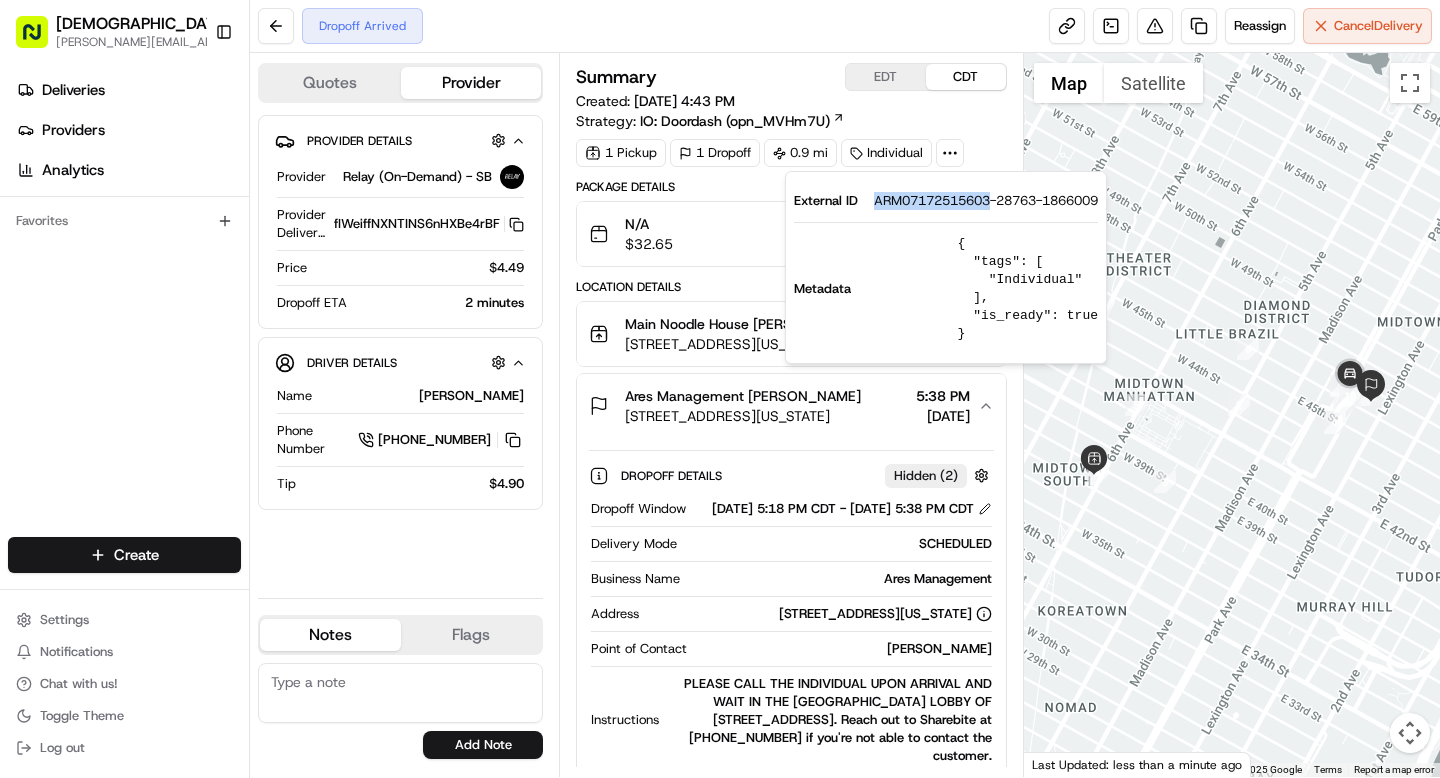 click on "ARM07172515603-28763-1866009" at bounding box center [986, 201] 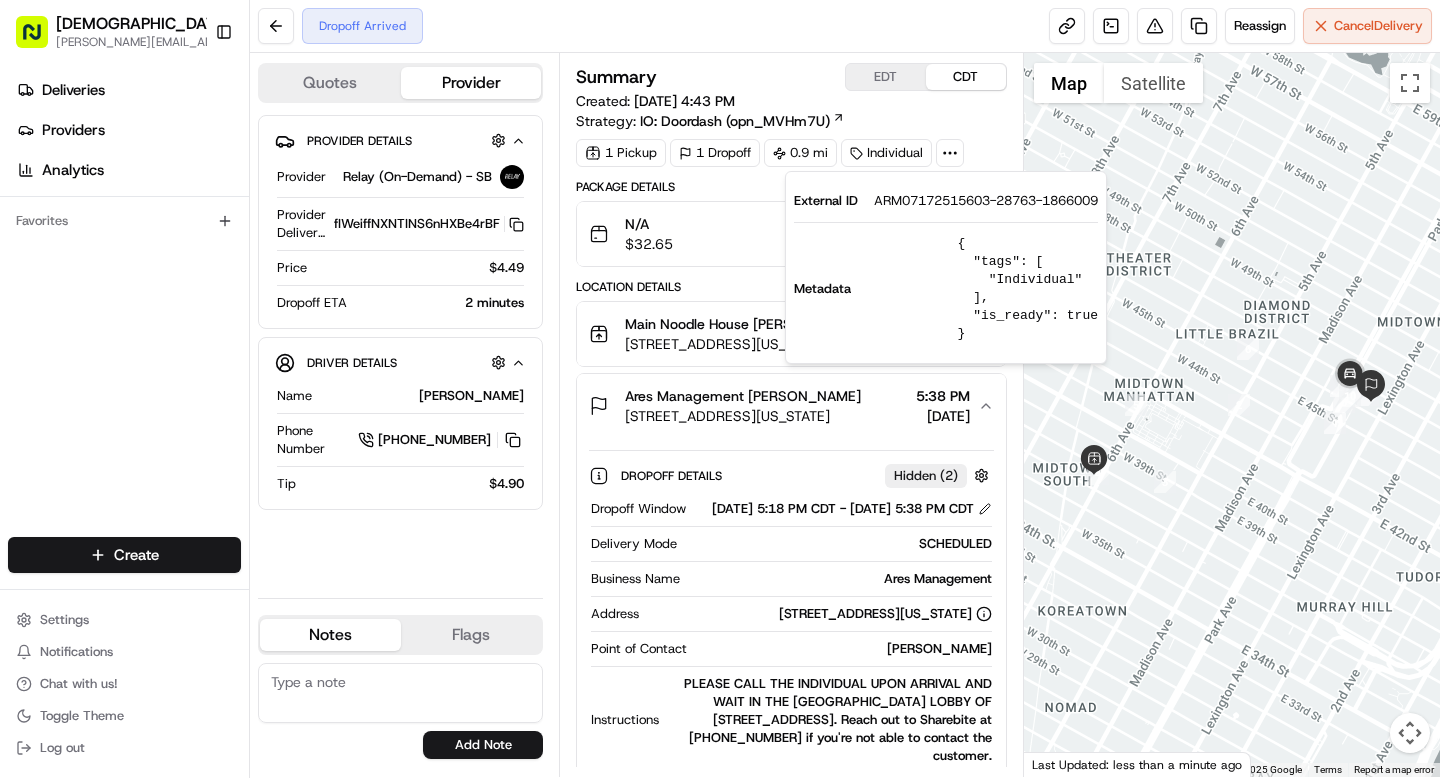click on "07/17/2025 4:43 PM" at bounding box center [684, 101] 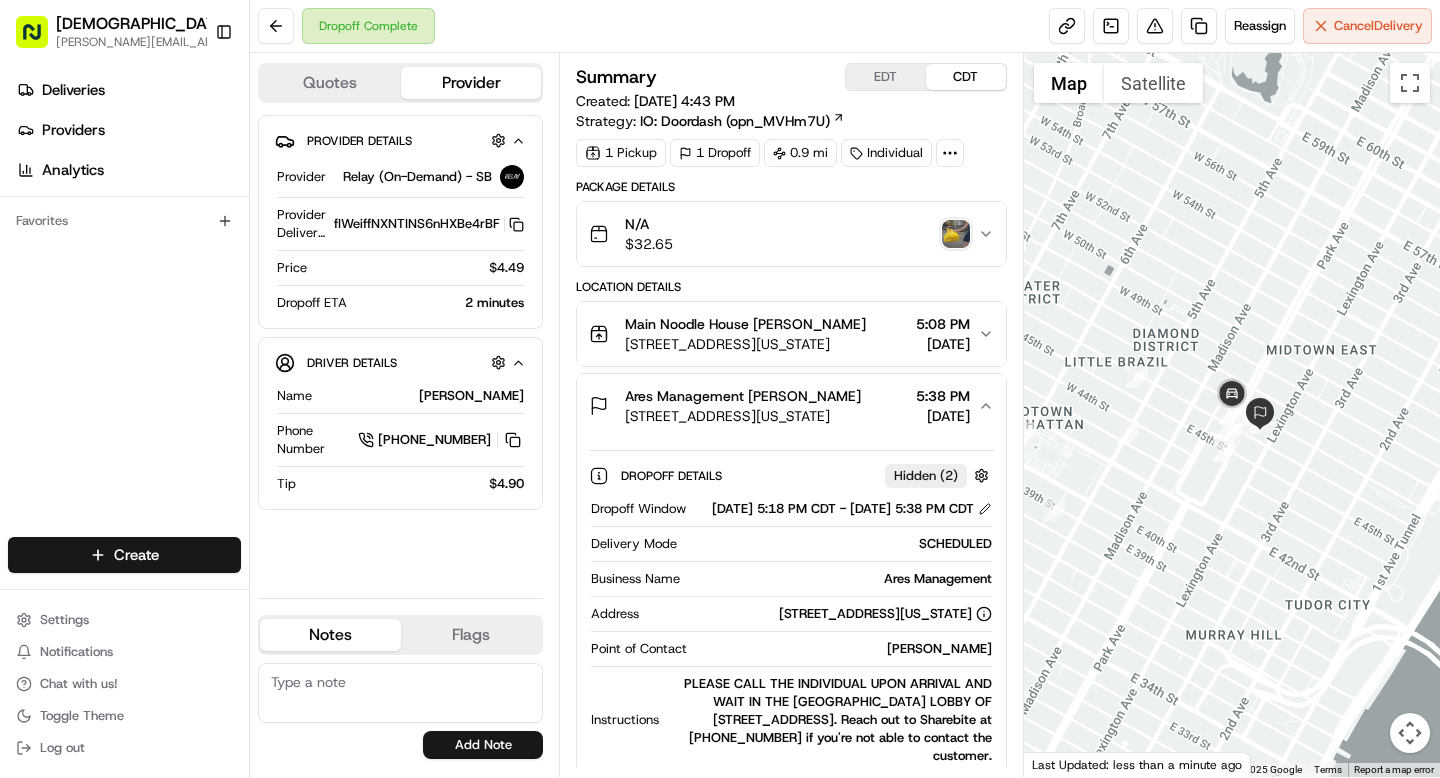 click at bounding box center [956, 234] 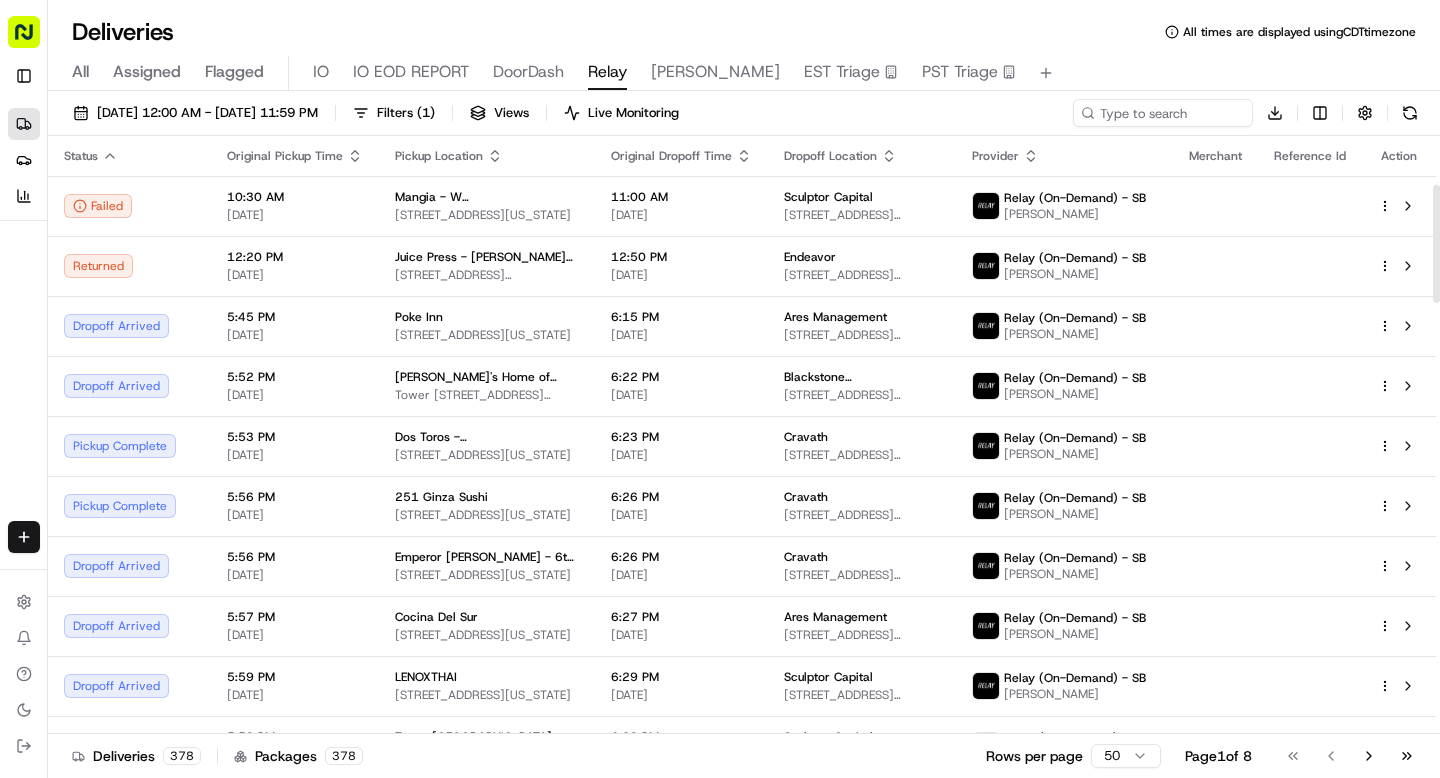 scroll, scrollTop: 0, scrollLeft: 0, axis: both 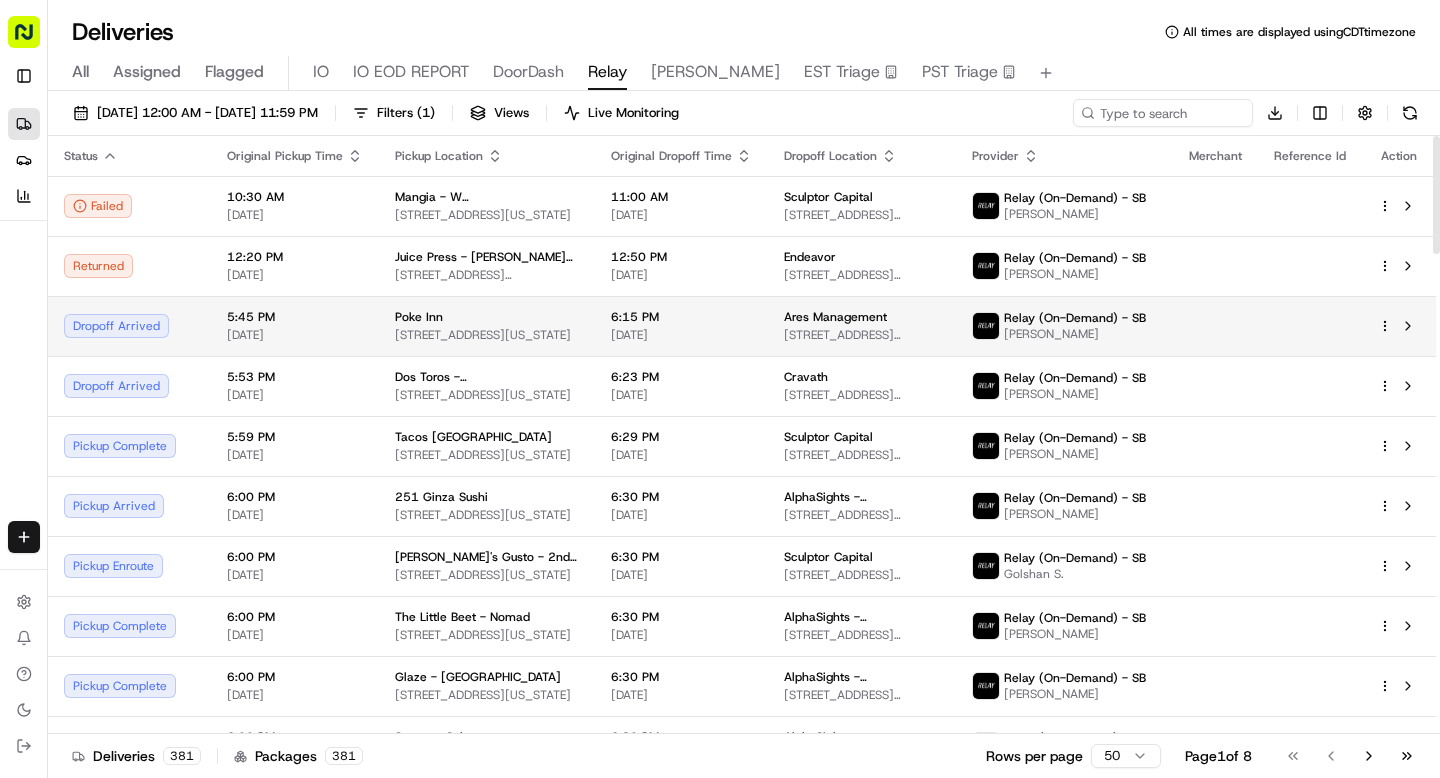 click on "Dropoff Arrived" at bounding box center [129, 326] 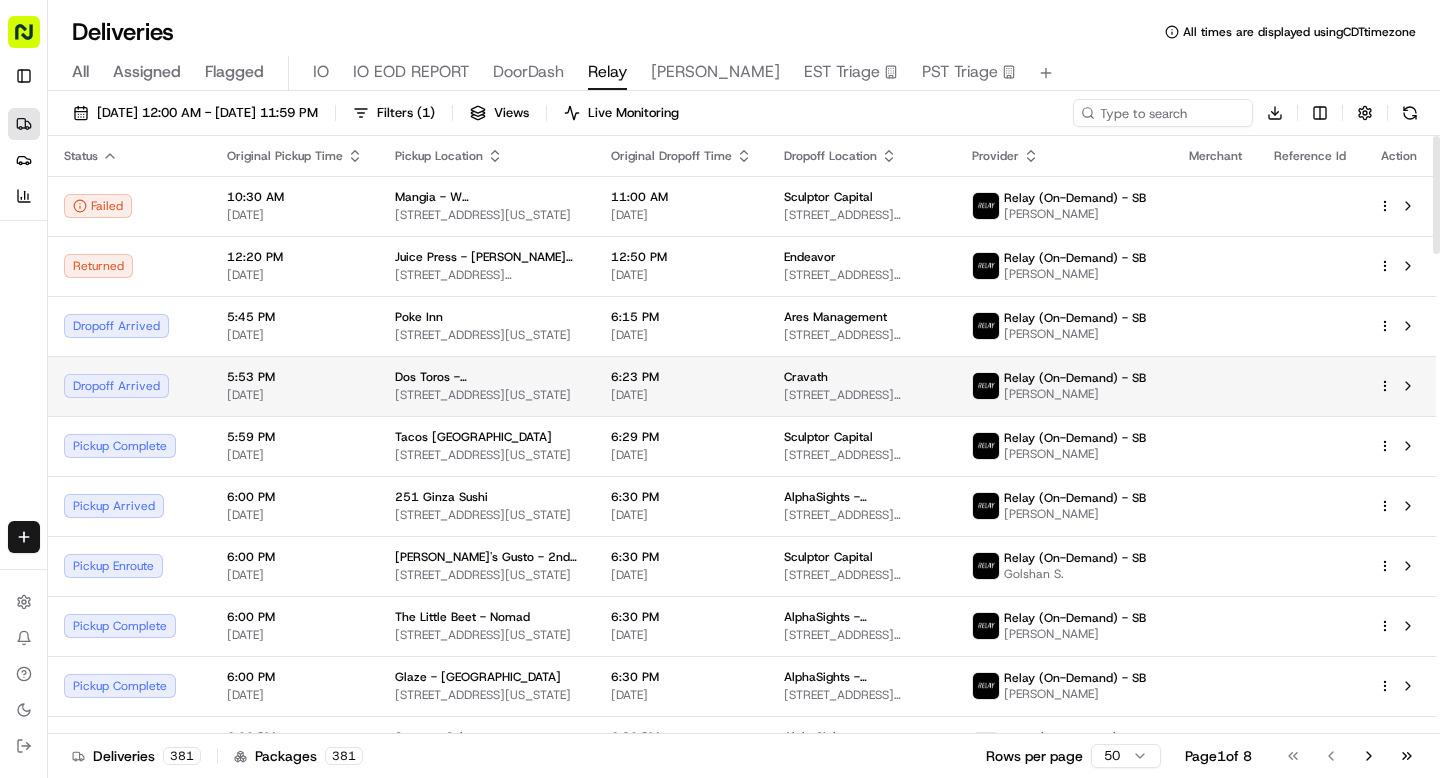 click on "Dropoff Arrived" at bounding box center [129, 386] 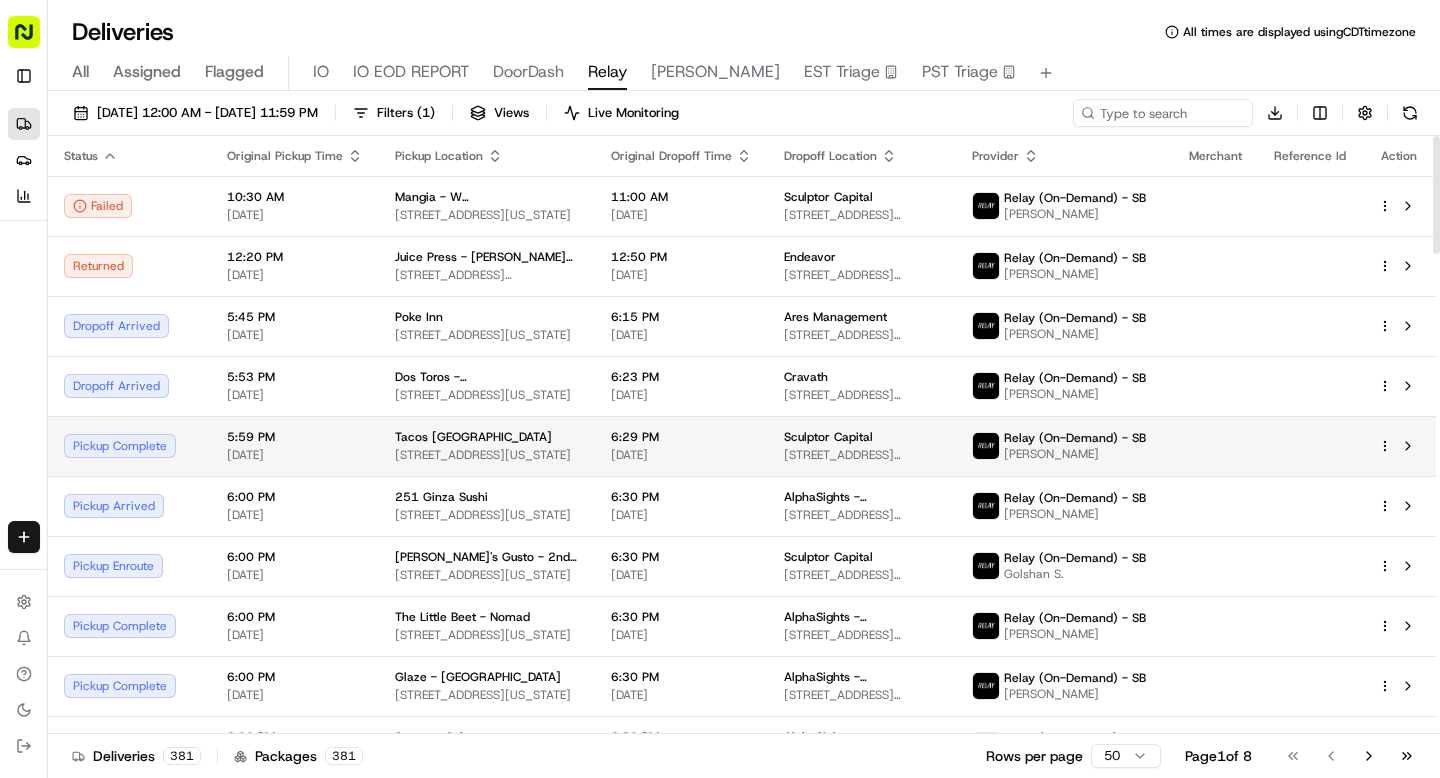 click on "Pickup Complete" at bounding box center [129, 446] 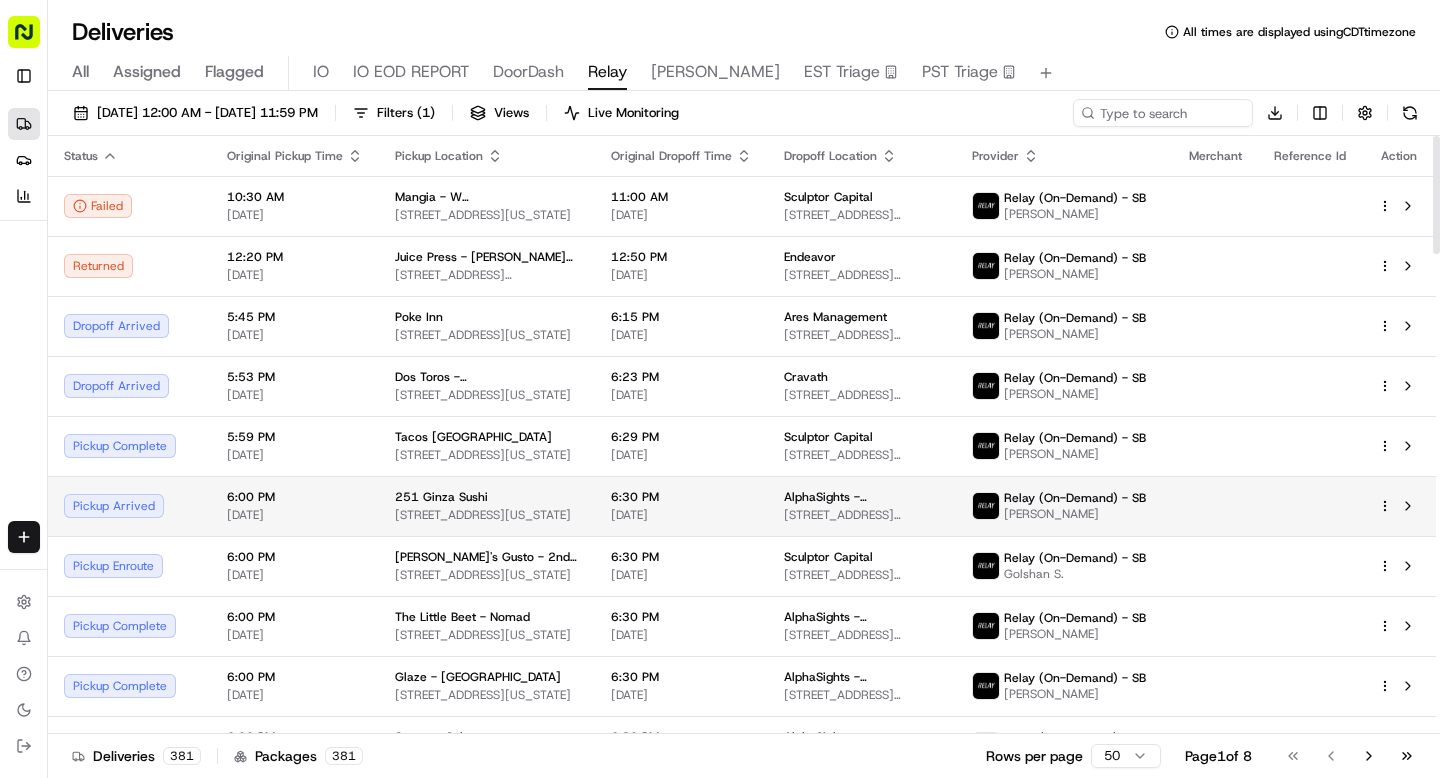 scroll, scrollTop: 122, scrollLeft: 0, axis: vertical 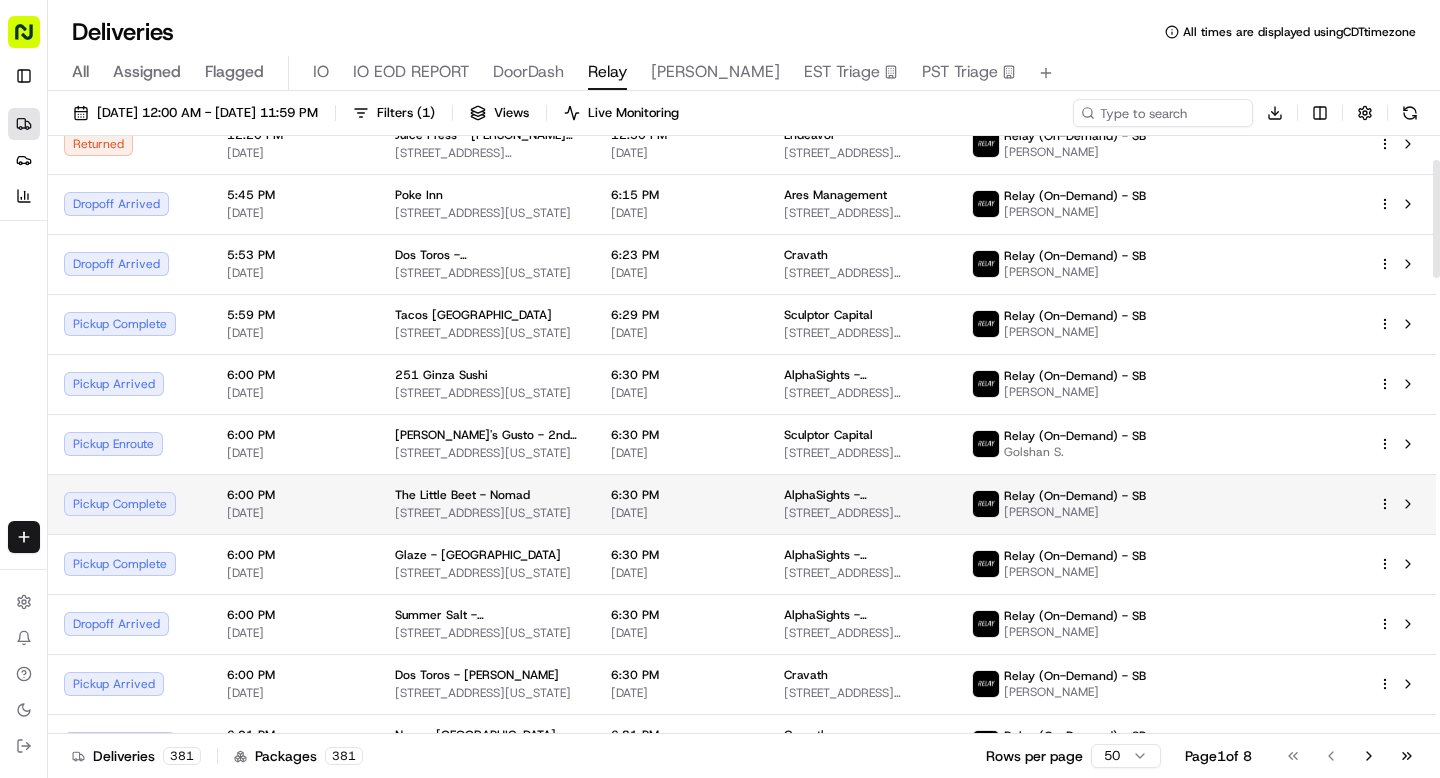 click on "Pickup Complete" at bounding box center (129, 504) 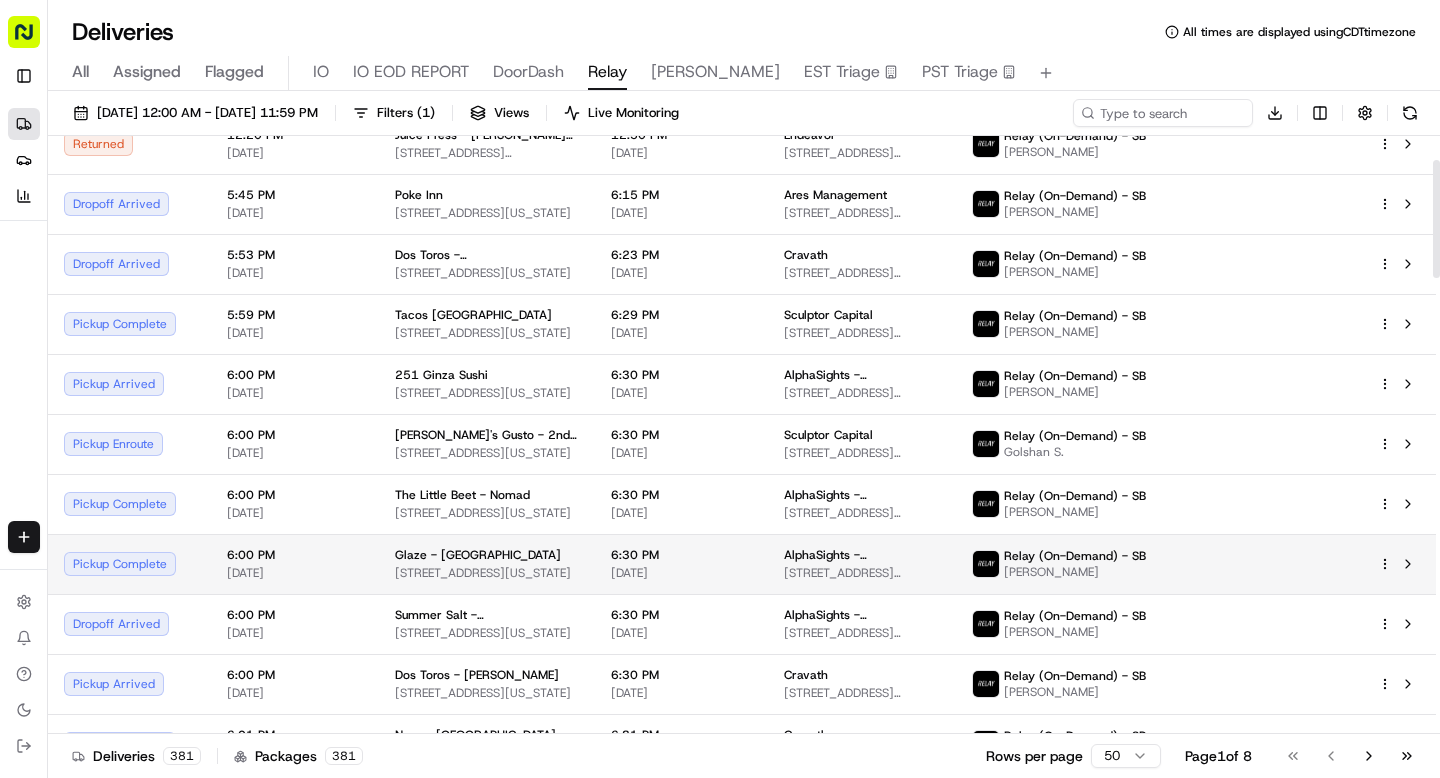 click on "Pickup Complete" at bounding box center (129, 564) 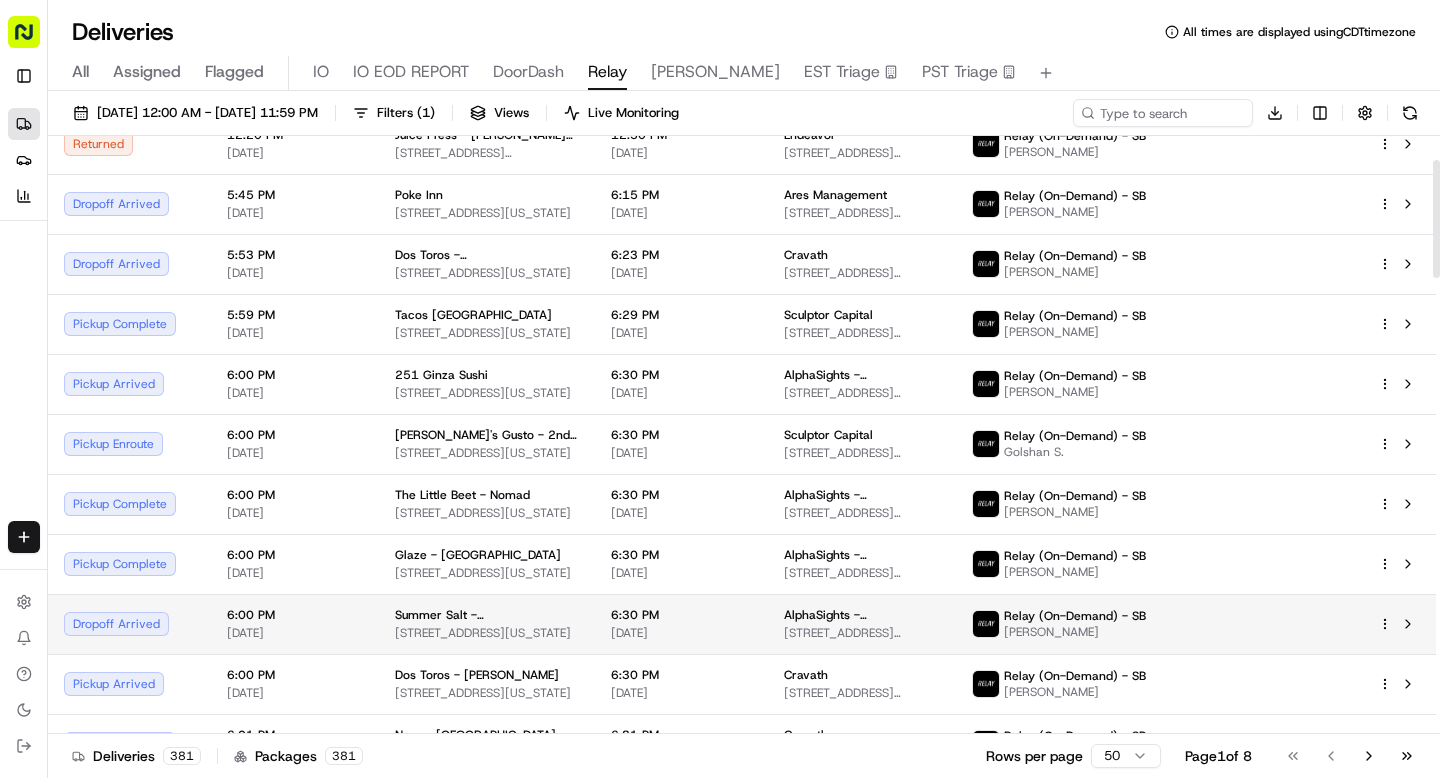 click on "Dropoff Arrived" at bounding box center [129, 624] 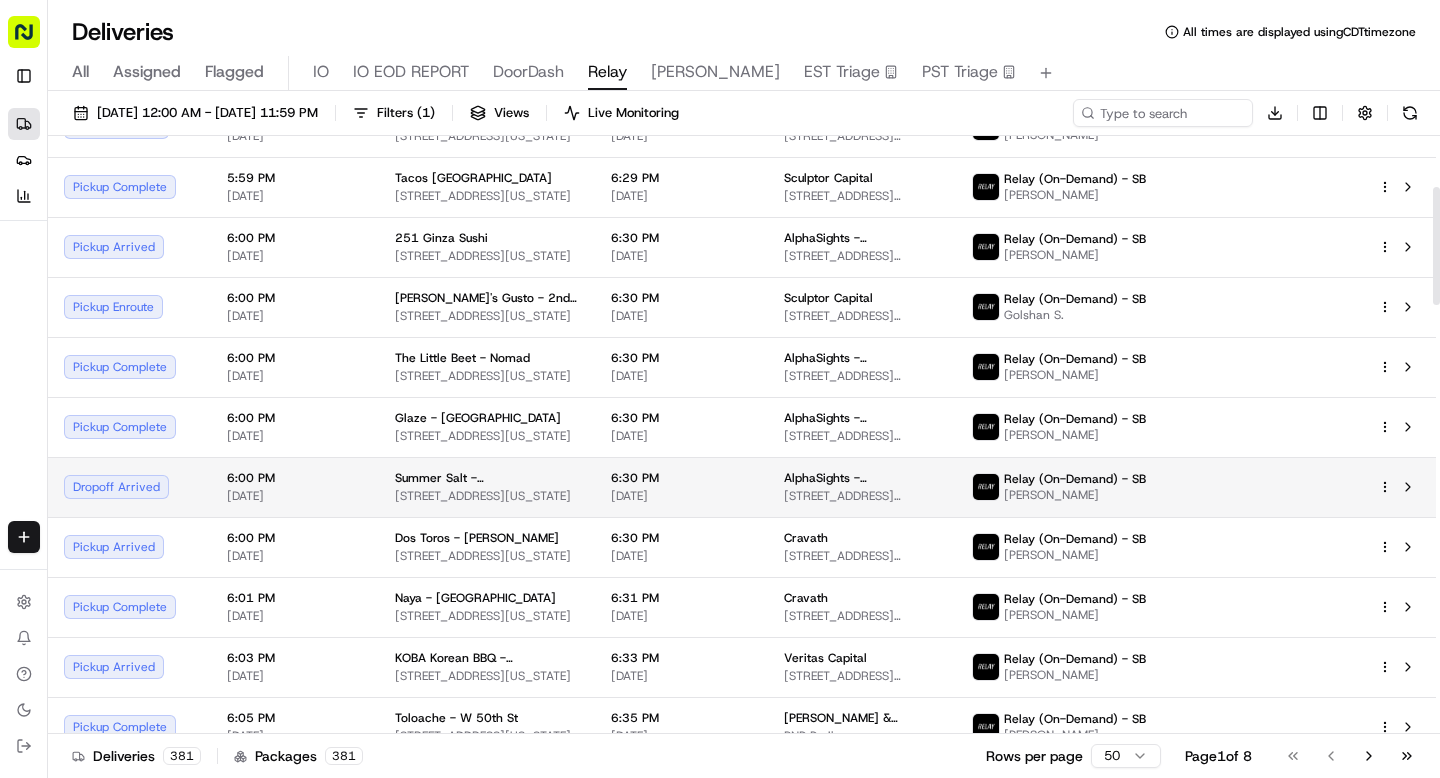 scroll, scrollTop: 265, scrollLeft: 0, axis: vertical 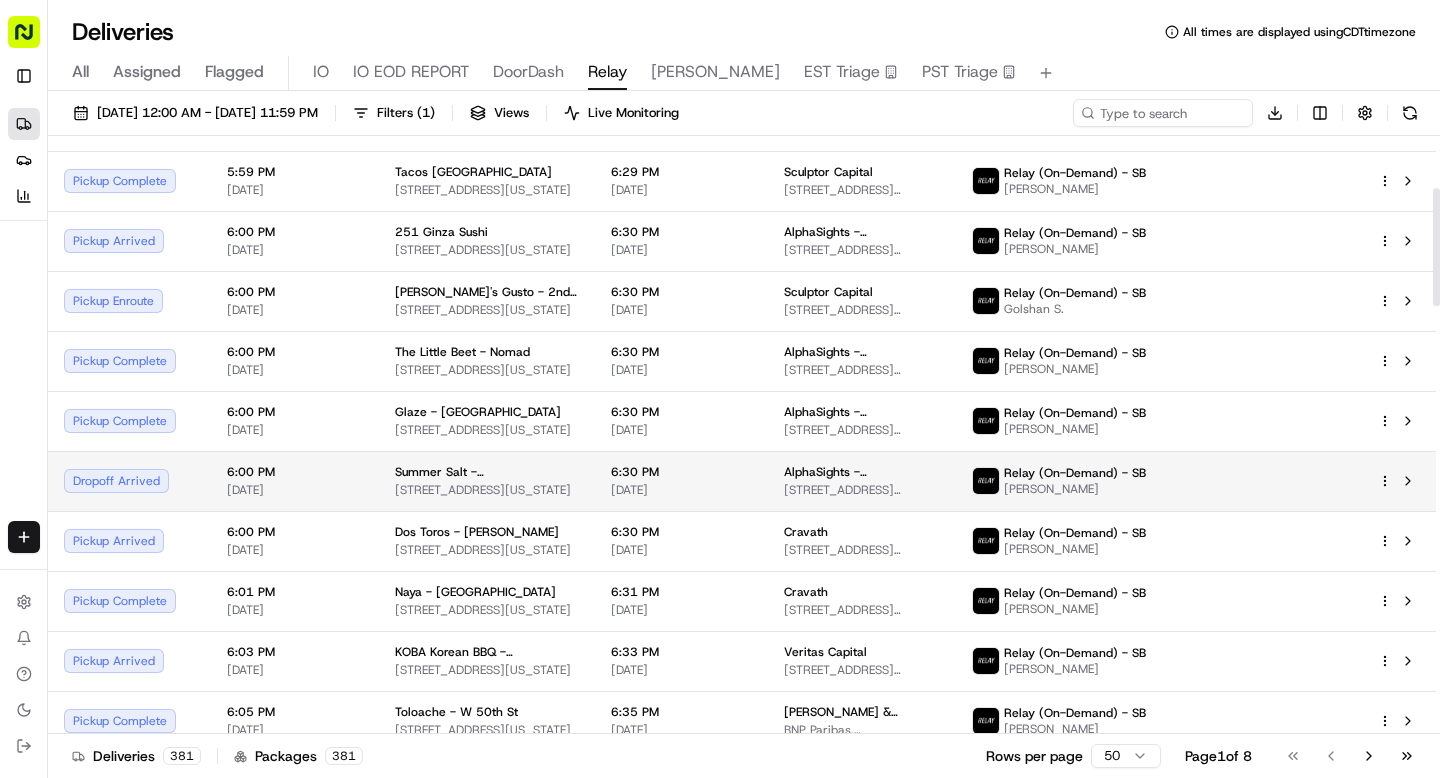 click on "Pickup Complete" at bounding box center (129, 601) 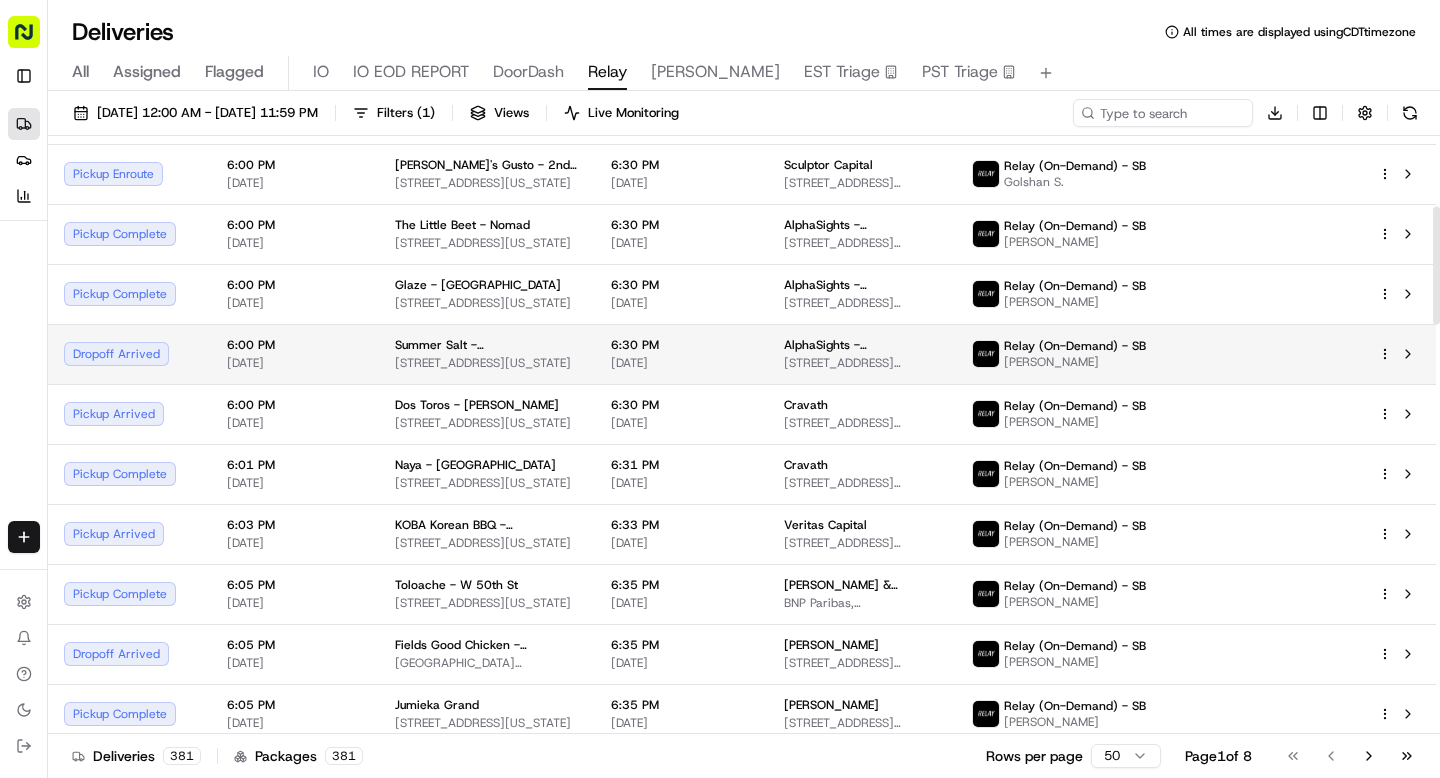 scroll, scrollTop: 409, scrollLeft: 0, axis: vertical 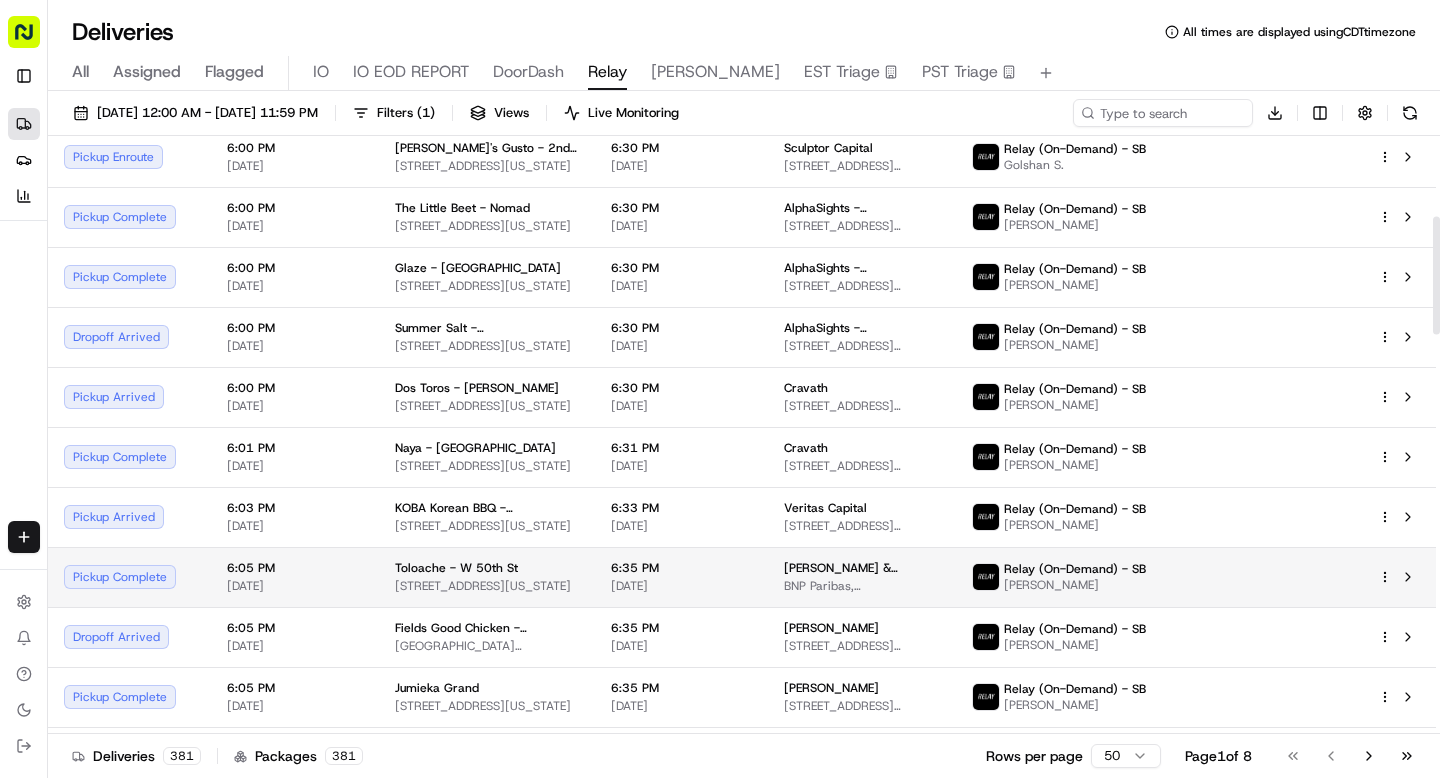 click on "Pickup Complete" at bounding box center (129, 577) 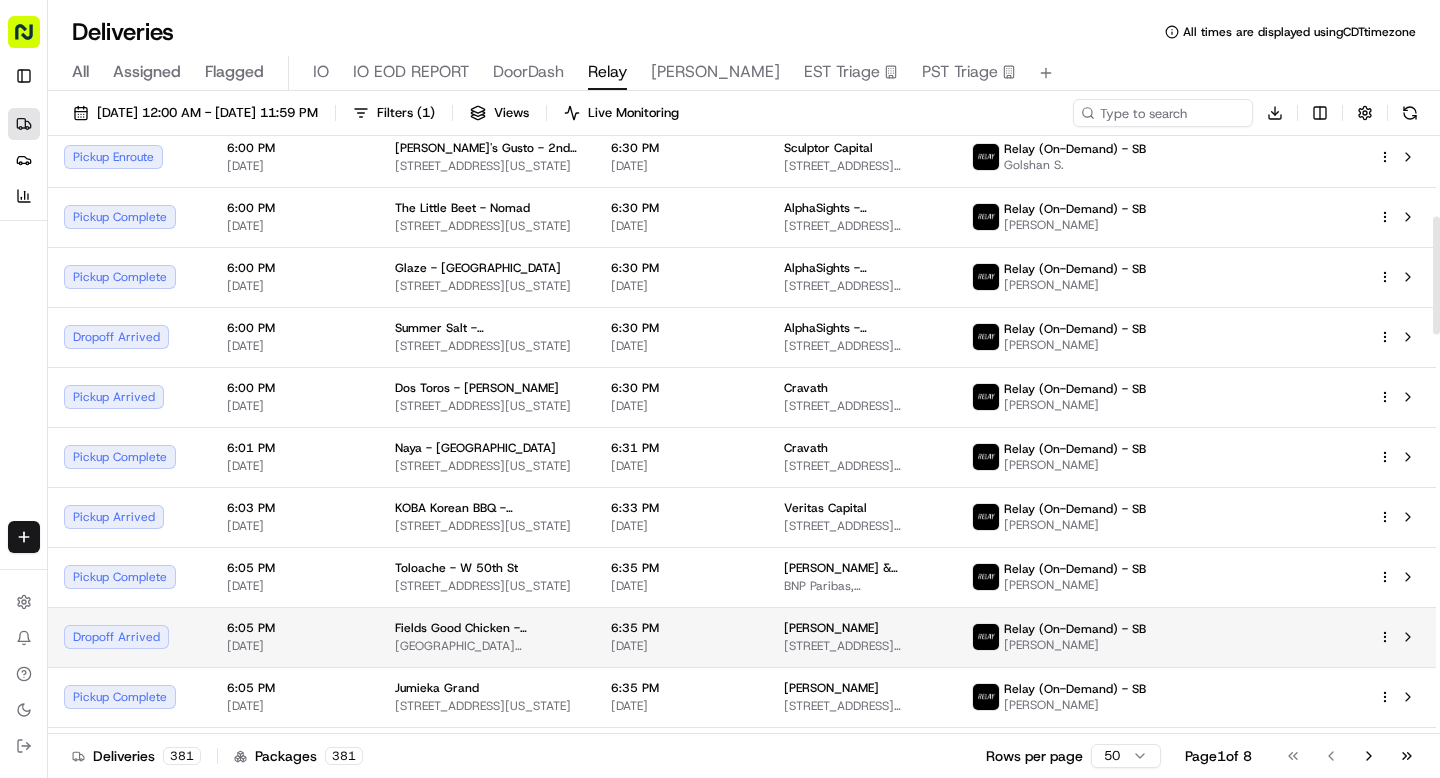 click on "Dropoff Arrived" at bounding box center (129, 637) 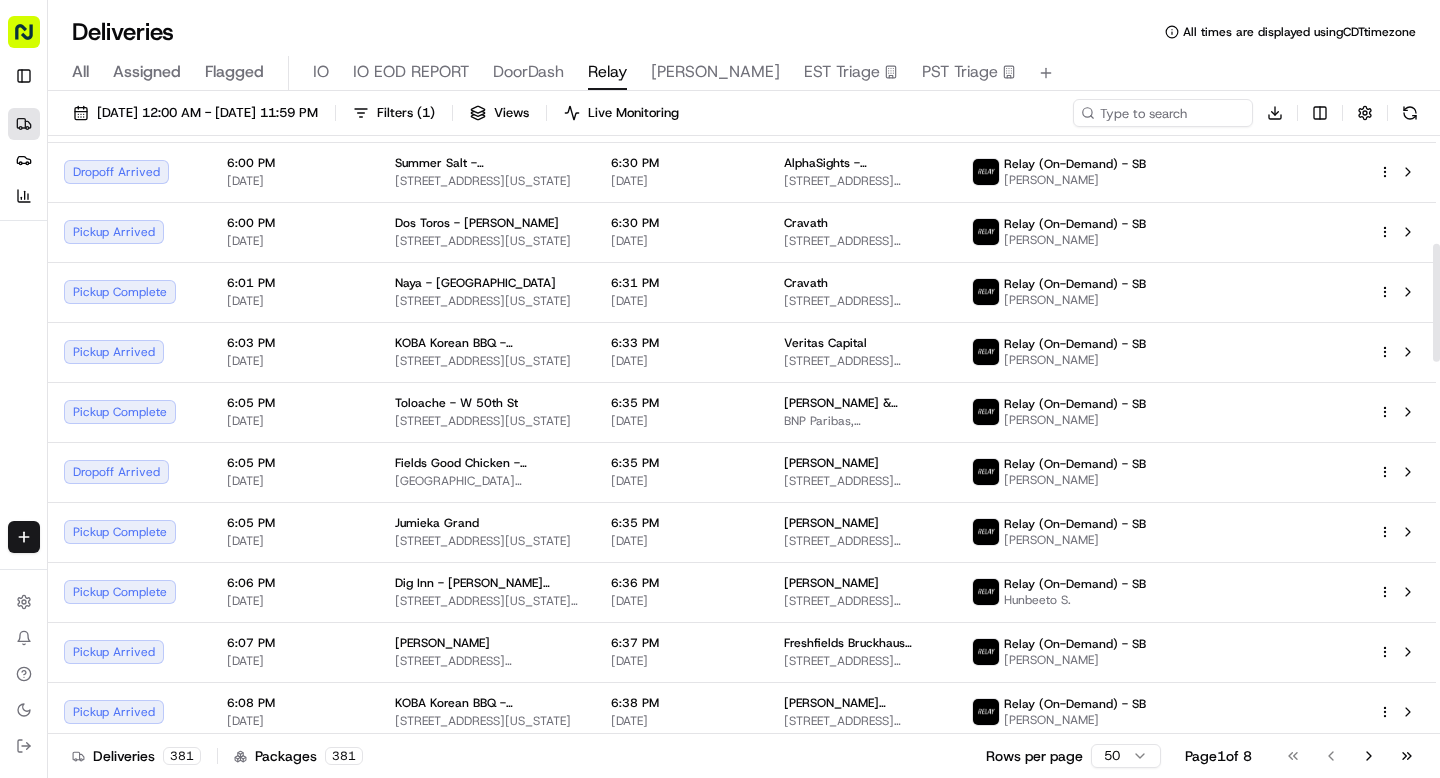 scroll, scrollTop: 596, scrollLeft: 0, axis: vertical 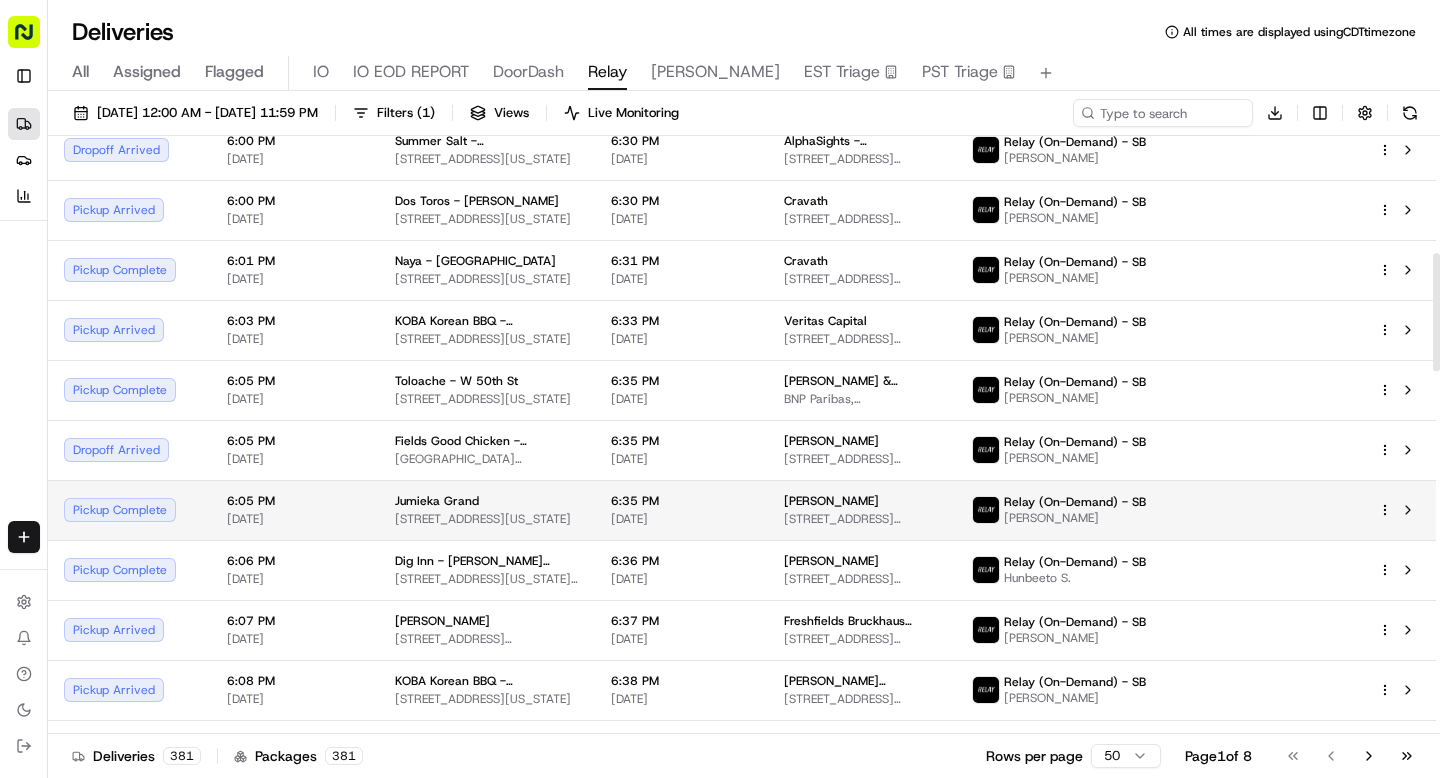 click on "Pickup Complete" at bounding box center (129, 510) 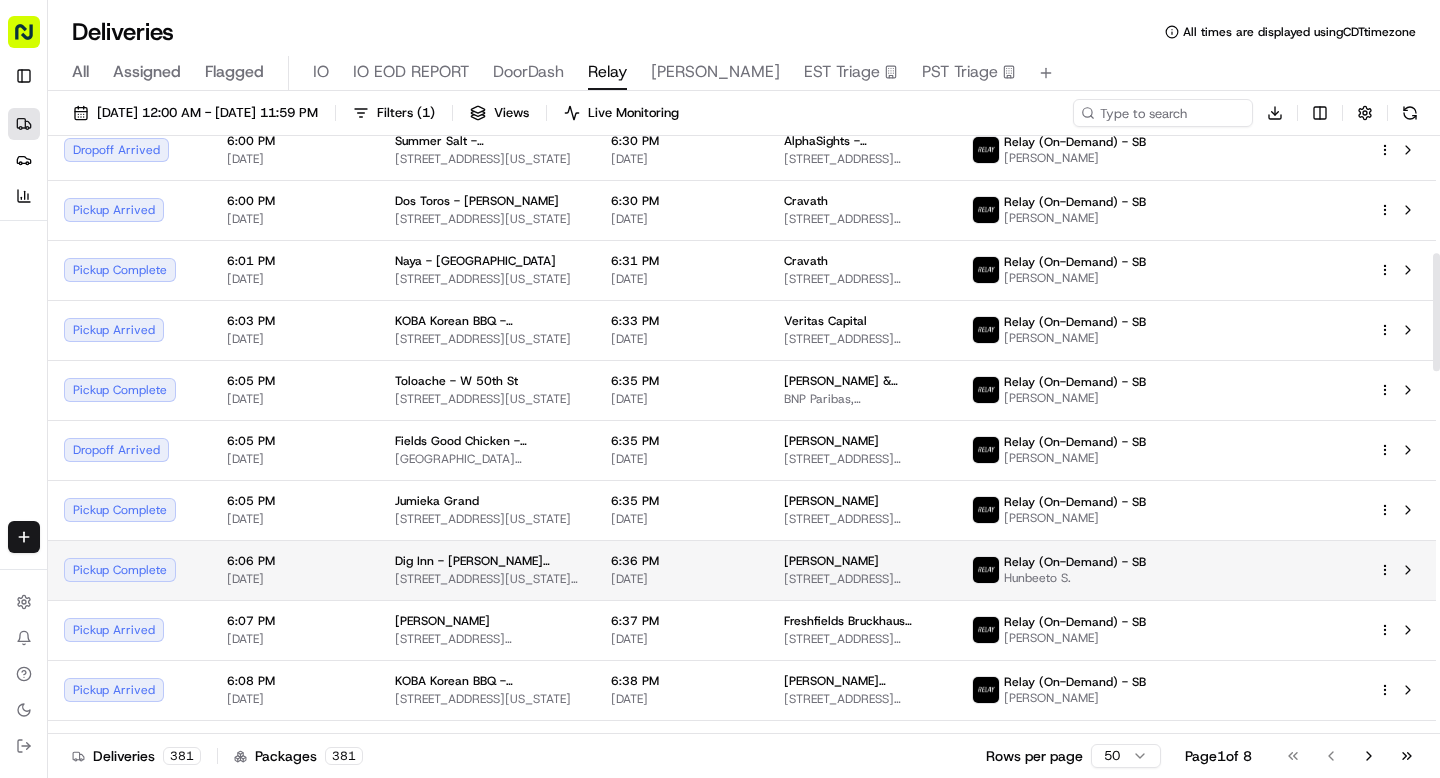 click on "Pickup Complete" at bounding box center (129, 570) 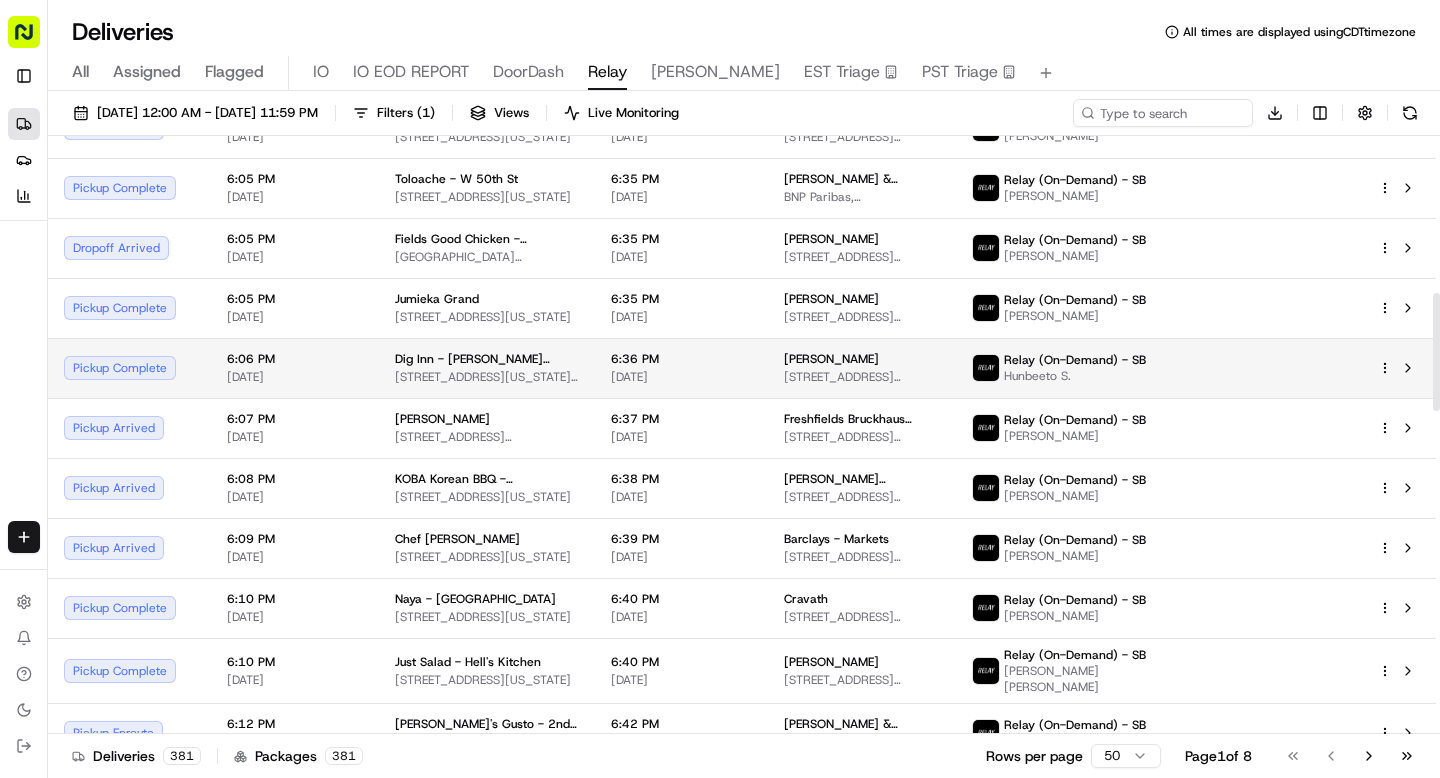 scroll, scrollTop: 804, scrollLeft: 0, axis: vertical 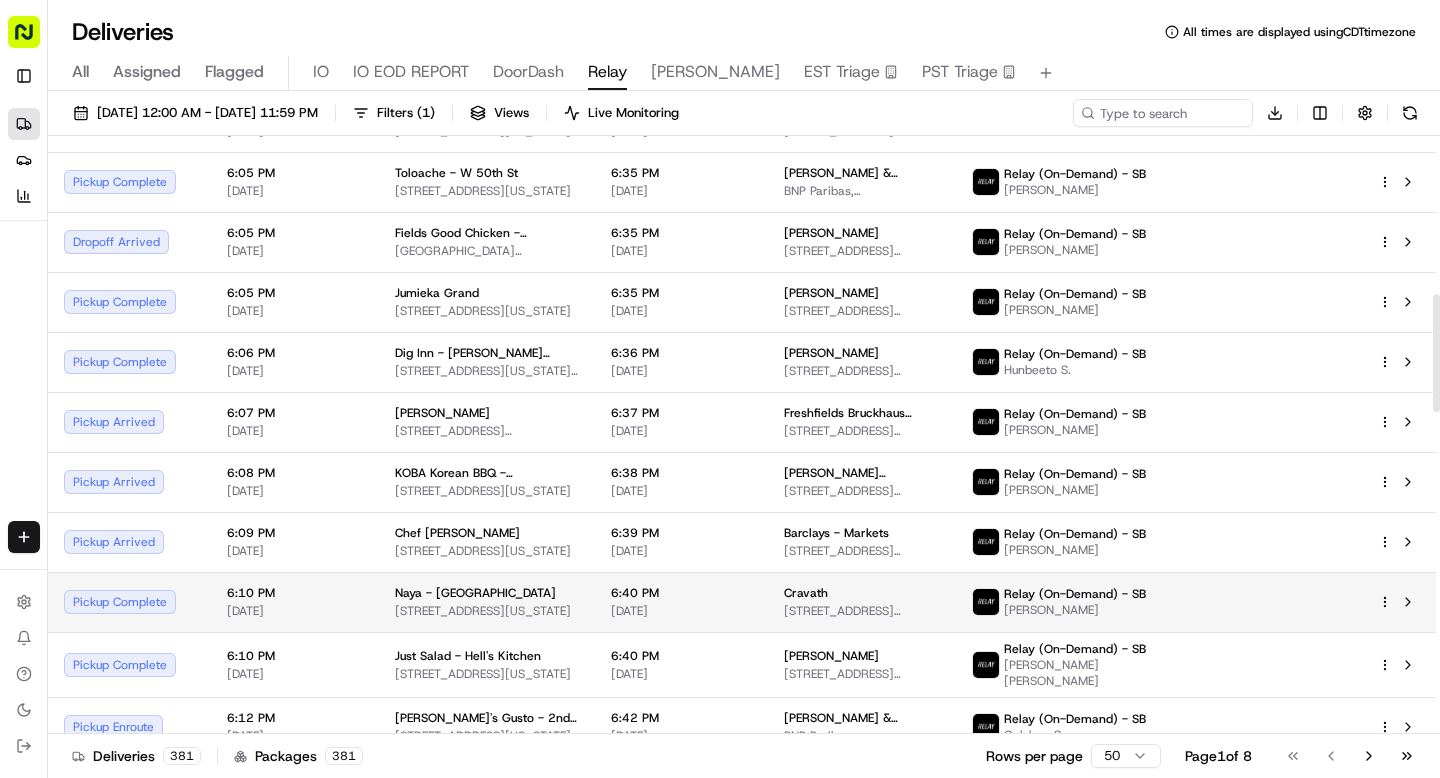 click on "Pickup Complete" at bounding box center [129, 602] 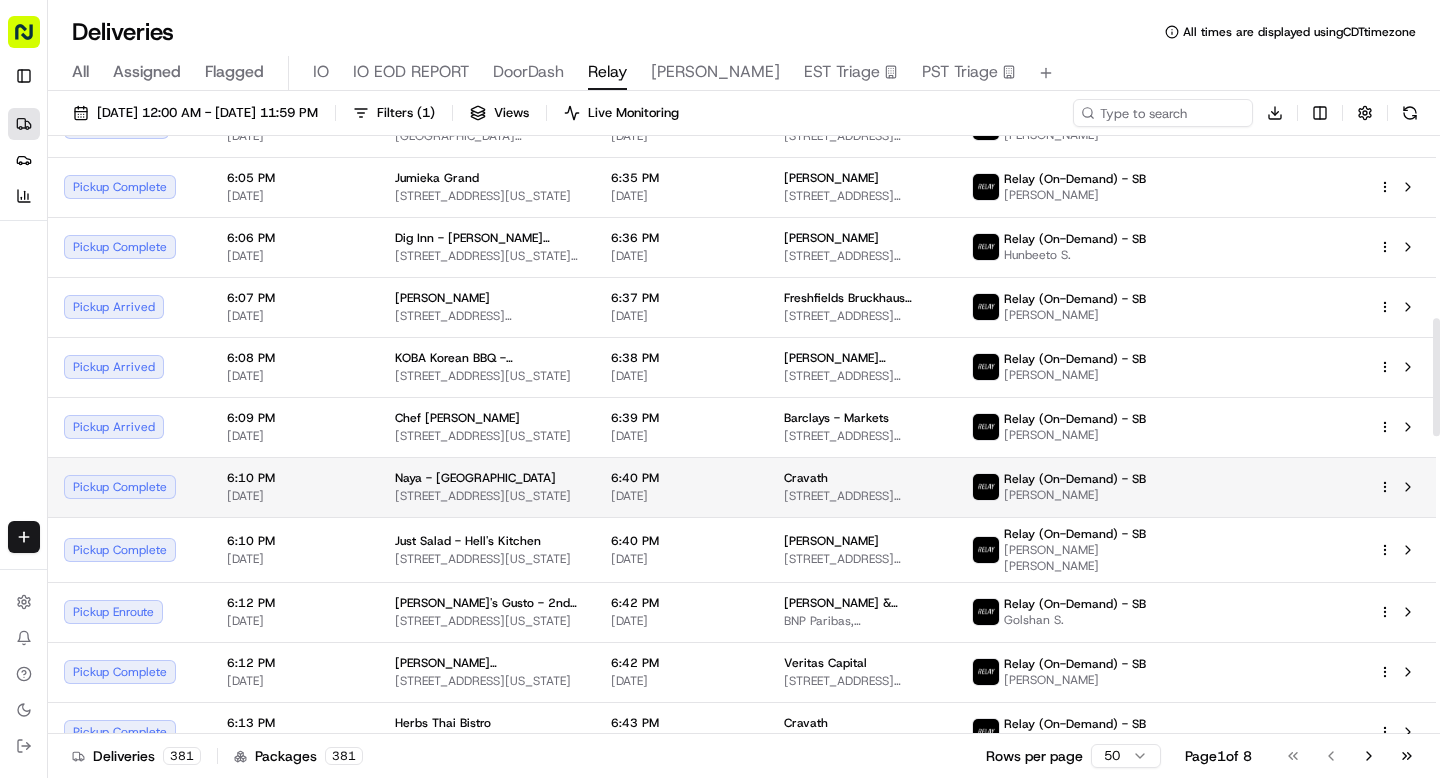 scroll, scrollTop: 927, scrollLeft: 0, axis: vertical 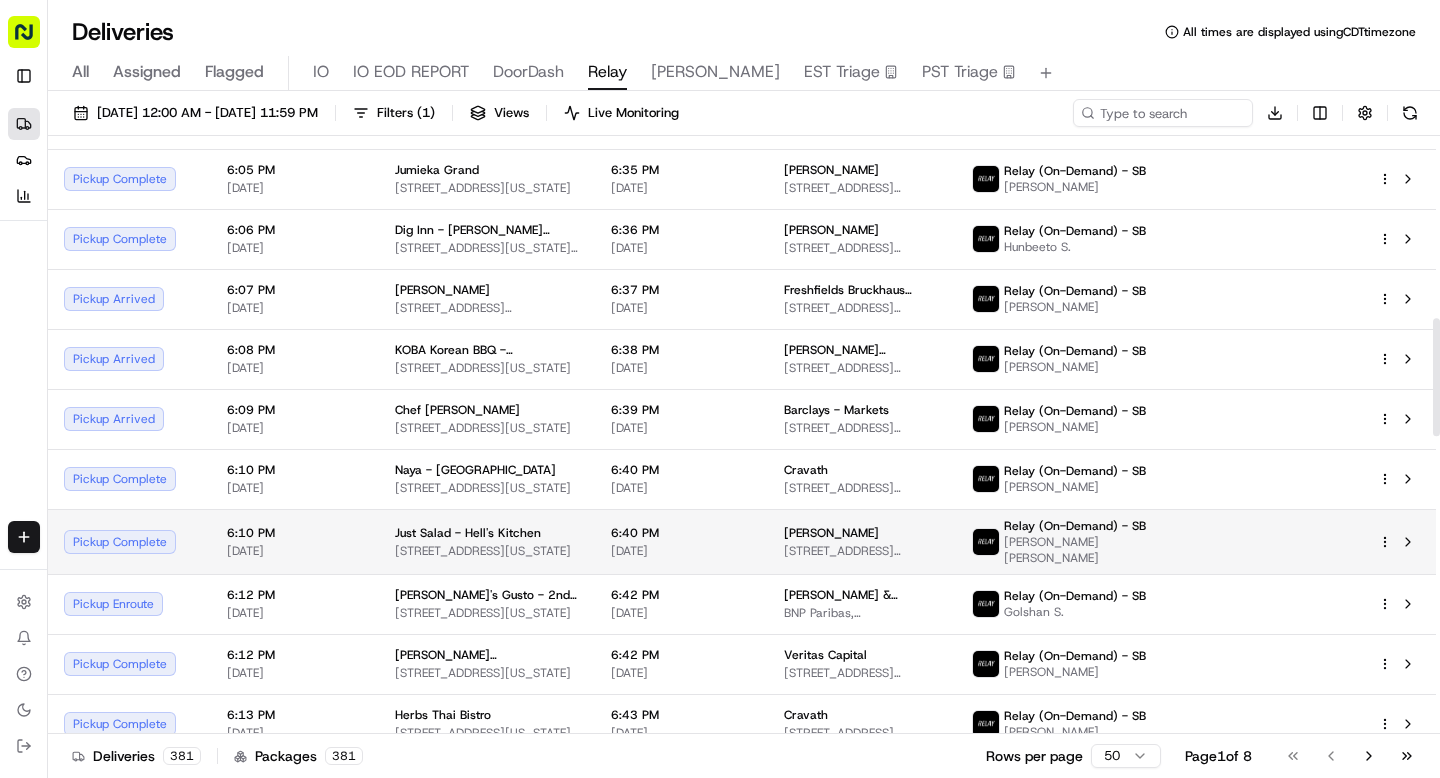 click on "Pickup Complete" at bounding box center [129, 542] 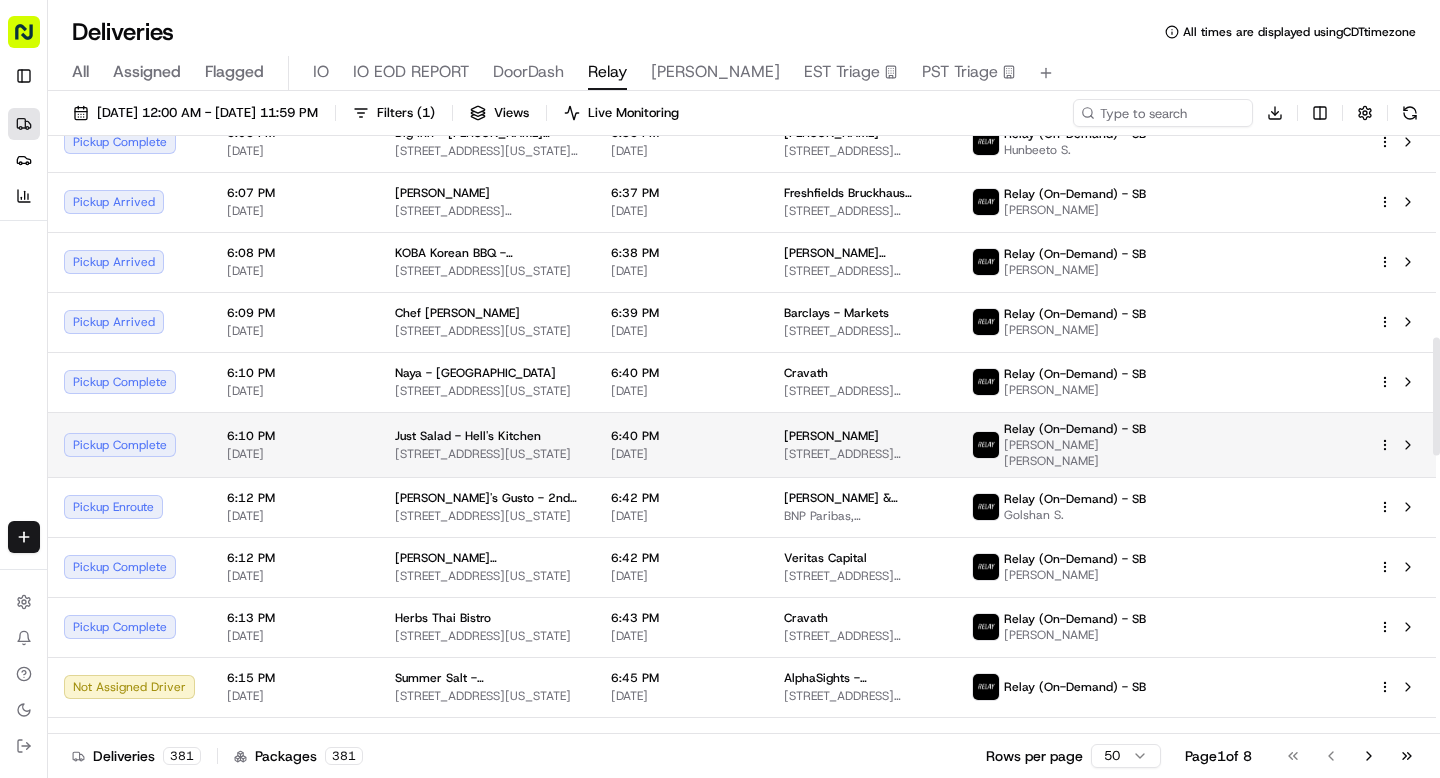 scroll, scrollTop: 1032, scrollLeft: 0, axis: vertical 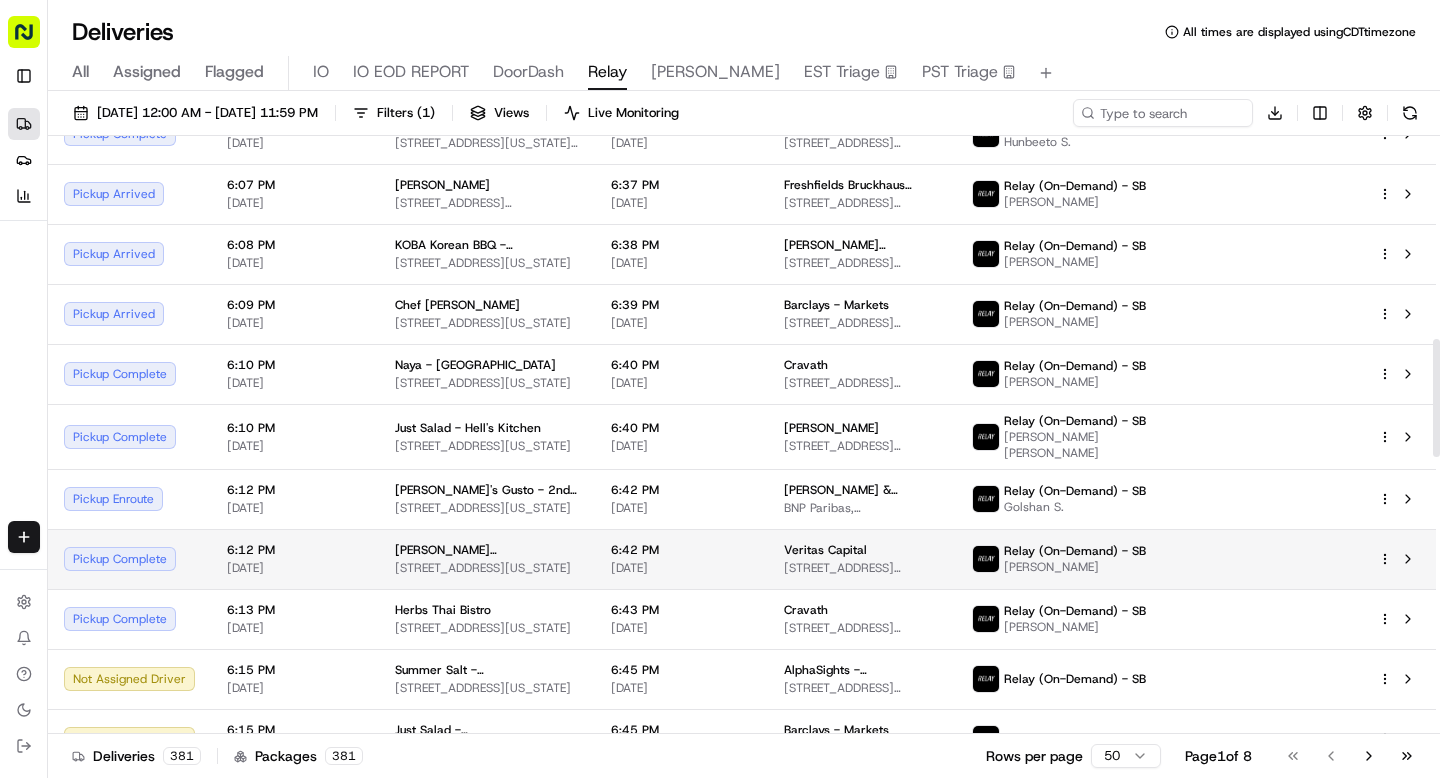 click on "Pickup Complete" at bounding box center (129, 559) 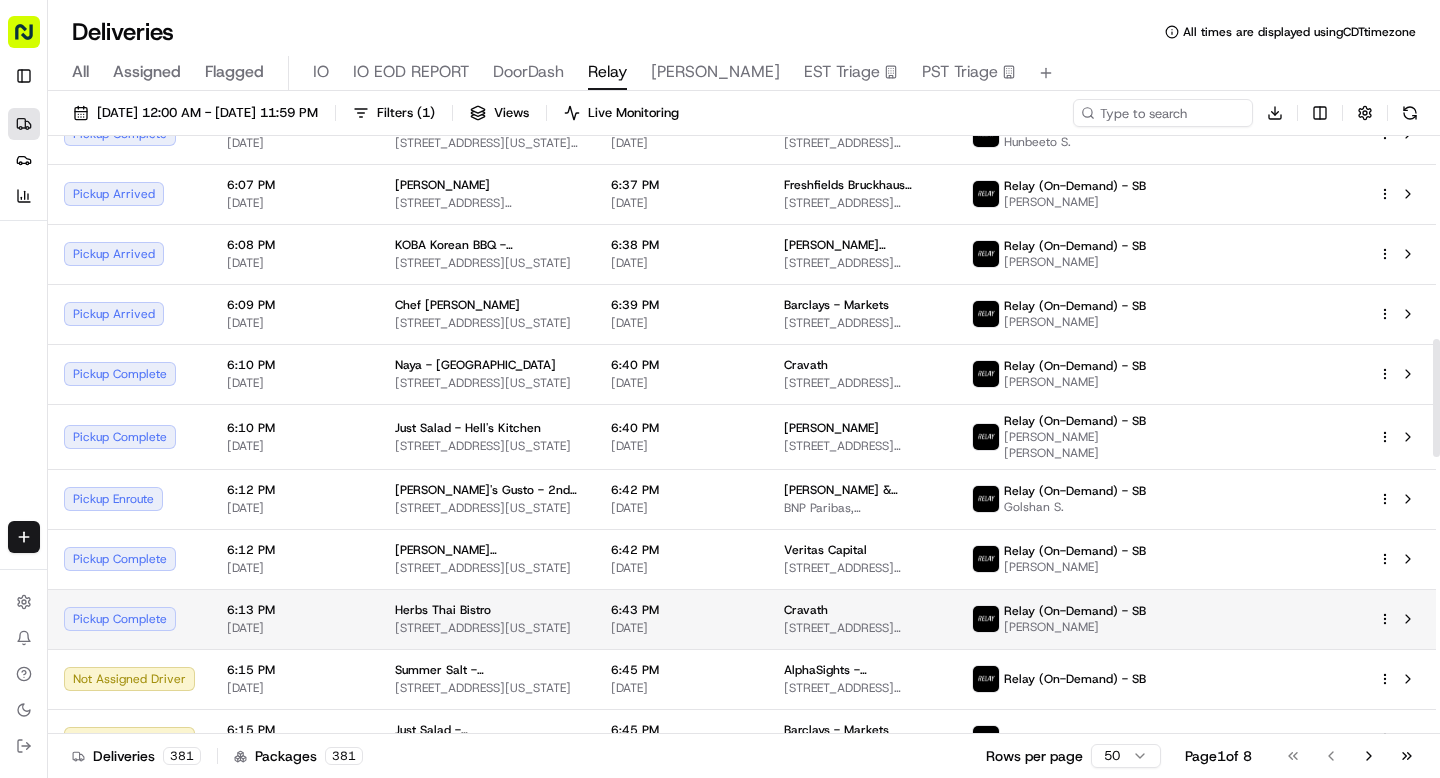 click on "Pickup Complete" at bounding box center [129, 619] 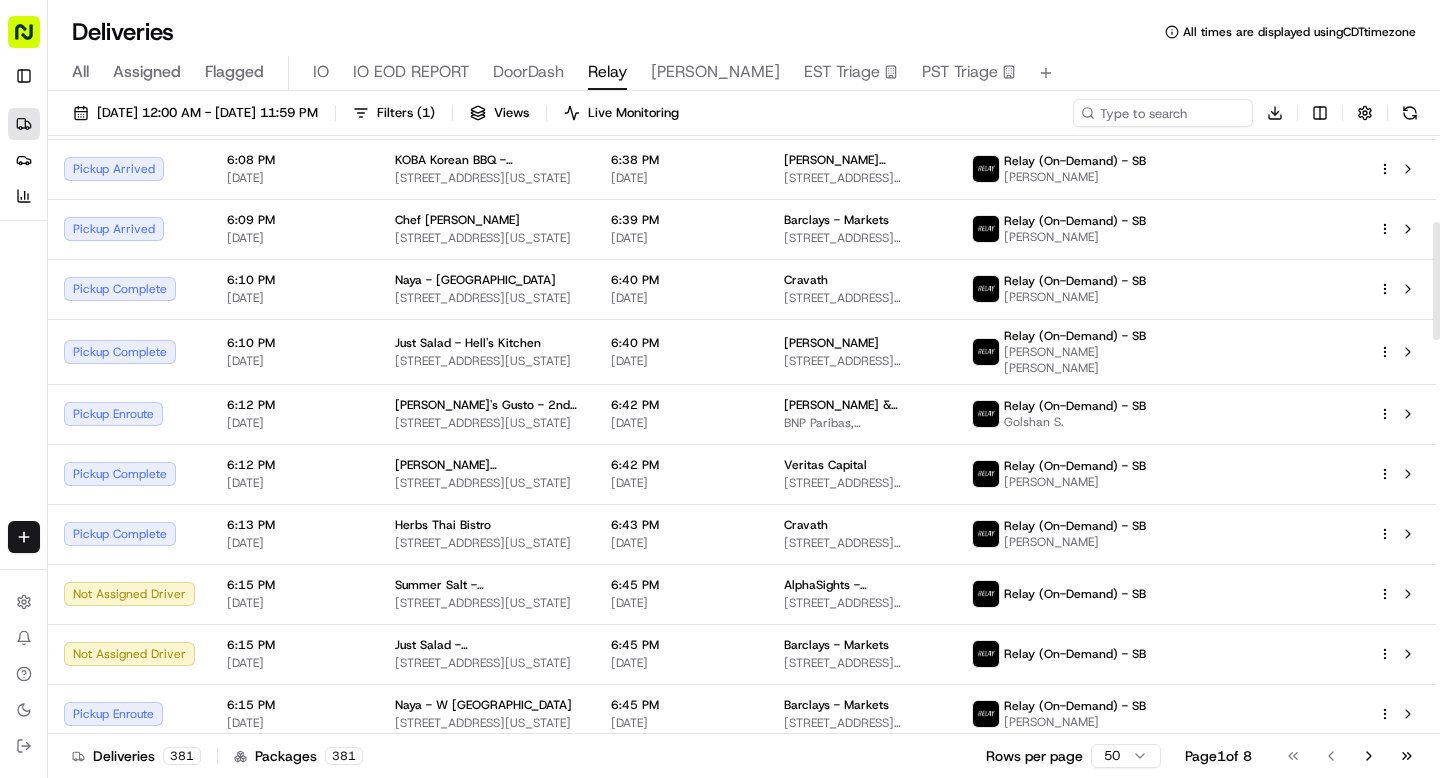 scroll, scrollTop: 0, scrollLeft: 0, axis: both 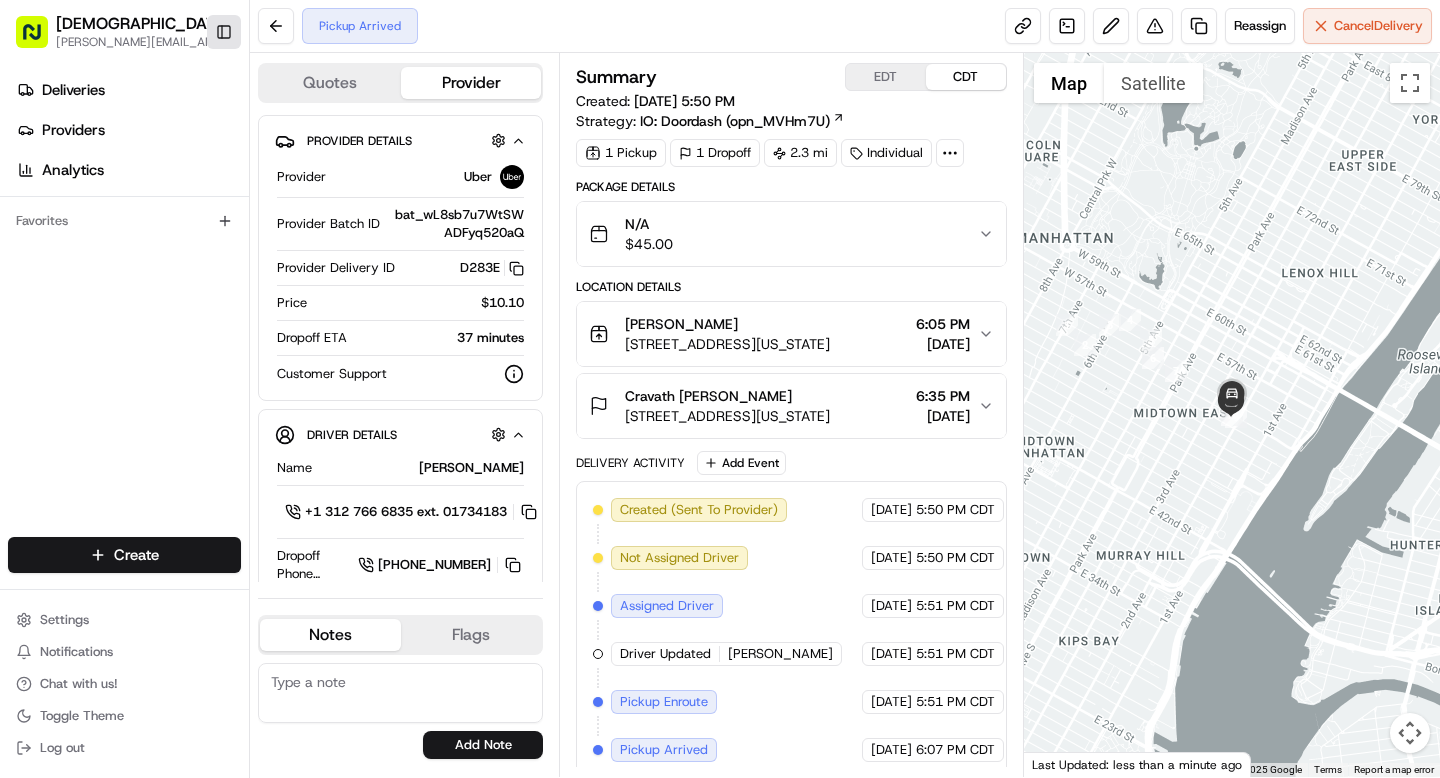 click on "Toggle Sidebar" at bounding box center [224, 32] 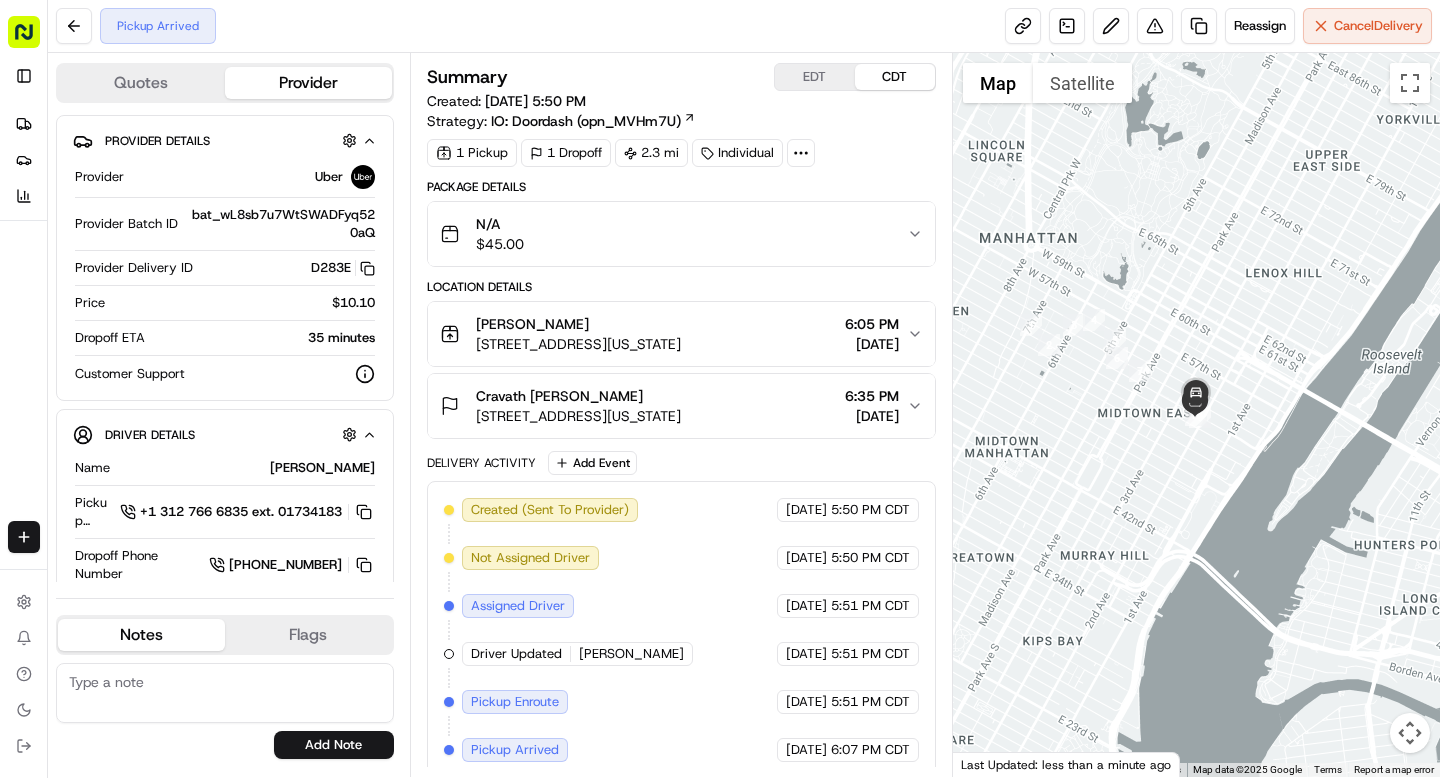 click on "[PERSON_NAME] [STREET_ADDRESS][US_STATE] 6:05 PM [DATE]" at bounding box center (673, 334) 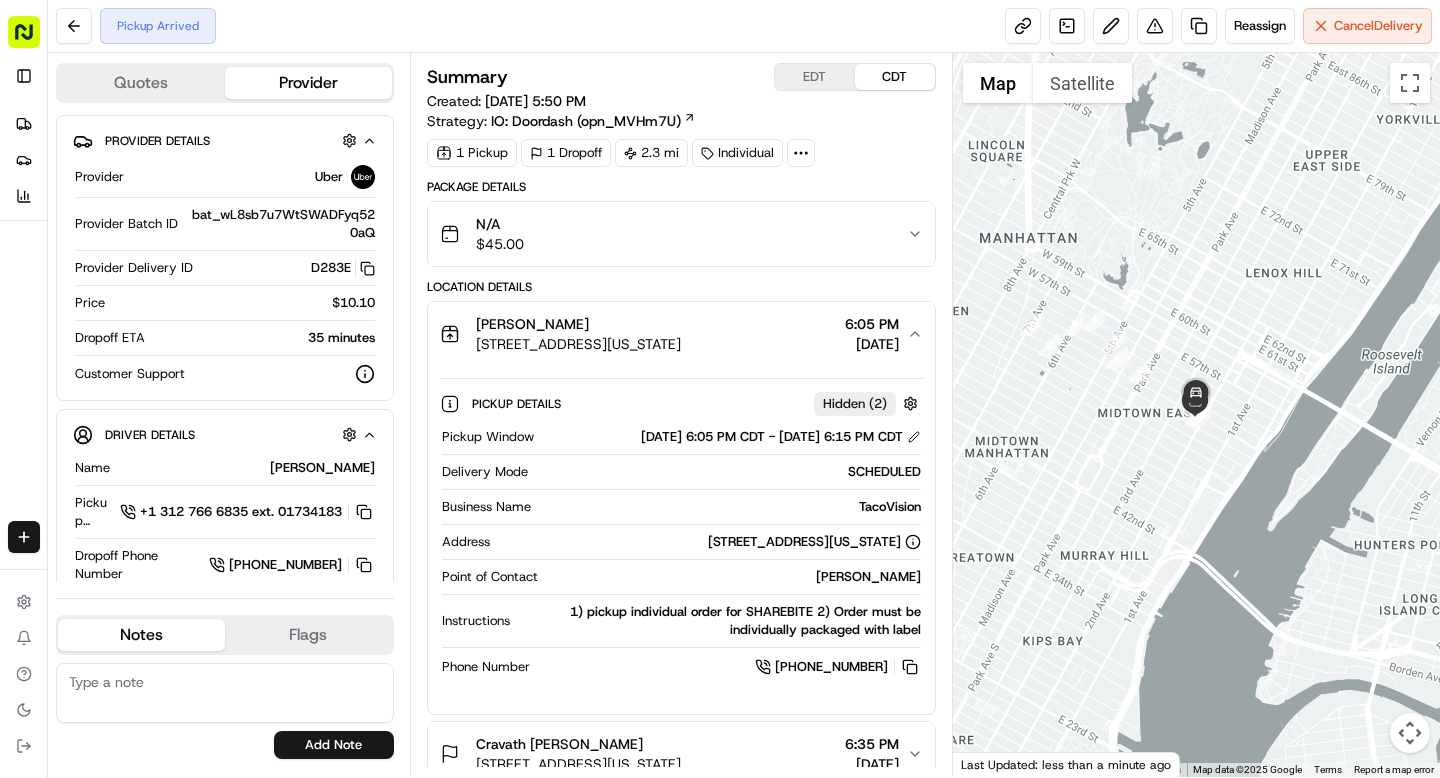 click on "[PERSON_NAME] [STREET_ADDRESS][US_STATE] 6:05 PM [DATE]" at bounding box center (673, 334) 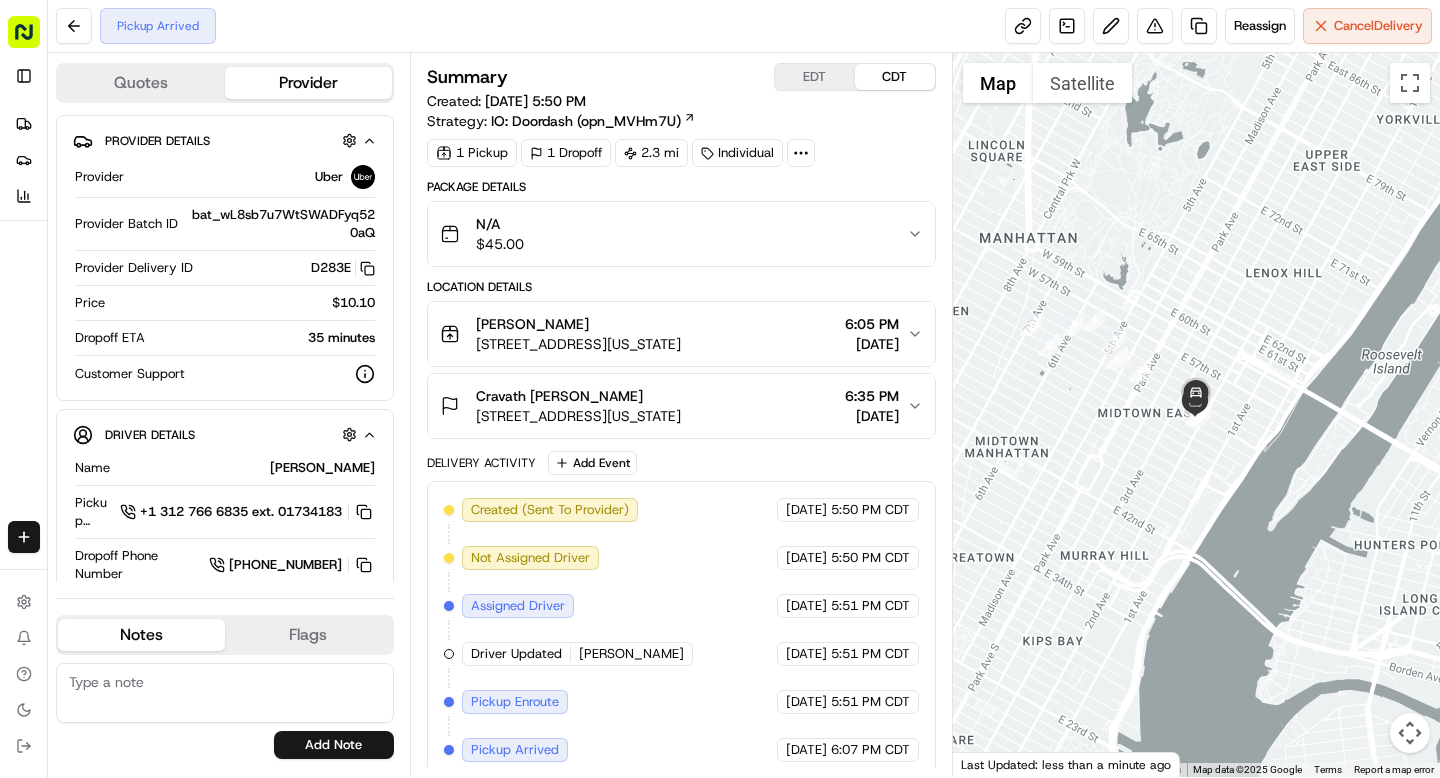 click on "Cravath [PERSON_NAME] [STREET_ADDRESS][US_STATE] 6:35 PM [DATE]" at bounding box center [673, 406] 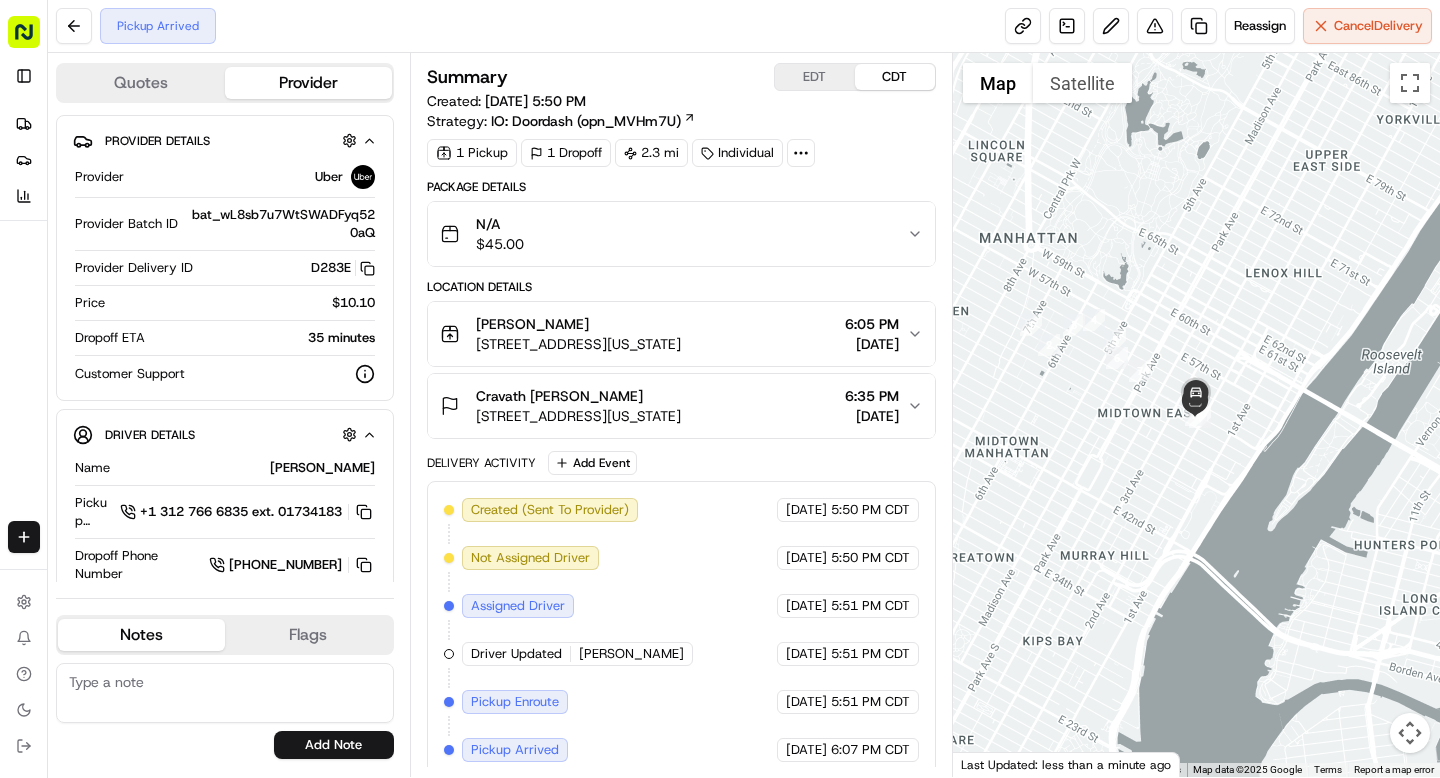 click 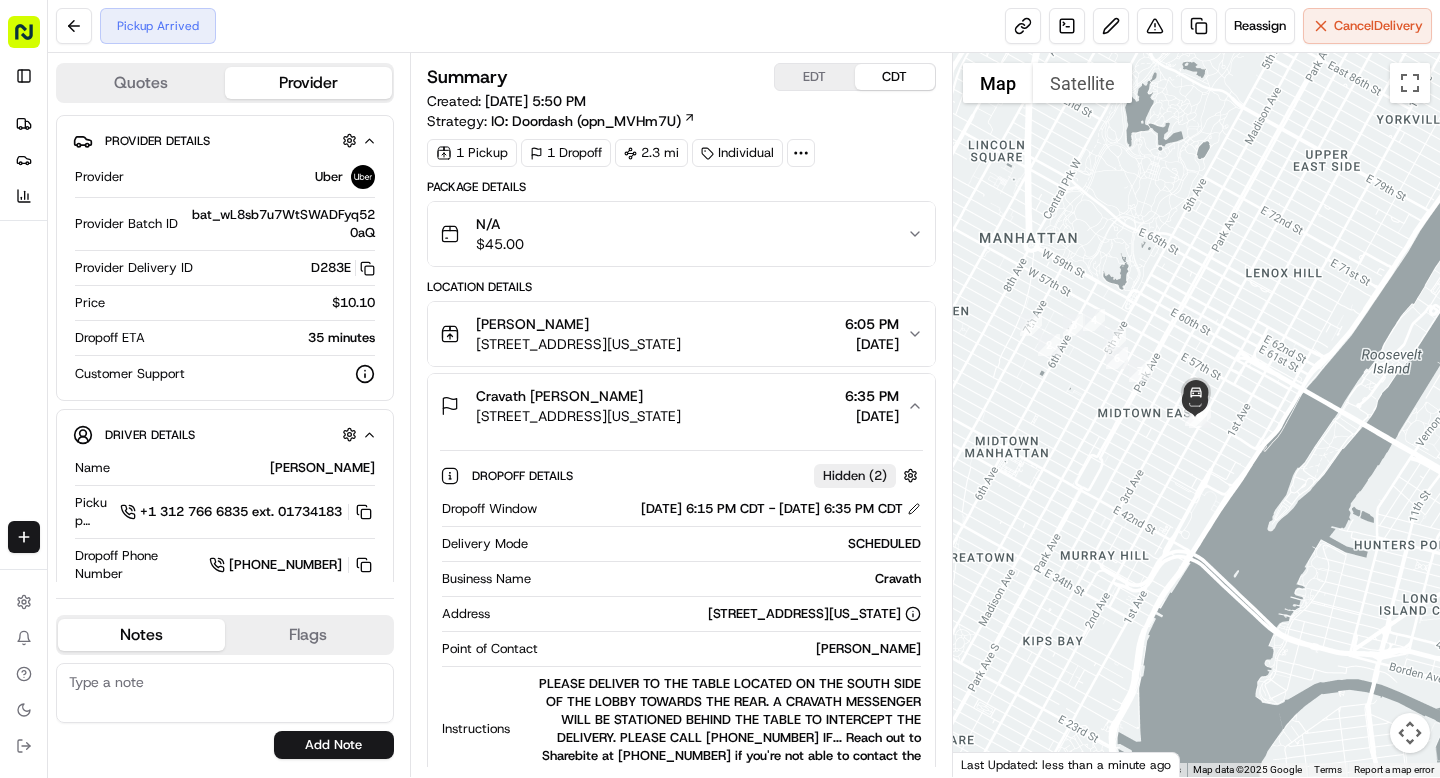 click on "TacoVision Denis Sharebite 244 E 53rd St, New York, NY 10022, USA 6:05 PM 07/17/2025" at bounding box center (681, 334) 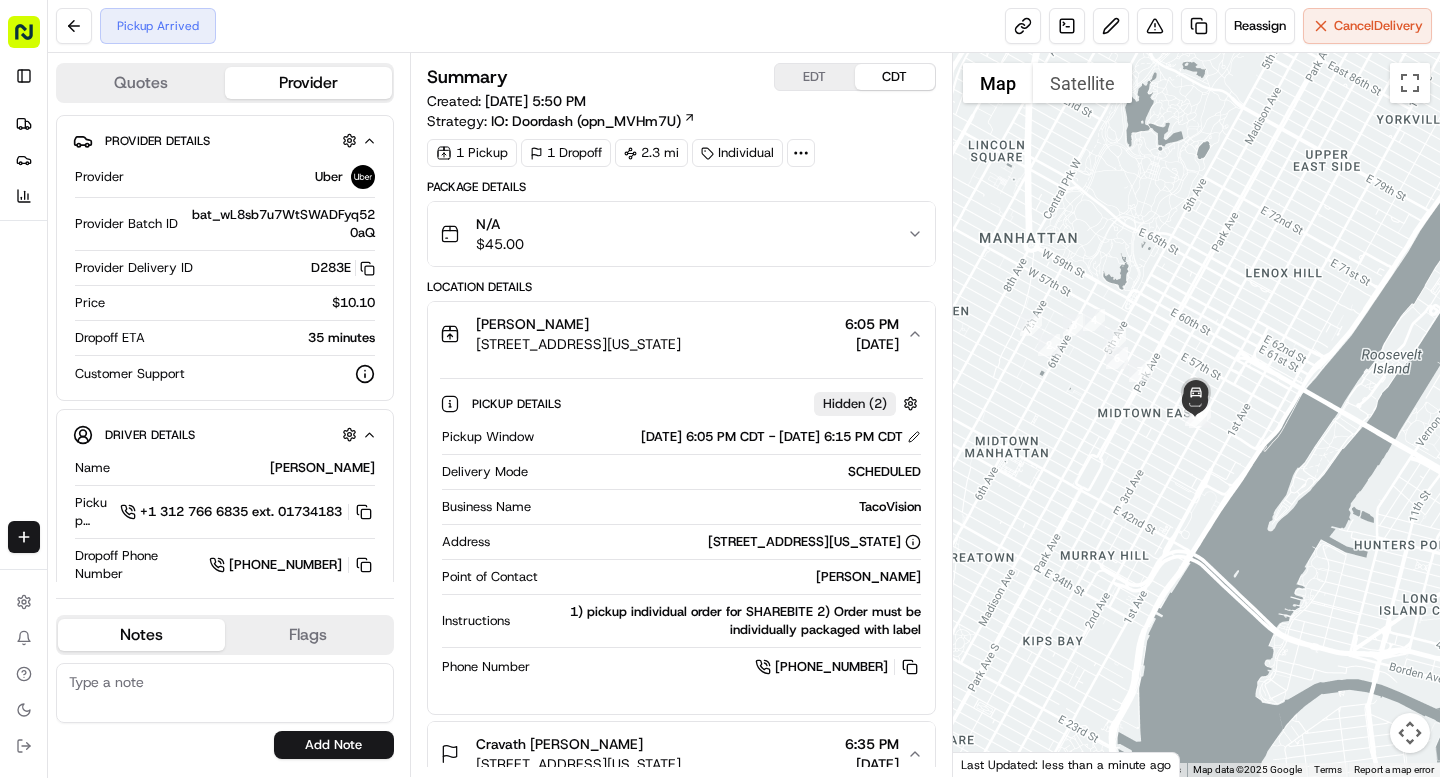 click on "TacoVision Denis Sharebite 244 E 53rd St, New York, NY 10022, USA 6:05 PM 07/17/2025" at bounding box center (681, 334) 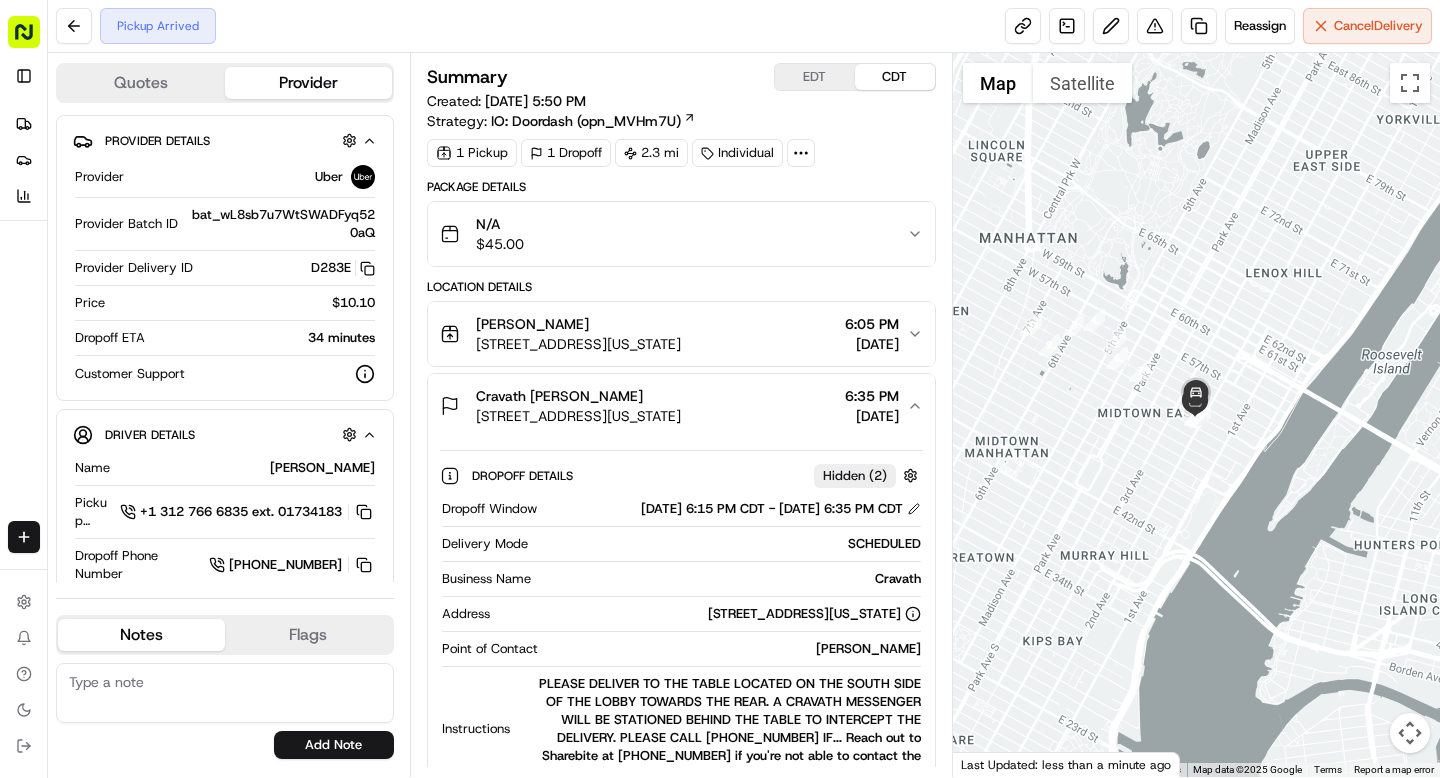 click on "Cravath Ryan Wichtowski 375 9th Ave, New York, NY 10001, USA 6:35 PM 07/17/2025" at bounding box center (673, 406) 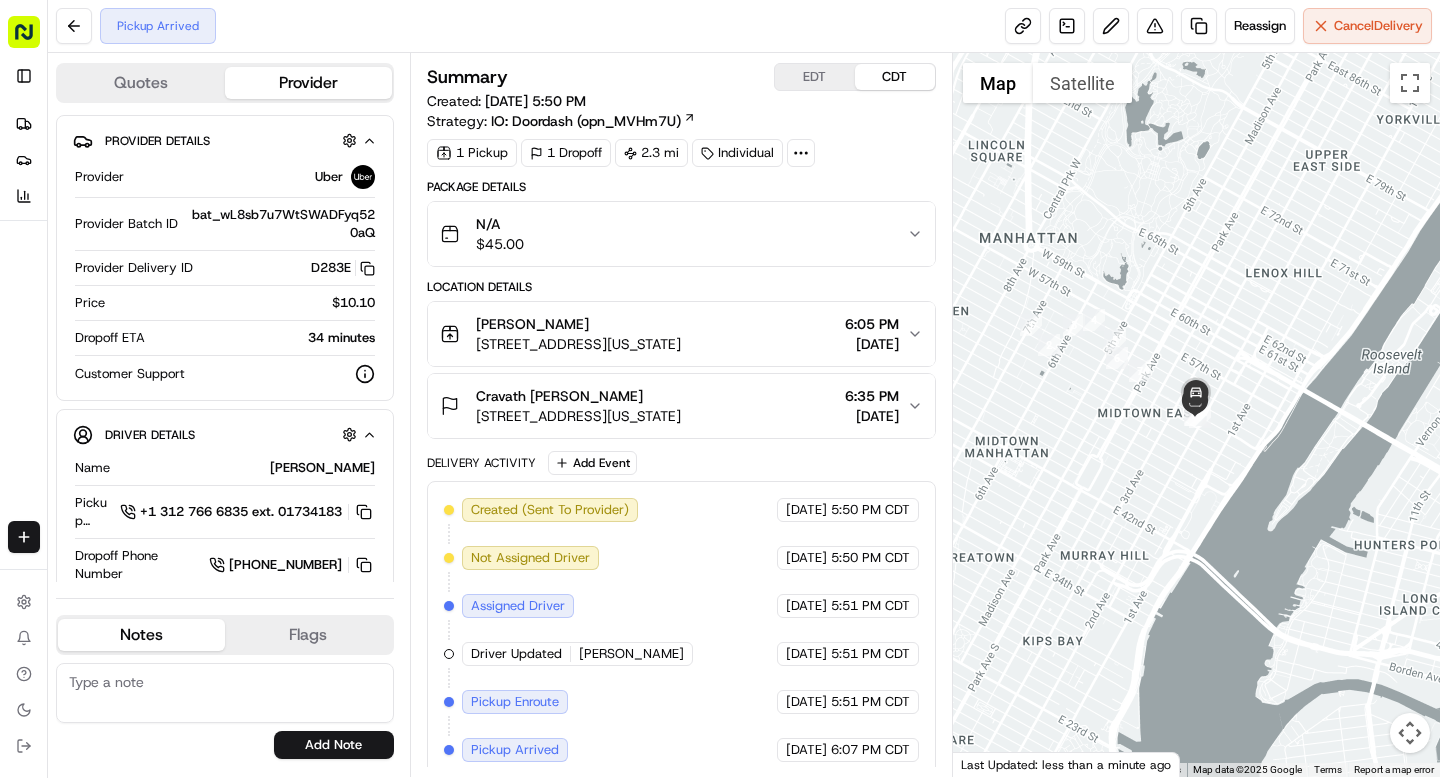 click on "Cravath Ryan Wichtowski 375 9th Ave, New York, NY 10001, USA 6:35 PM 07/17/2025" at bounding box center [673, 406] 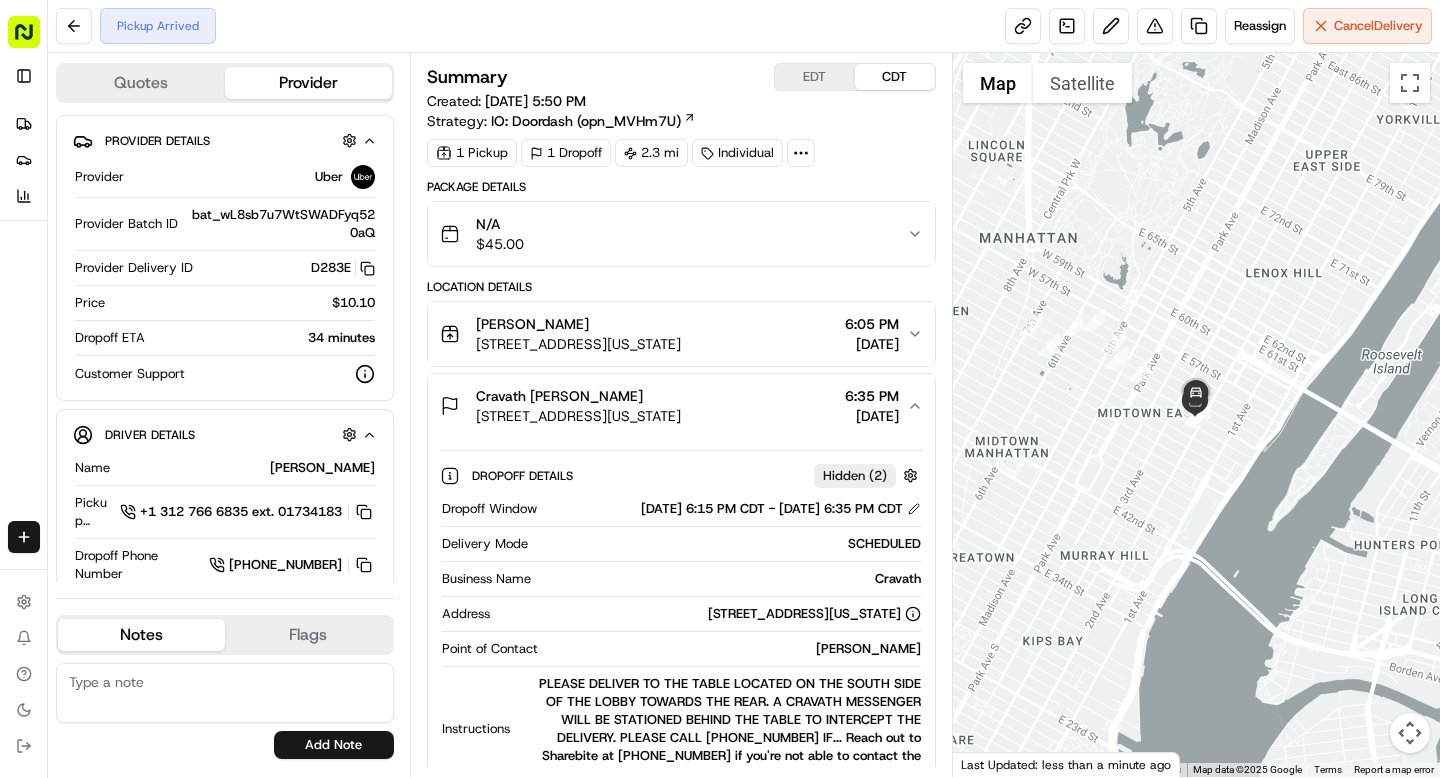 click 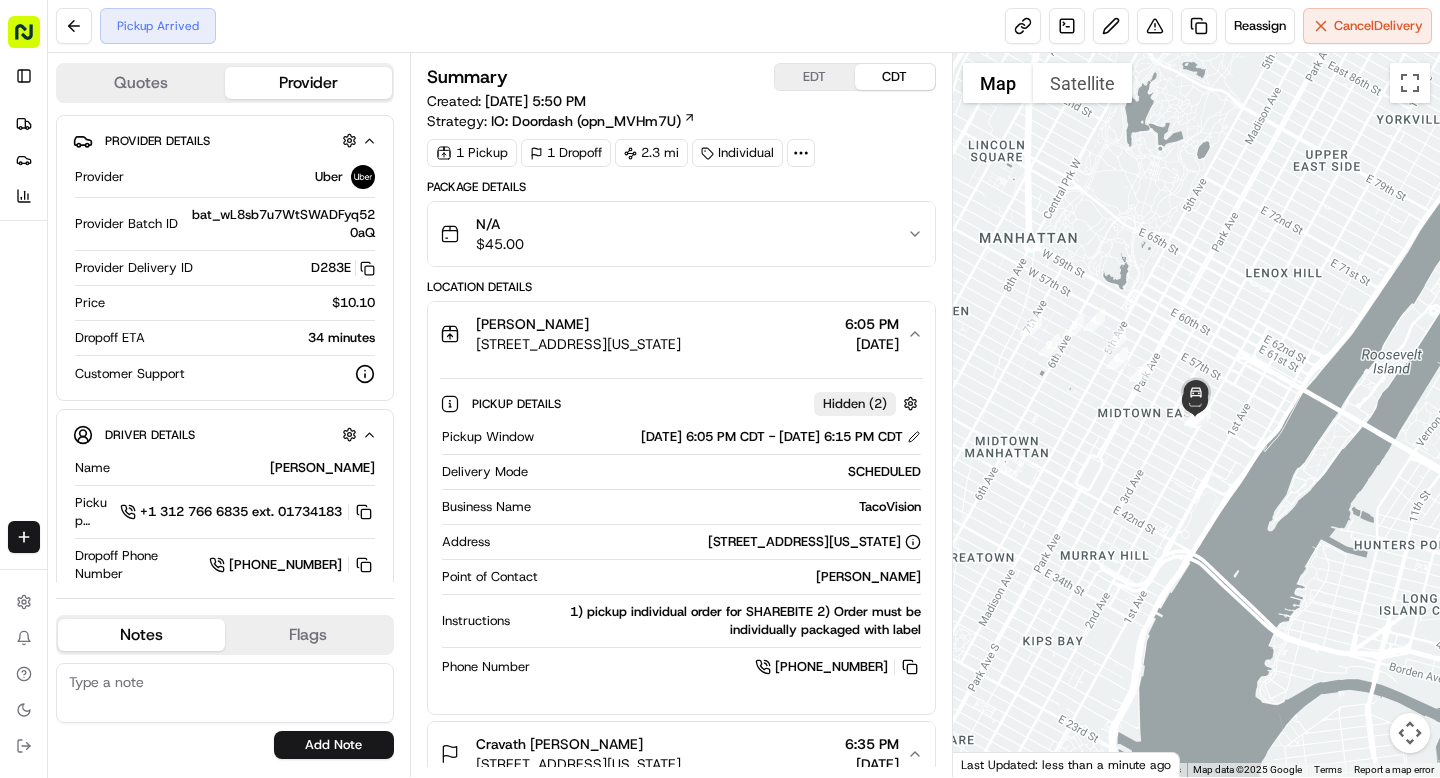click 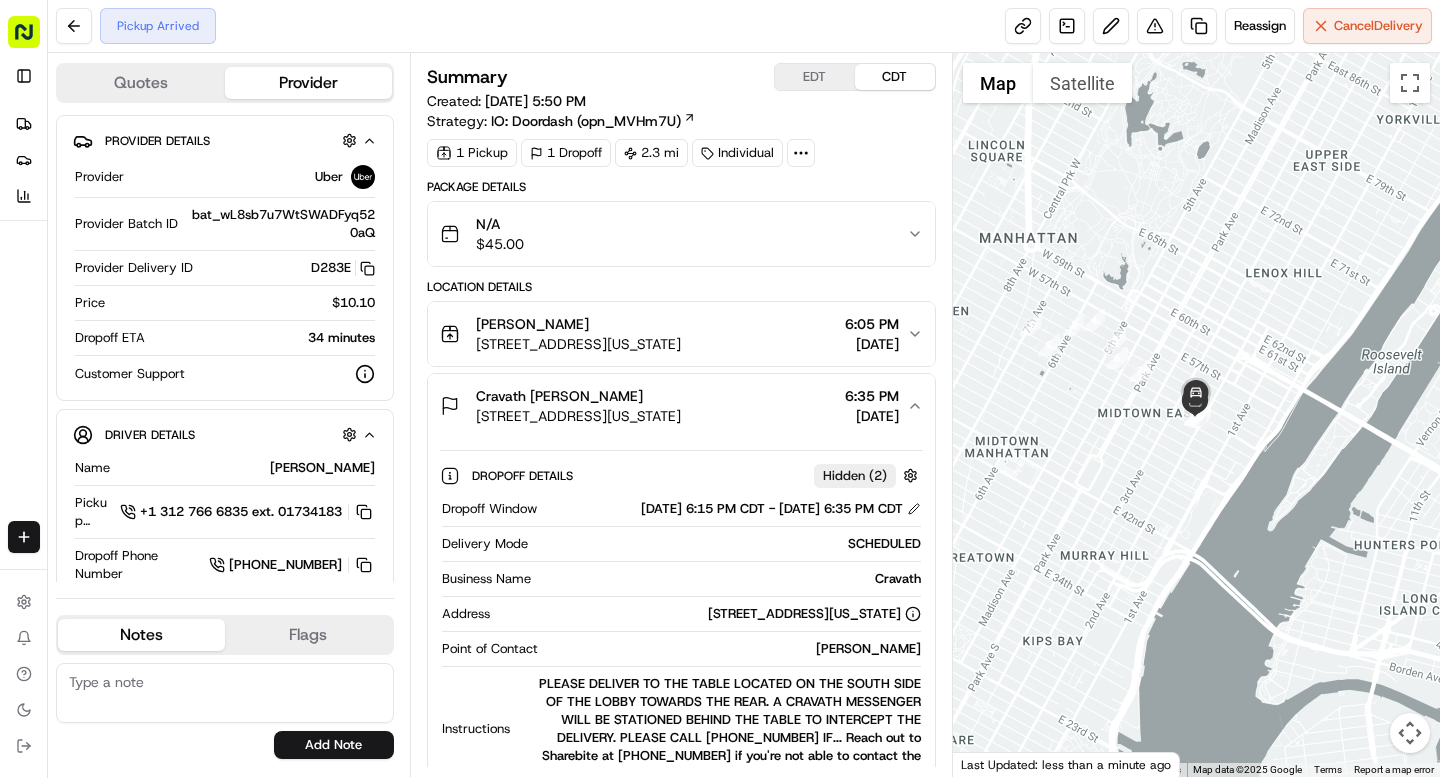 click 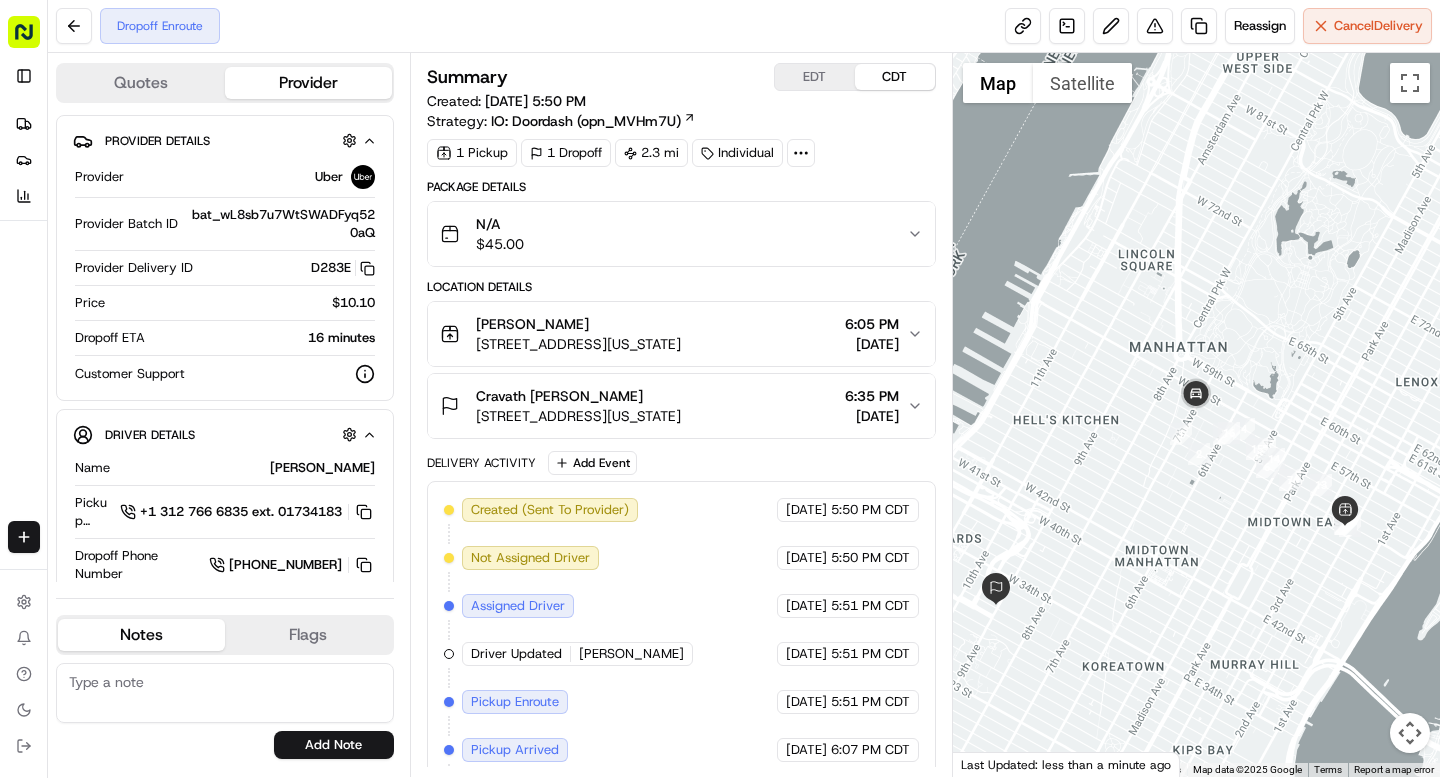 click on "Cravath Ryan Wichtowski 375 9th Ave, New York, NY 10001, USA 6:35 PM 07/17/2025" at bounding box center [673, 406] 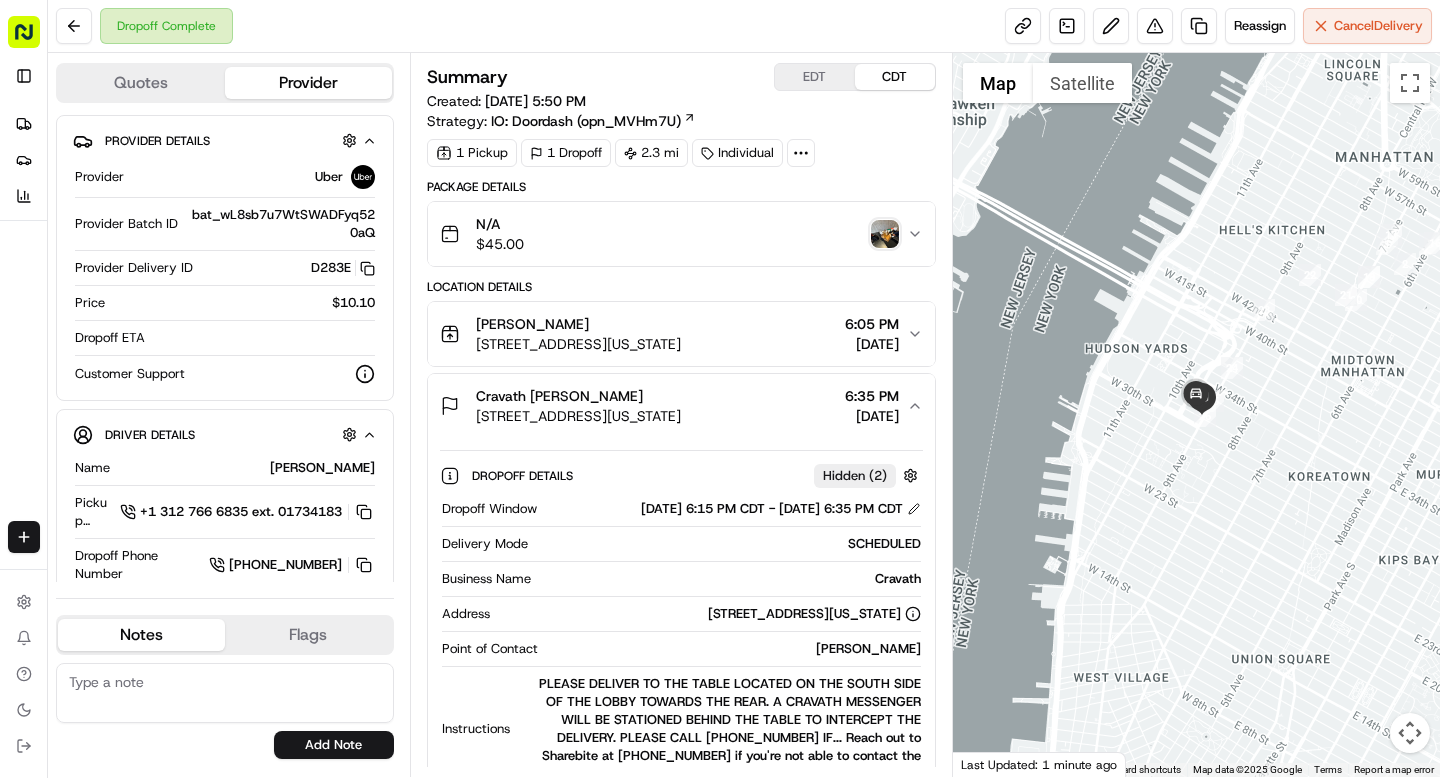 click at bounding box center (885, 234) 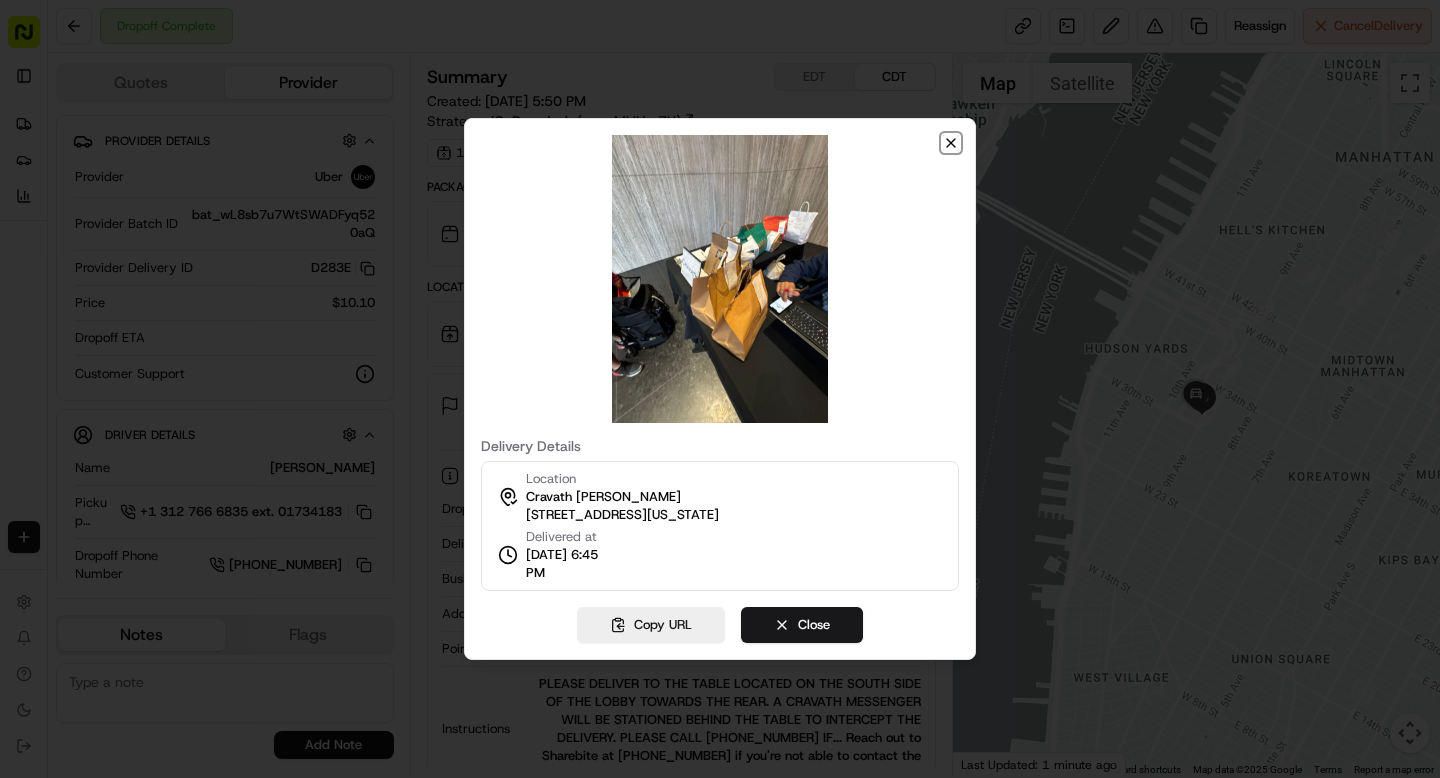 click 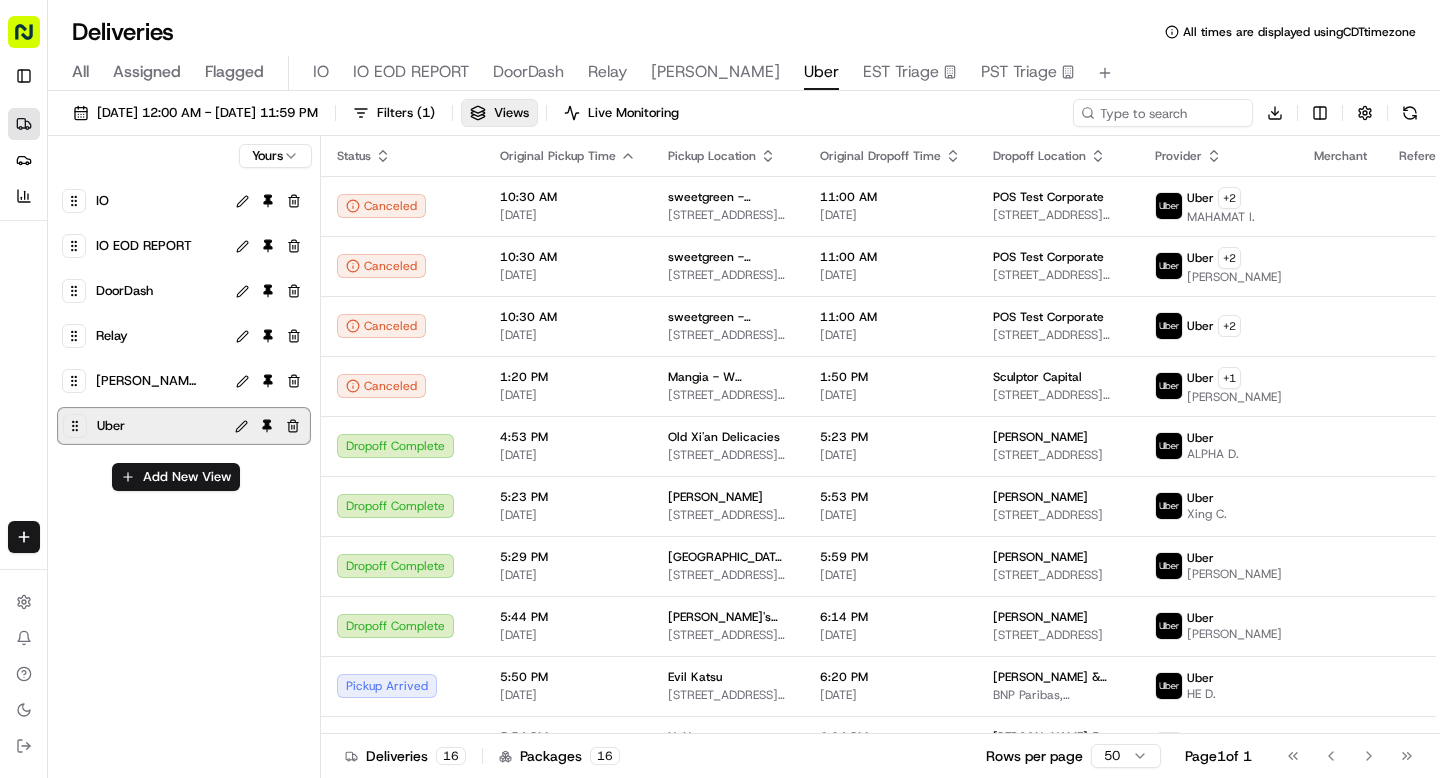 scroll, scrollTop: 0, scrollLeft: 0, axis: both 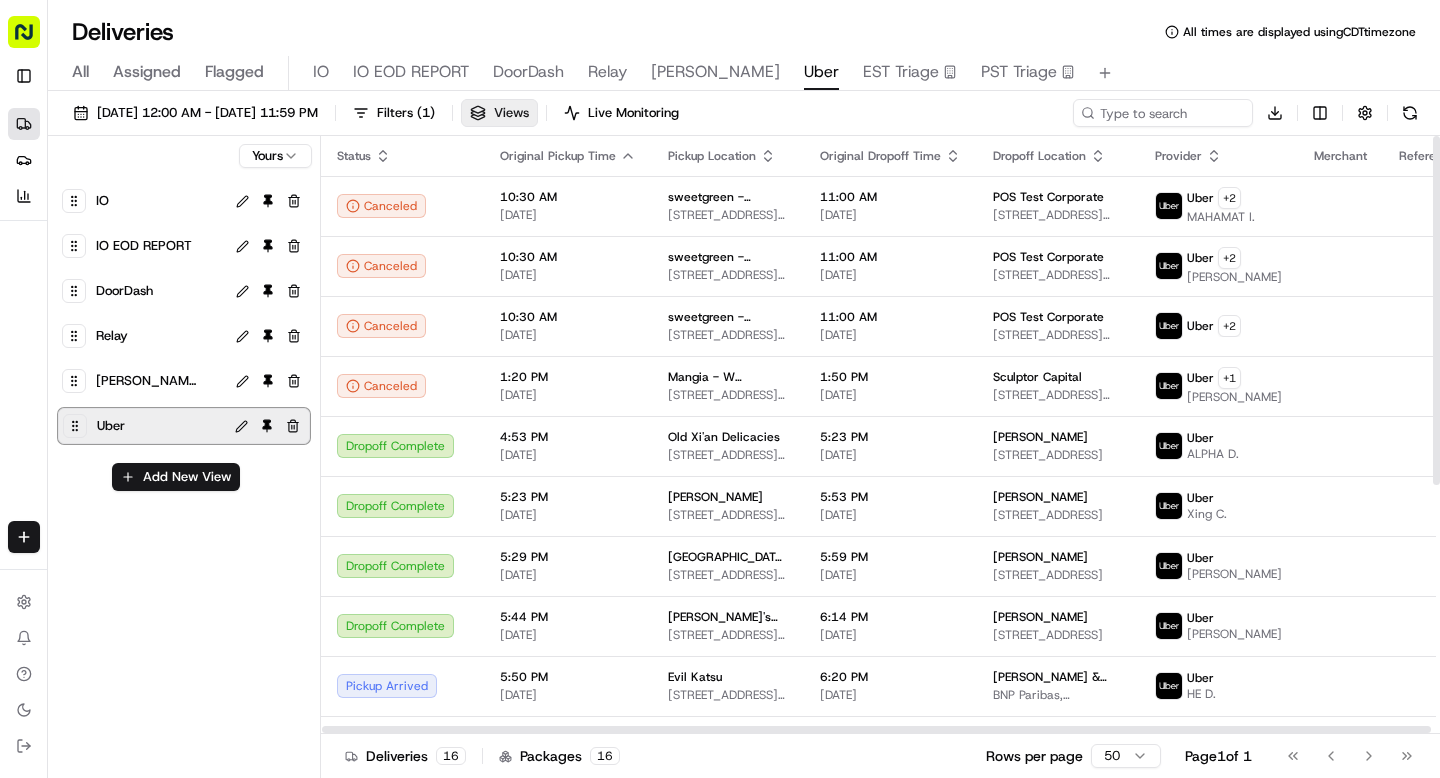 click on "Views" at bounding box center [511, 113] 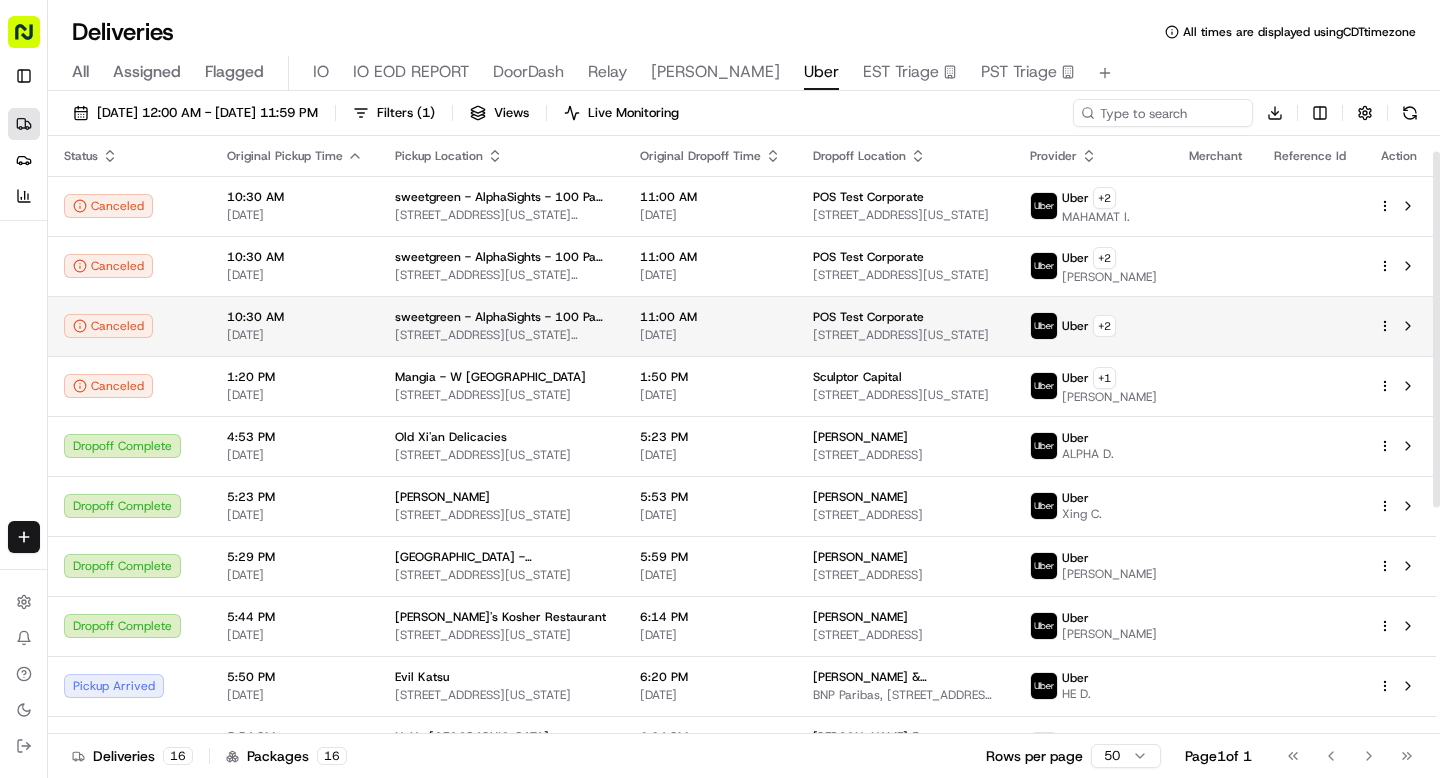 scroll, scrollTop: 407, scrollLeft: 0, axis: vertical 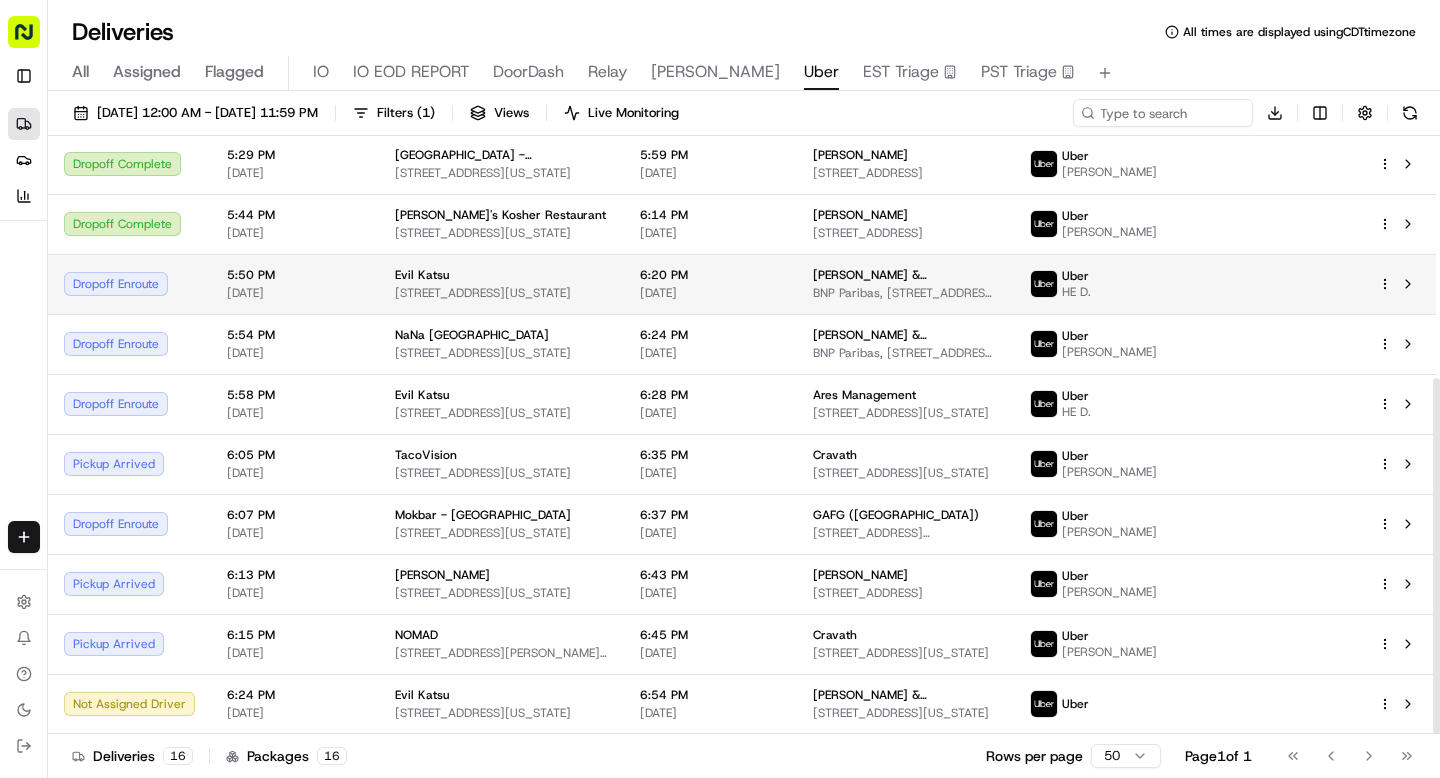 click on "Dropoff Enroute" at bounding box center (129, 284) 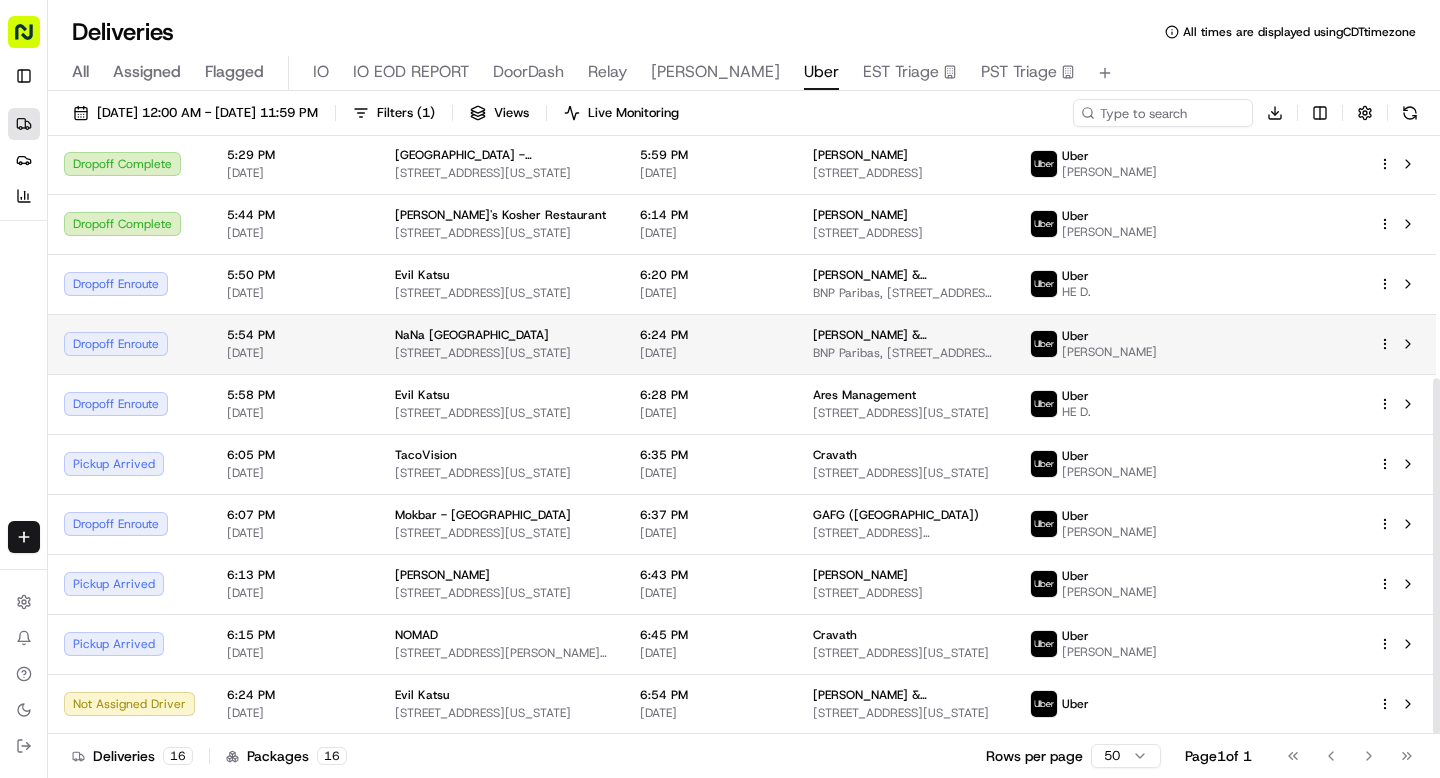 click on "Dropoff Enroute" at bounding box center [129, 344] 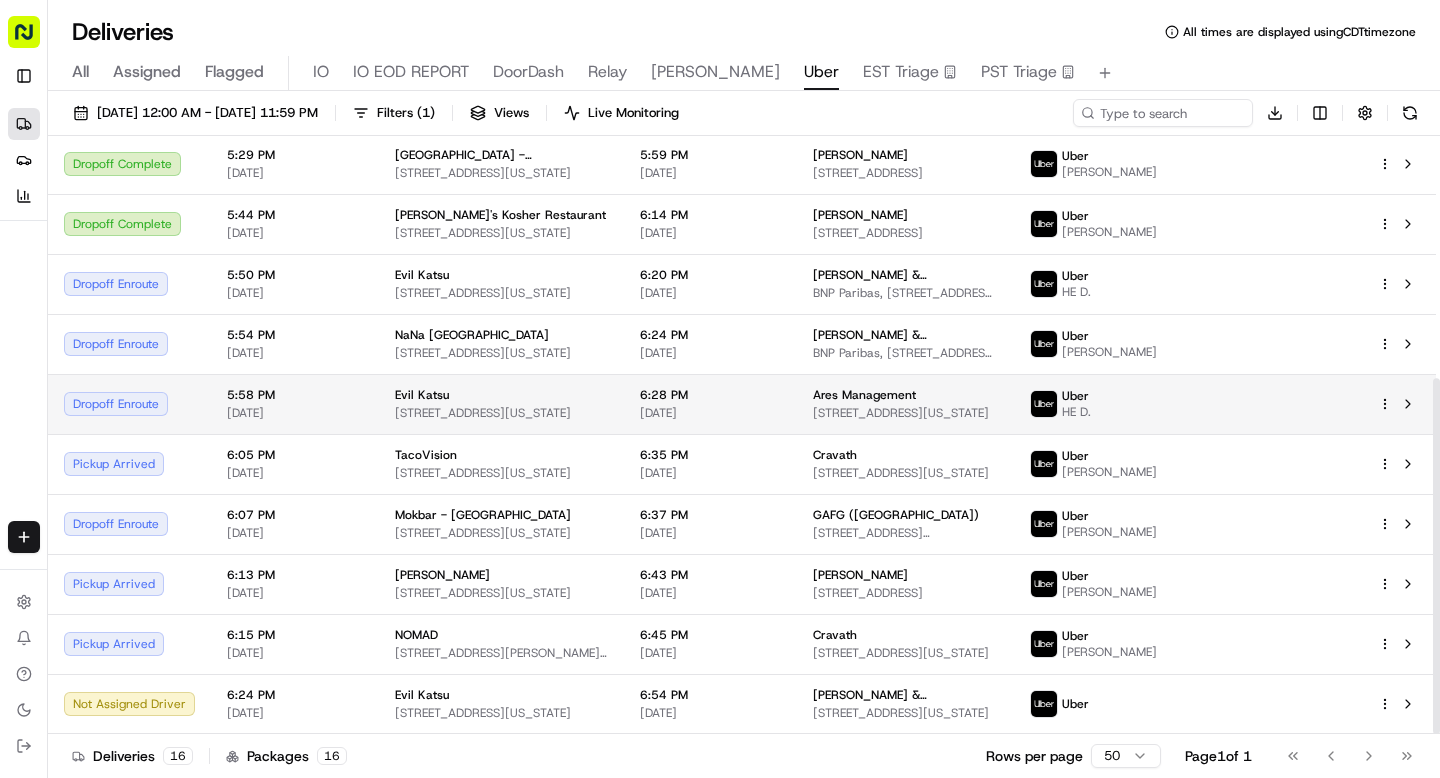 click on "Dropoff Enroute" at bounding box center [129, 404] 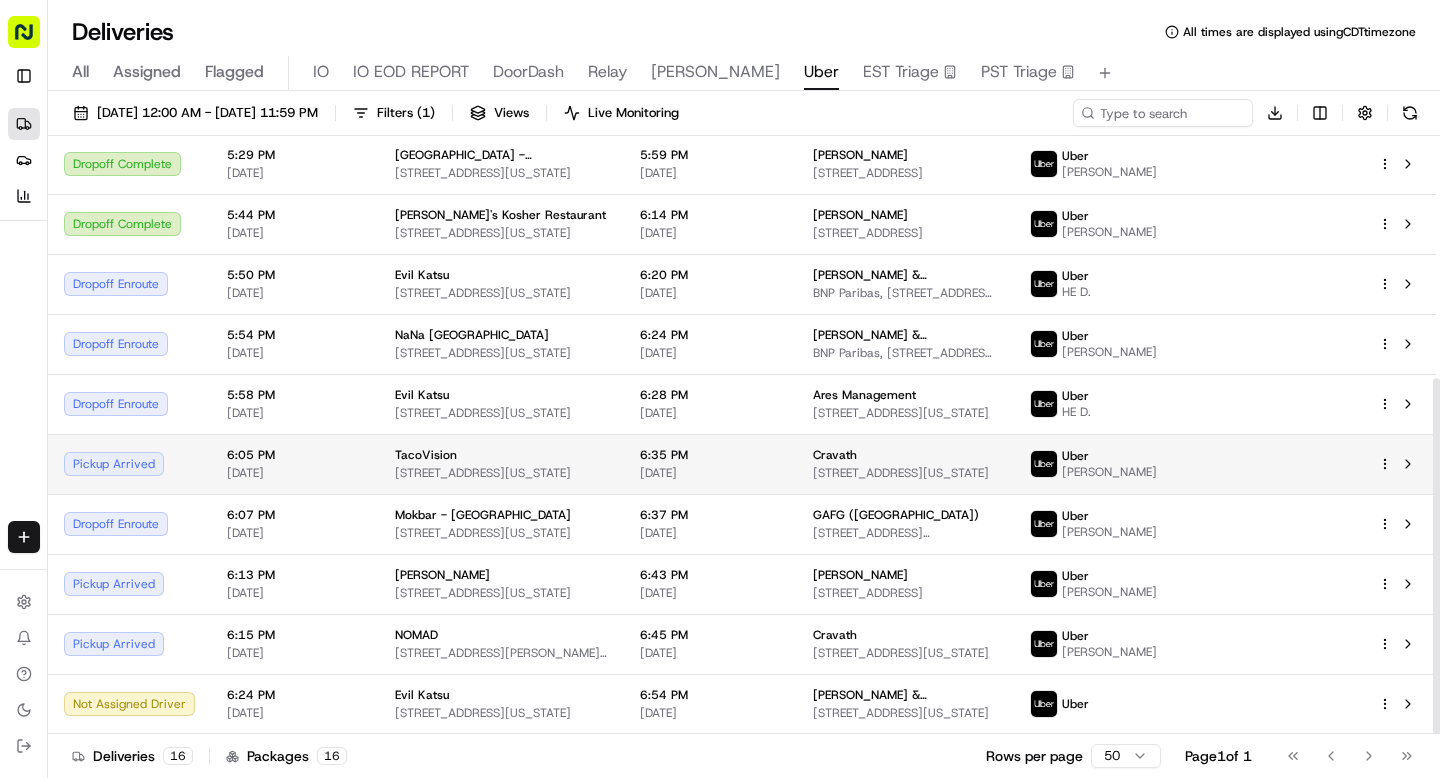 click on "Pickup Arrived" at bounding box center [129, 464] 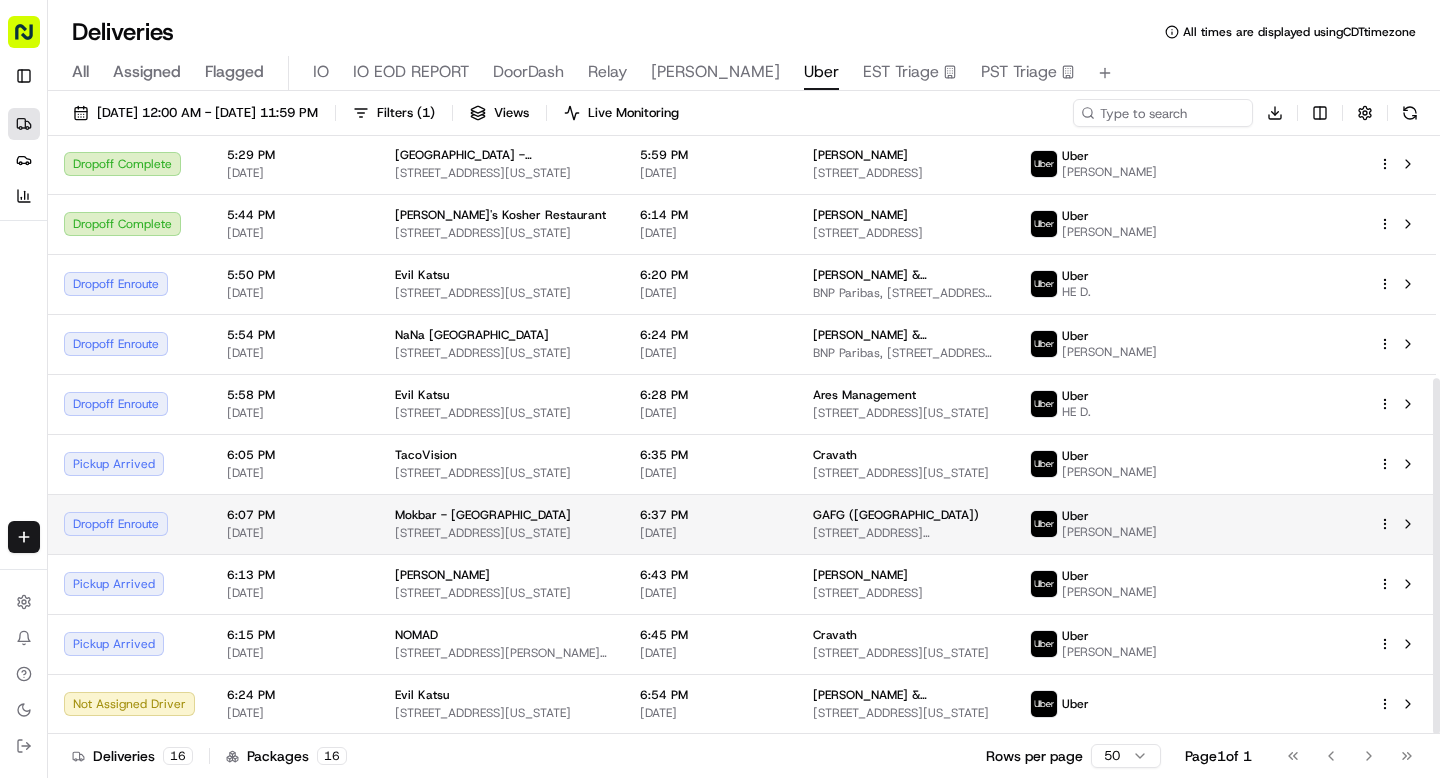 click on "Dropoff Enroute" at bounding box center (129, 524) 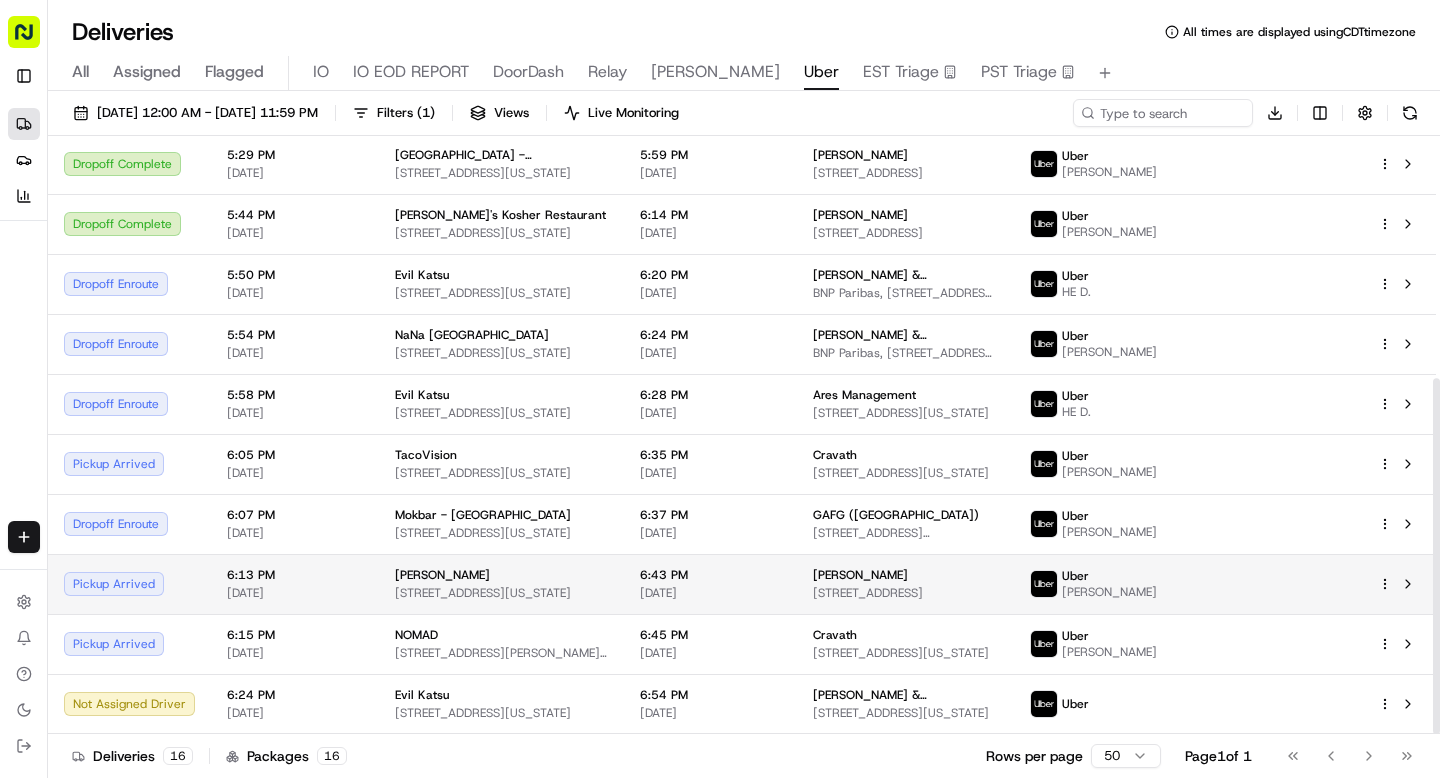 click on "Pickup Arrived" at bounding box center (129, 584) 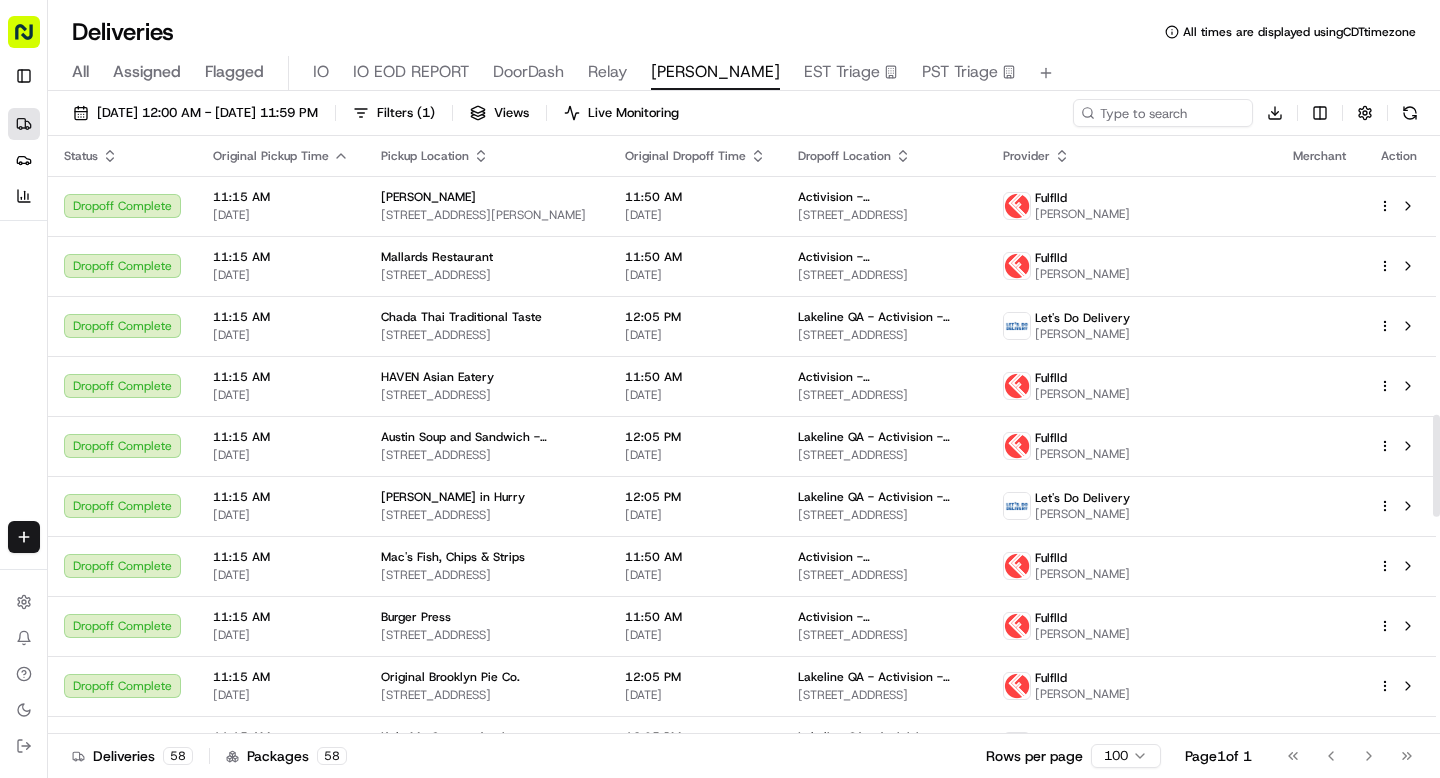 scroll, scrollTop: 0, scrollLeft: 0, axis: both 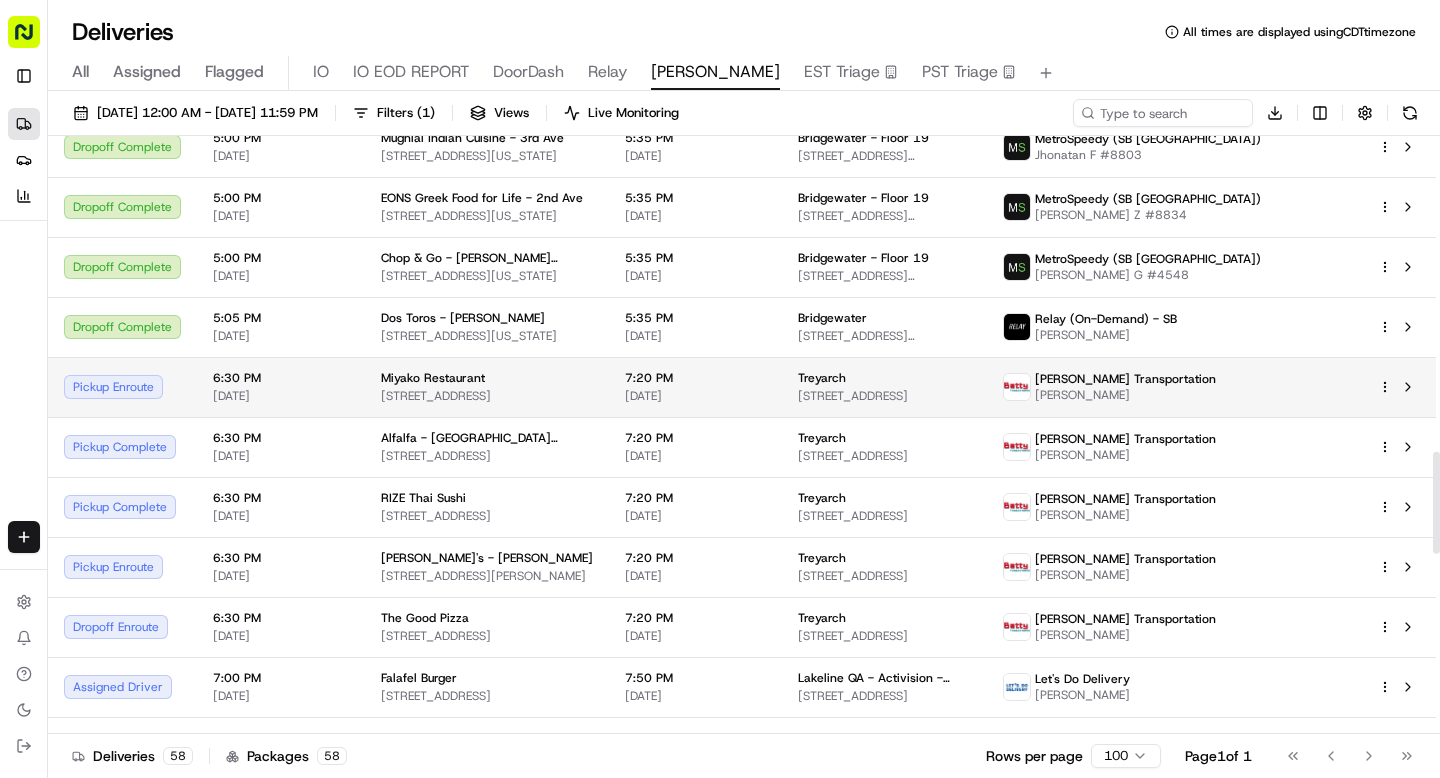 click on "[DATE]" at bounding box center [281, 396] 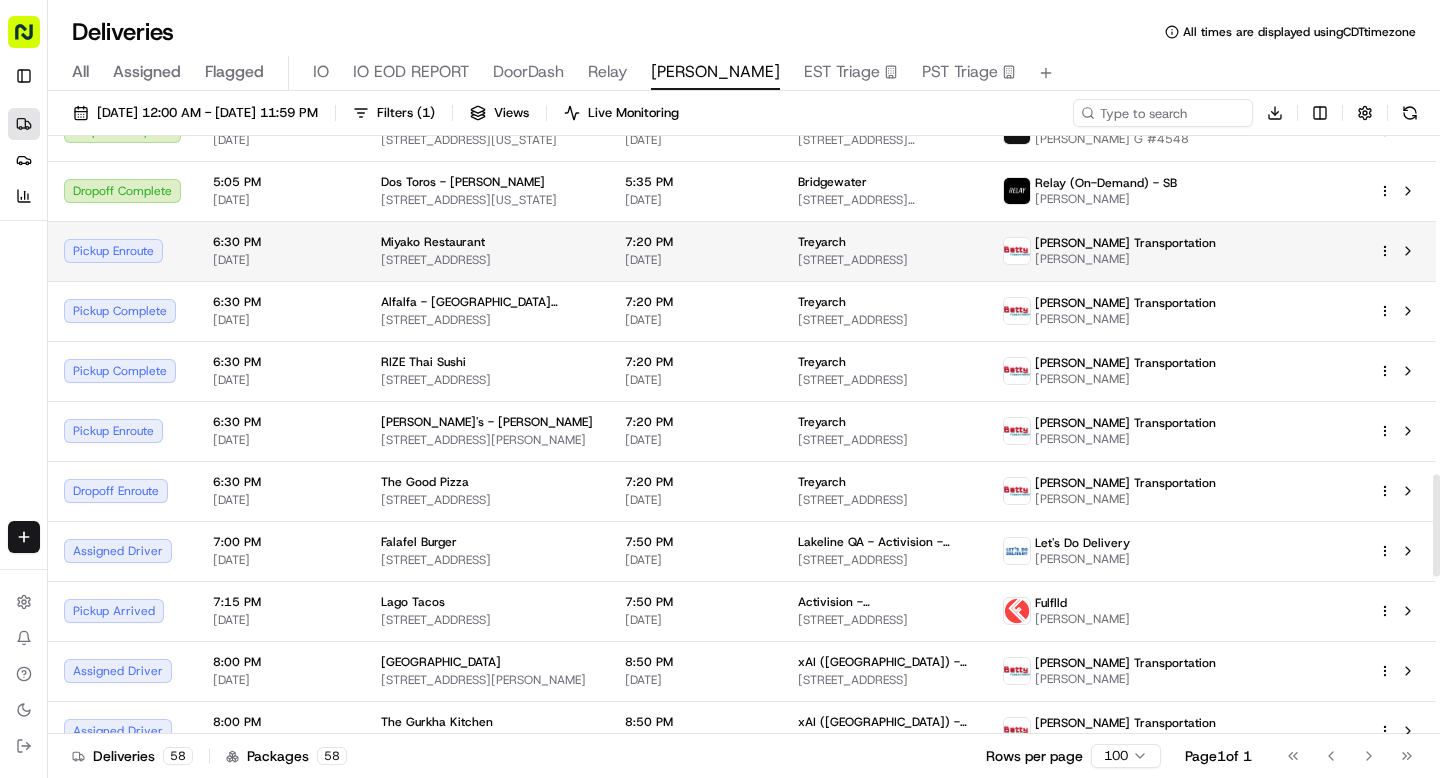 scroll, scrollTop: 1996, scrollLeft: 0, axis: vertical 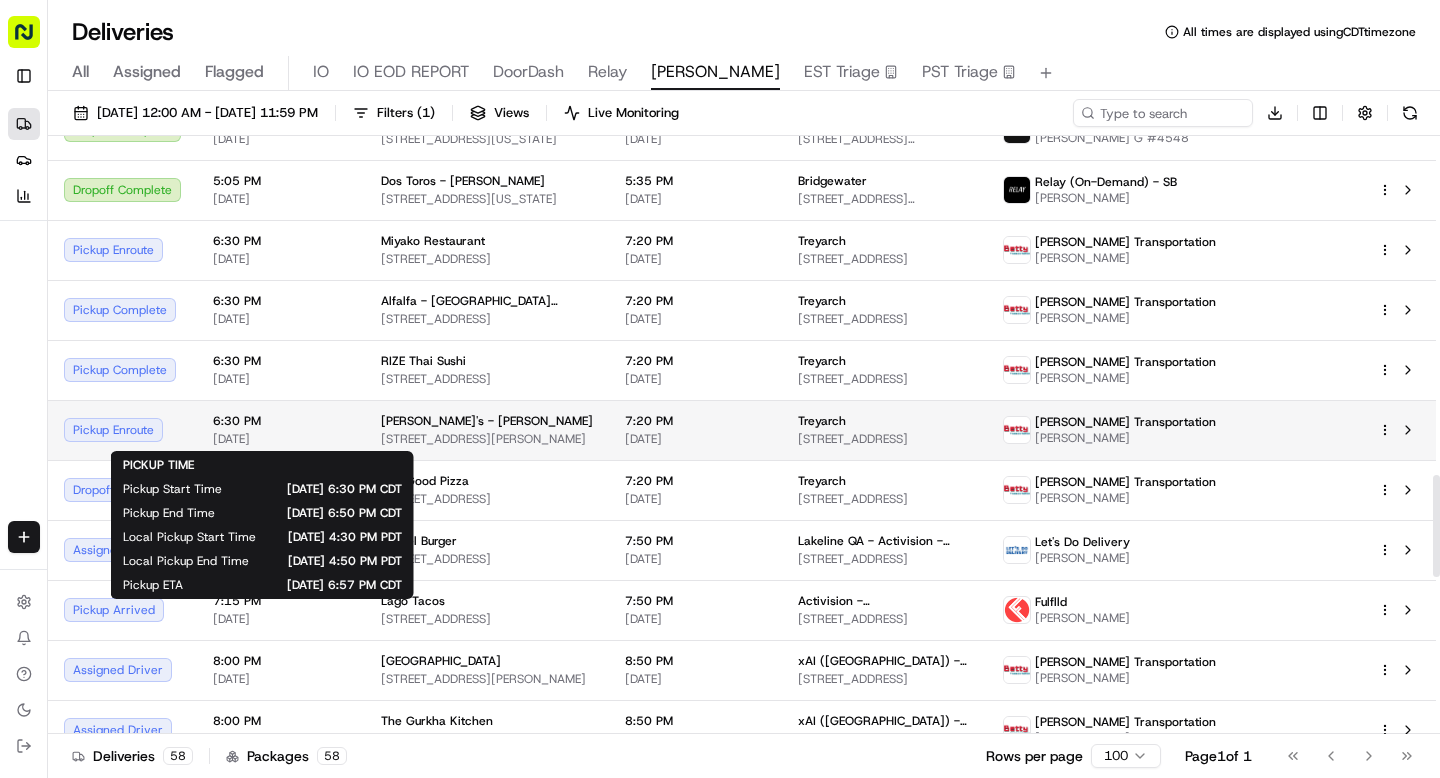 click on "[DATE]" at bounding box center (281, 439) 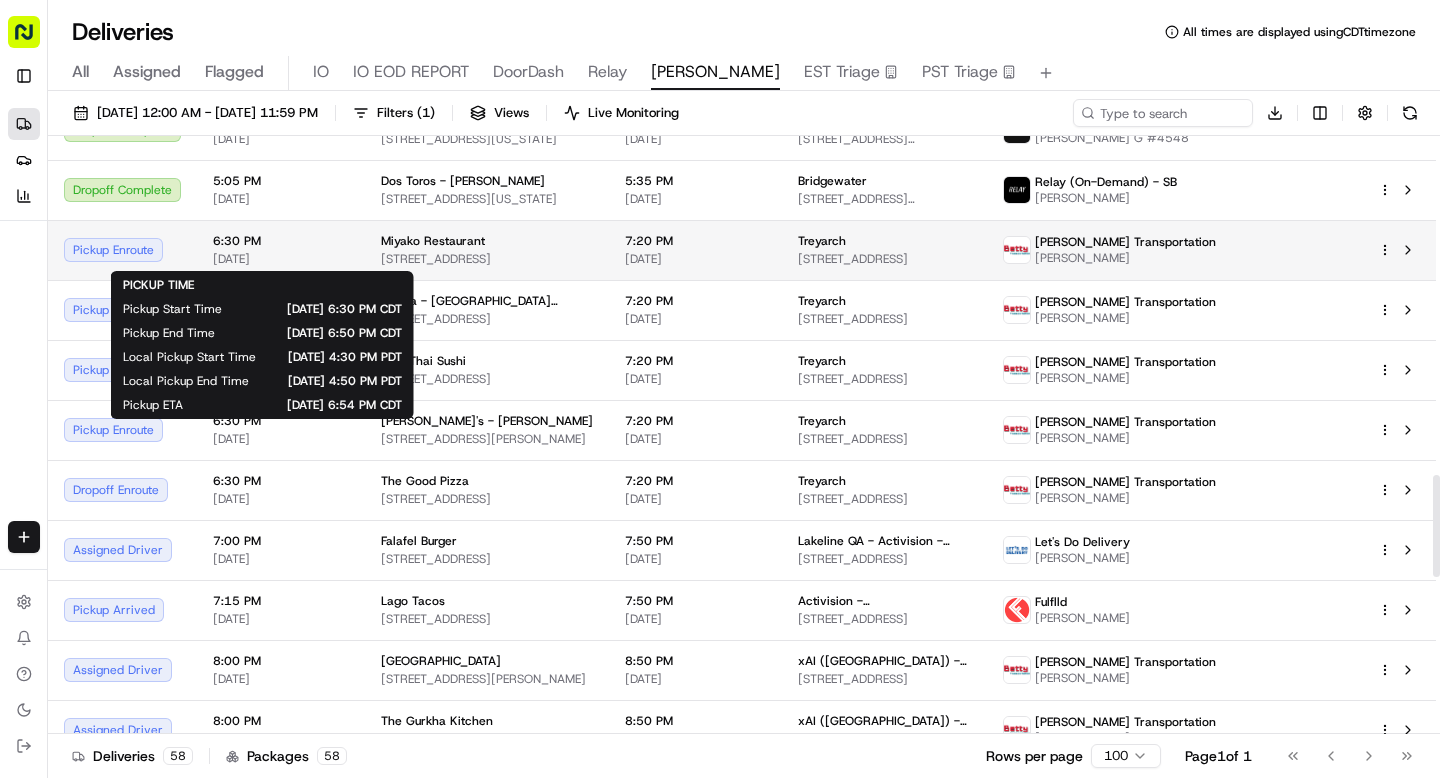 click on "6:30 PM 07/17/2025" at bounding box center [281, 250] 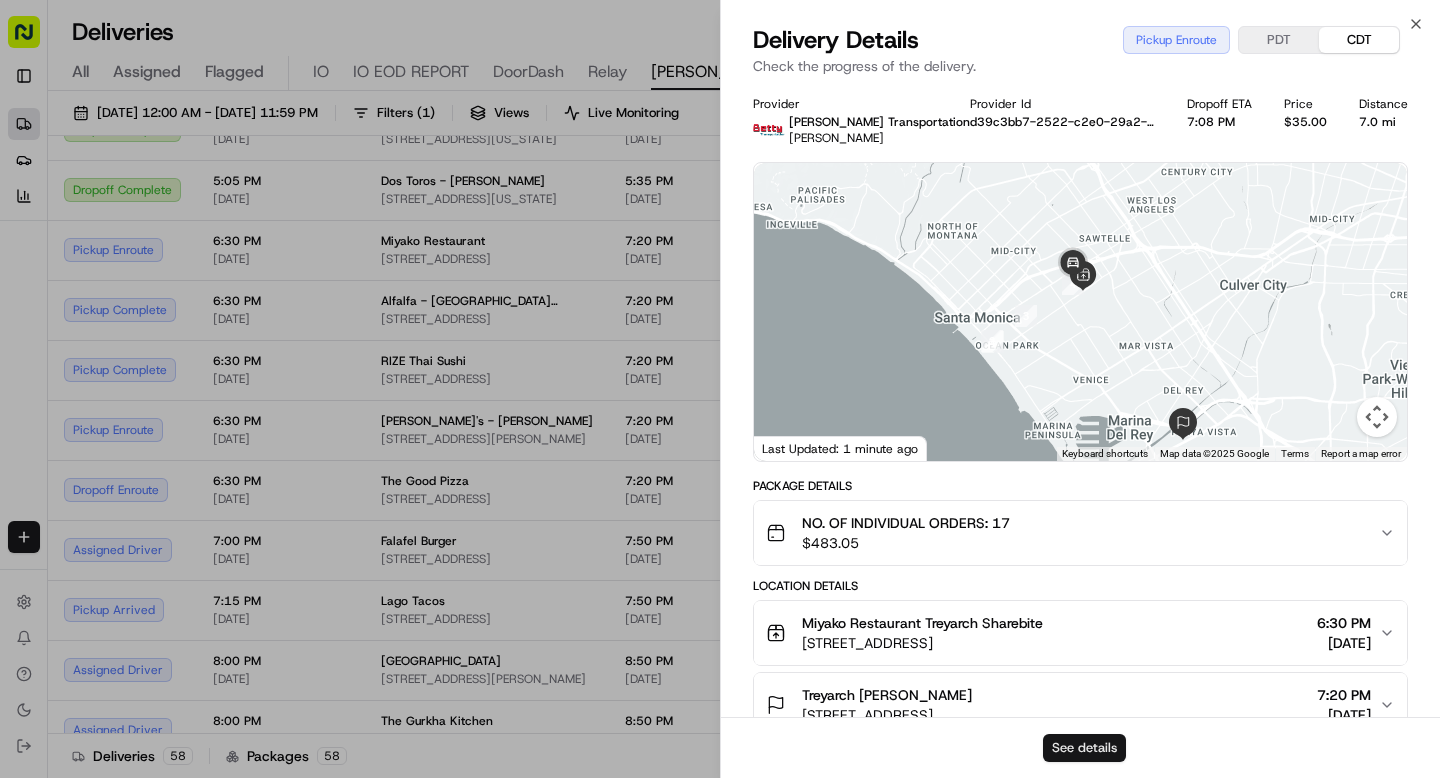 click on "See details" at bounding box center (1084, 748) 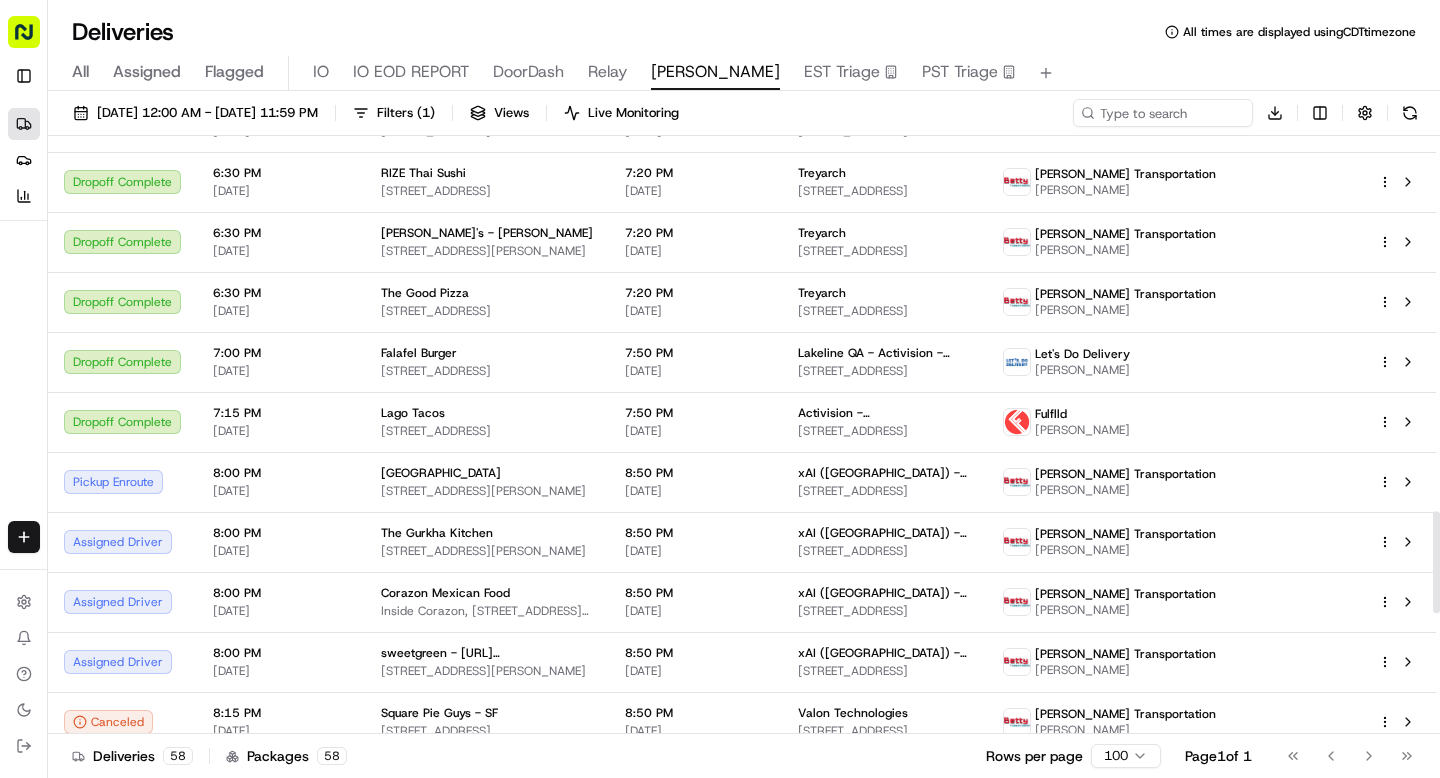 scroll, scrollTop: 2163, scrollLeft: 0, axis: vertical 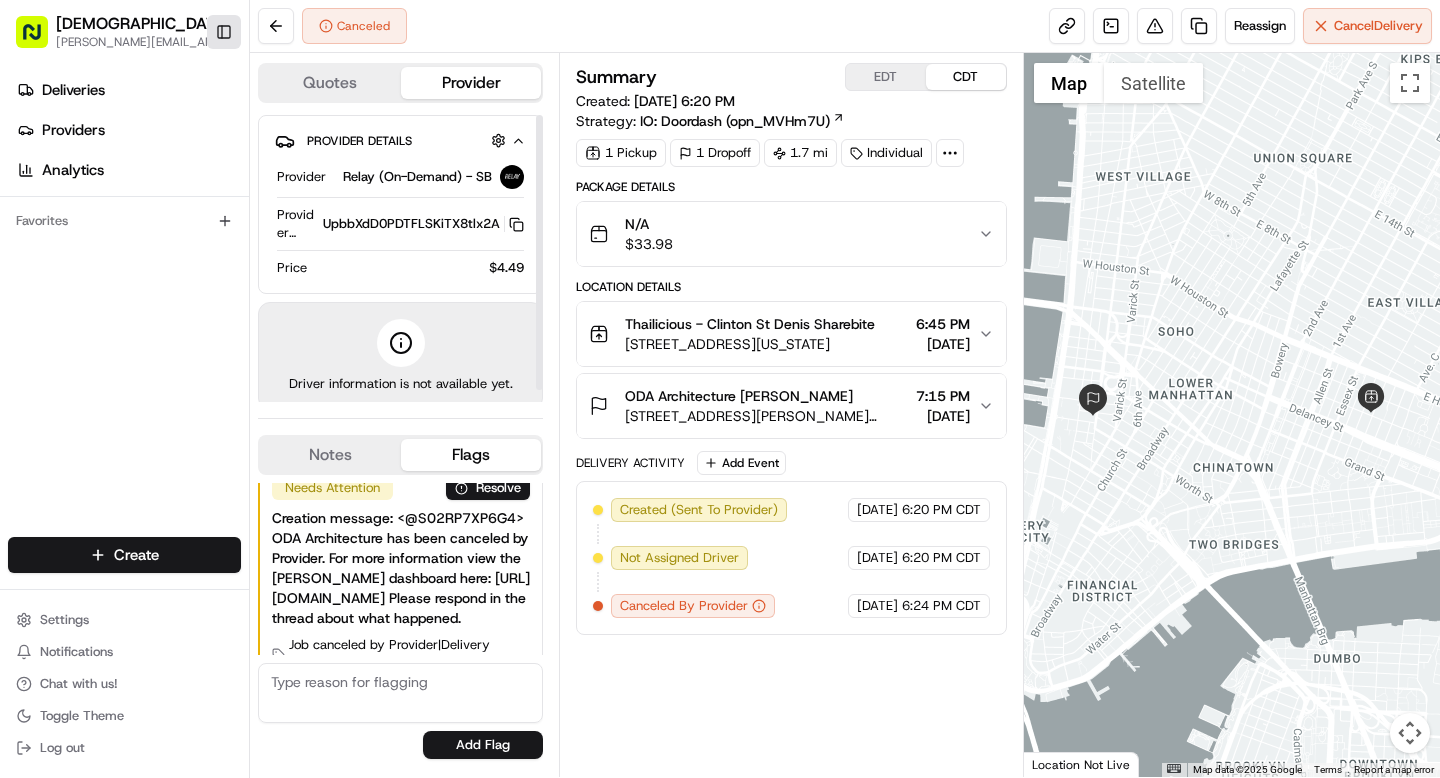 click on "Toggle Sidebar" at bounding box center (224, 32) 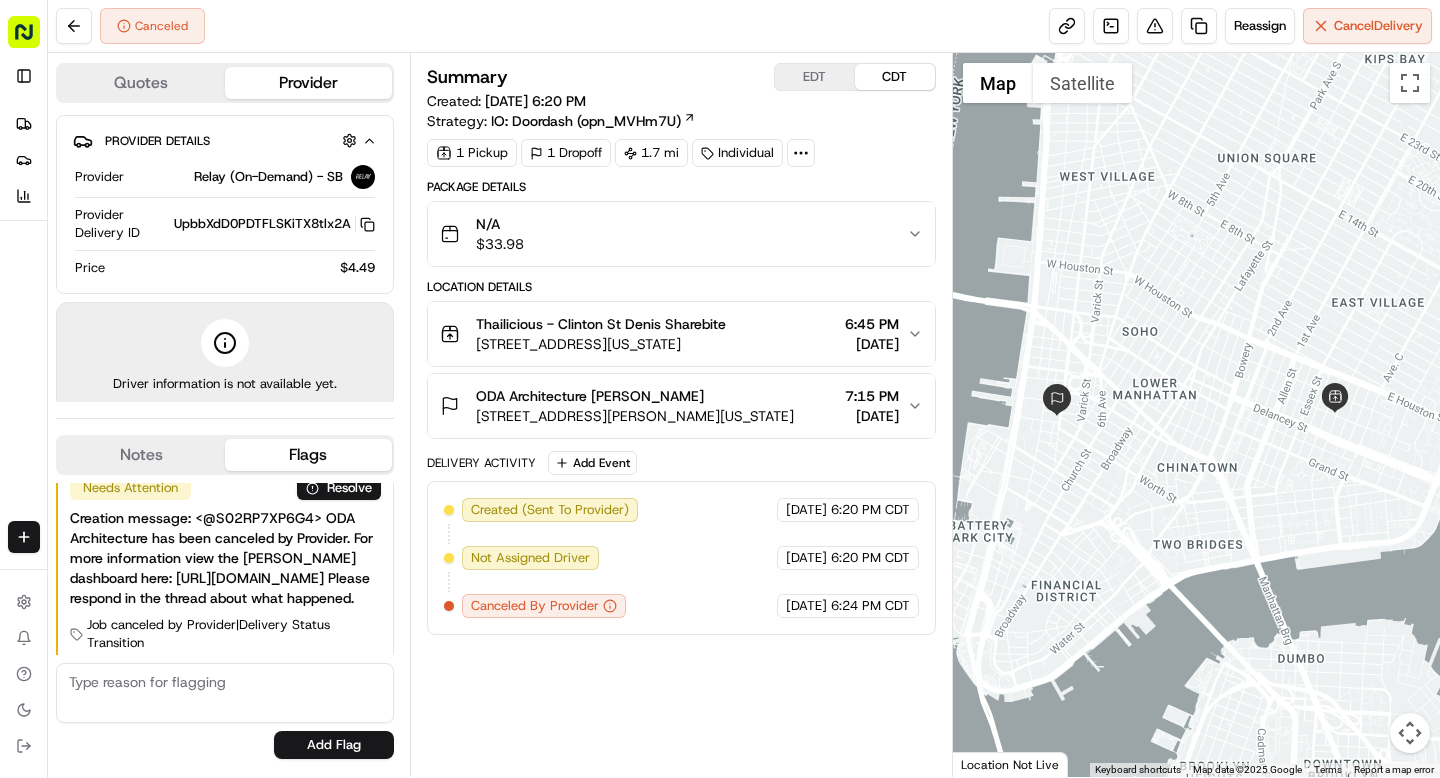 click on "ODA Architecture Beatrice Lum 99 Hudson St, New York, NY 10013, USA 7:15 PM 07/17/2025" at bounding box center (681, 406) 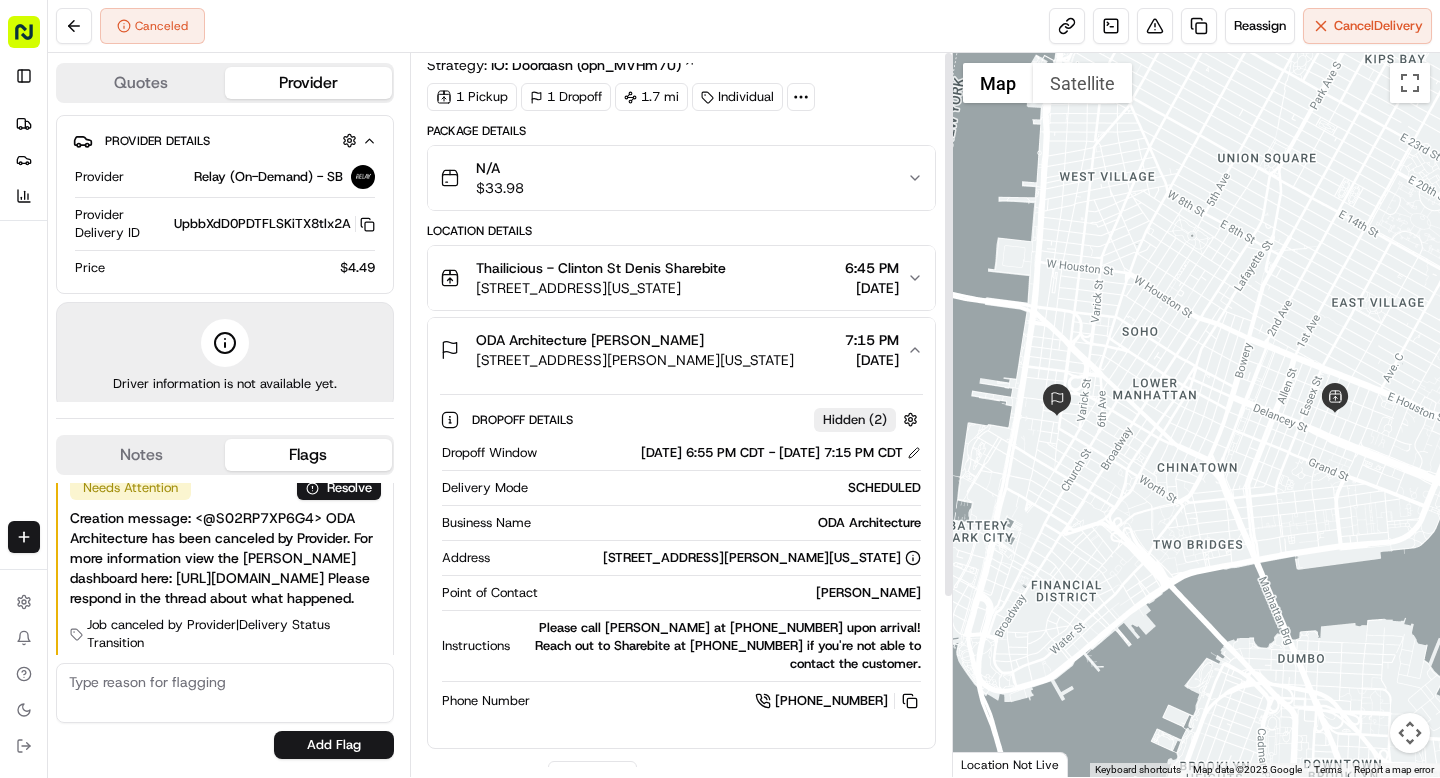 scroll, scrollTop: 0, scrollLeft: 0, axis: both 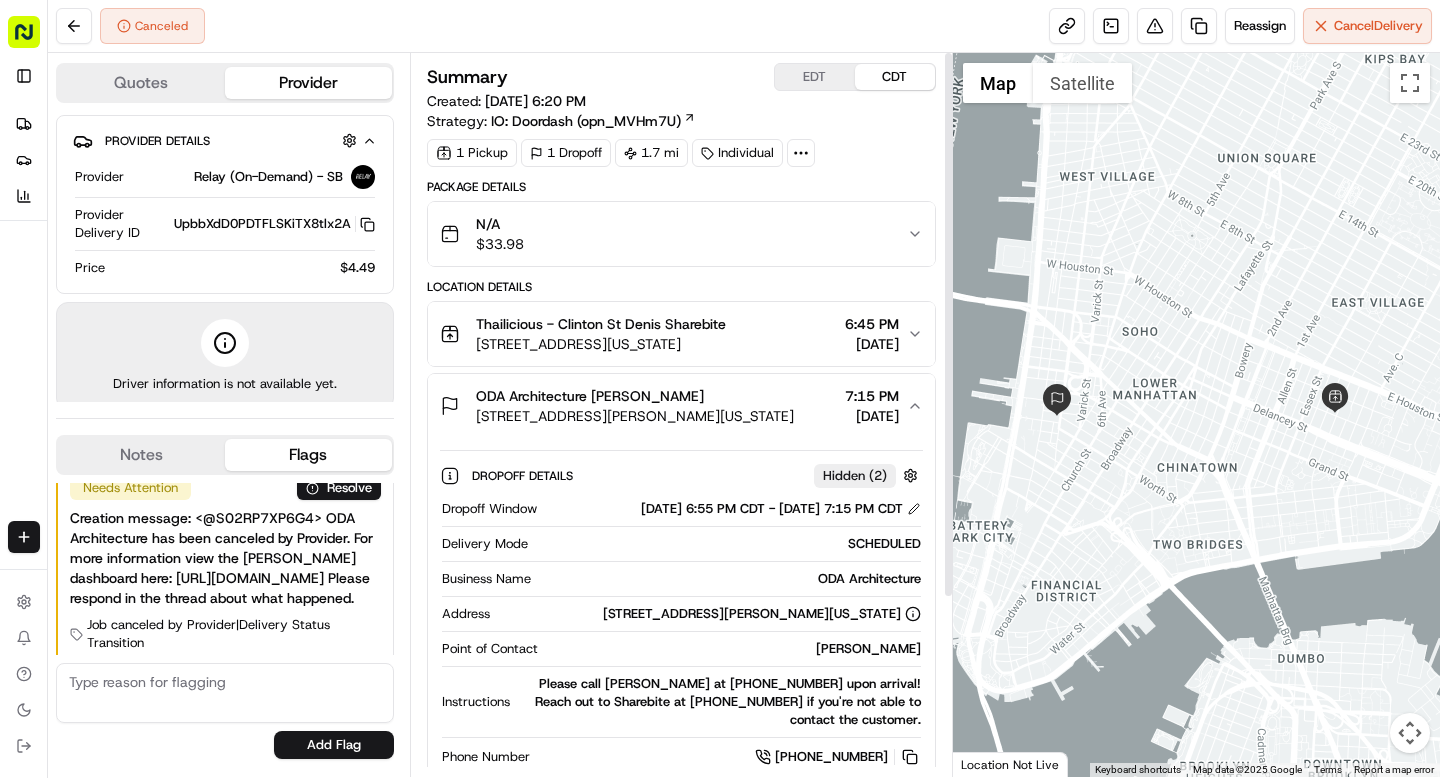 click at bounding box center [801, 153] 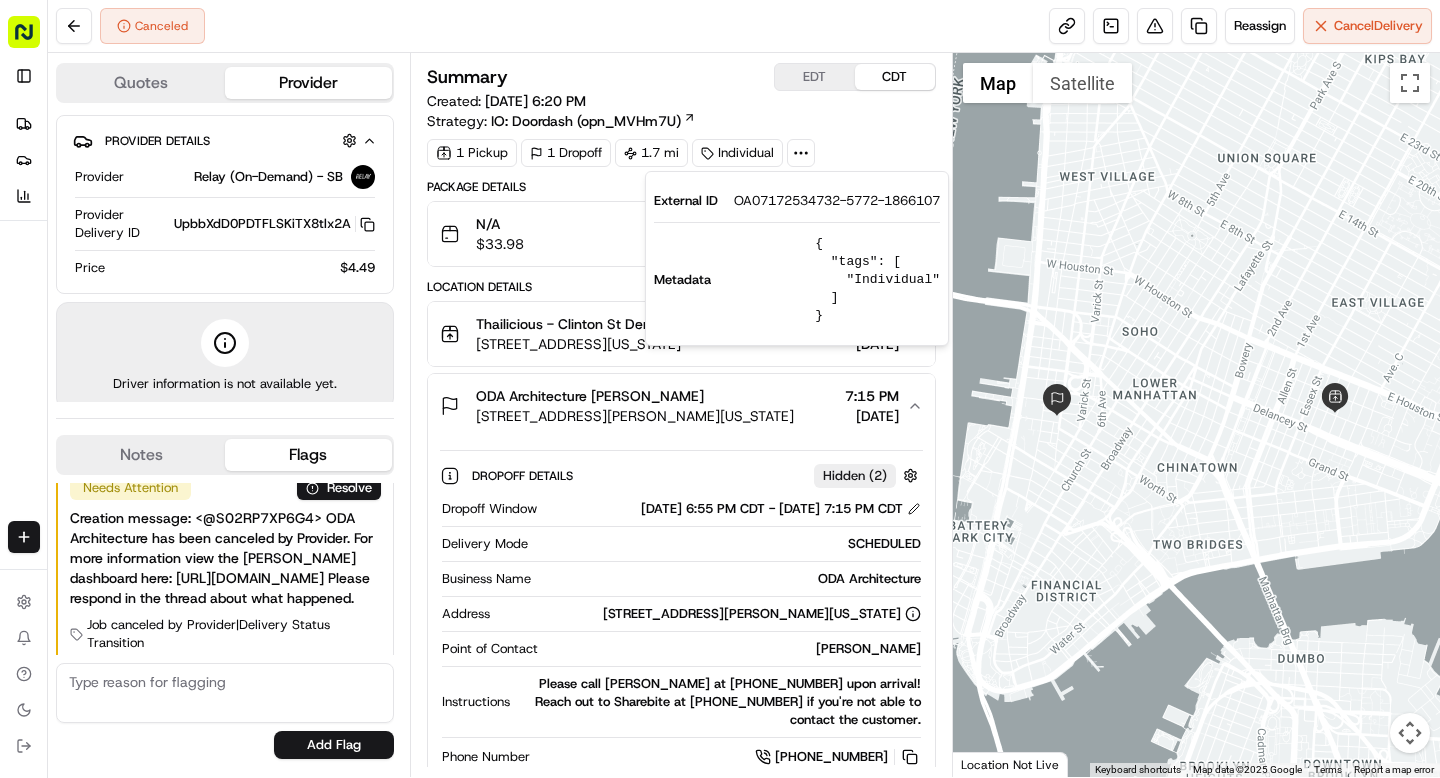 click on "OA07172534732-5772-1866107" at bounding box center [837, 201] 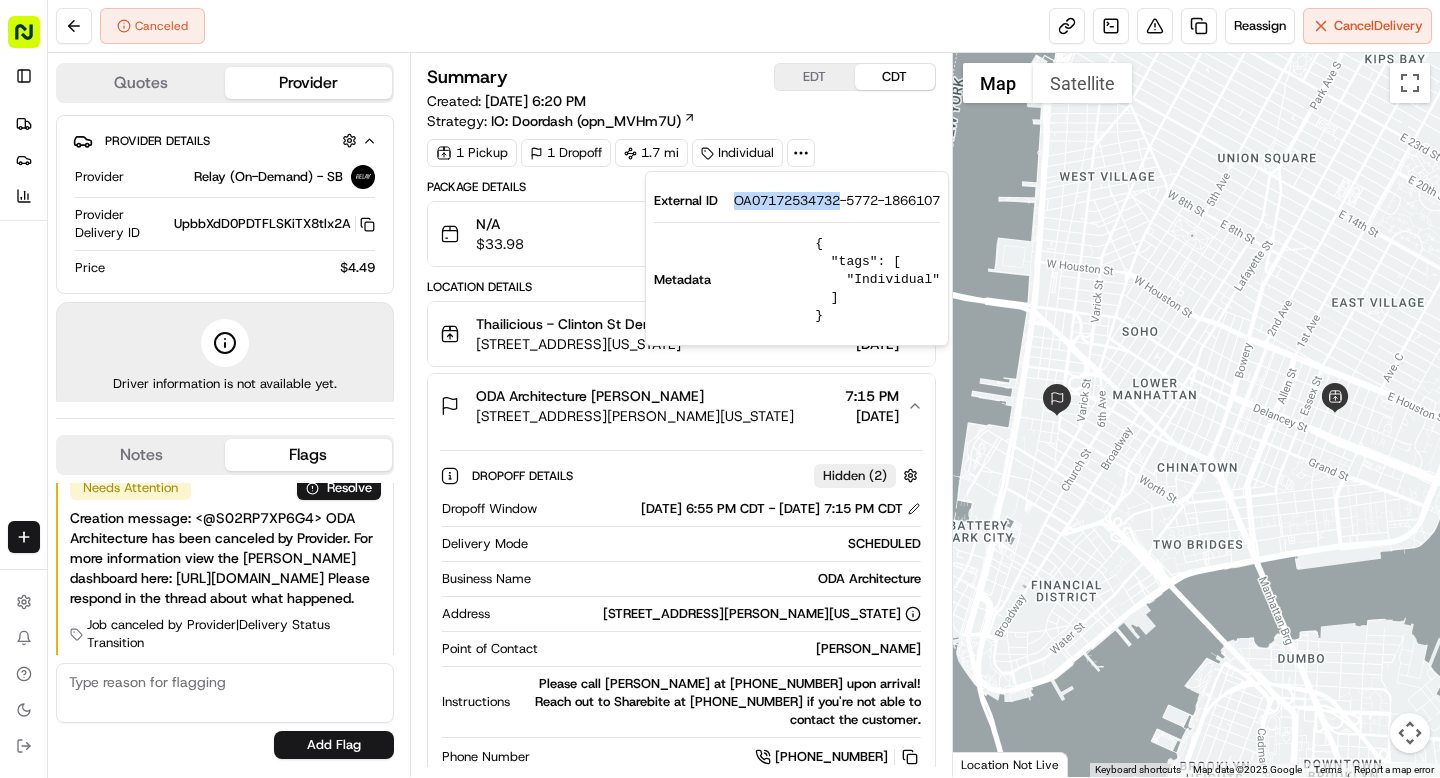 click on "OA07172534732-5772-1866107" at bounding box center [837, 201] 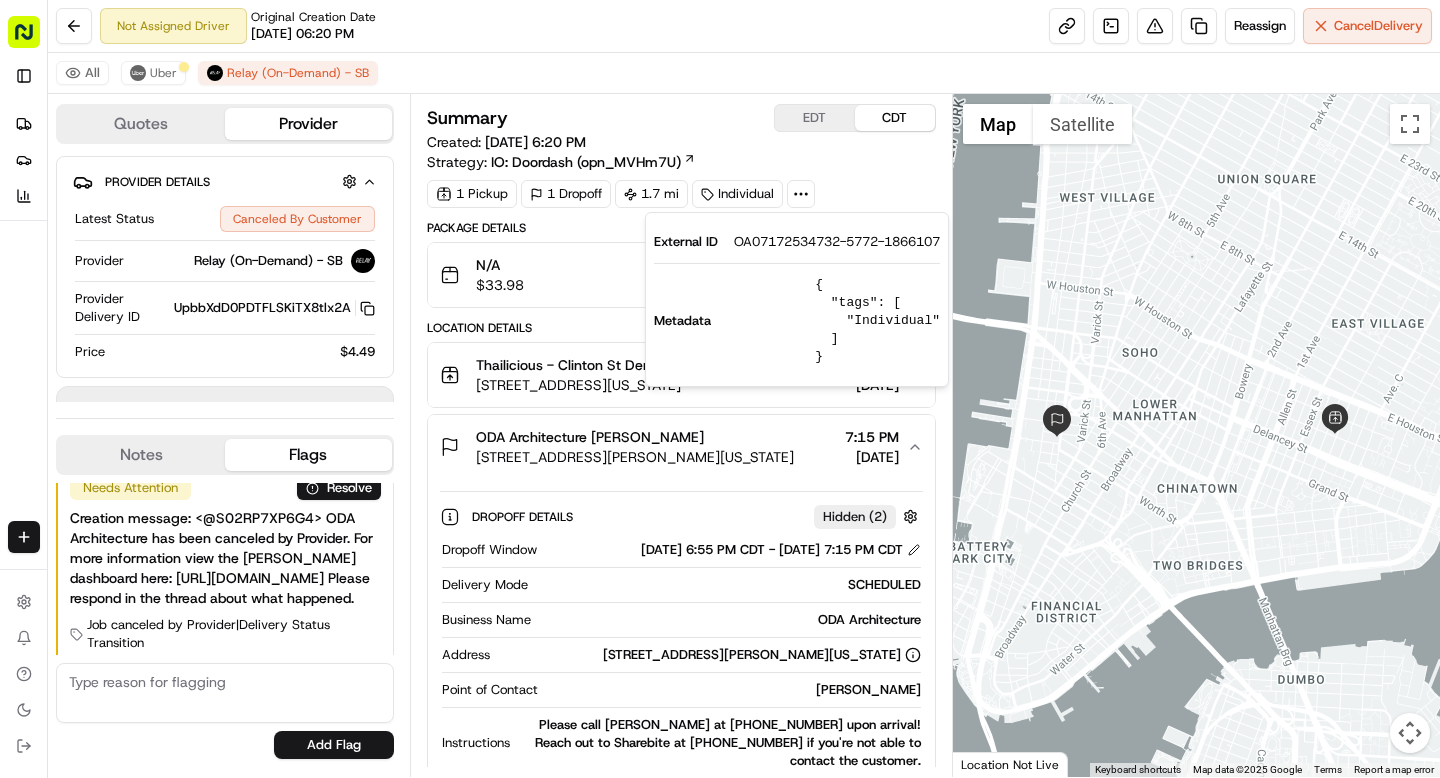 click on "Summary EDT CDT" at bounding box center (681, 118) 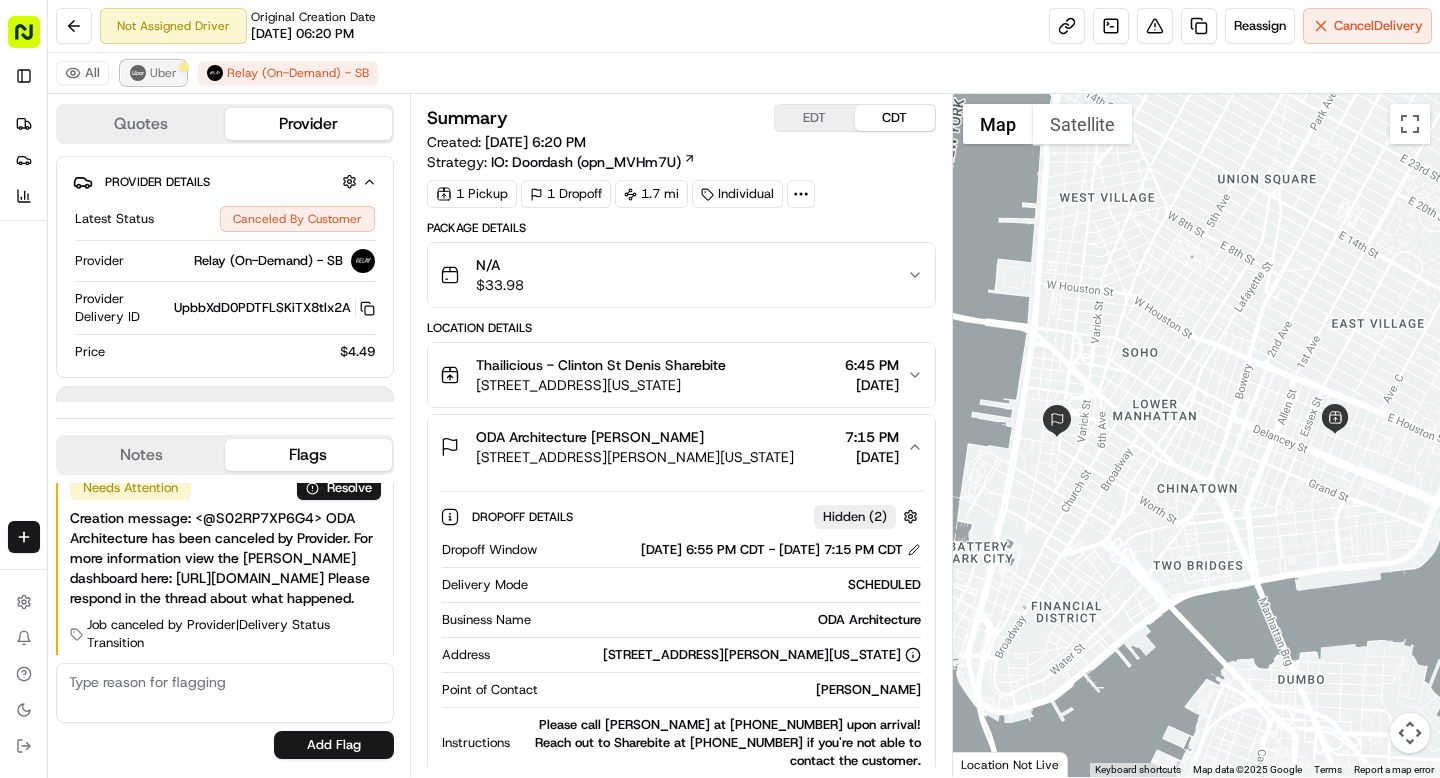 click on "Uber" at bounding box center (163, 73) 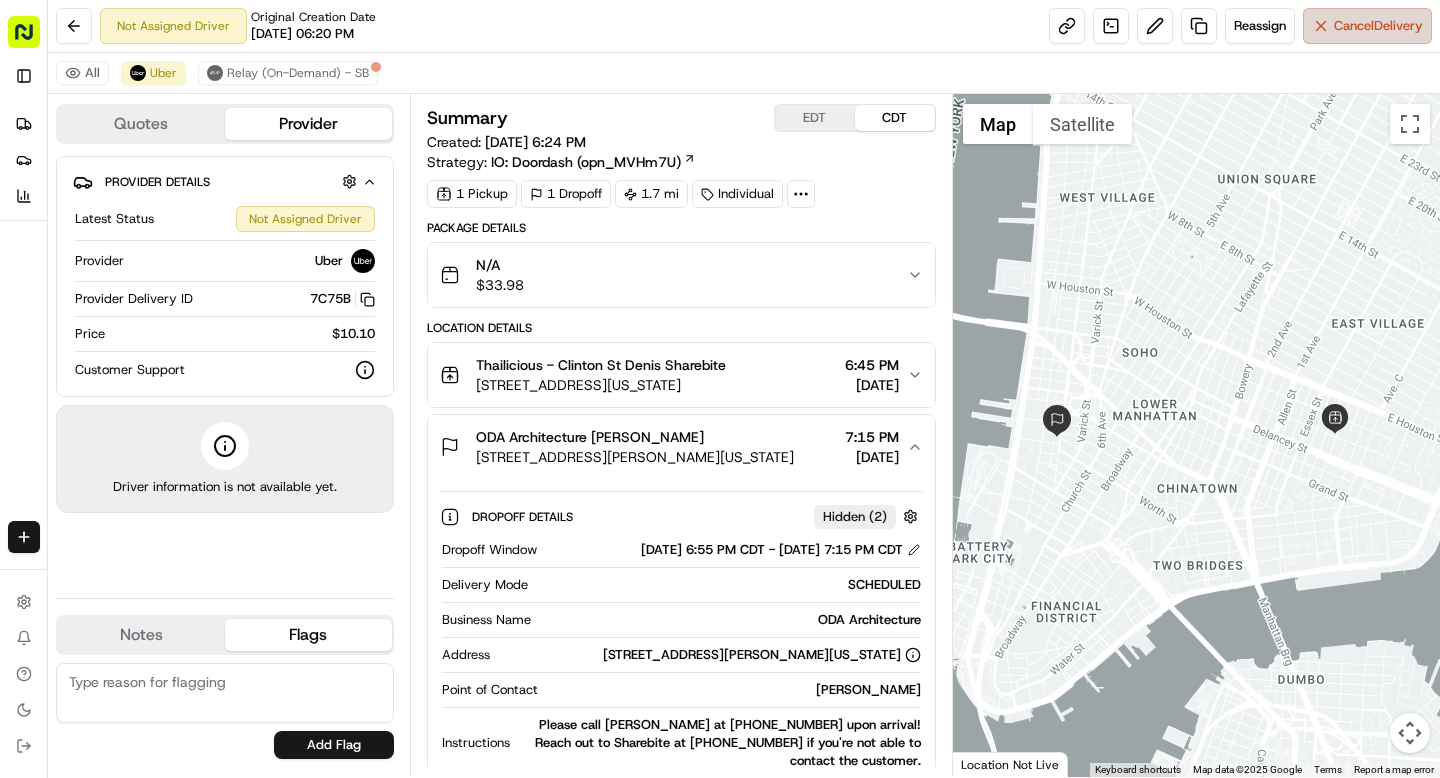 click on "Cancel  Delivery" at bounding box center (1378, 26) 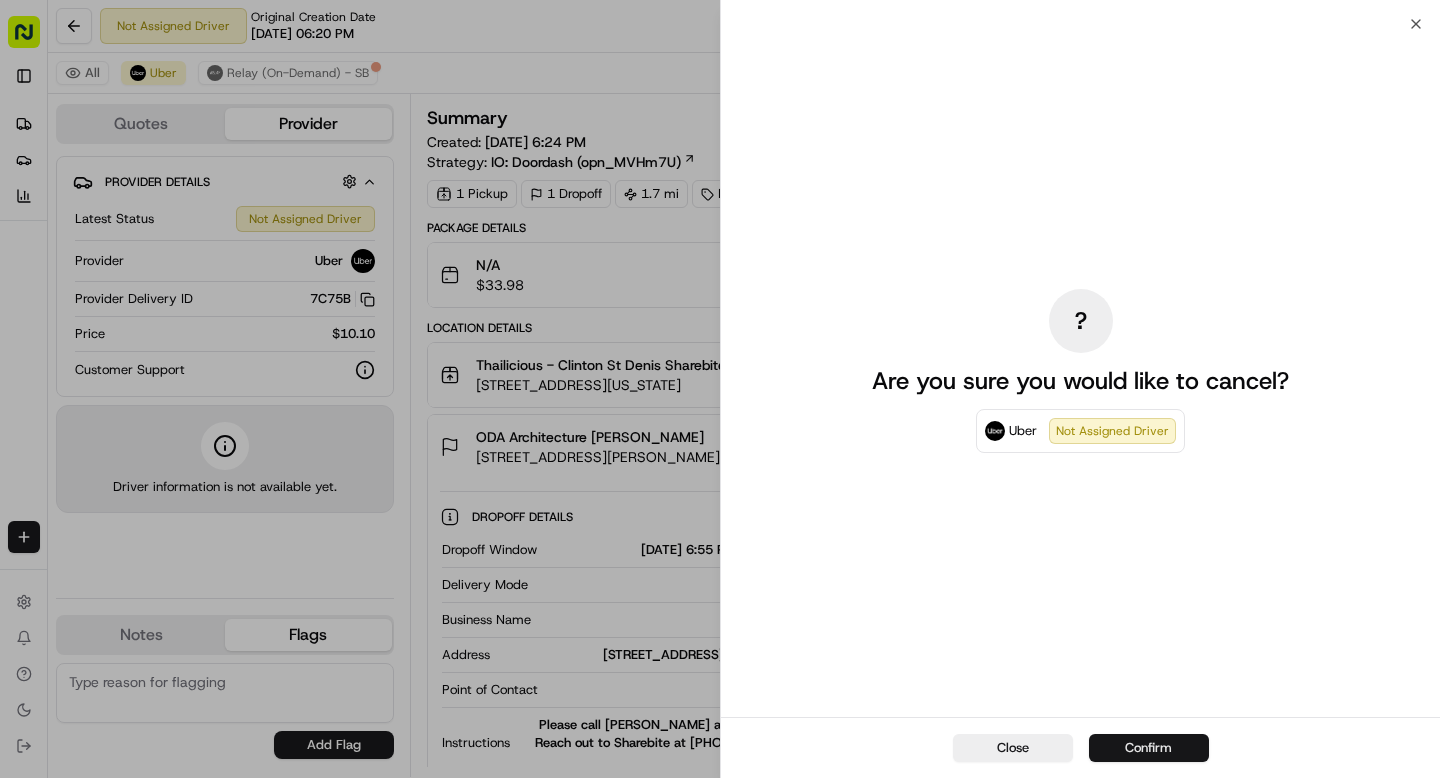click on "Confirm" at bounding box center (1149, 748) 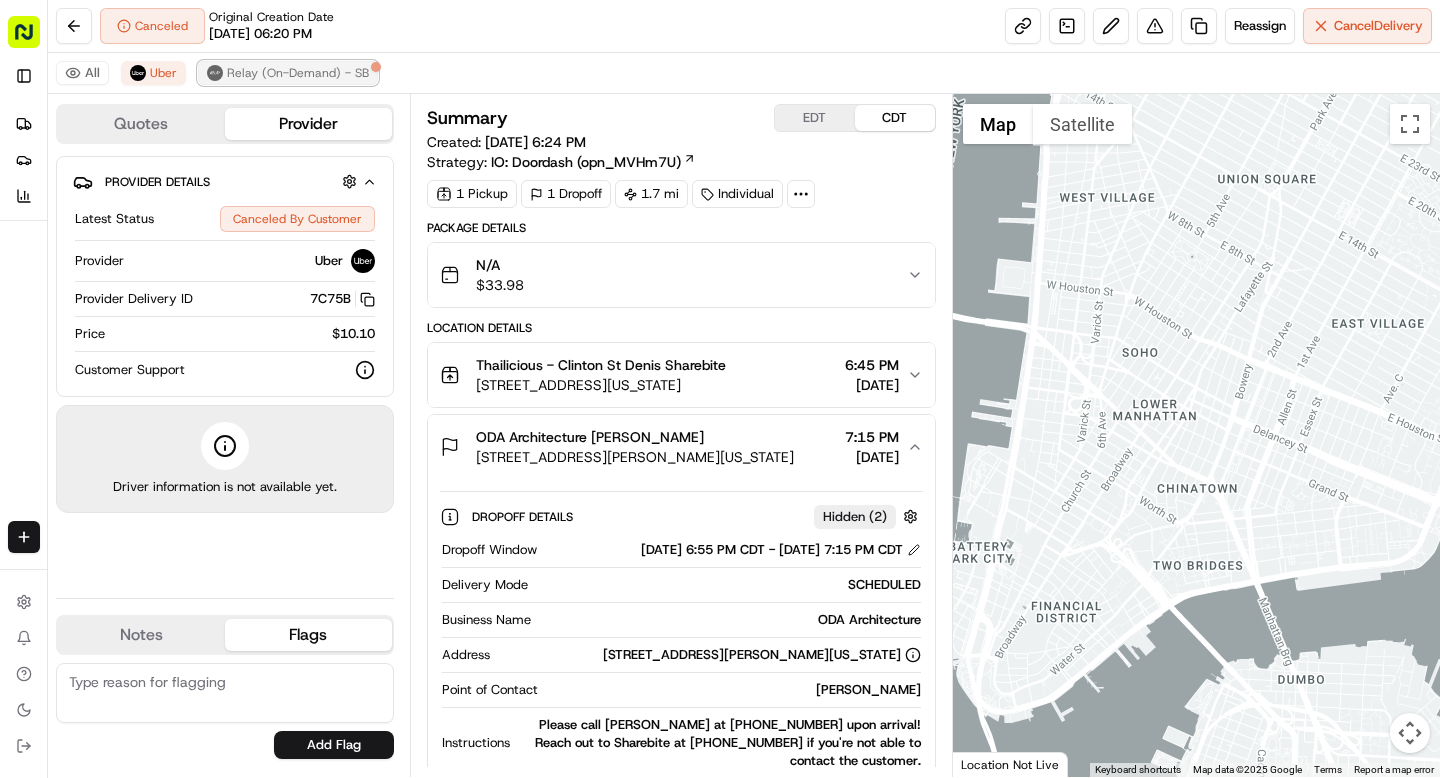 click on "Relay (On-Demand) - SB" at bounding box center (298, 73) 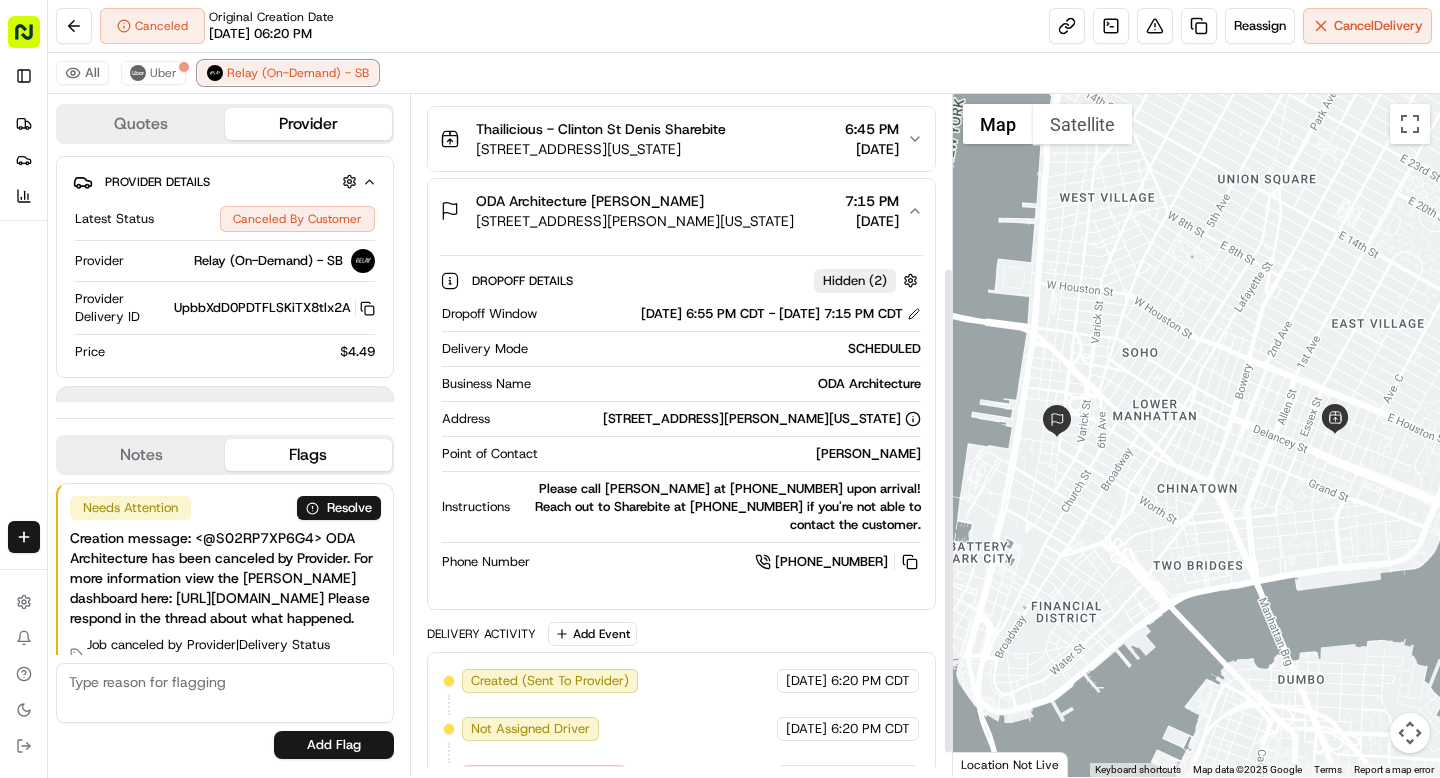 scroll, scrollTop: 234, scrollLeft: 0, axis: vertical 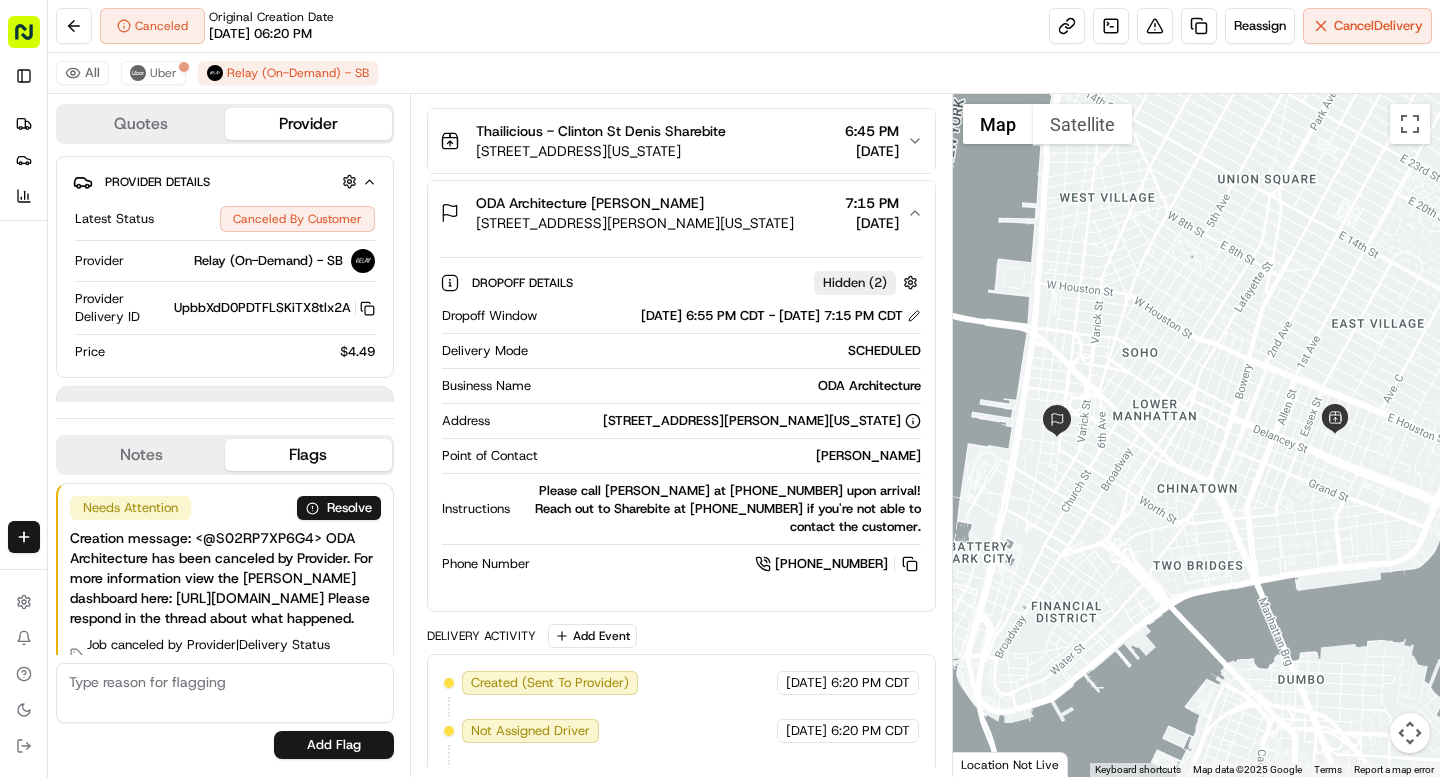click on "Beatrice Lum" at bounding box center (733, 456) 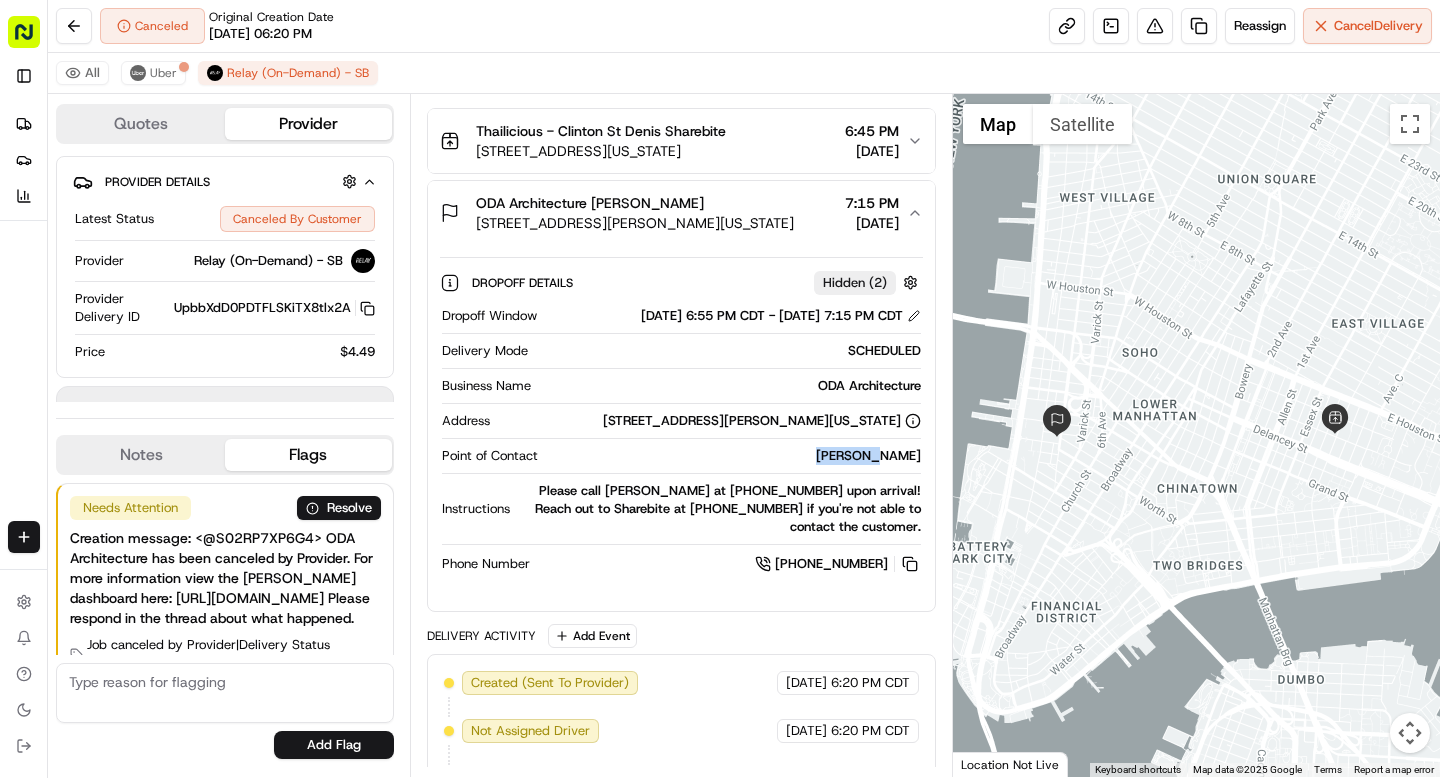 click on "Beatrice Lum" at bounding box center (733, 456) 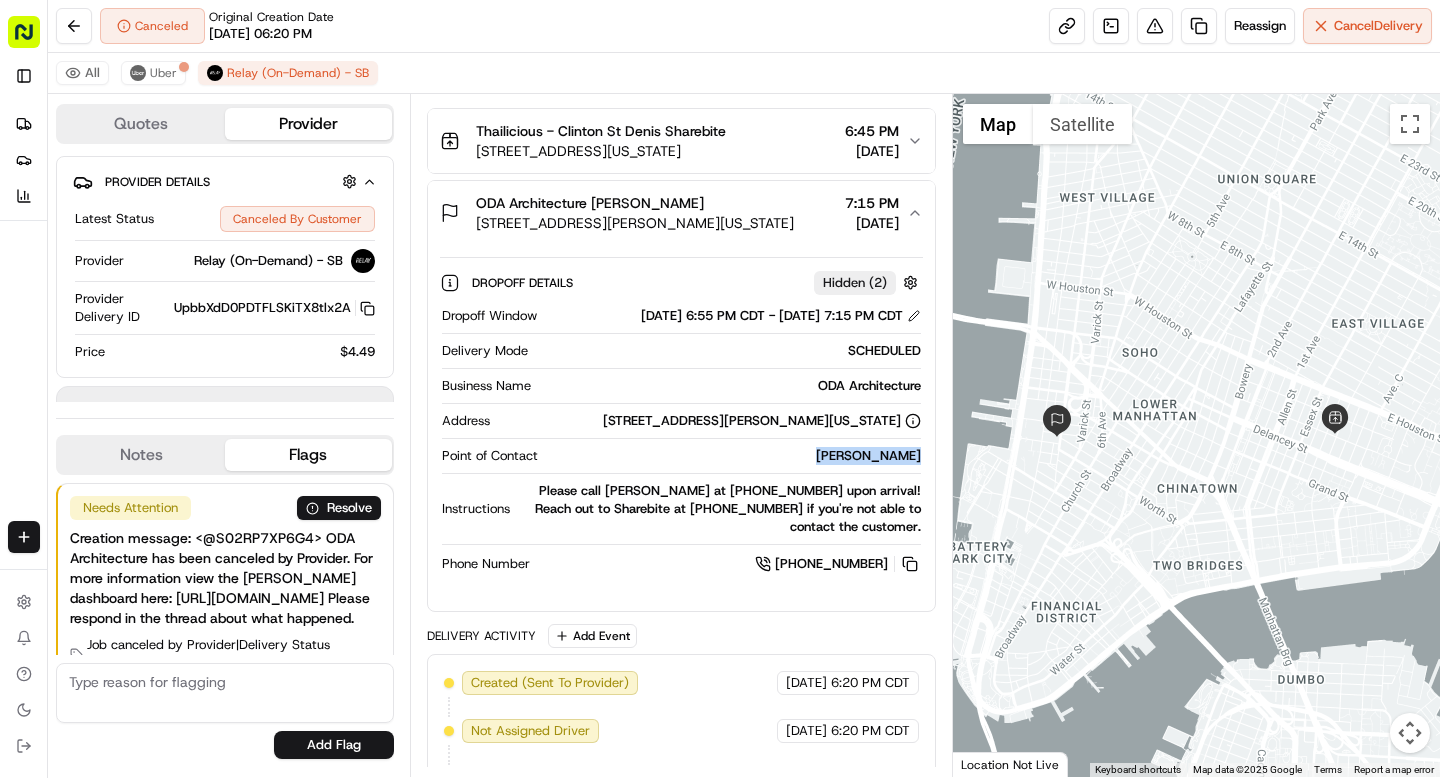 click on "Beatrice Lum" at bounding box center [733, 456] 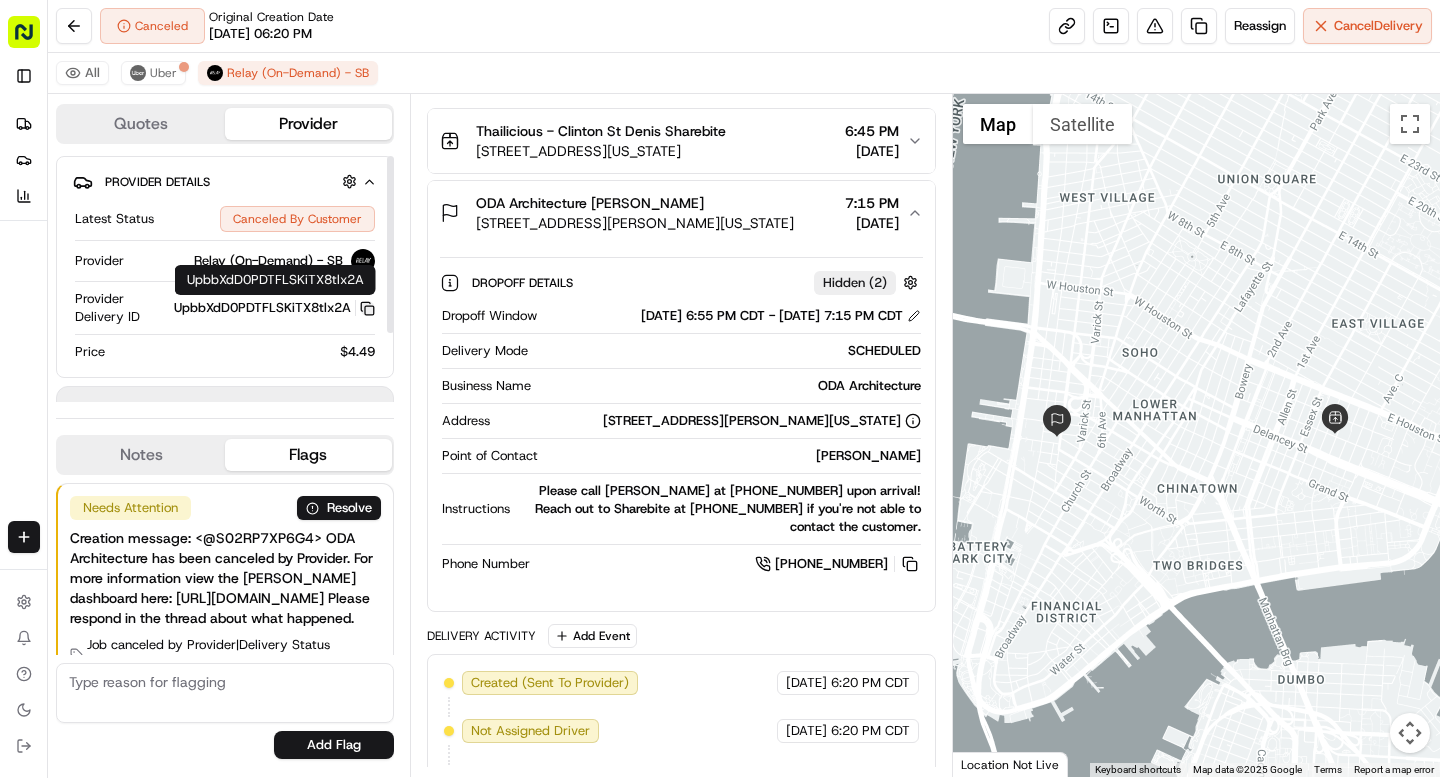 click 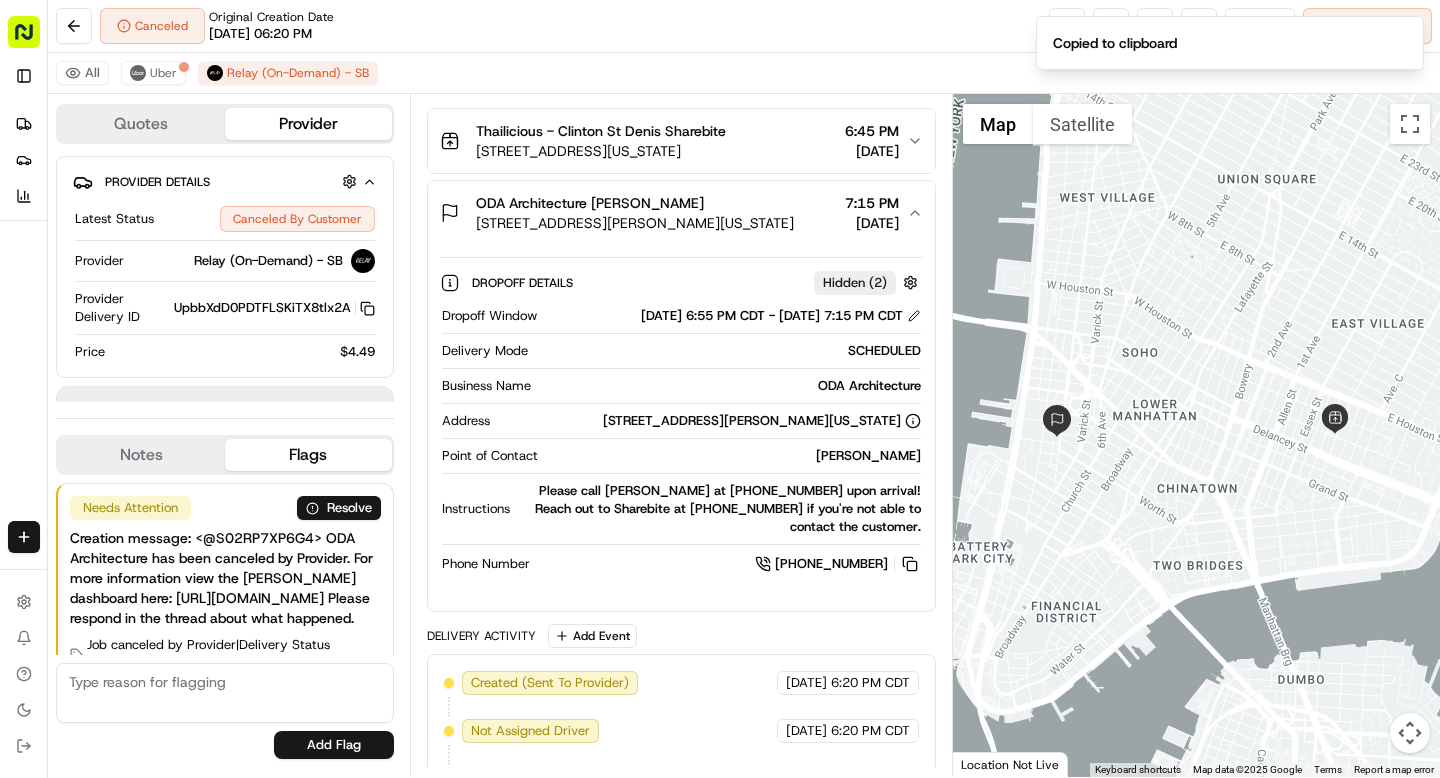 click on "Beatrice Lum" at bounding box center (733, 456) 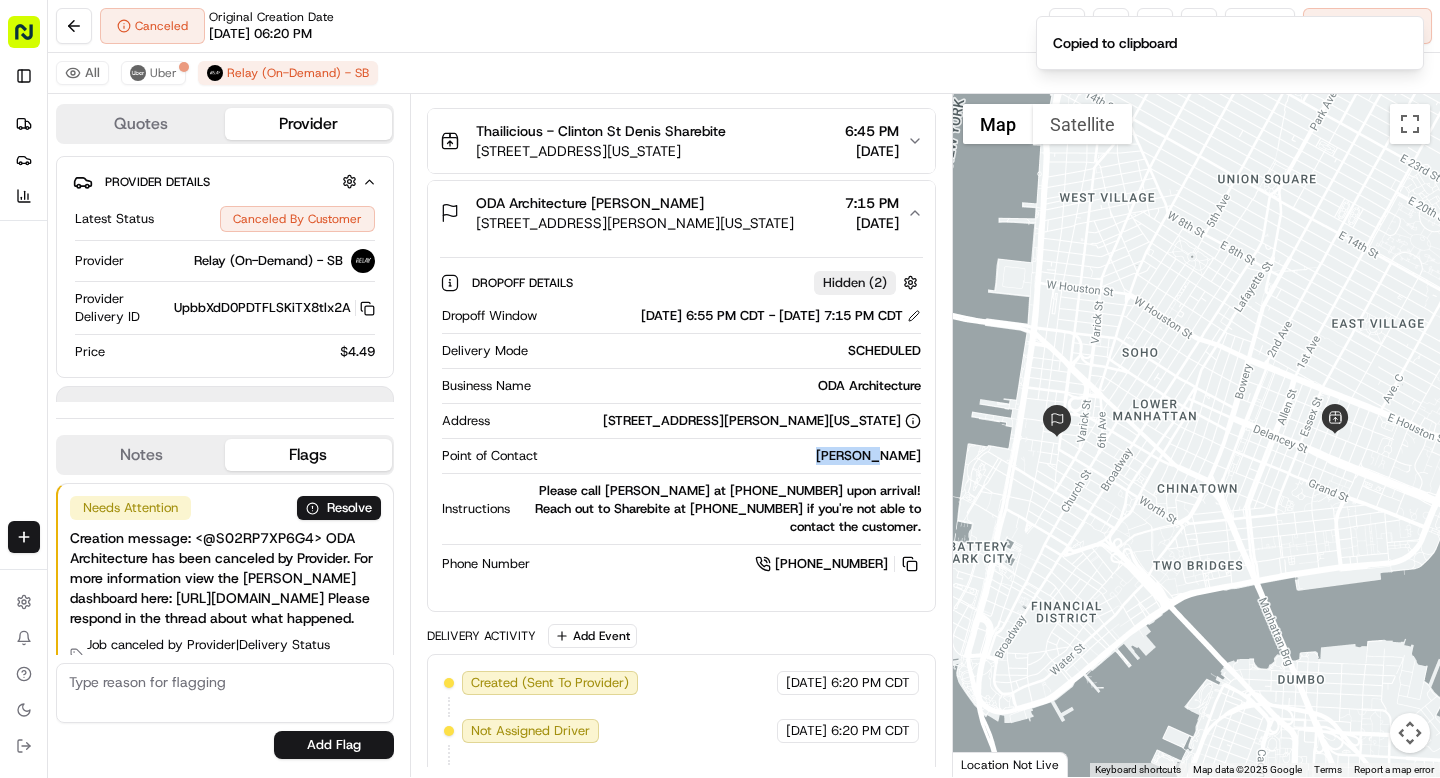 click on "Beatrice Lum" at bounding box center (733, 456) 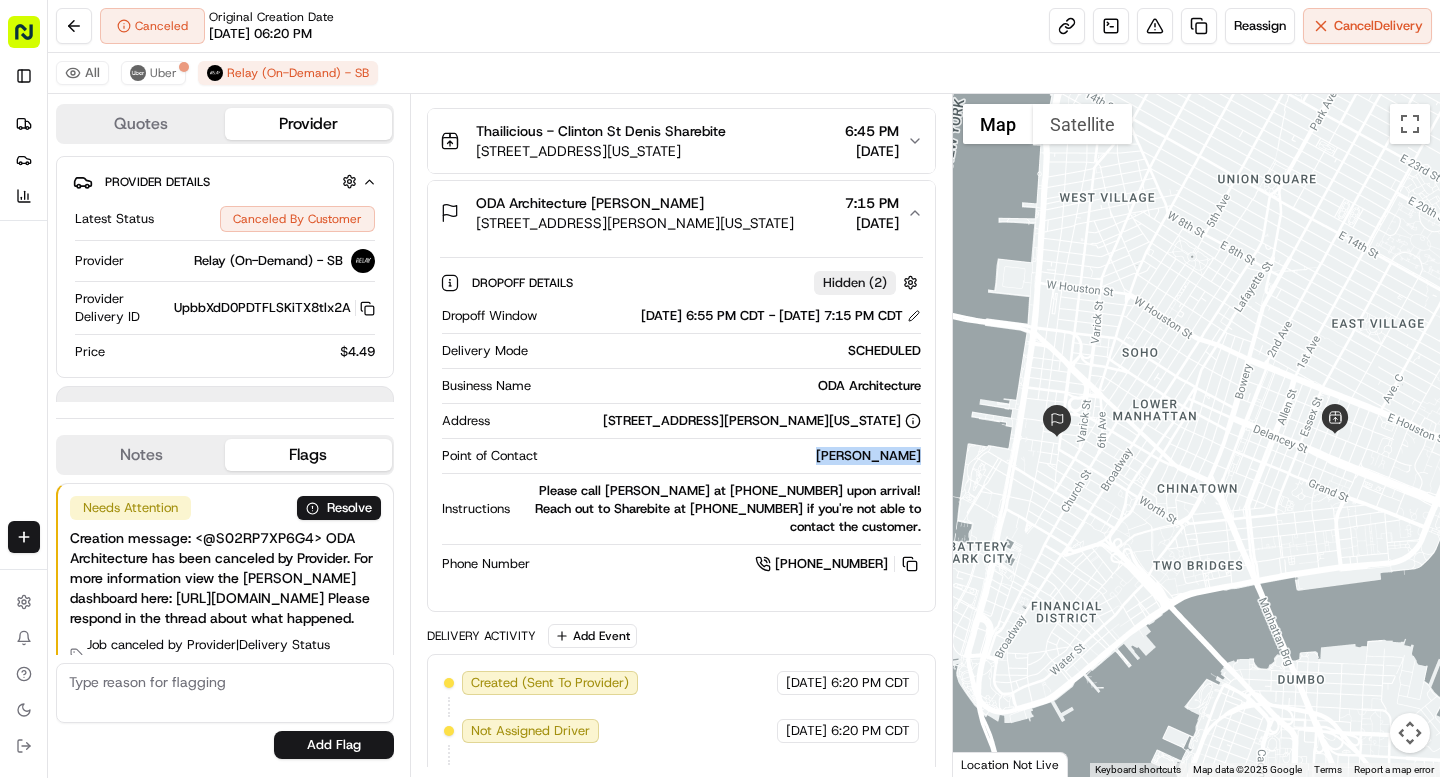 click on "Beatrice Lum" at bounding box center [733, 456] 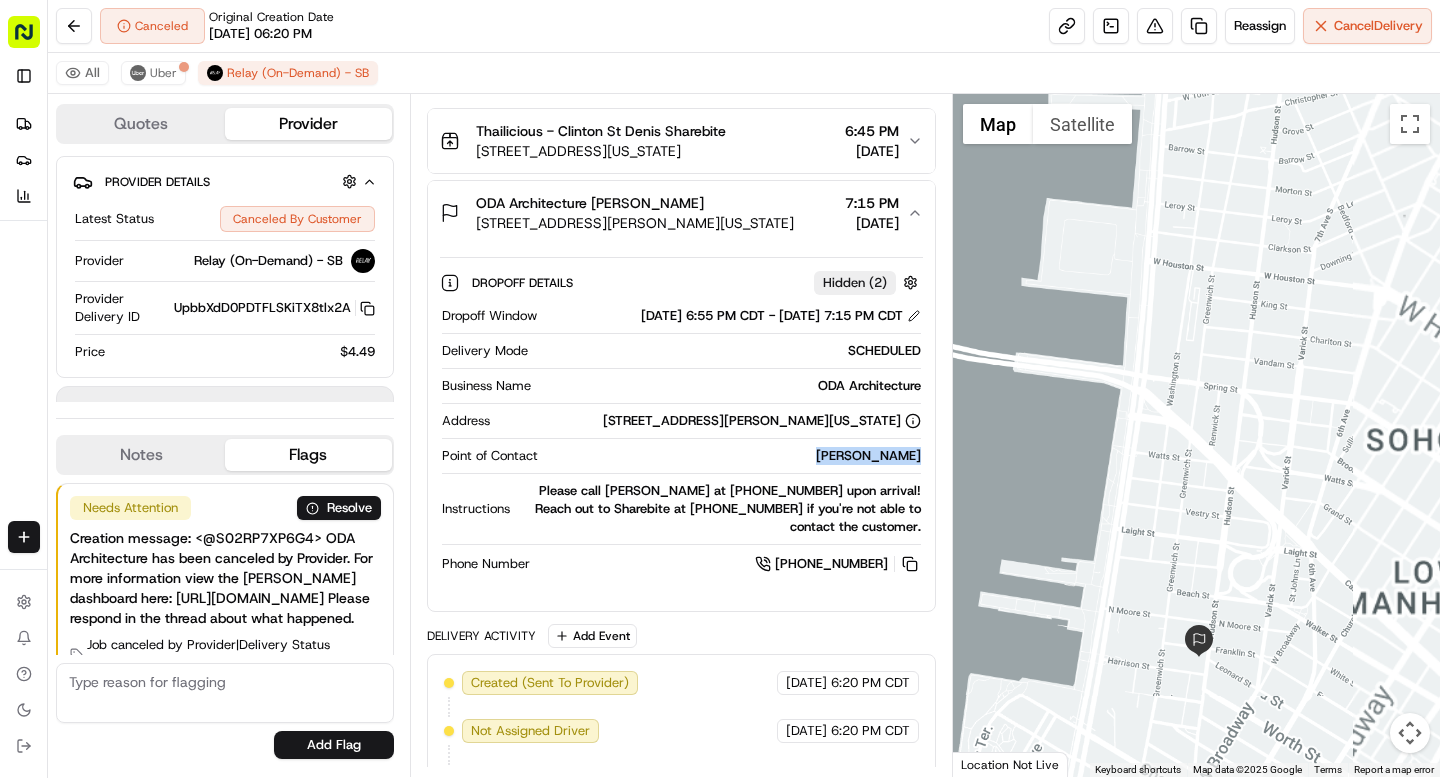 scroll, scrollTop: 0, scrollLeft: 0, axis: both 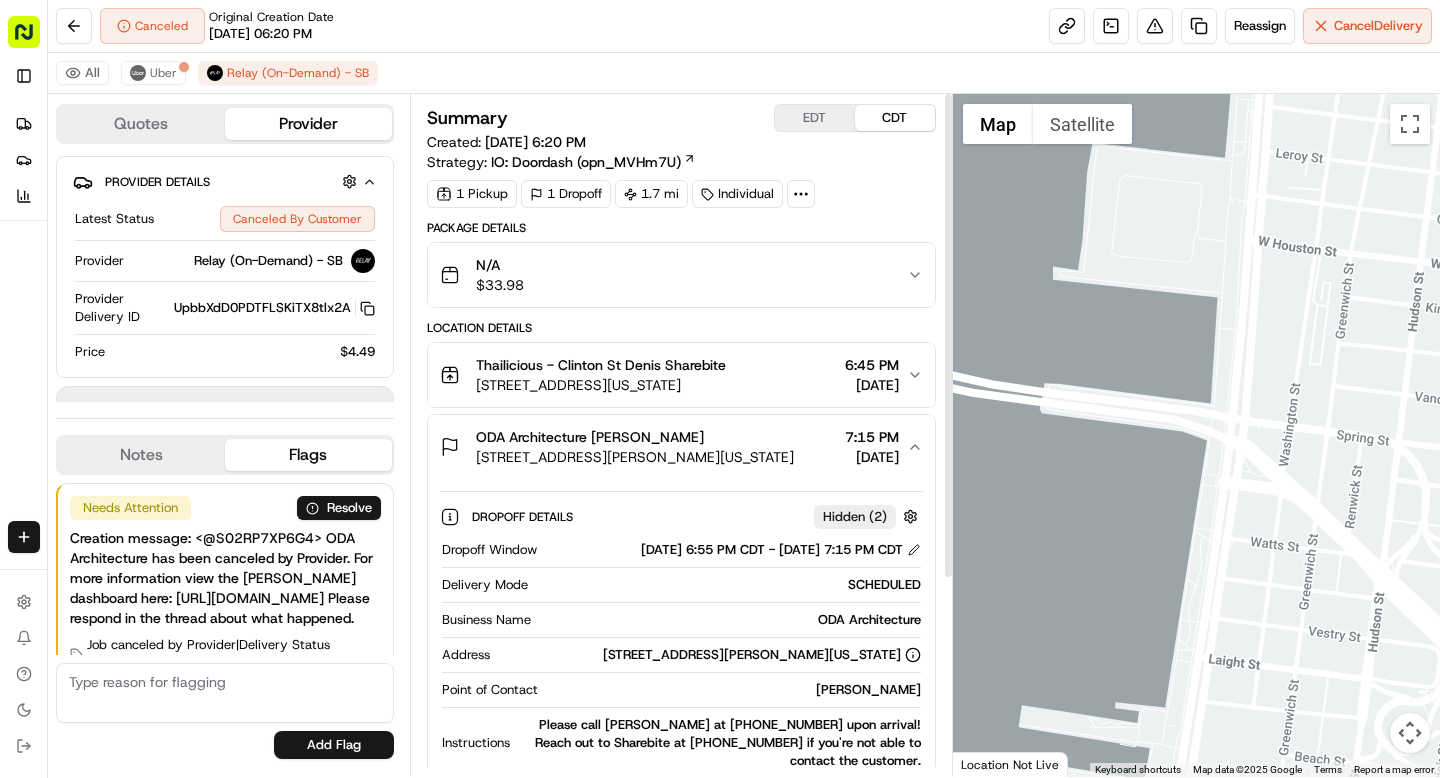 click 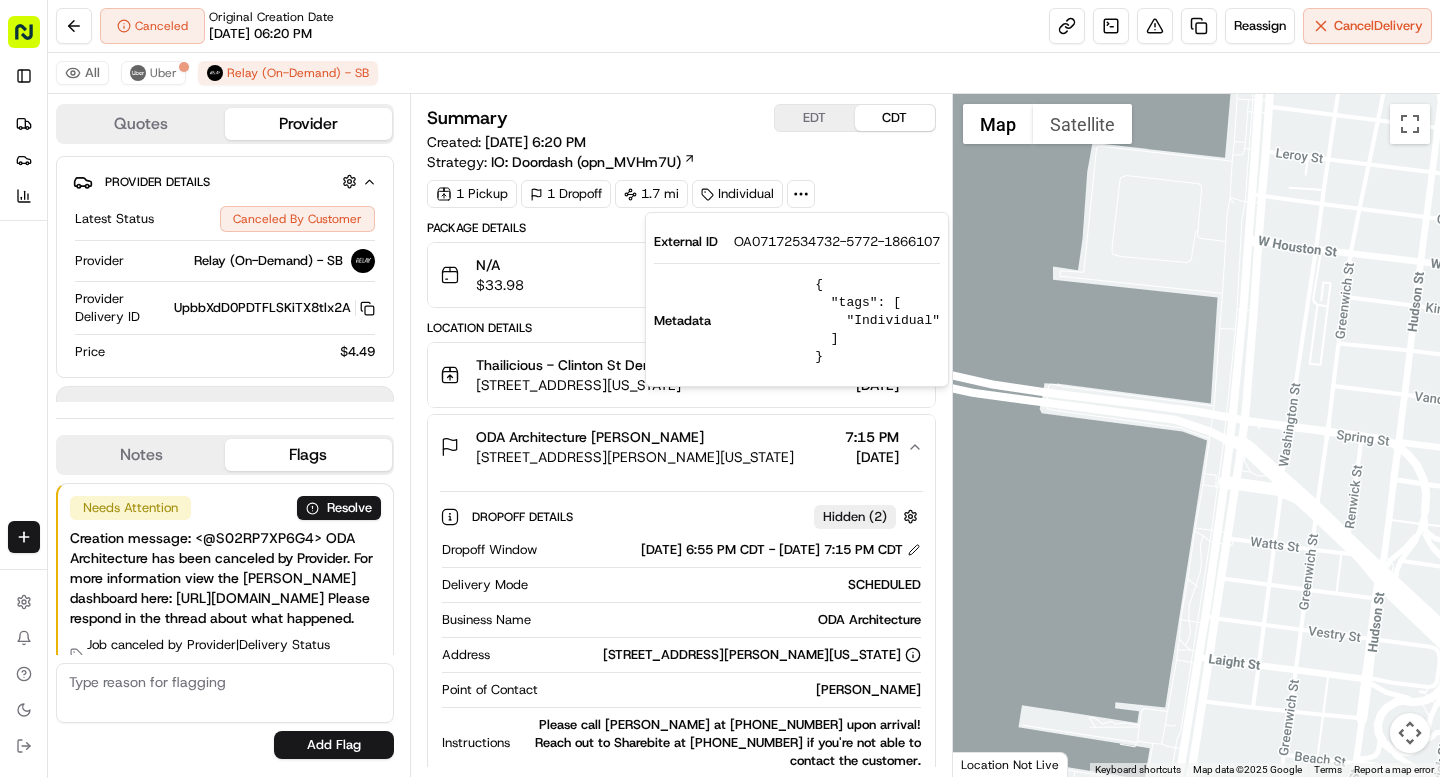 click on "OA07172534732-5772-1866107" at bounding box center (837, 242) 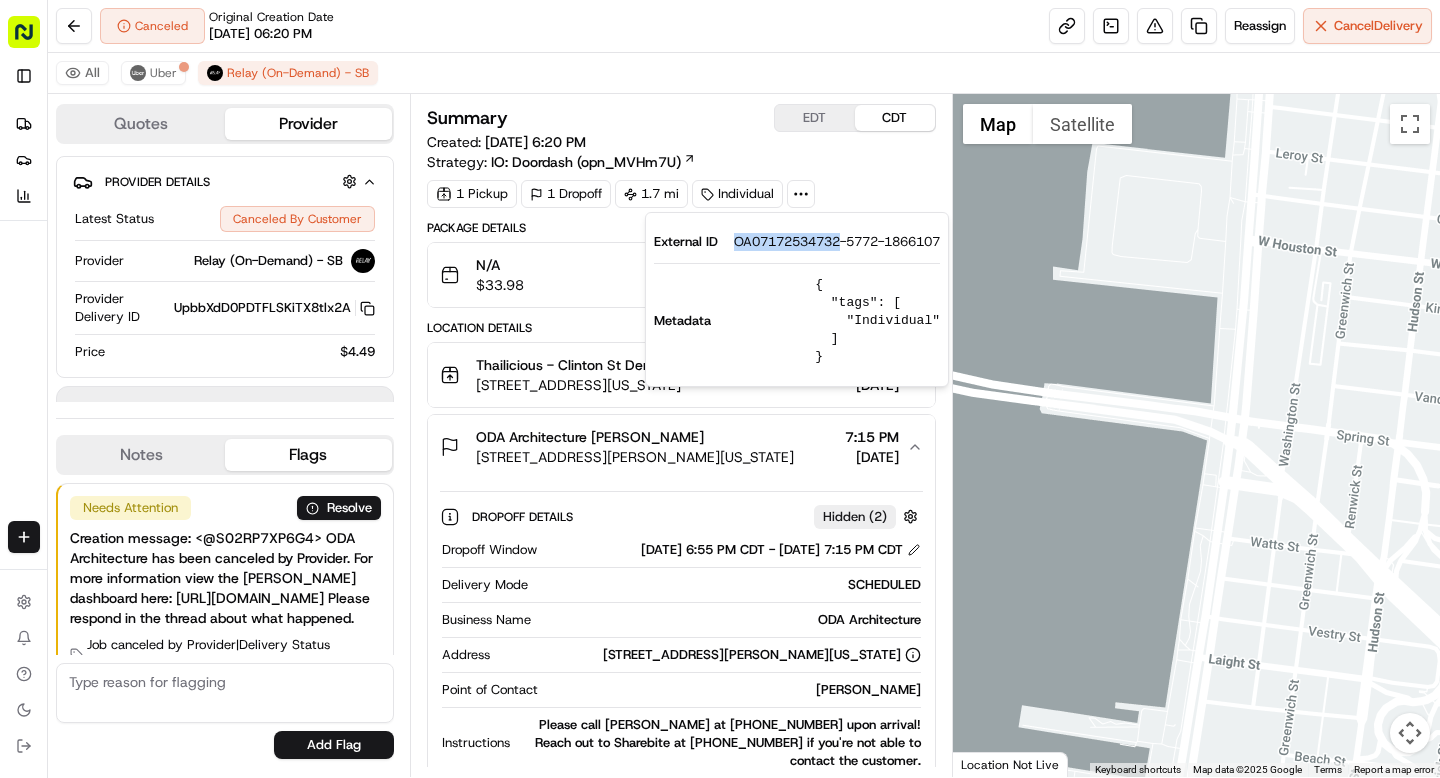 click on "OA07172534732-5772-1866107" at bounding box center [837, 242] 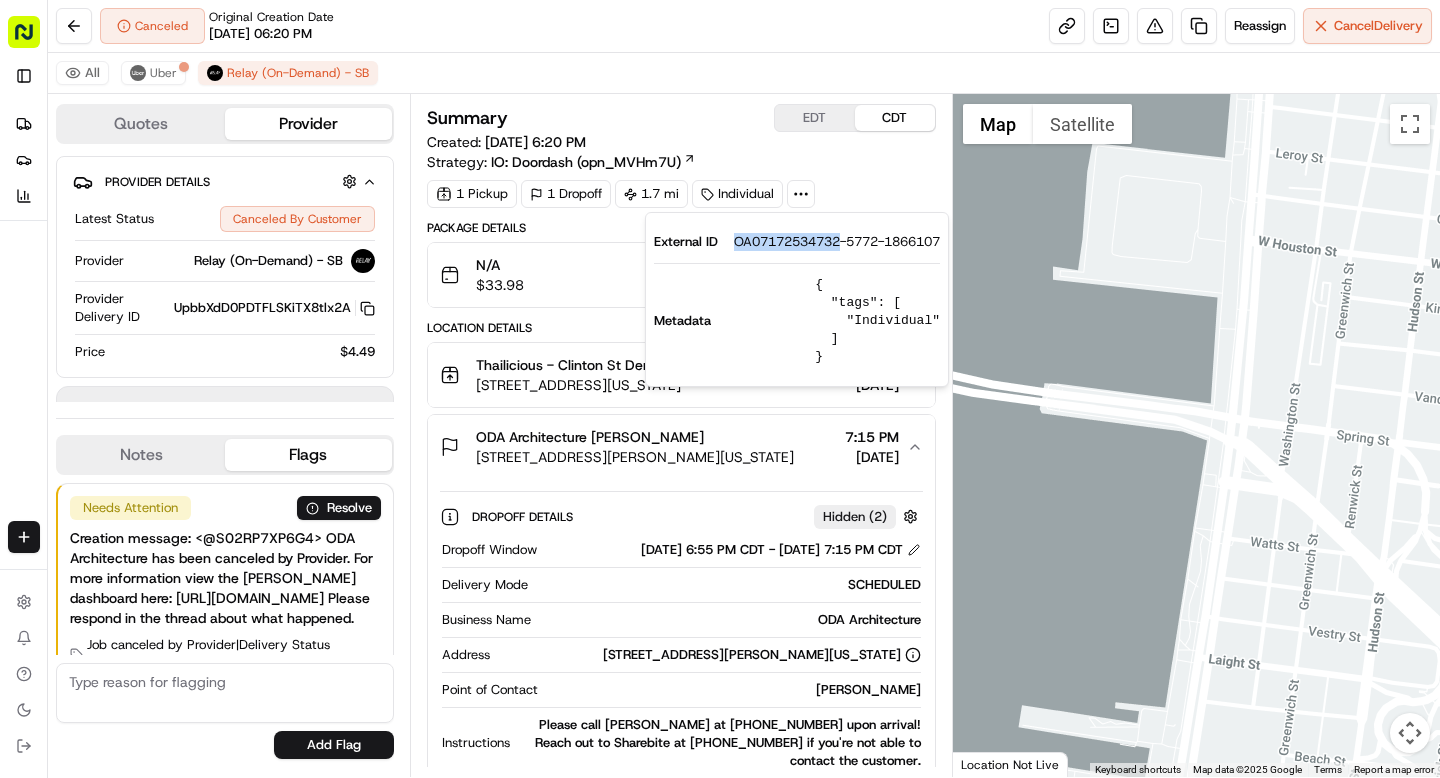 copy on "OA07172534732" 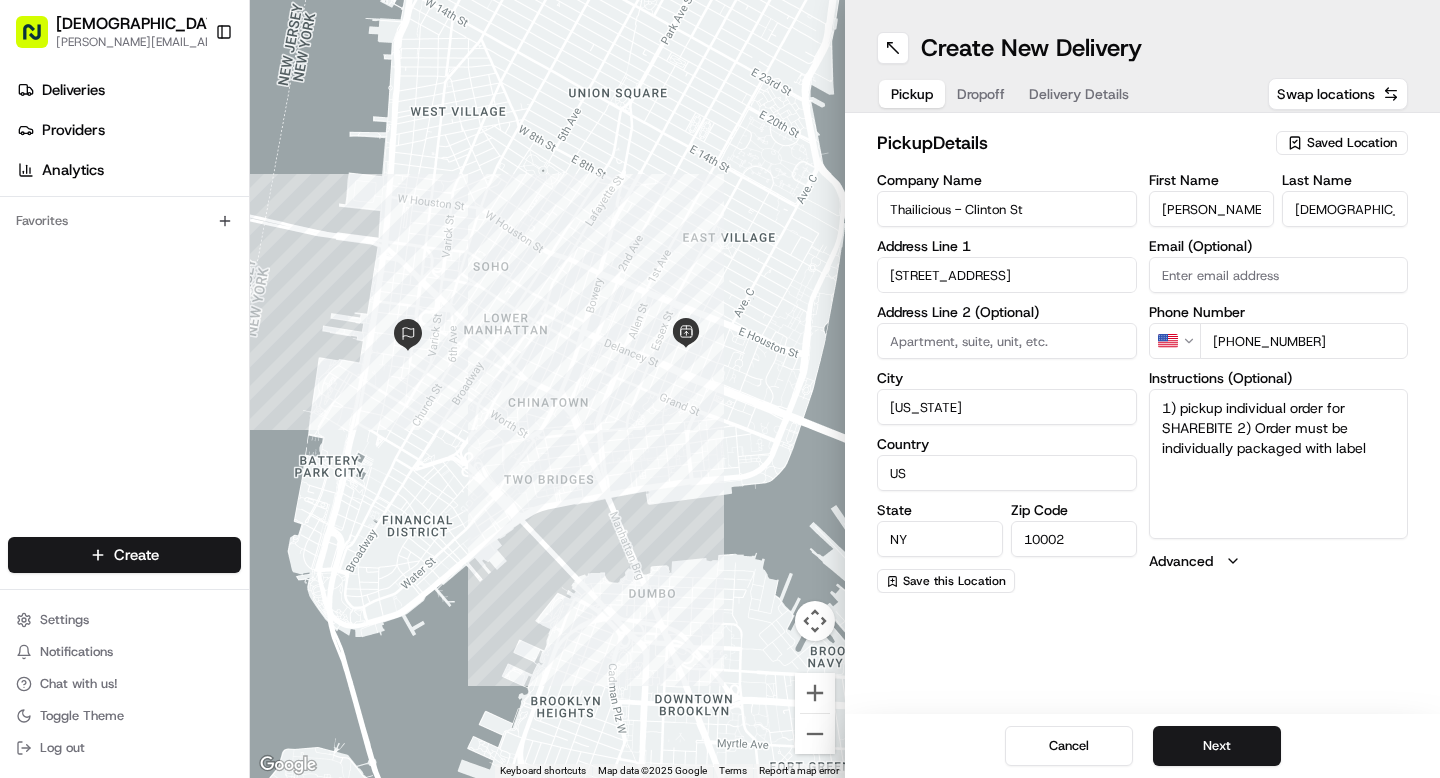 scroll, scrollTop: 0, scrollLeft: 0, axis: both 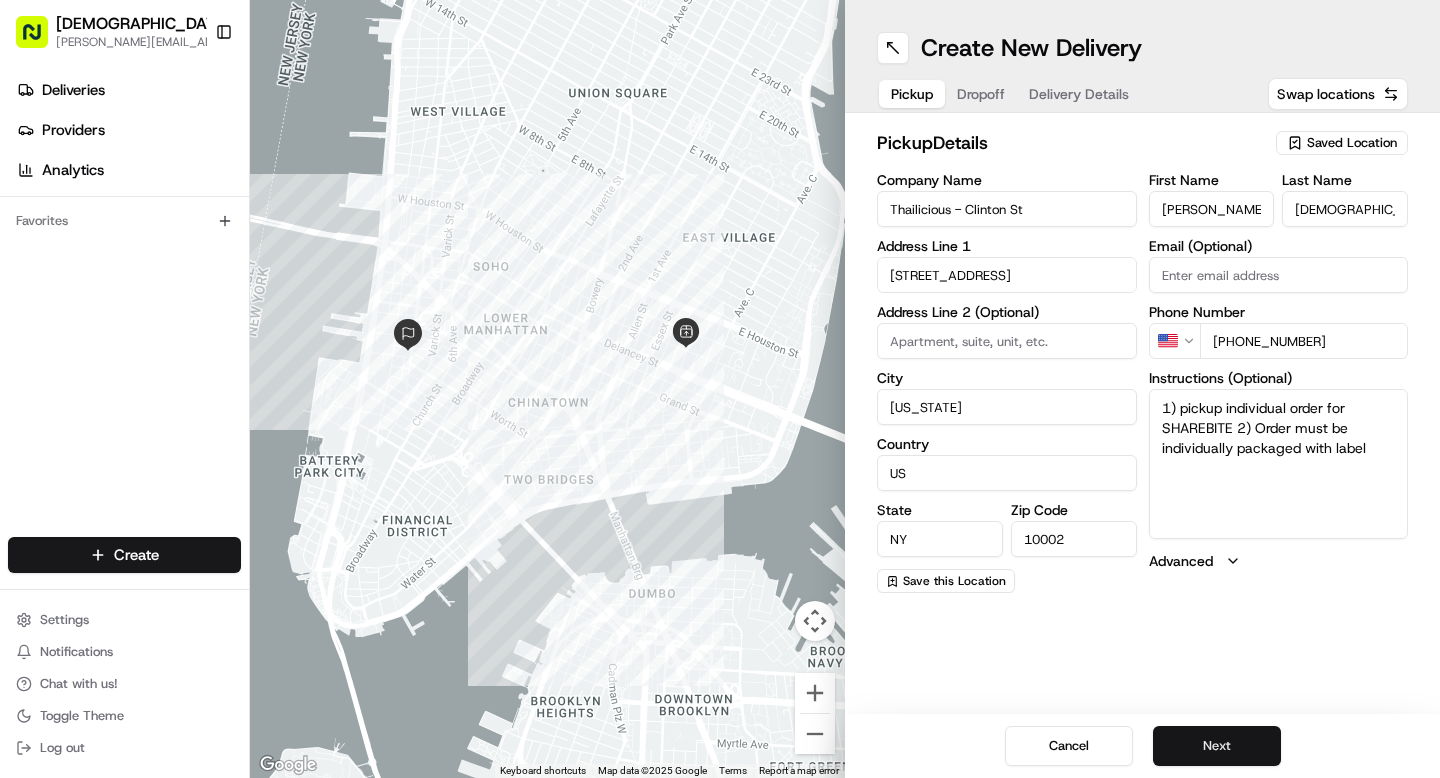 click on "Next" at bounding box center [1217, 746] 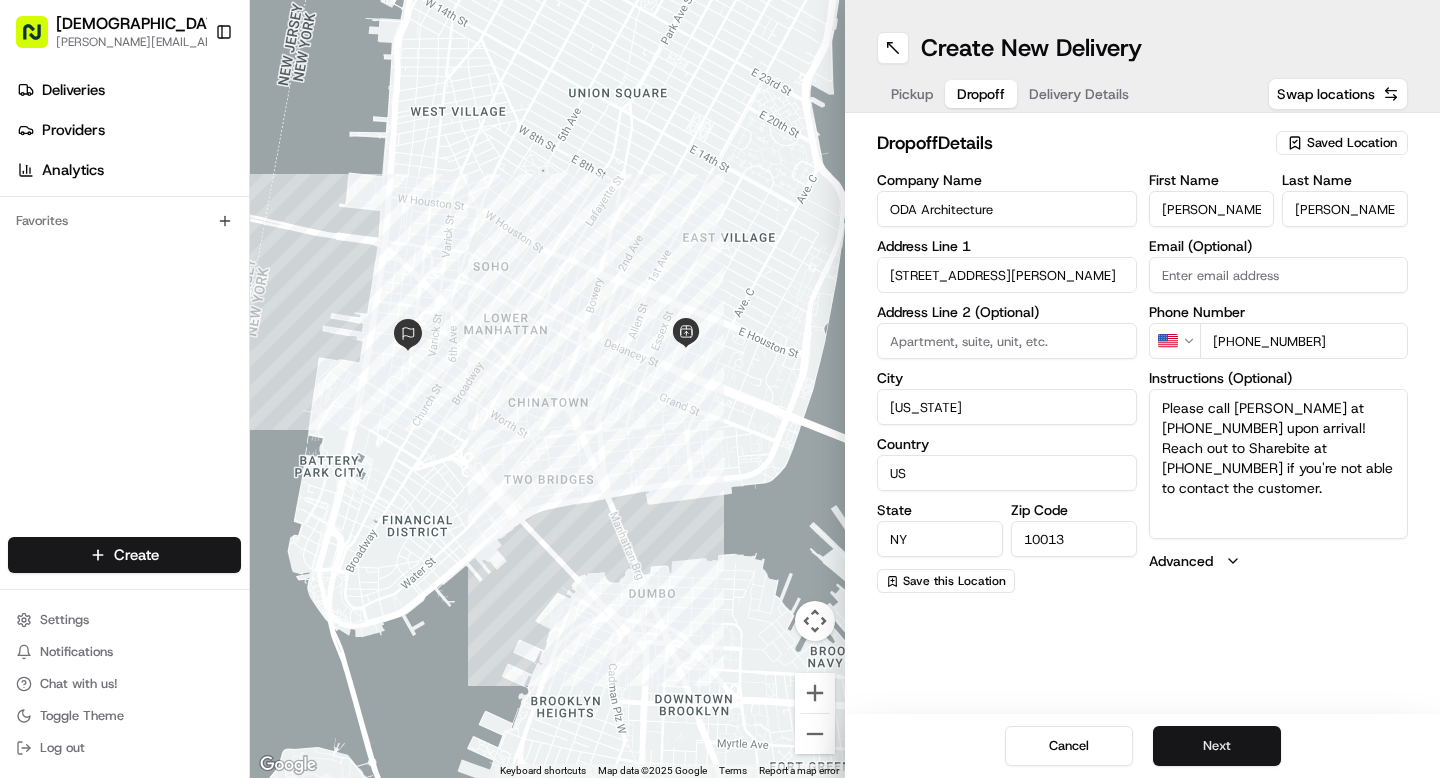 click on "Next" at bounding box center (1217, 746) 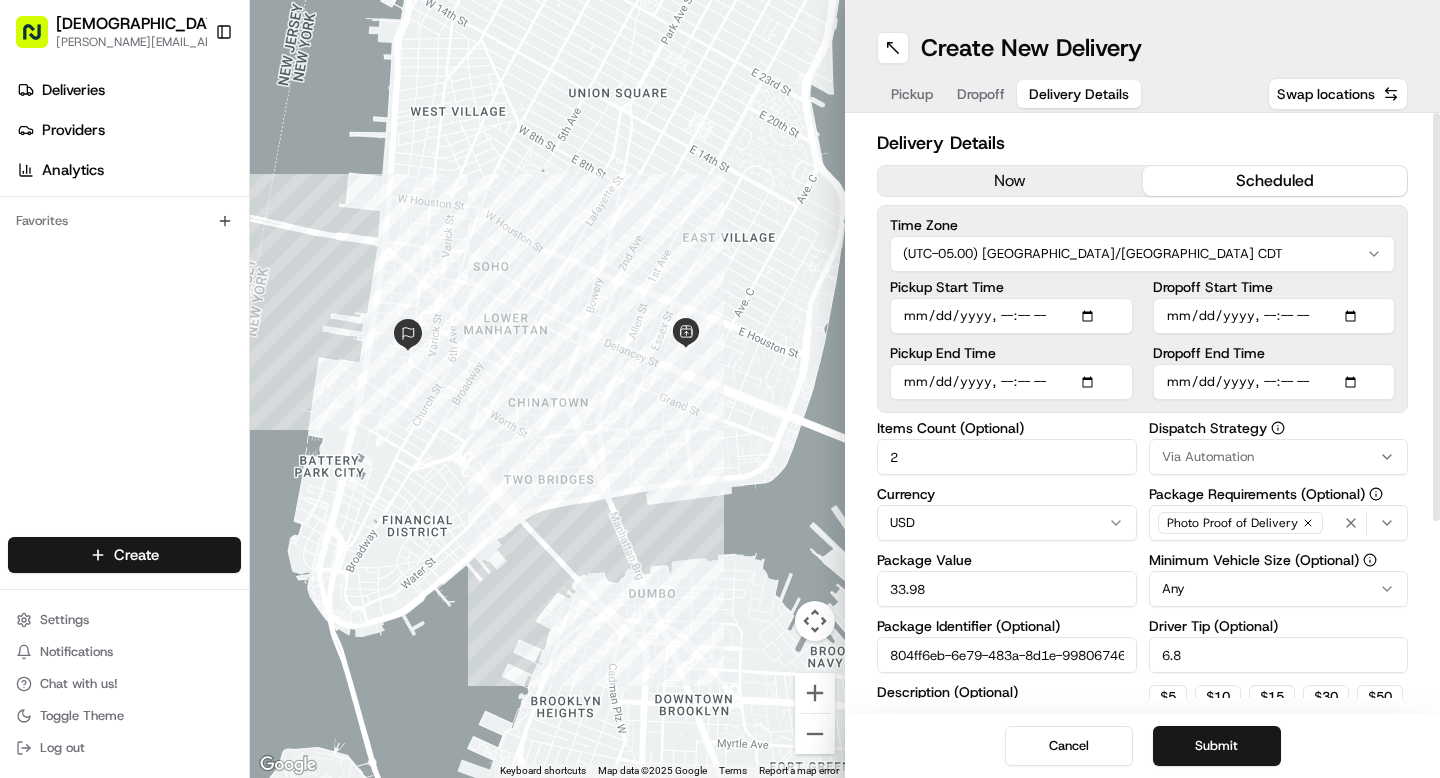 click on "now" at bounding box center (1010, 181) 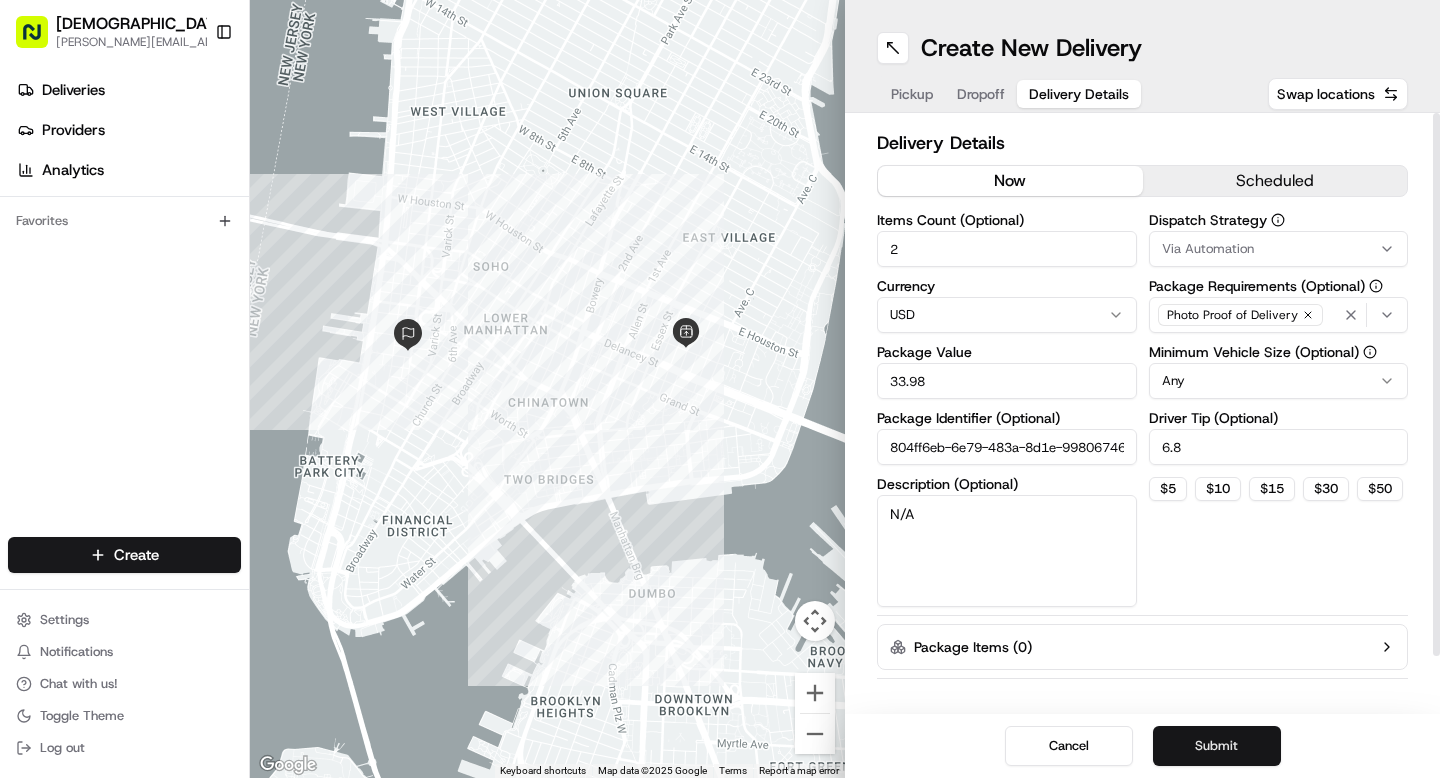 click on "Submit" at bounding box center (1217, 746) 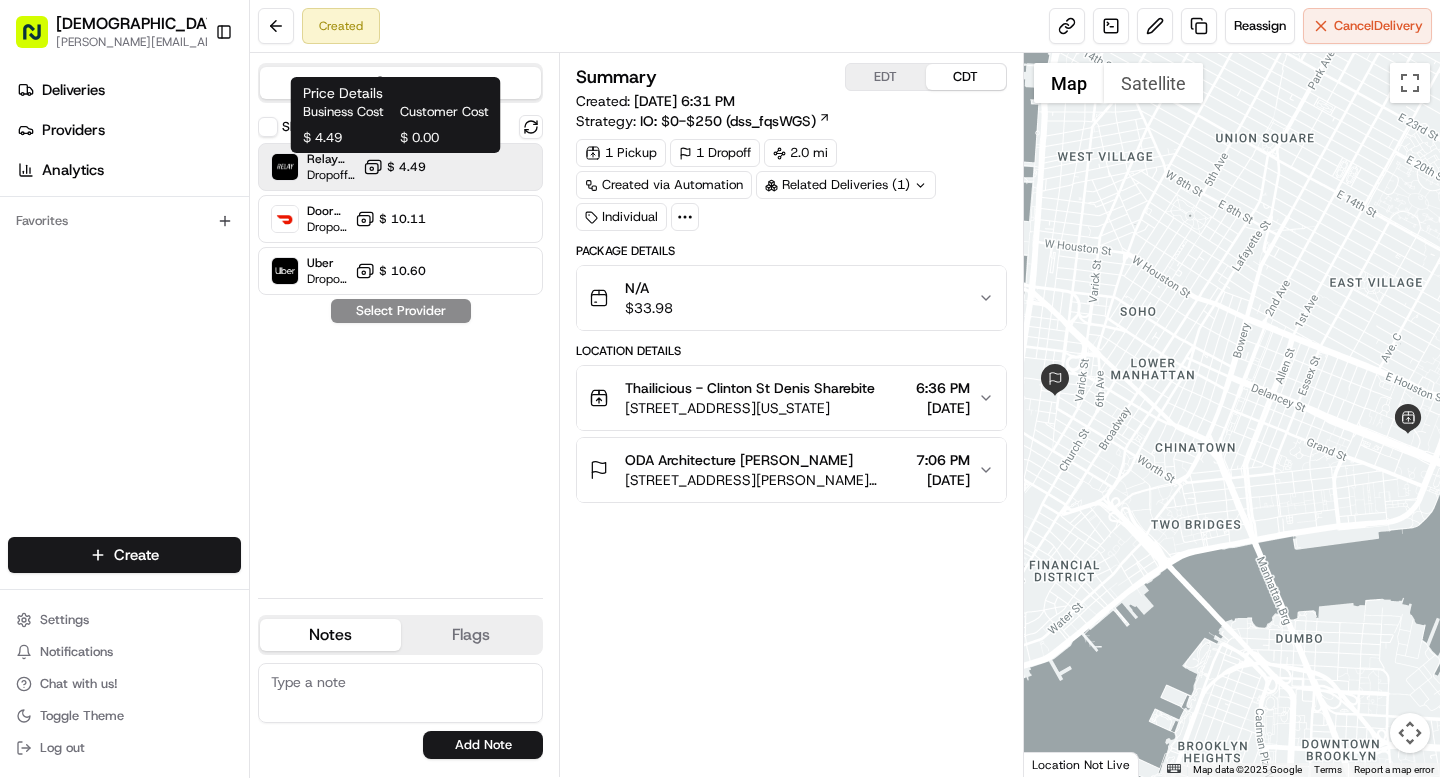 click on "$   4.49" at bounding box center (394, 167) 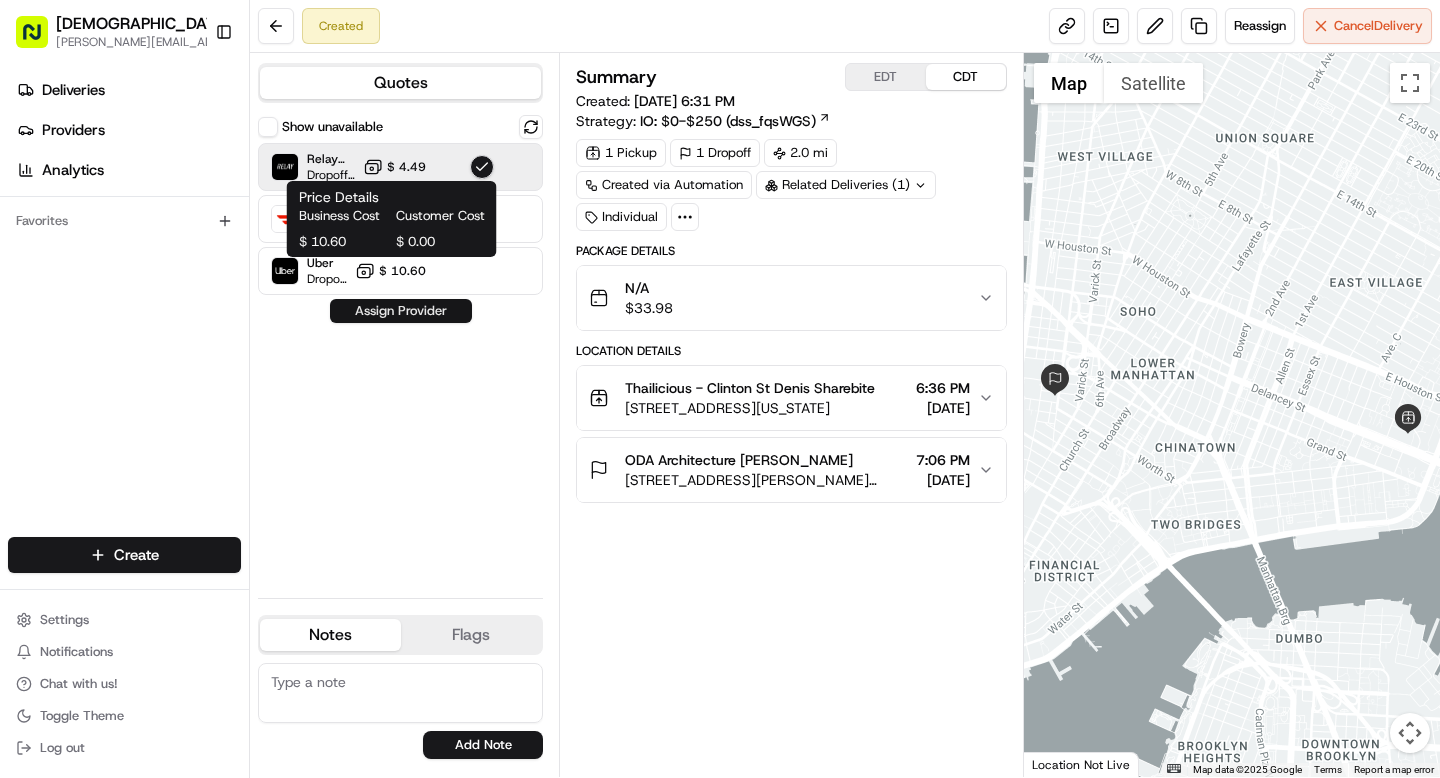 click on "Assign Provider" at bounding box center (401, 311) 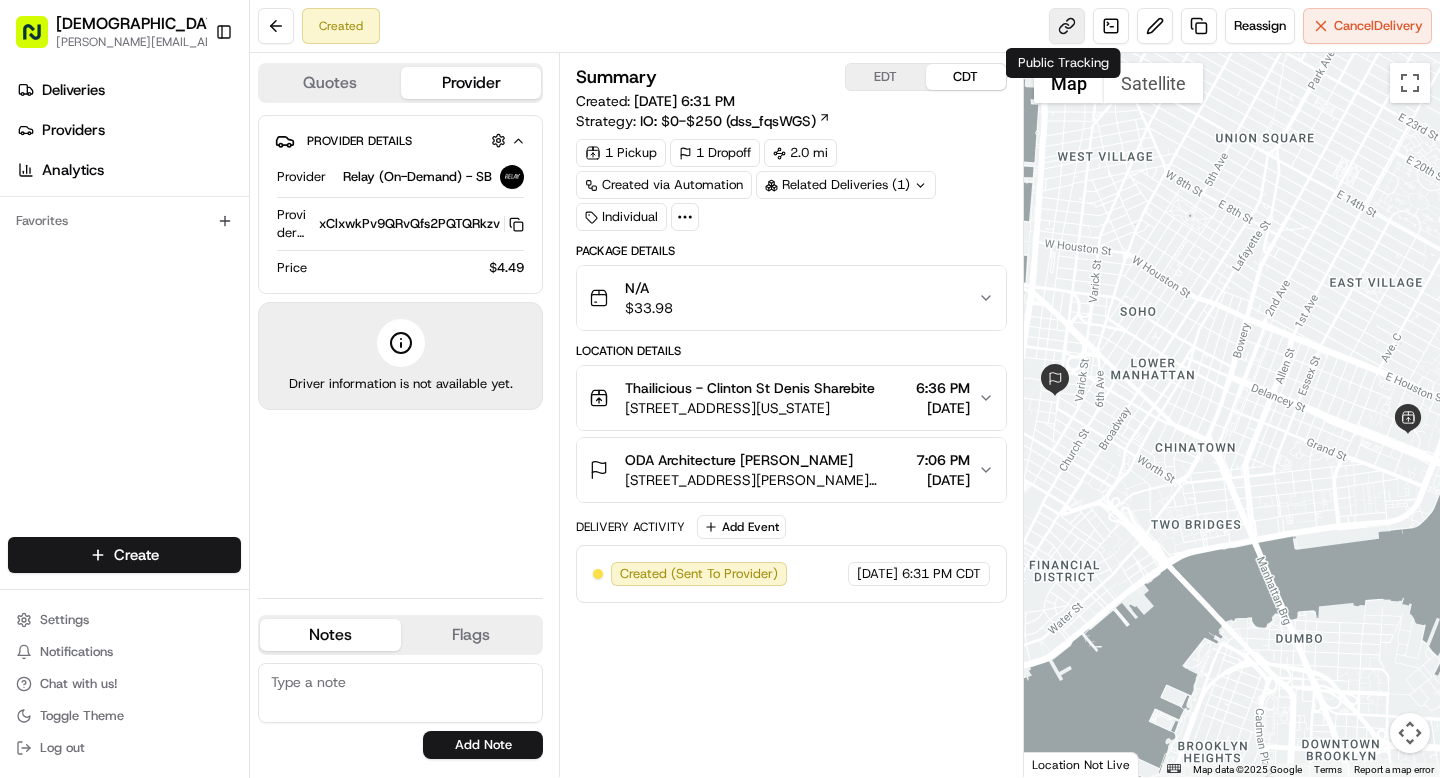 click at bounding box center (1067, 26) 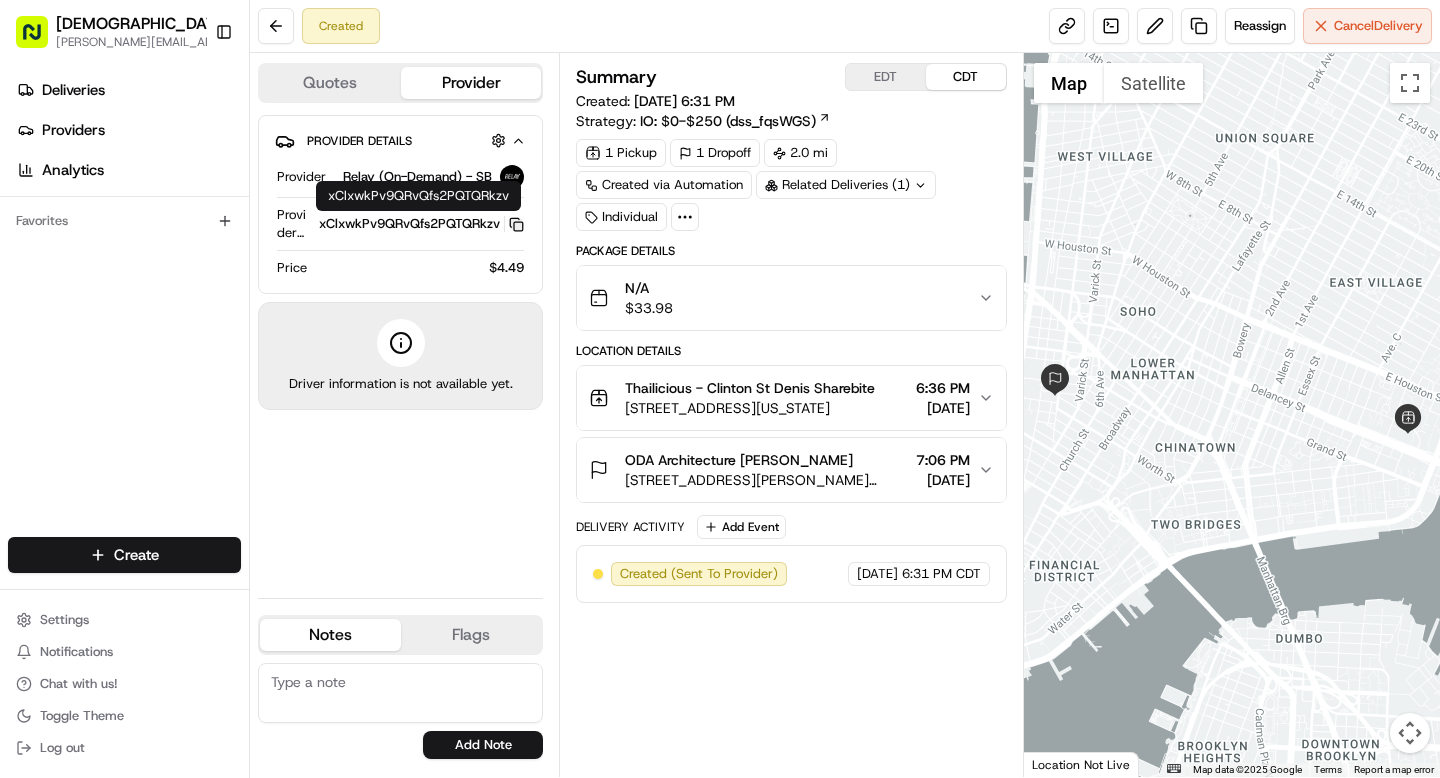 click 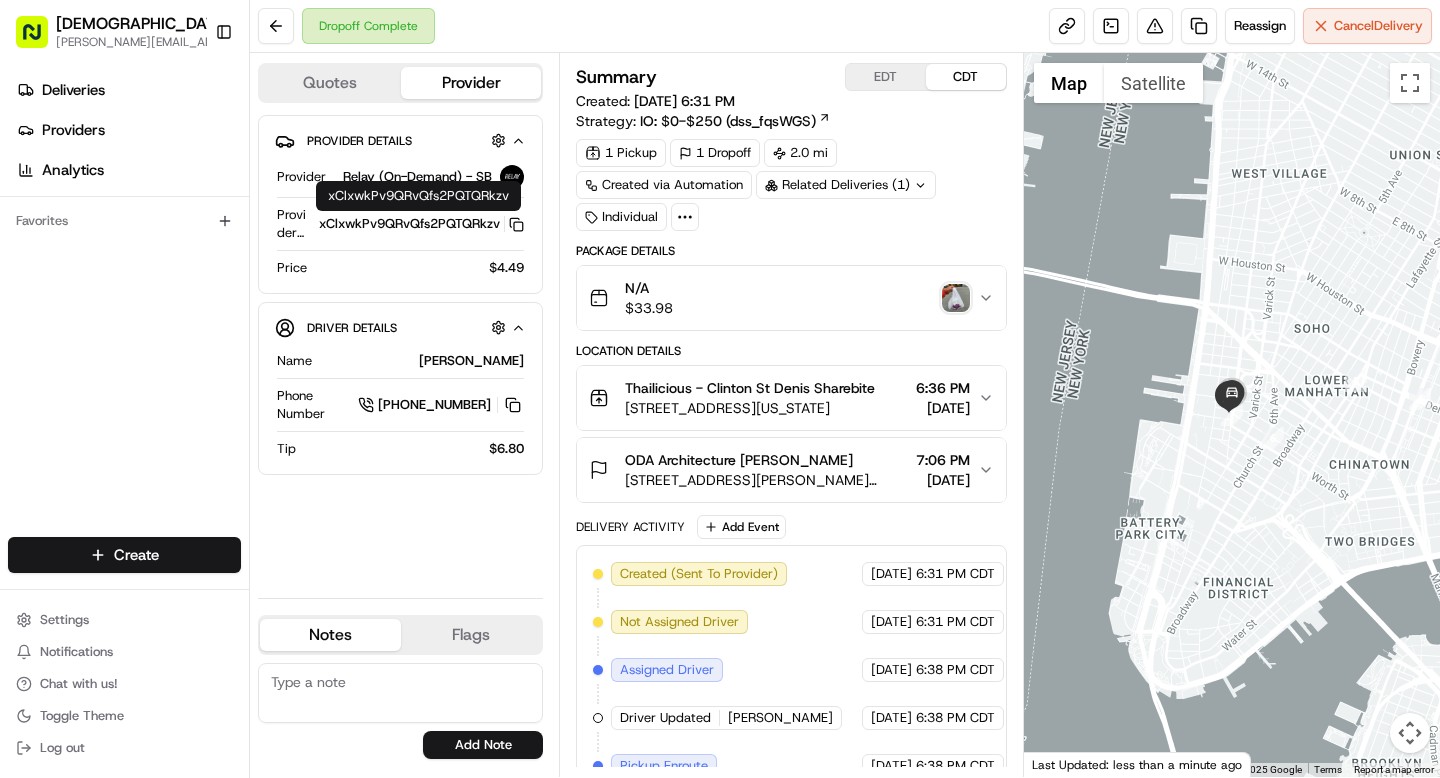 click on "N/A $ 33.98" at bounding box center [783, 298] 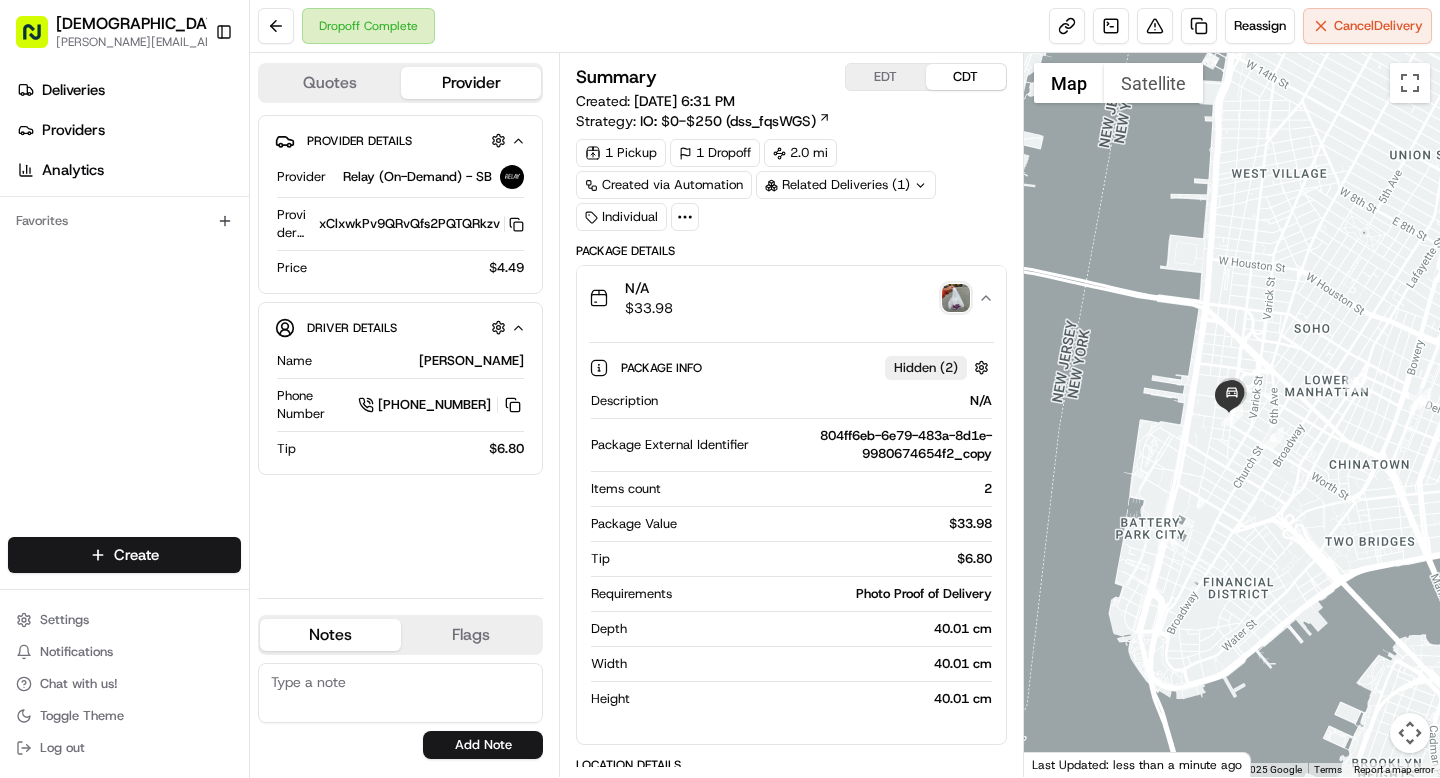 click at bounding box center (956, 298) 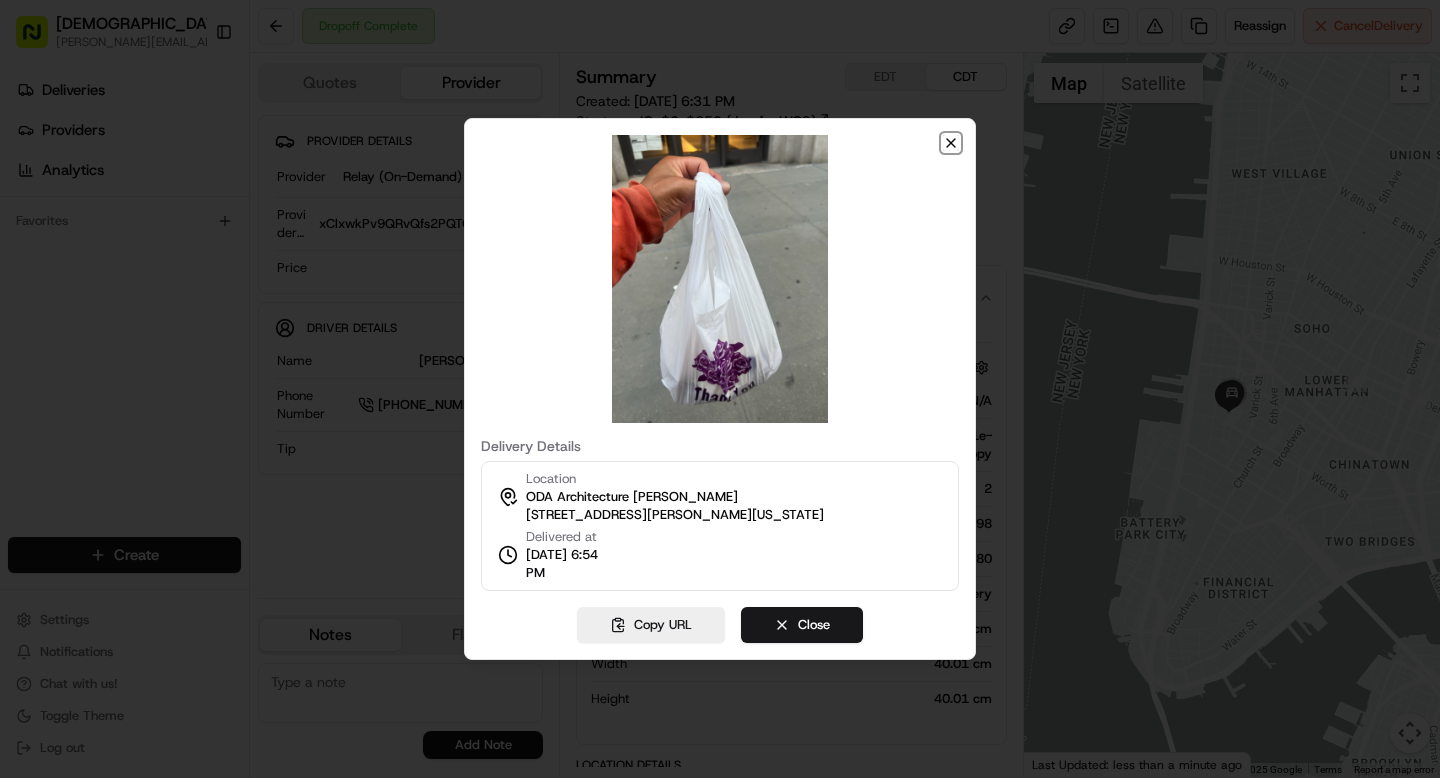 click 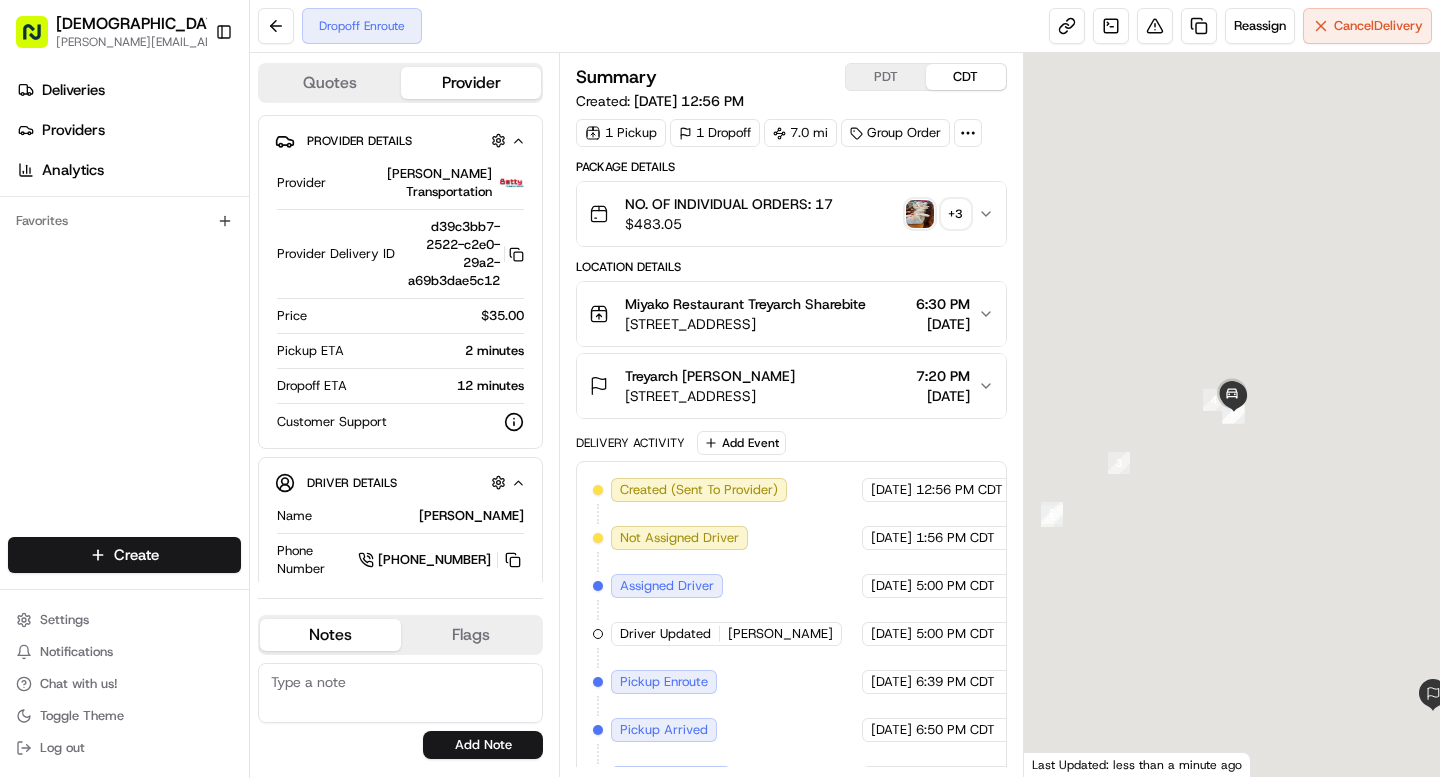 scroll, scrollTop: 0, scrollLeft: 0, axis: both 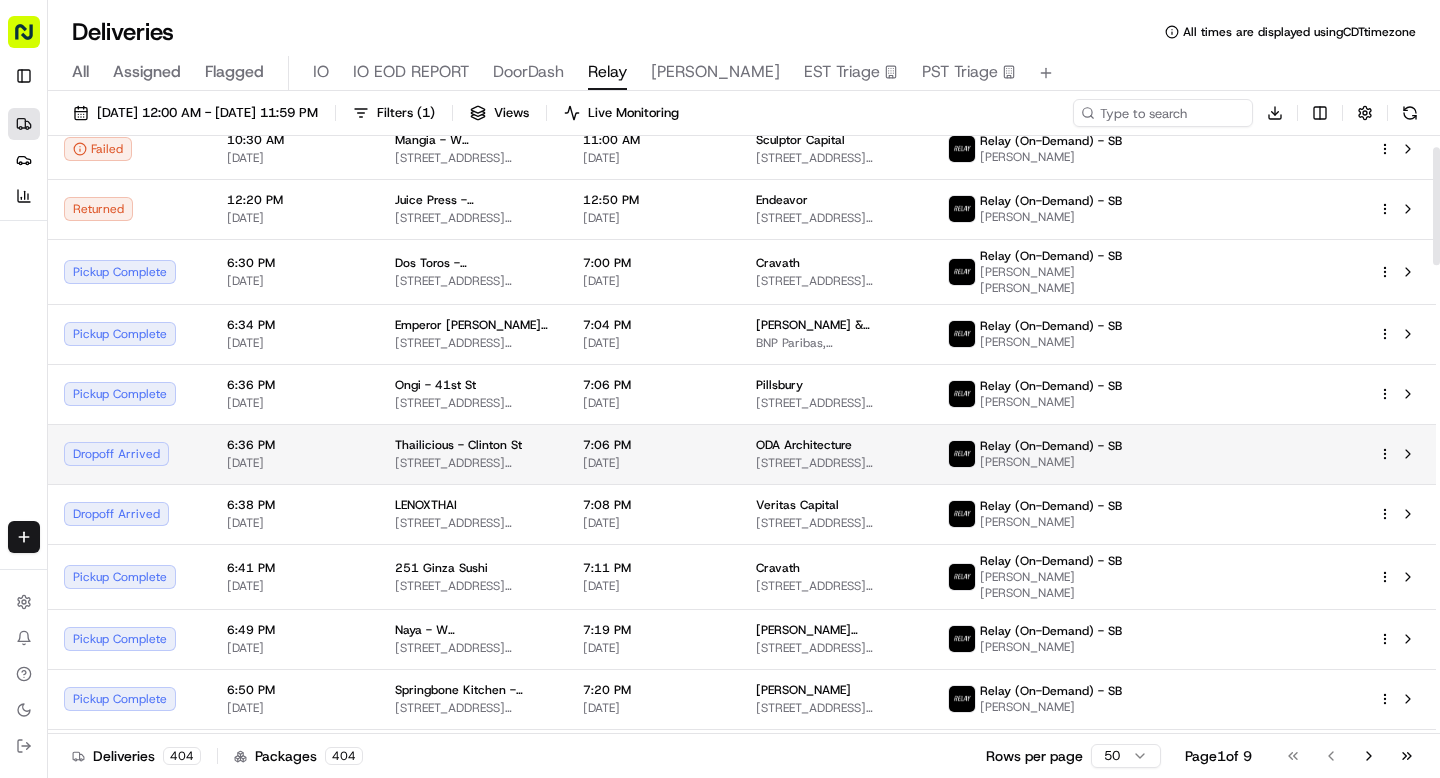 click on "Dropoff Arrived" at bounding box center (129, 454) 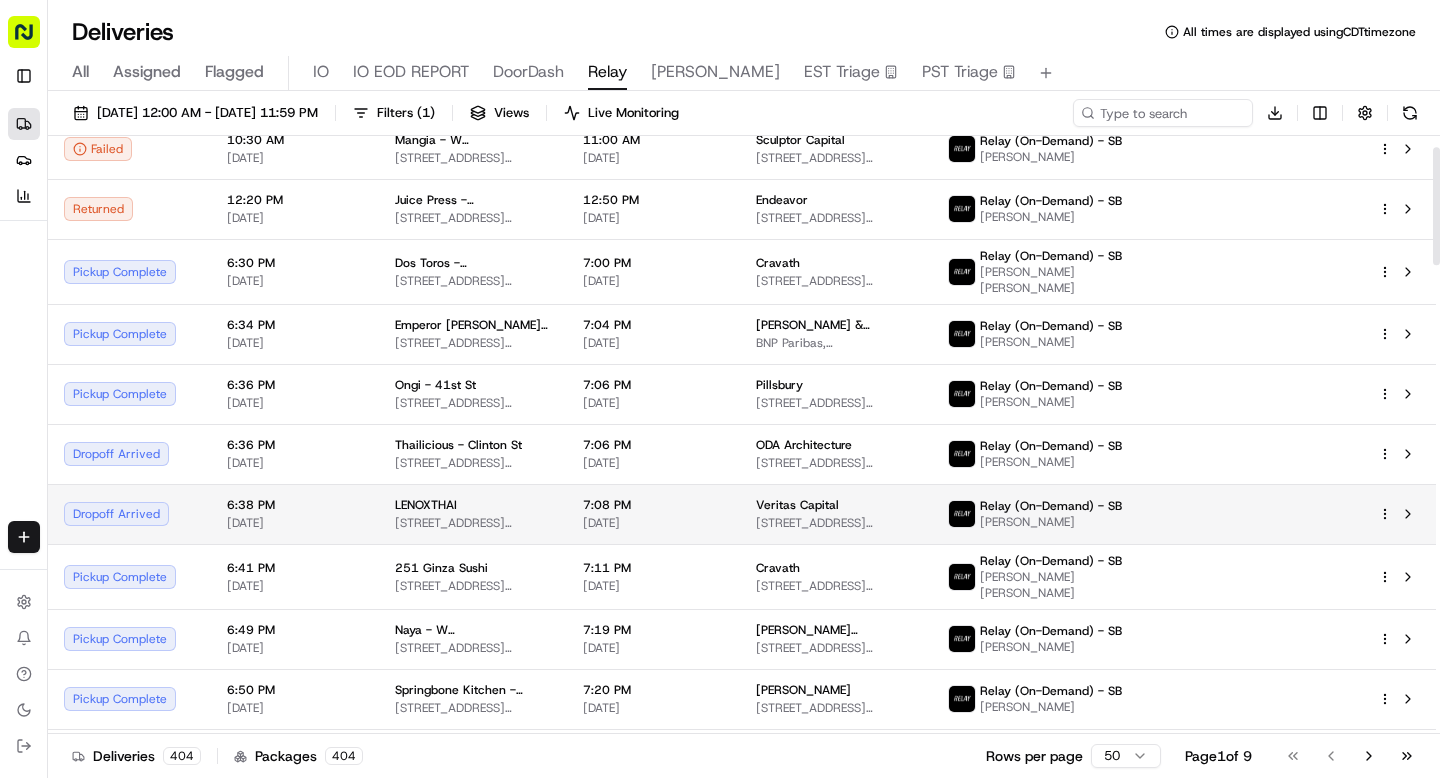 click on "Dropoff Arrived" at bounding box center [129, 514] 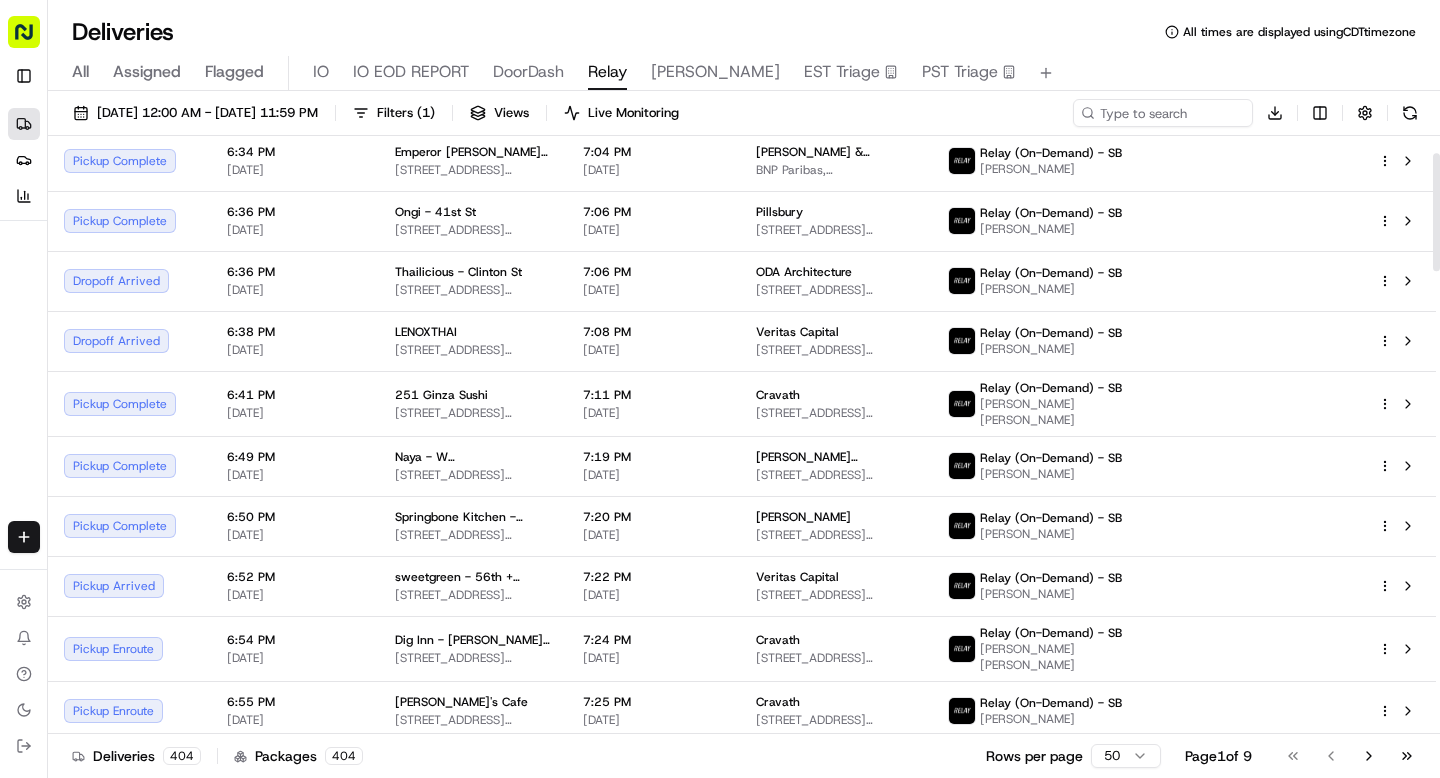 scroll, scrollTop: 0, scrollLeft: 0, axis: both 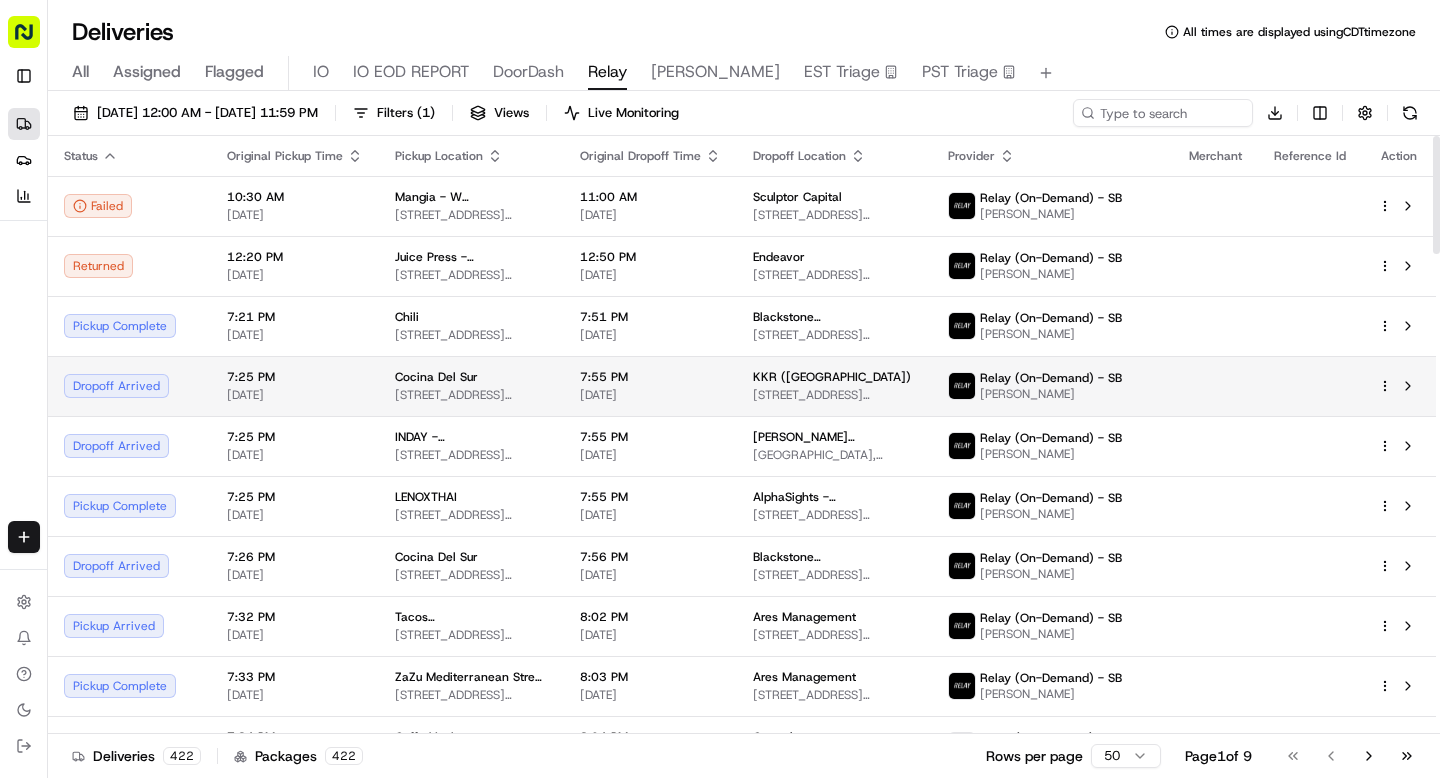 click on "Dropoff Arrived" at bounding box center (129, 386) 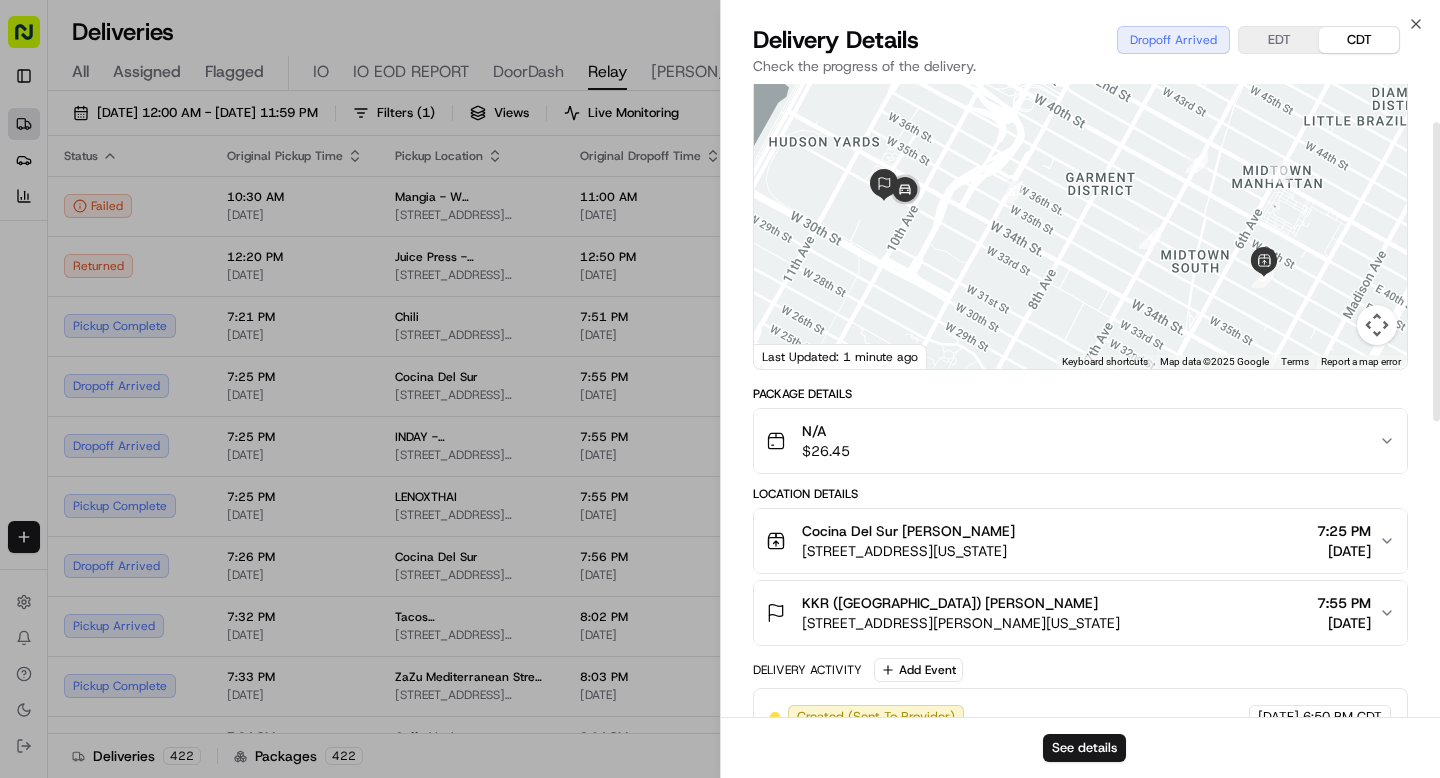 scroll, scrollTop: 103, scrollLeft: 0, axis: vertical 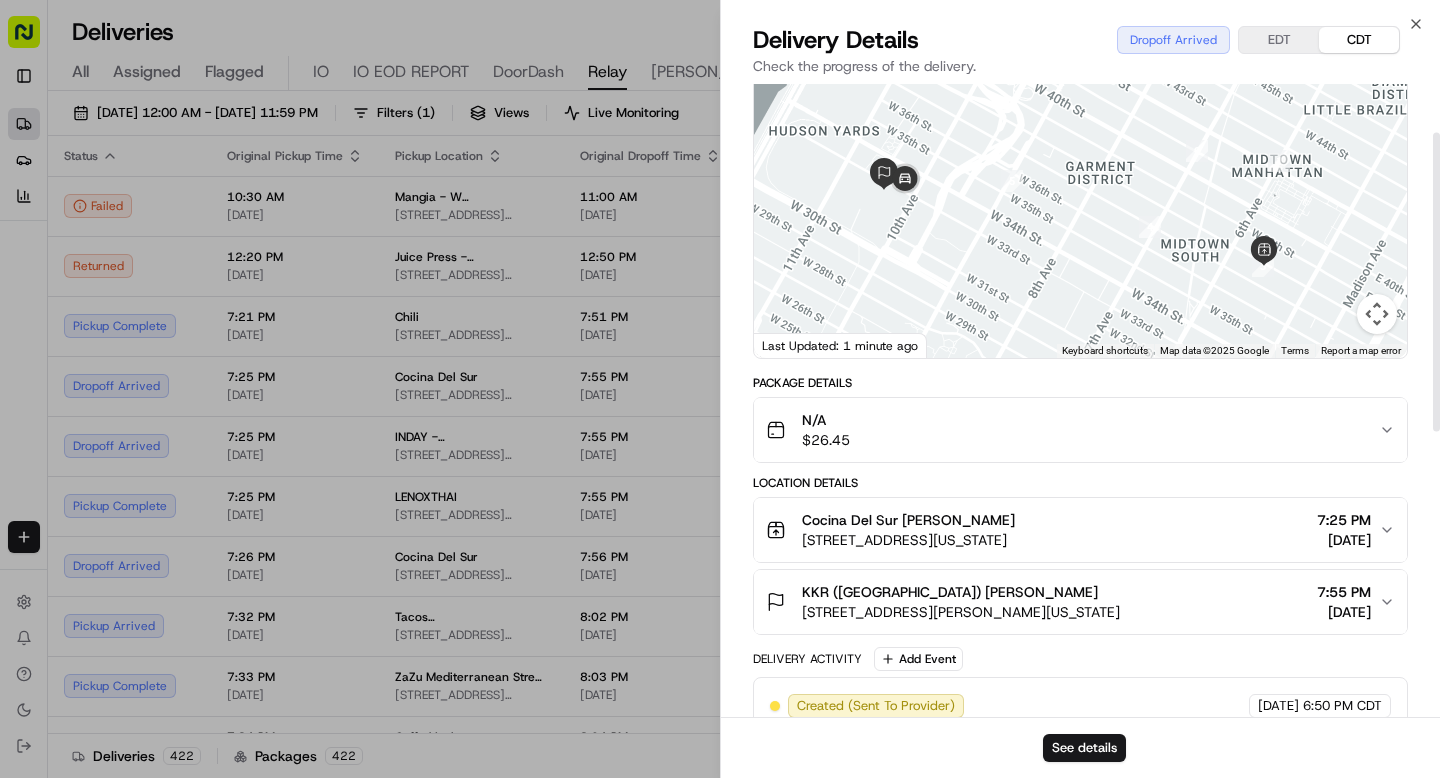 click on "KKR (US) Adam Savageau" at bounding box center [950, 592] 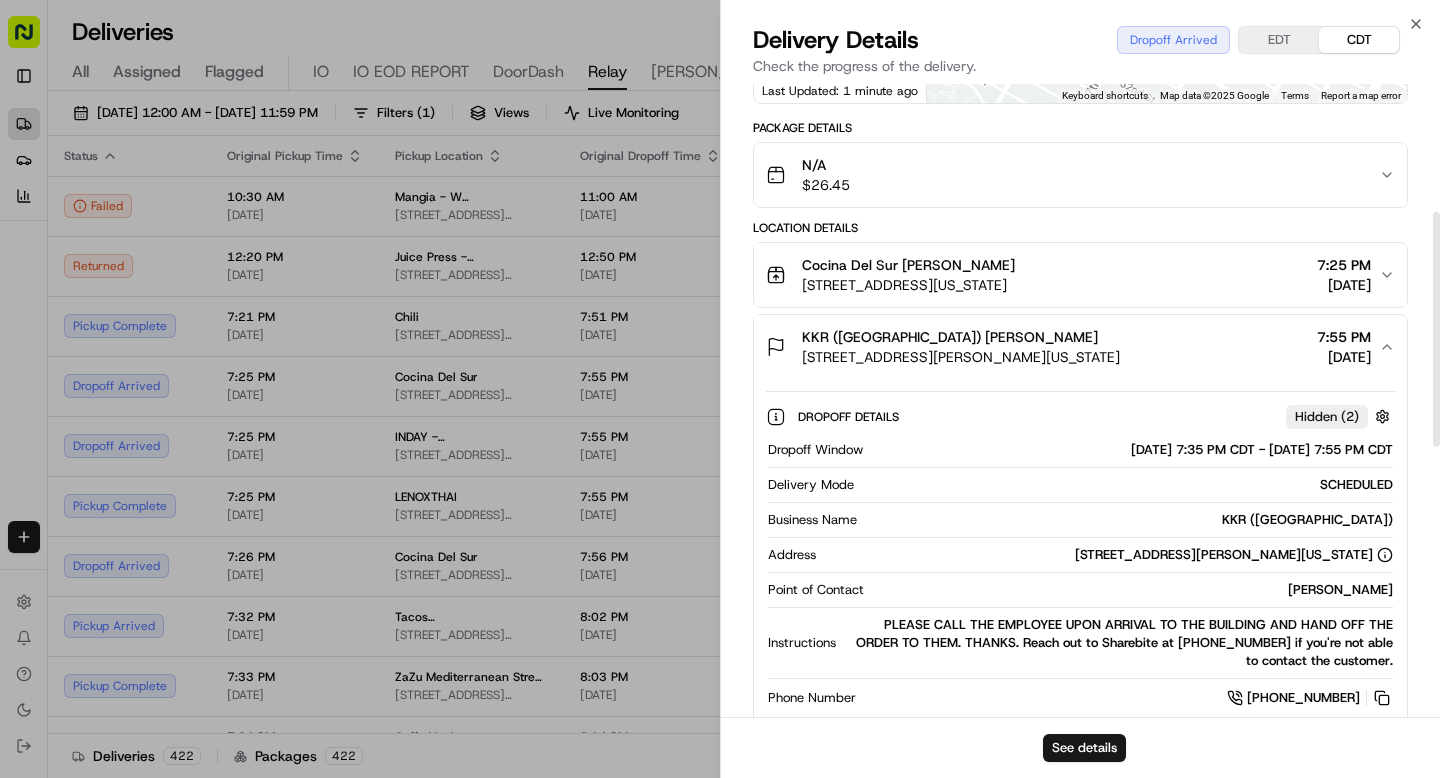 scroll, scrollTop: 345, scrollLeft: 0, axis: vertical 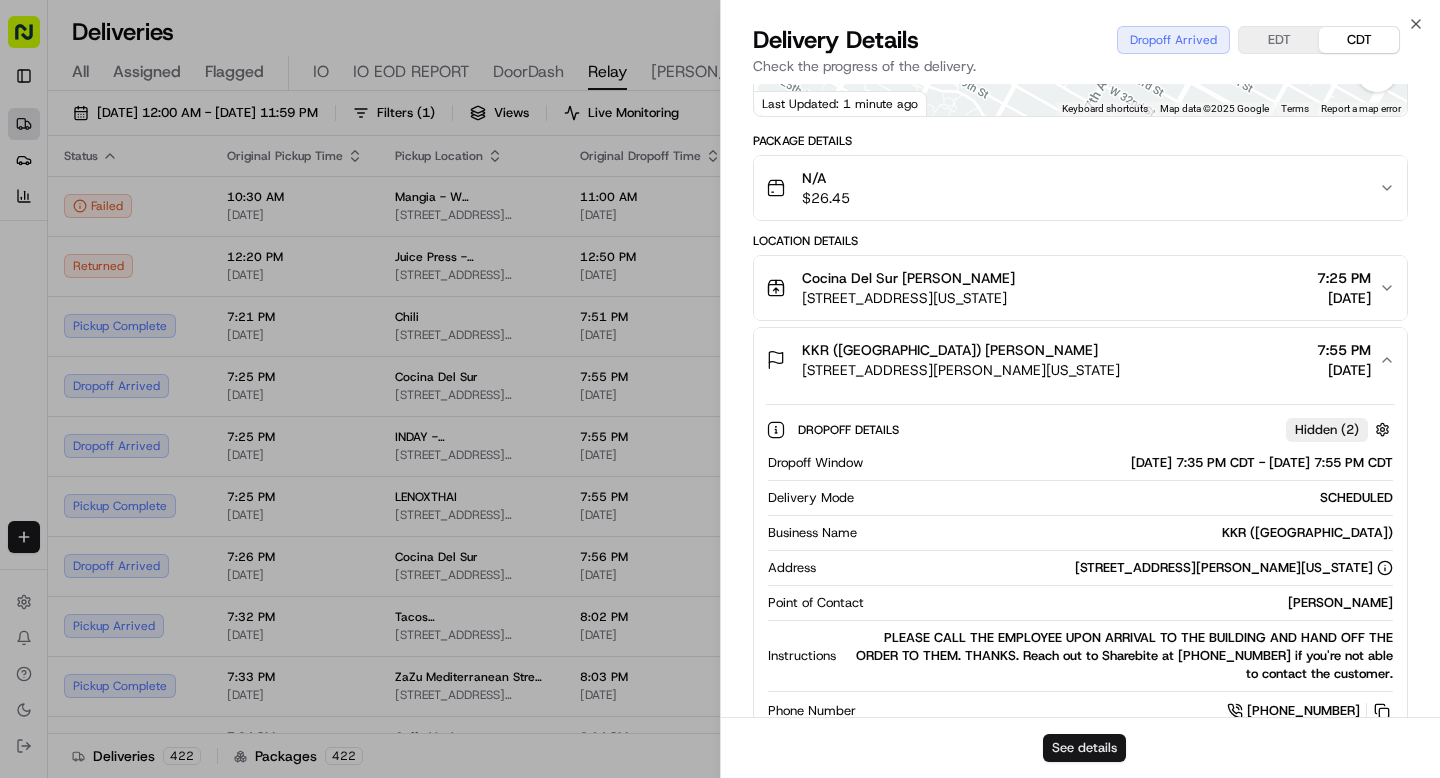 click on "See details" at bounding box center [1084, 748] 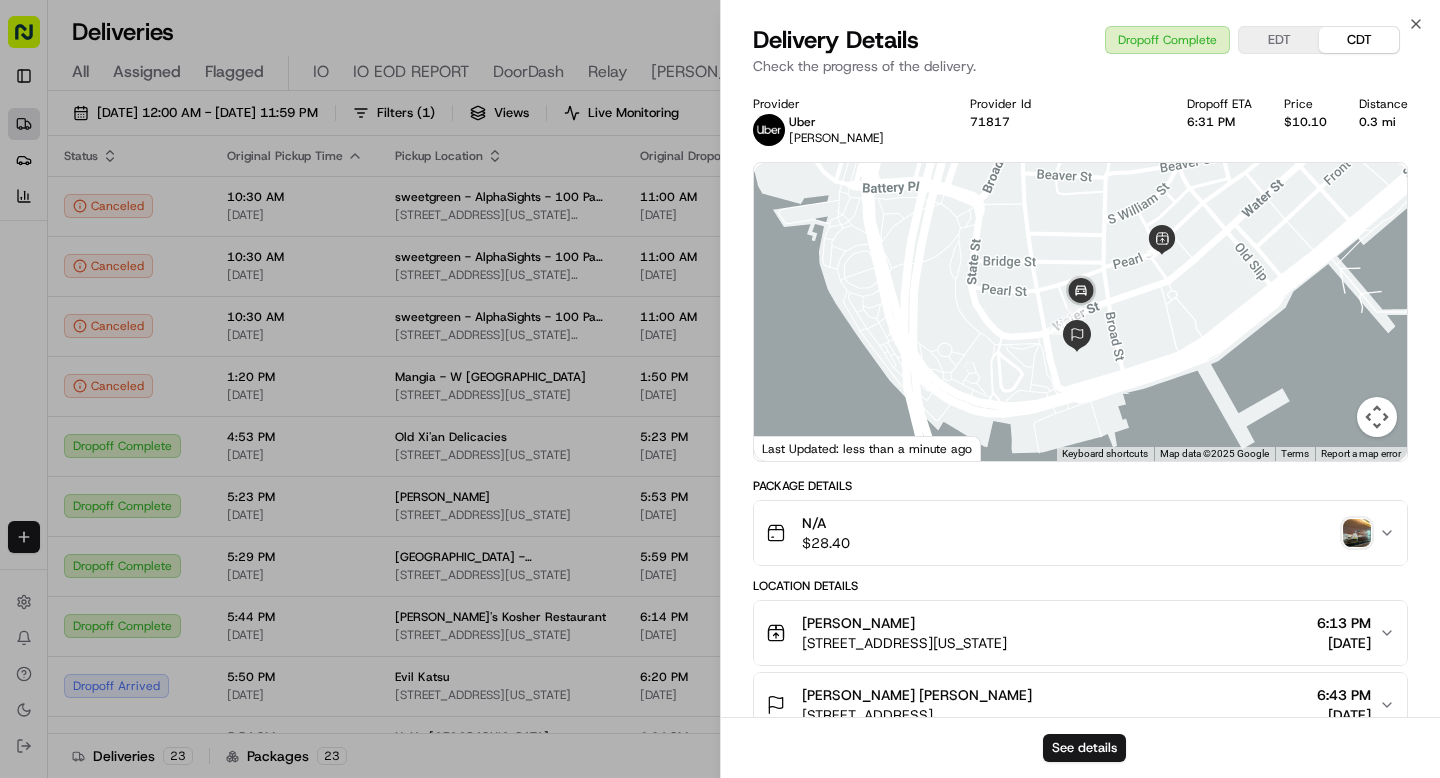 scroll, scrollTop: 0, scrollLeft: 0, axis: both 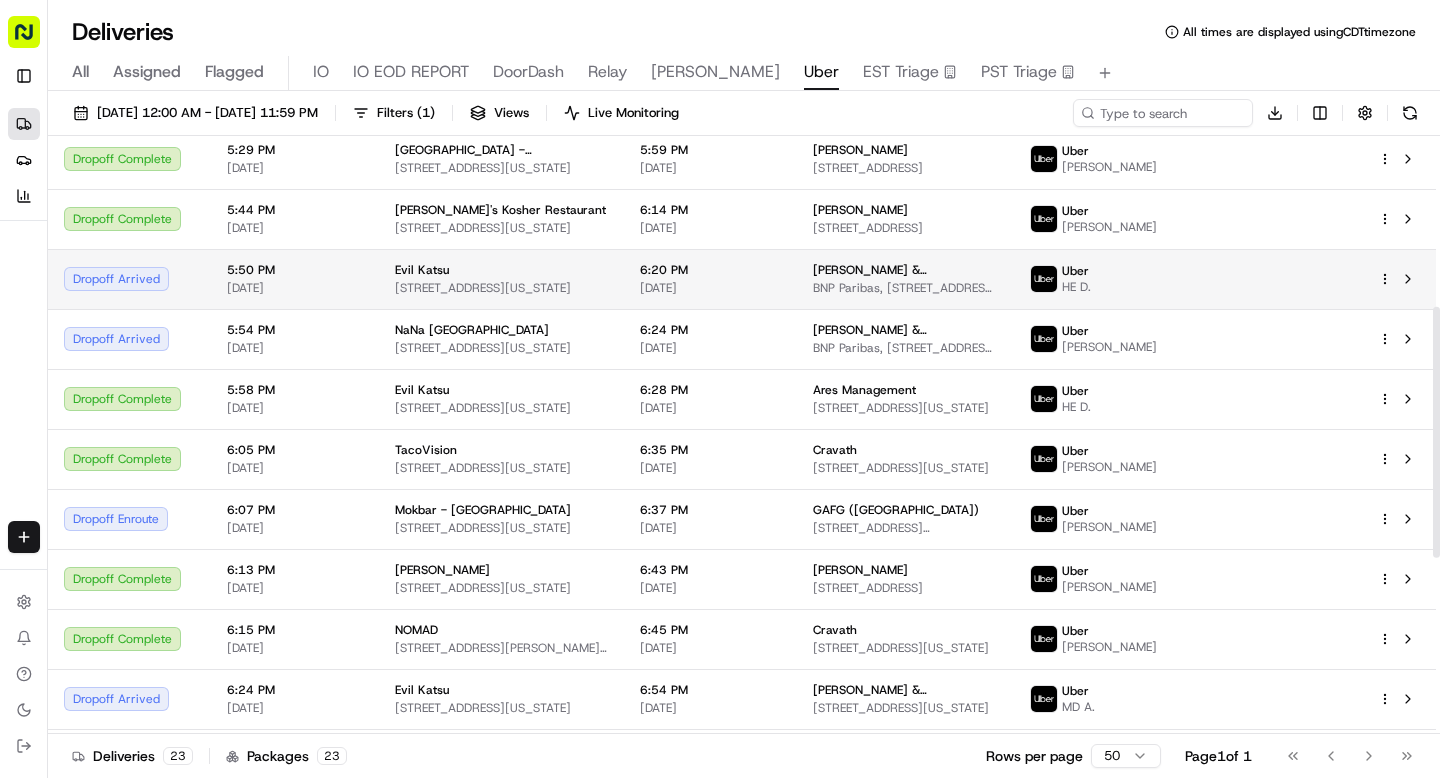 click on "Dropoff Arrived" at bounding box center (129, 279) 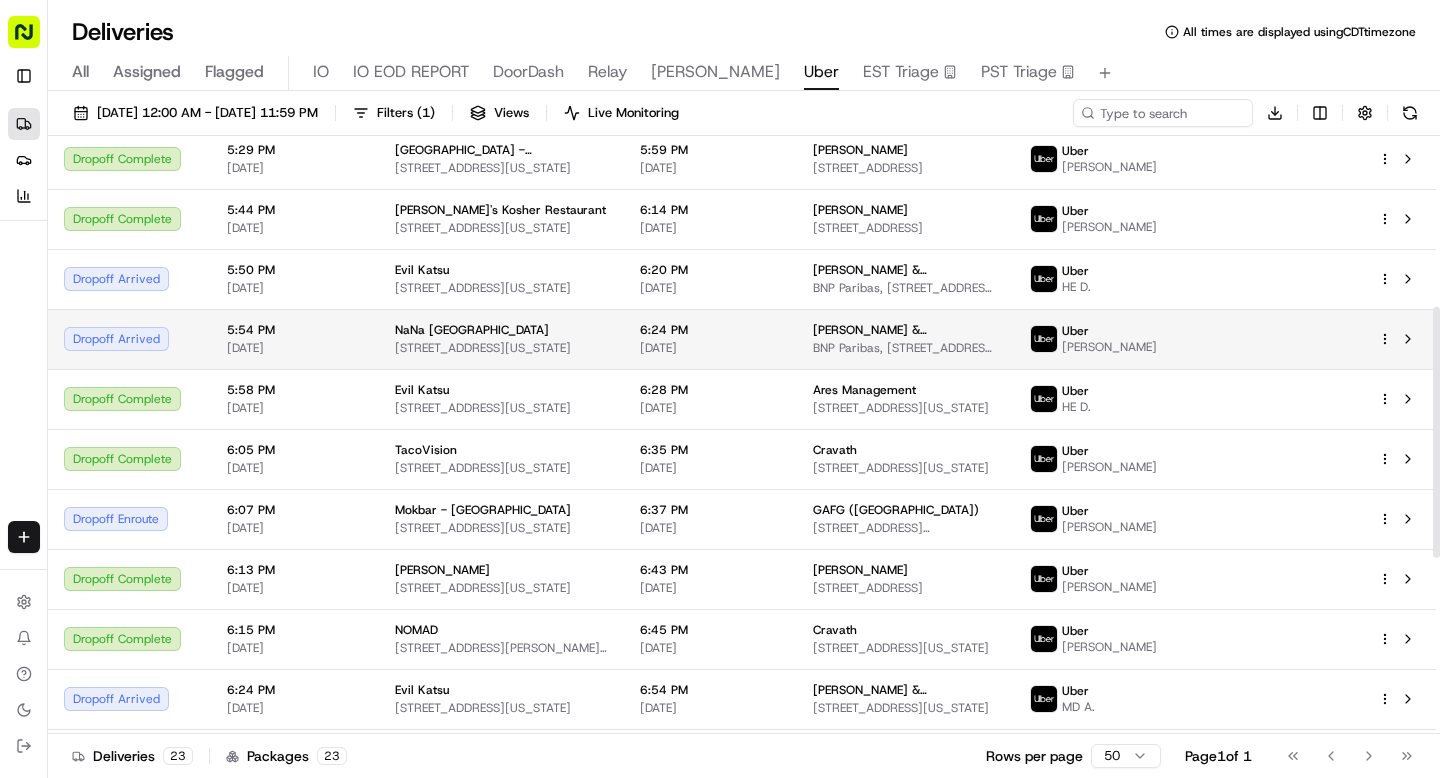 click on "Dropoff Arrived" at bounding box center (129, 339) 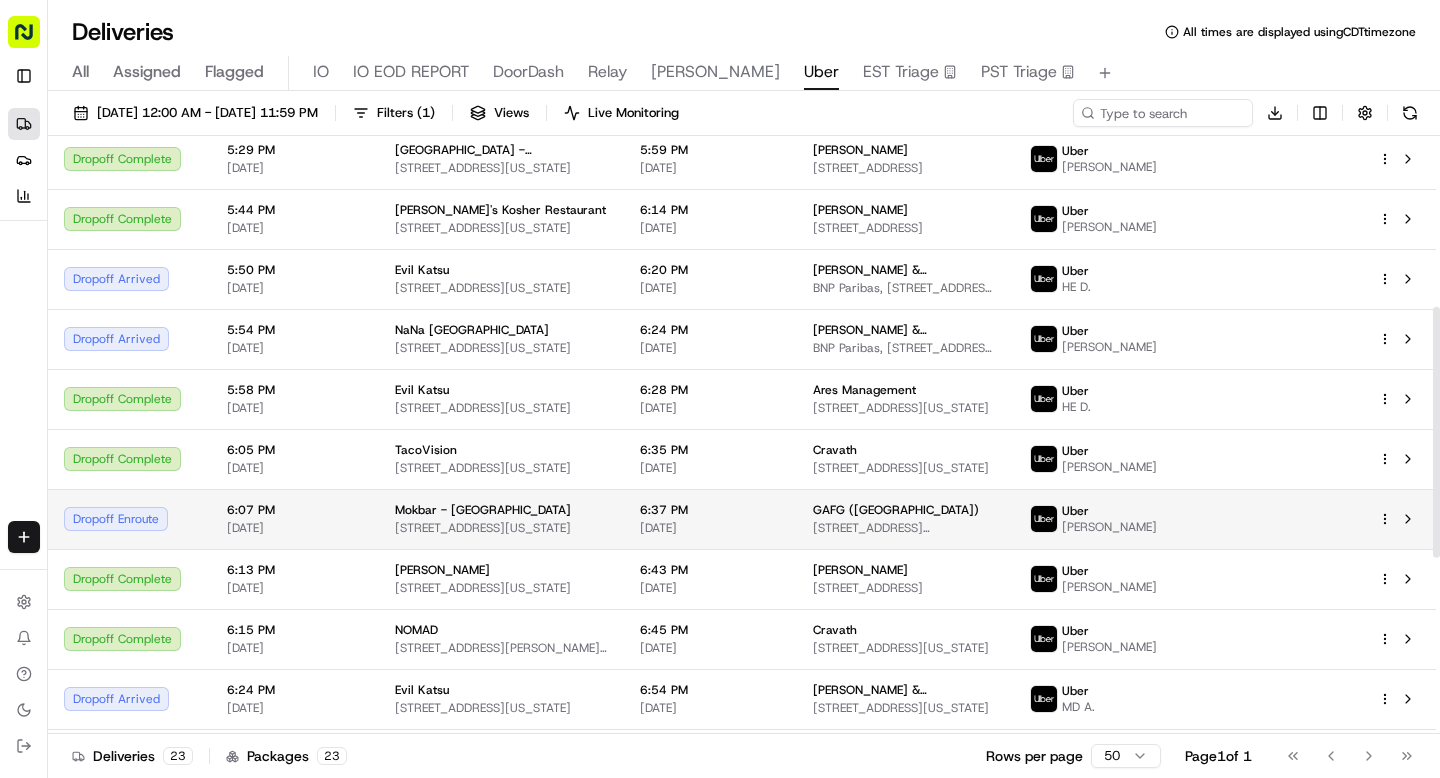 click on "Dropoff Enroute" at bounding box center [129, 519] 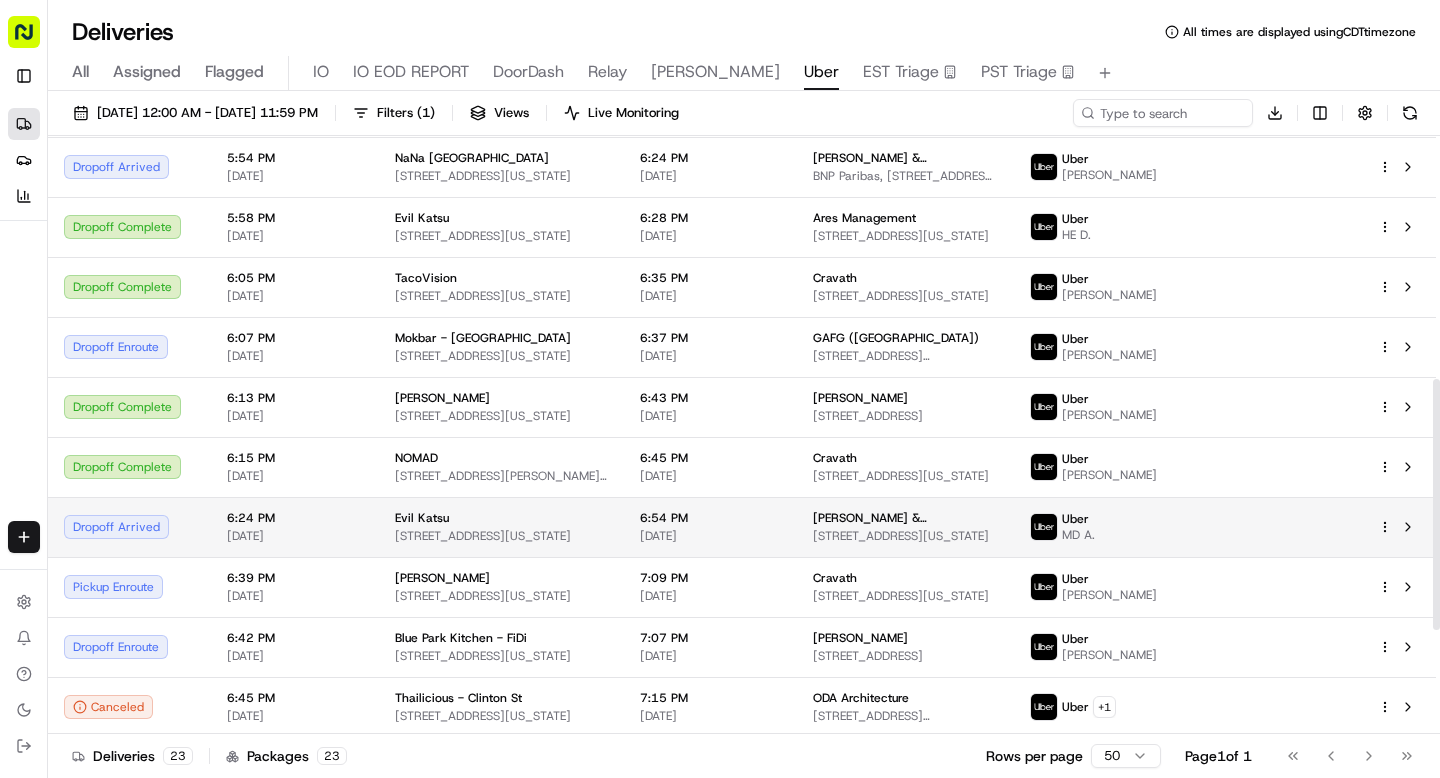 click on "Dropoff Arrived" at bounding box center (129, 527) 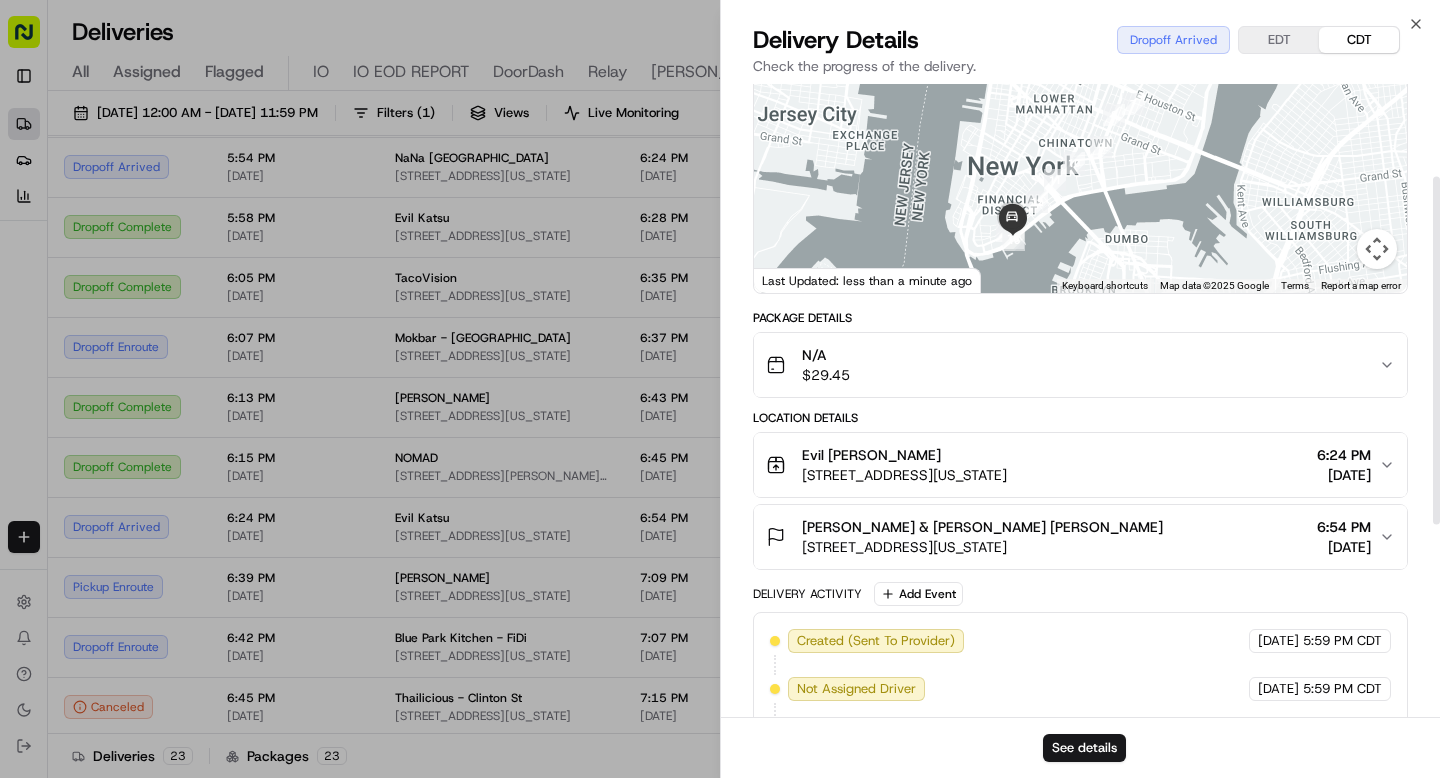 click on "[STREET_ADDRESS][US_STATE]" at bounding box center (982, 547) 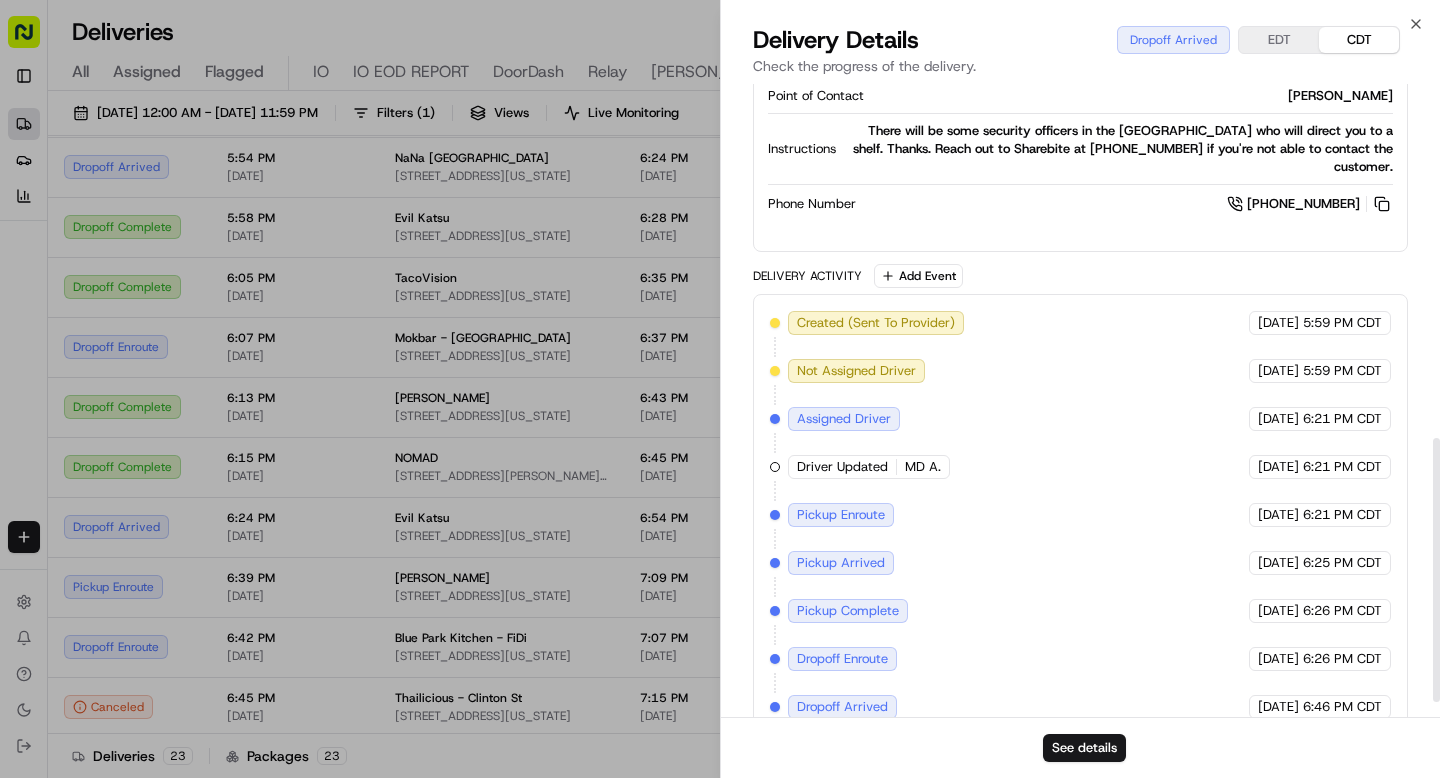 scroll, scrollTop: 847, scrollLeft: 0, axis: vertical 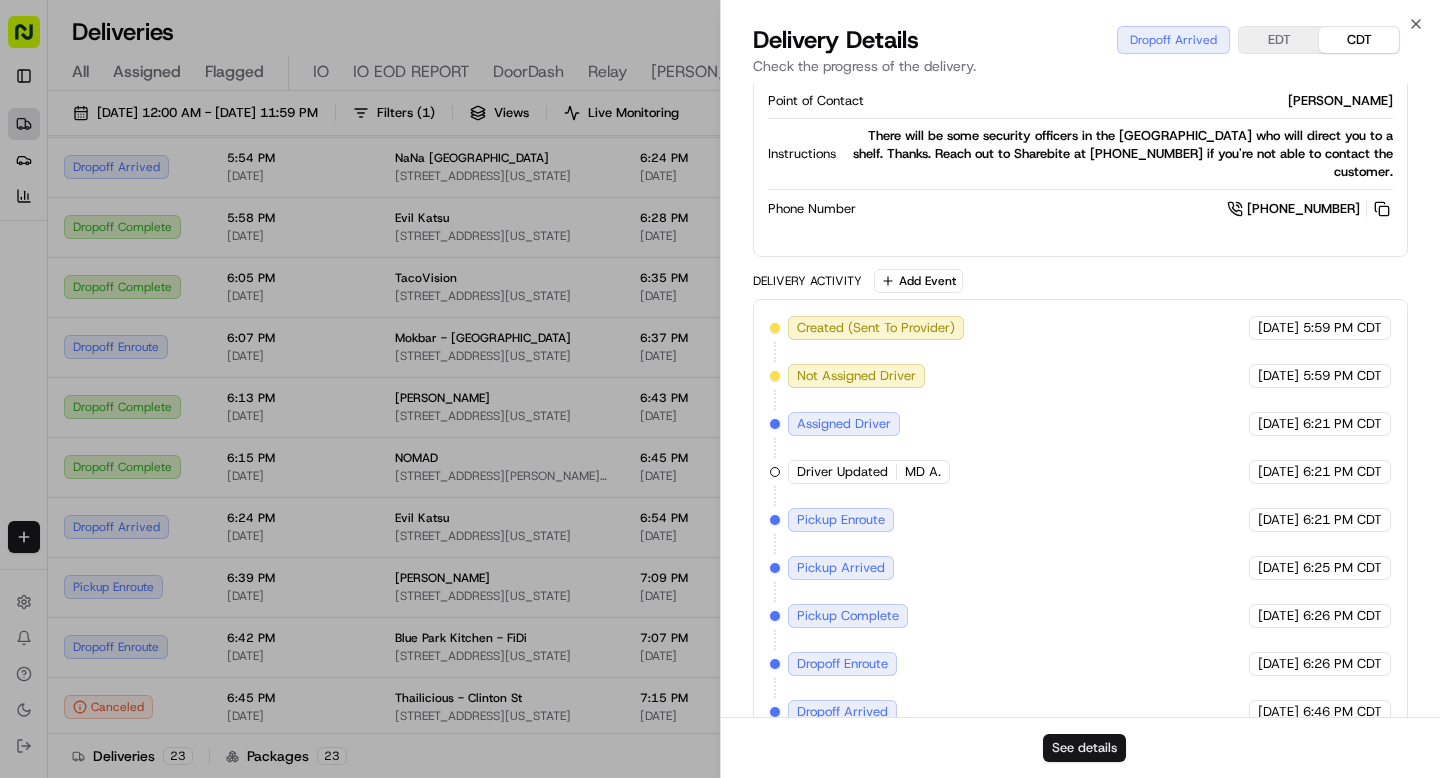 click on "See details" at bounding box center [1084, 748] 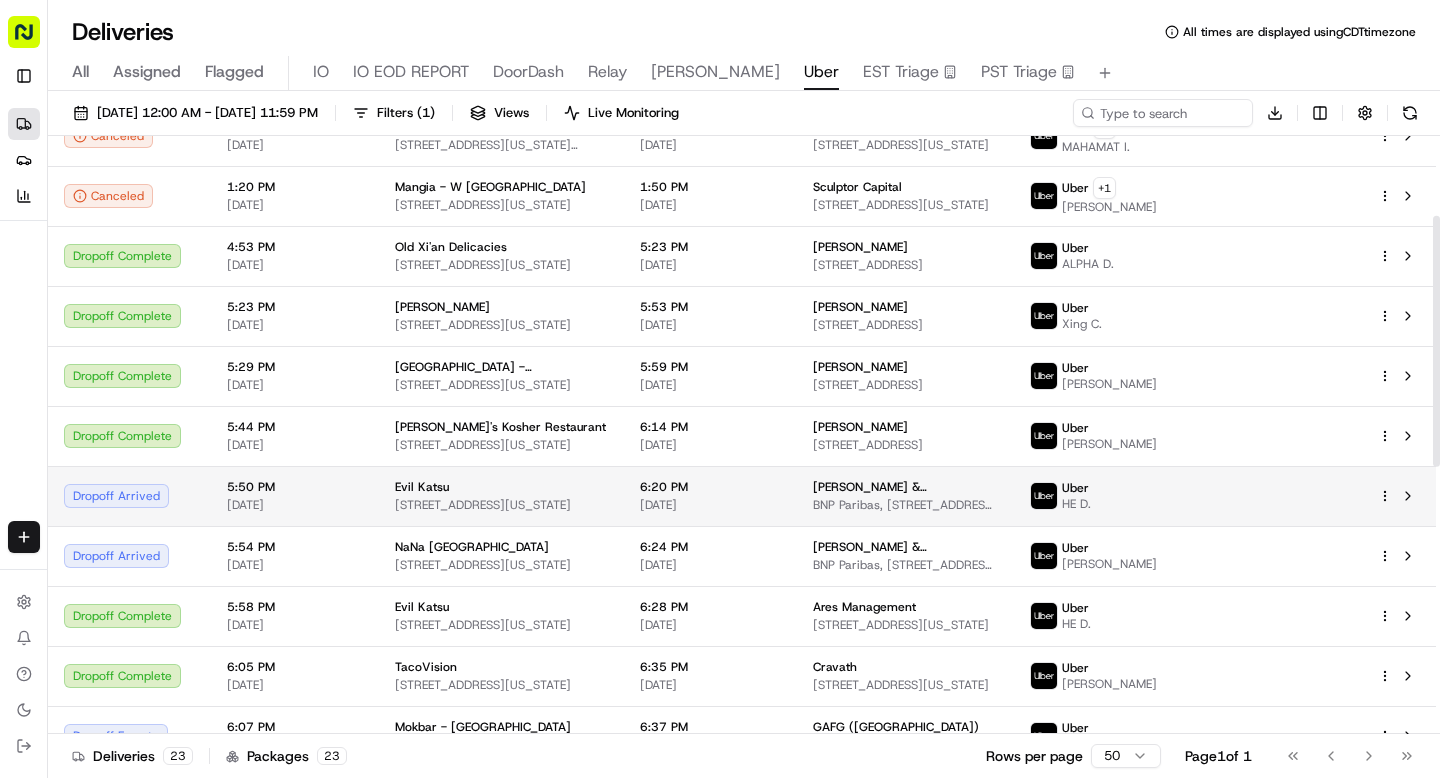 scroll, scrollTop: 425, scrollLeft: 0, axis: vertical 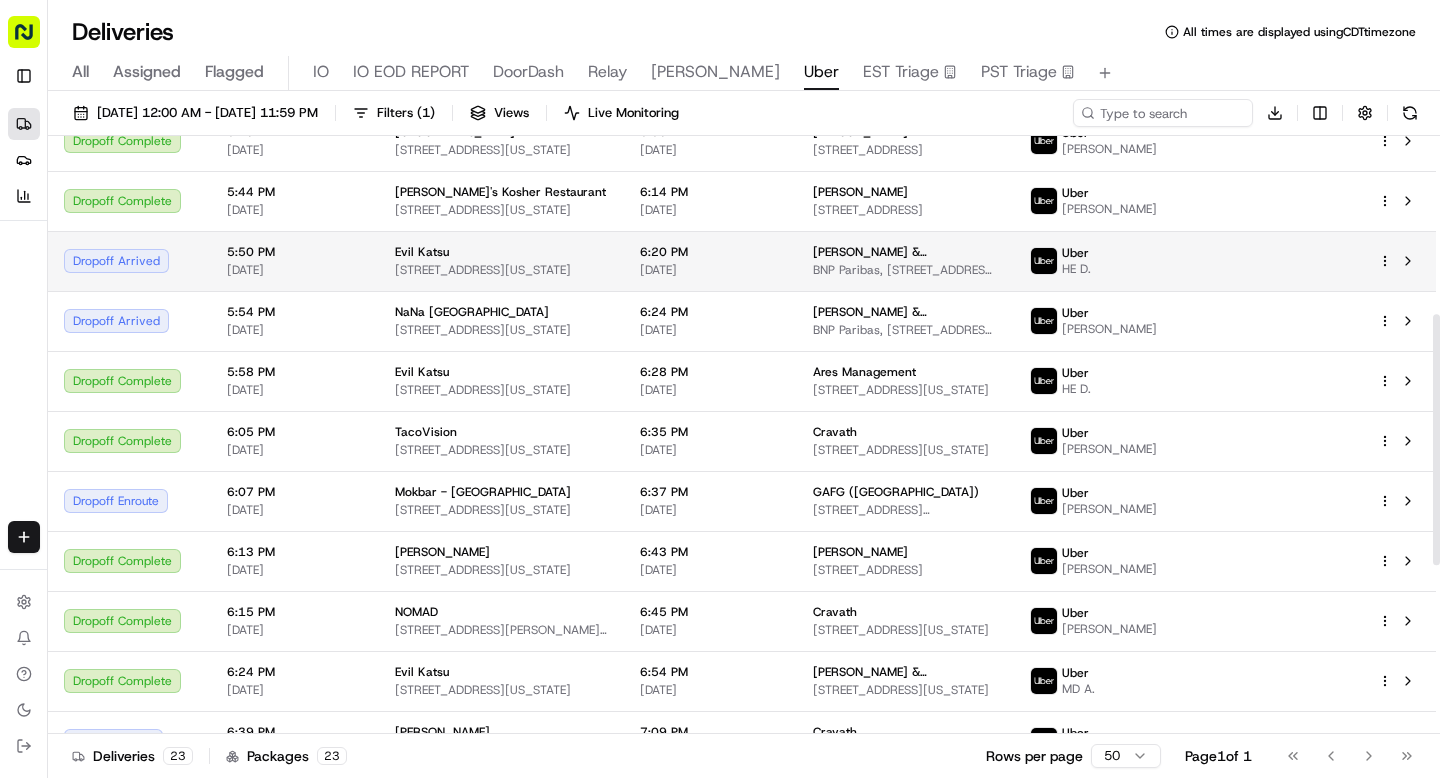 click on "Dropoff Arrived" at bounding box center [129, 261] 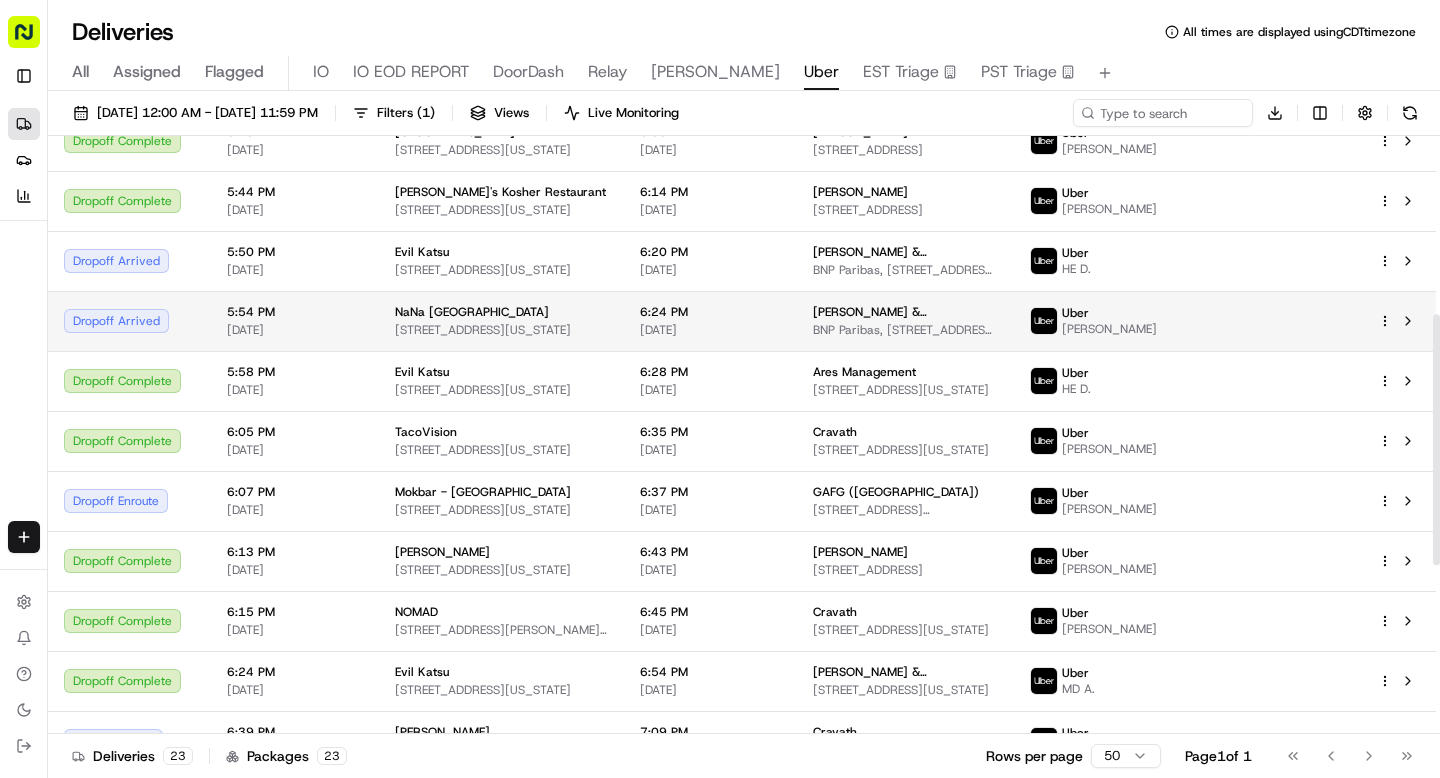 click on "Dropoff Arrived" at bounding box center (129, 321) 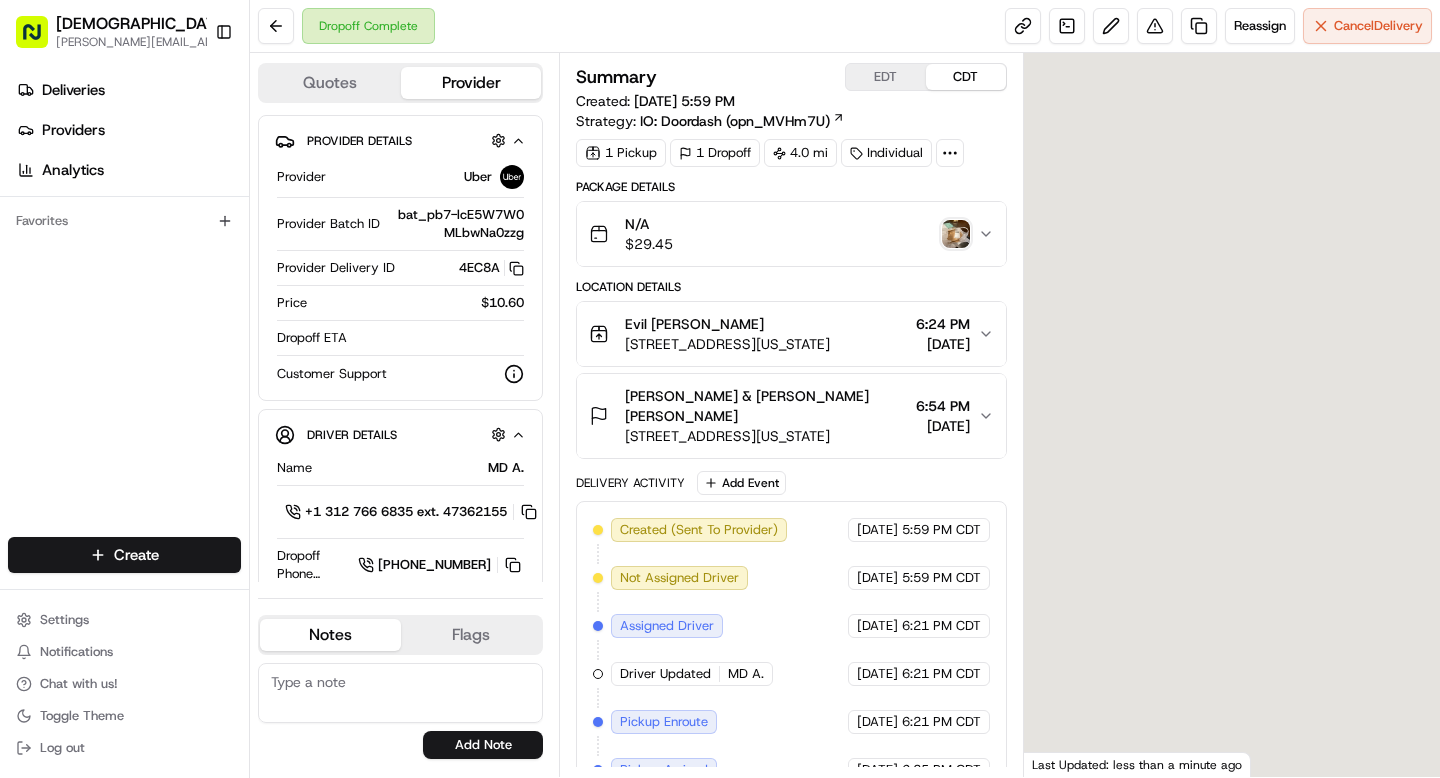 scroll, scrollTop: 0, scrollLeft: 0, axis: both 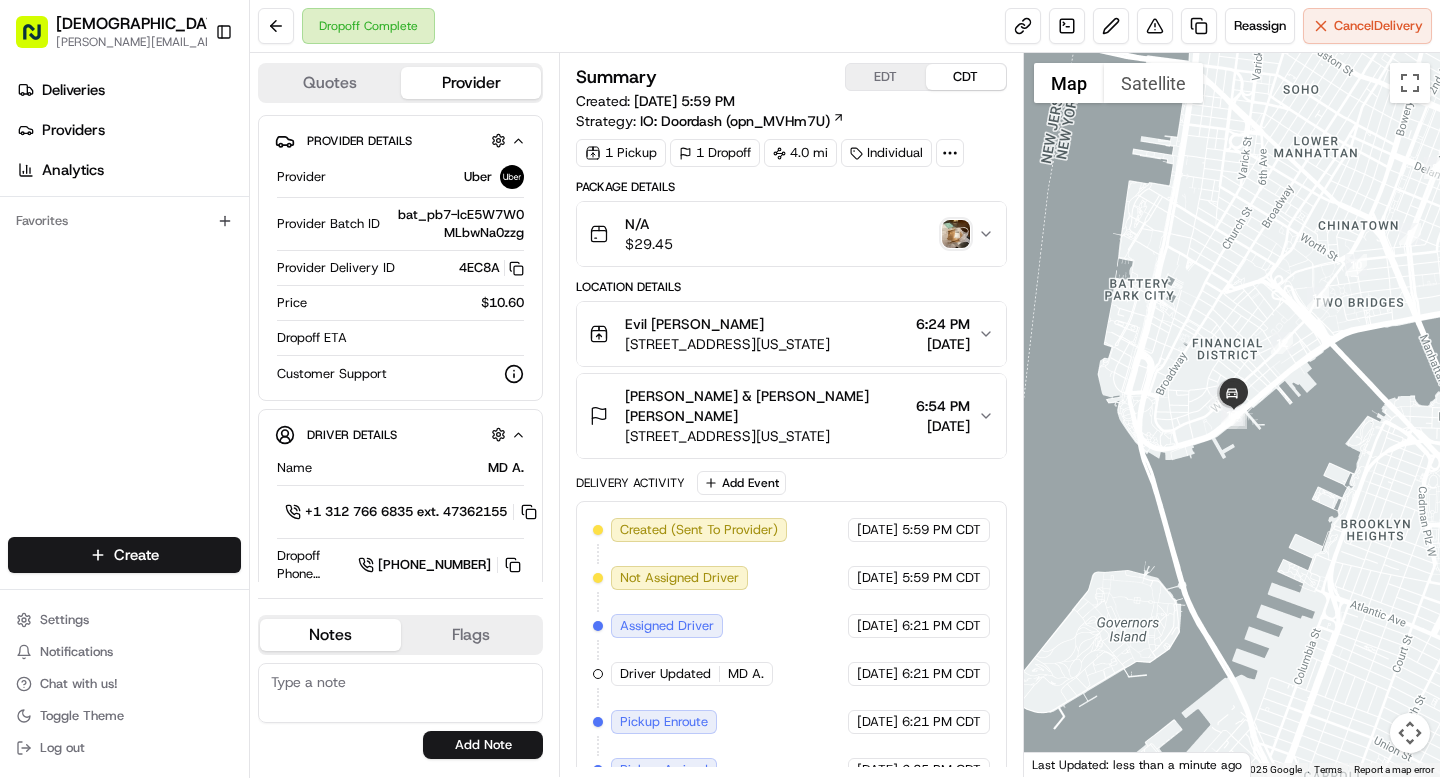 click at bounding box center (956, 234) 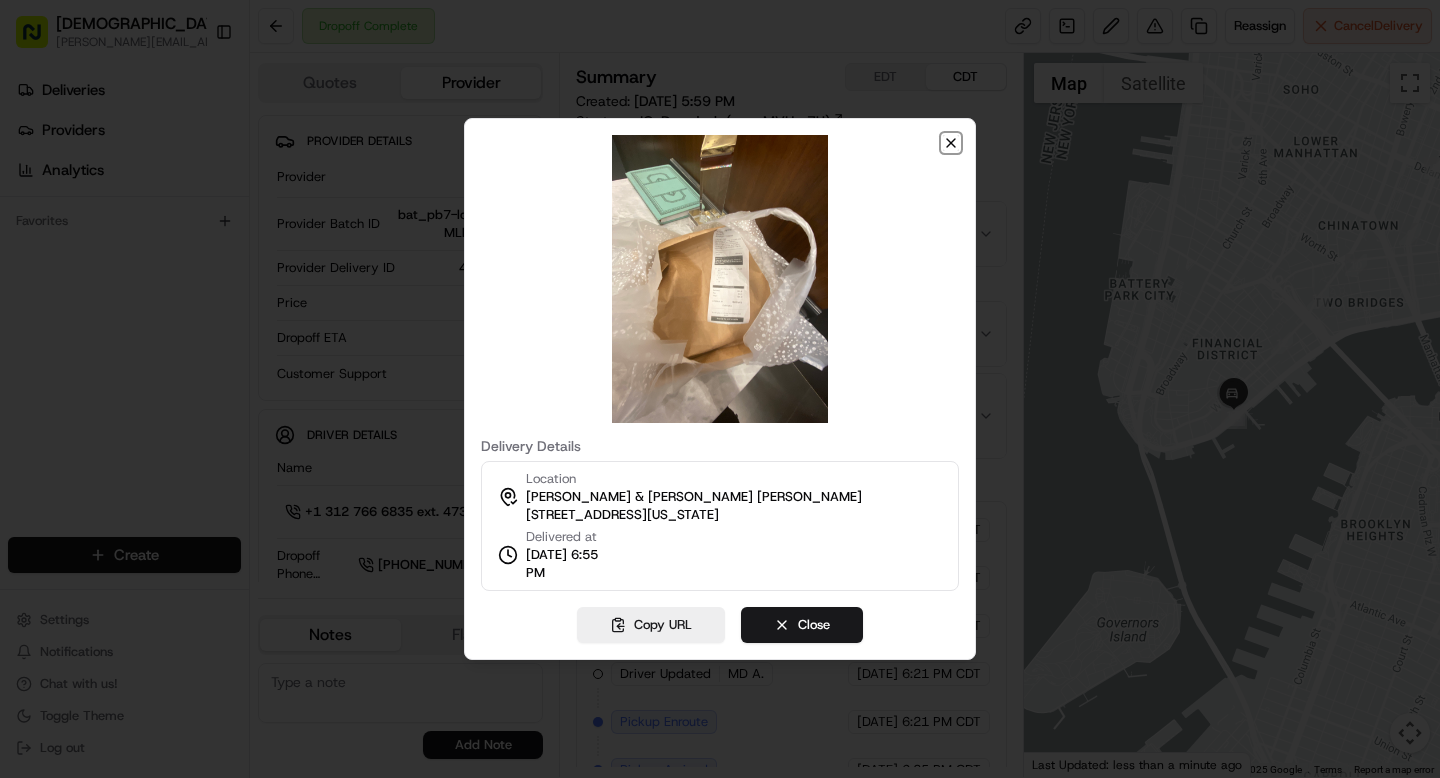 click 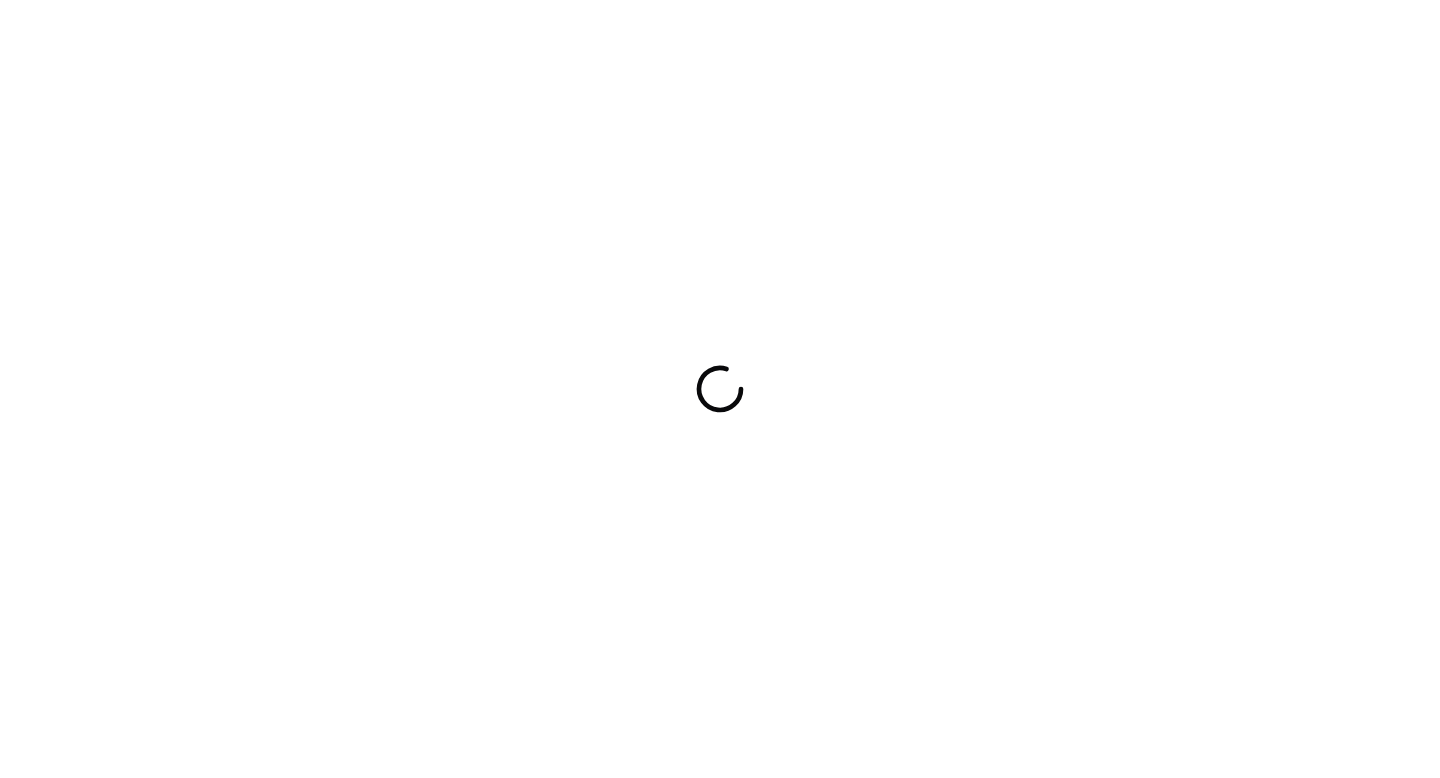 scroll, scrollTop: 0, scrollLeft: 0, axis: both 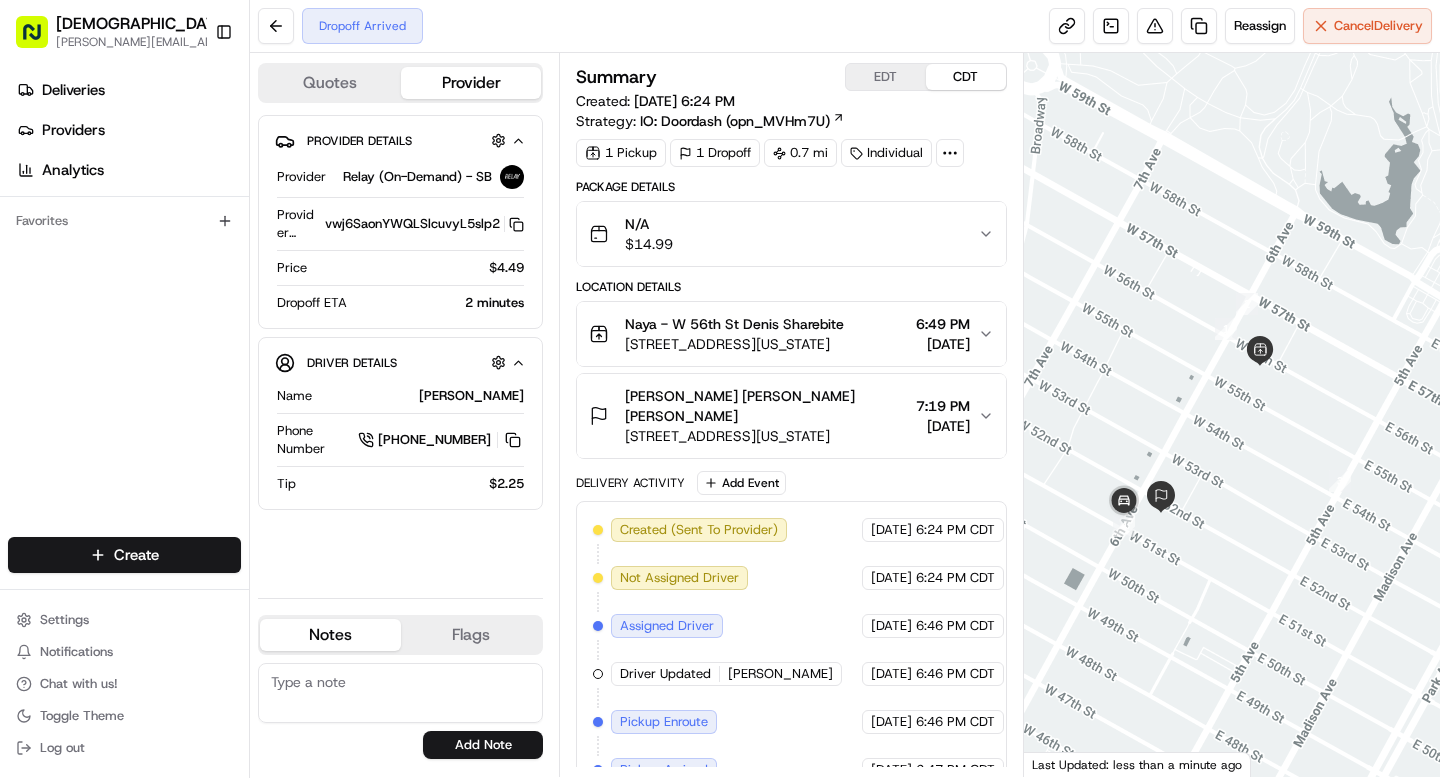 click on "[PERSON_NAME] [PERSON_NAME] [PERSON_NAME]" at bounding box center [766, 406] 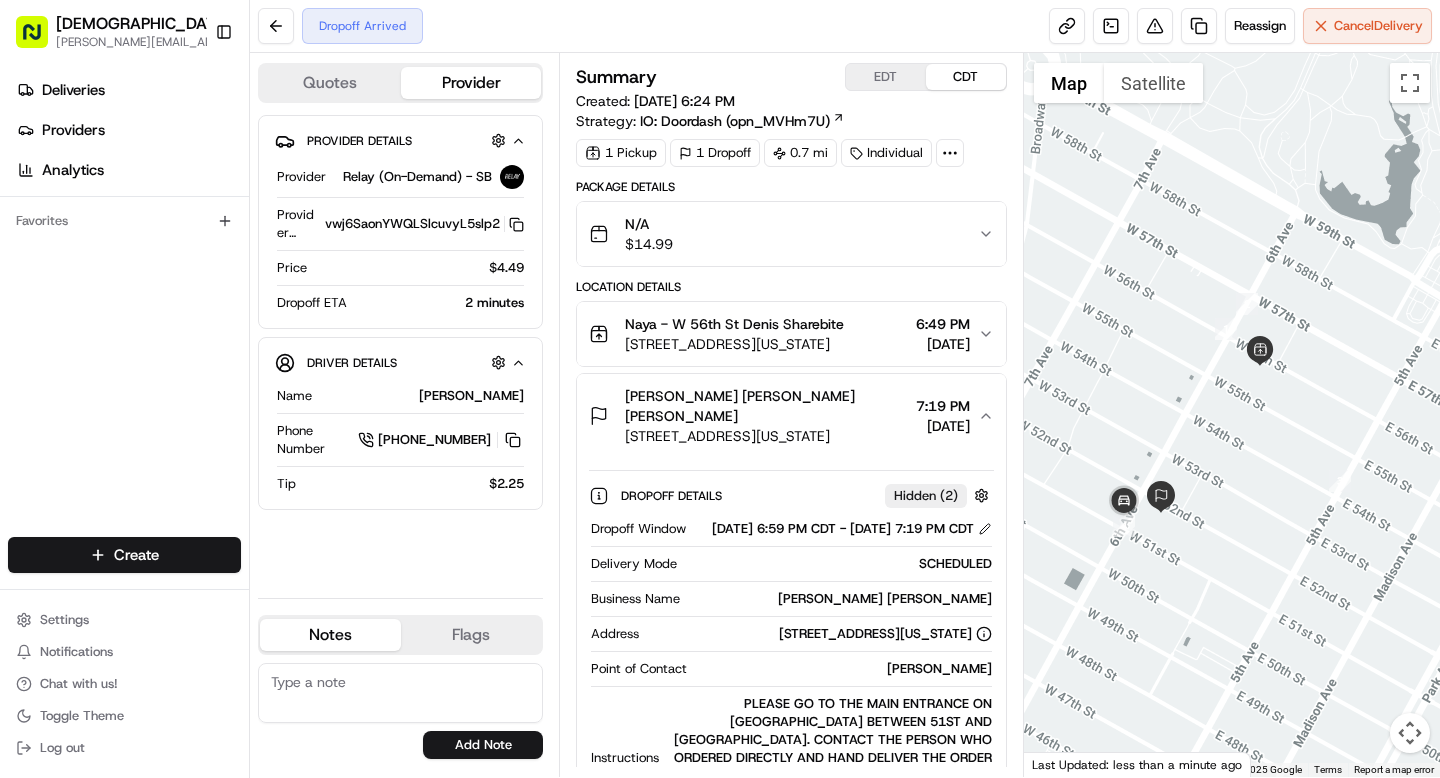 scroll, scrollTop: 0, scrollLeft: 0, axis: both 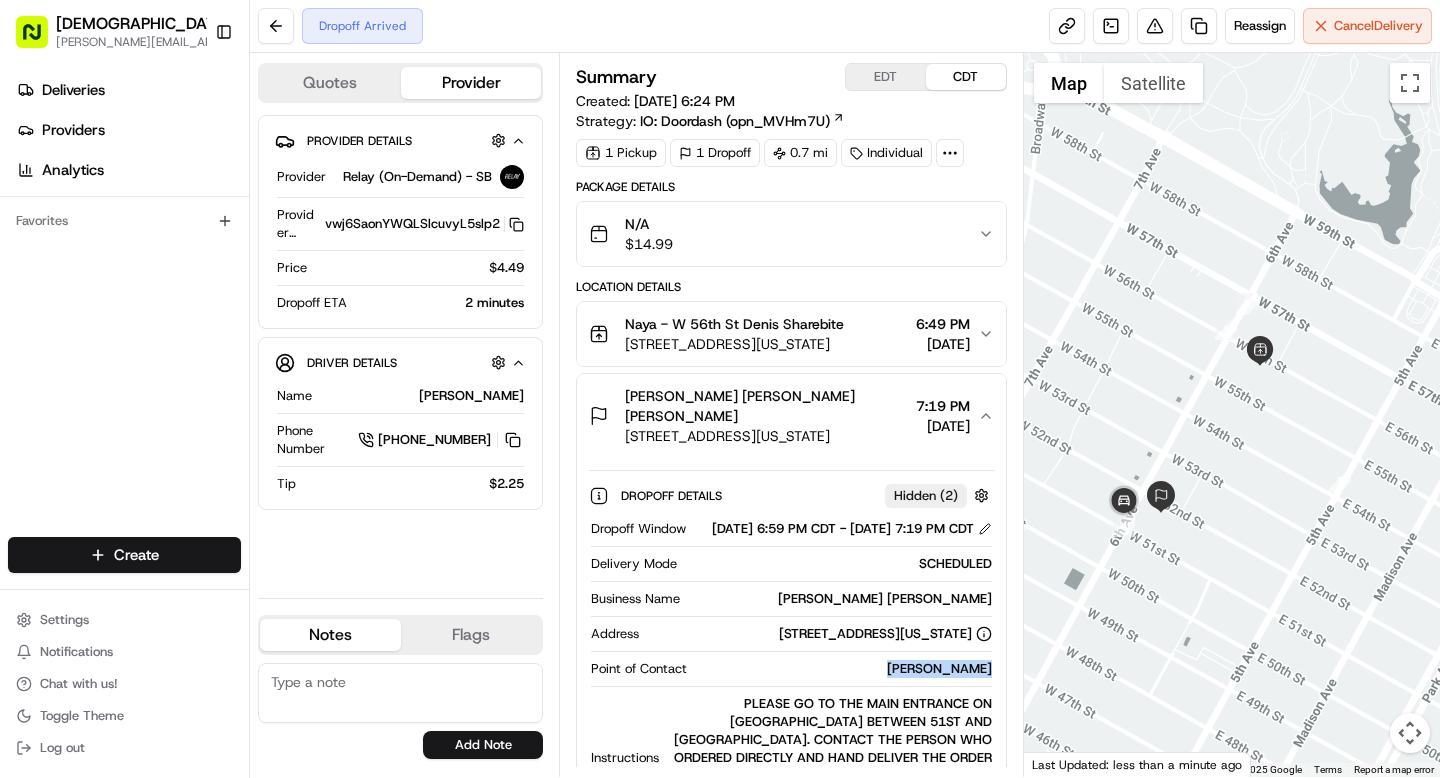 click on "Brian Williams" at bounding box center [843, 669] 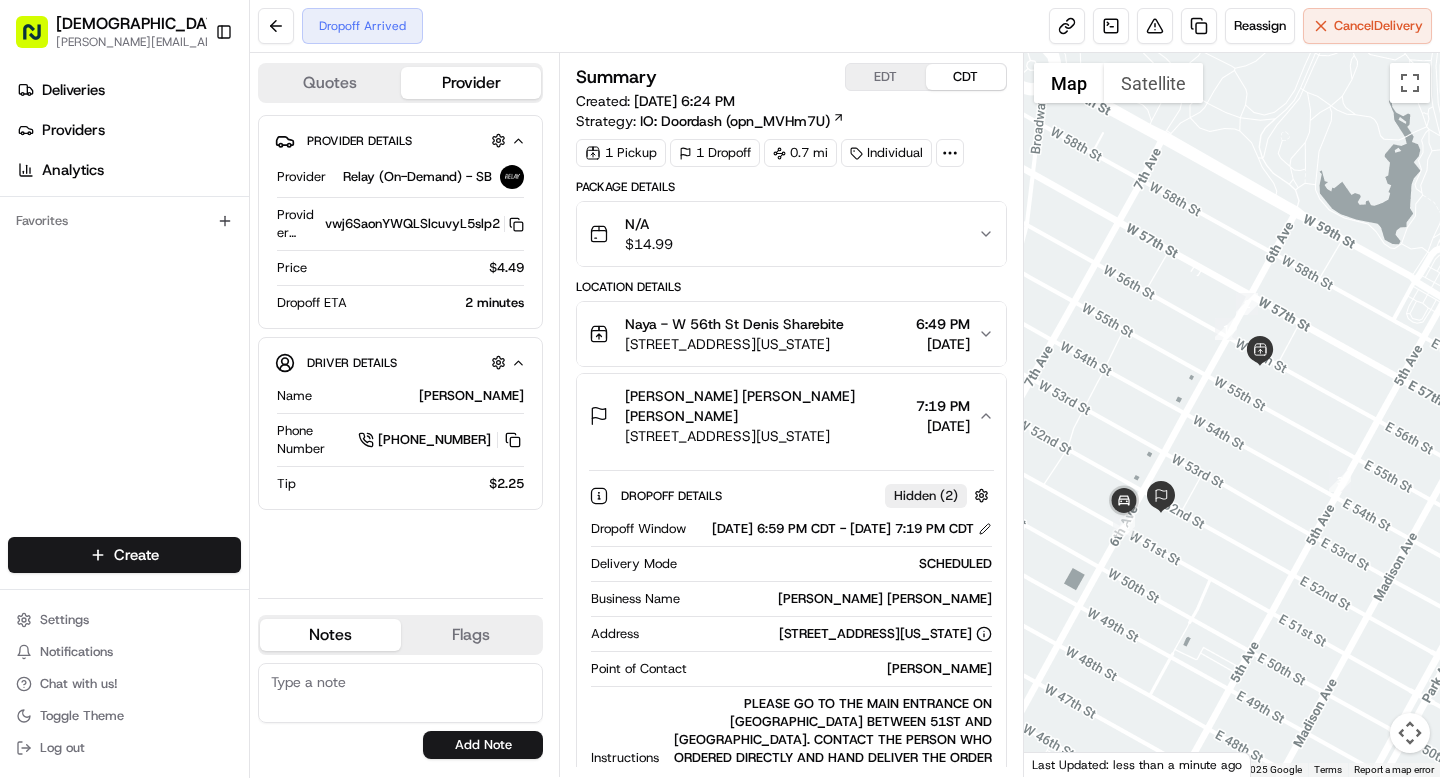 click at bounding box center (950, 153) 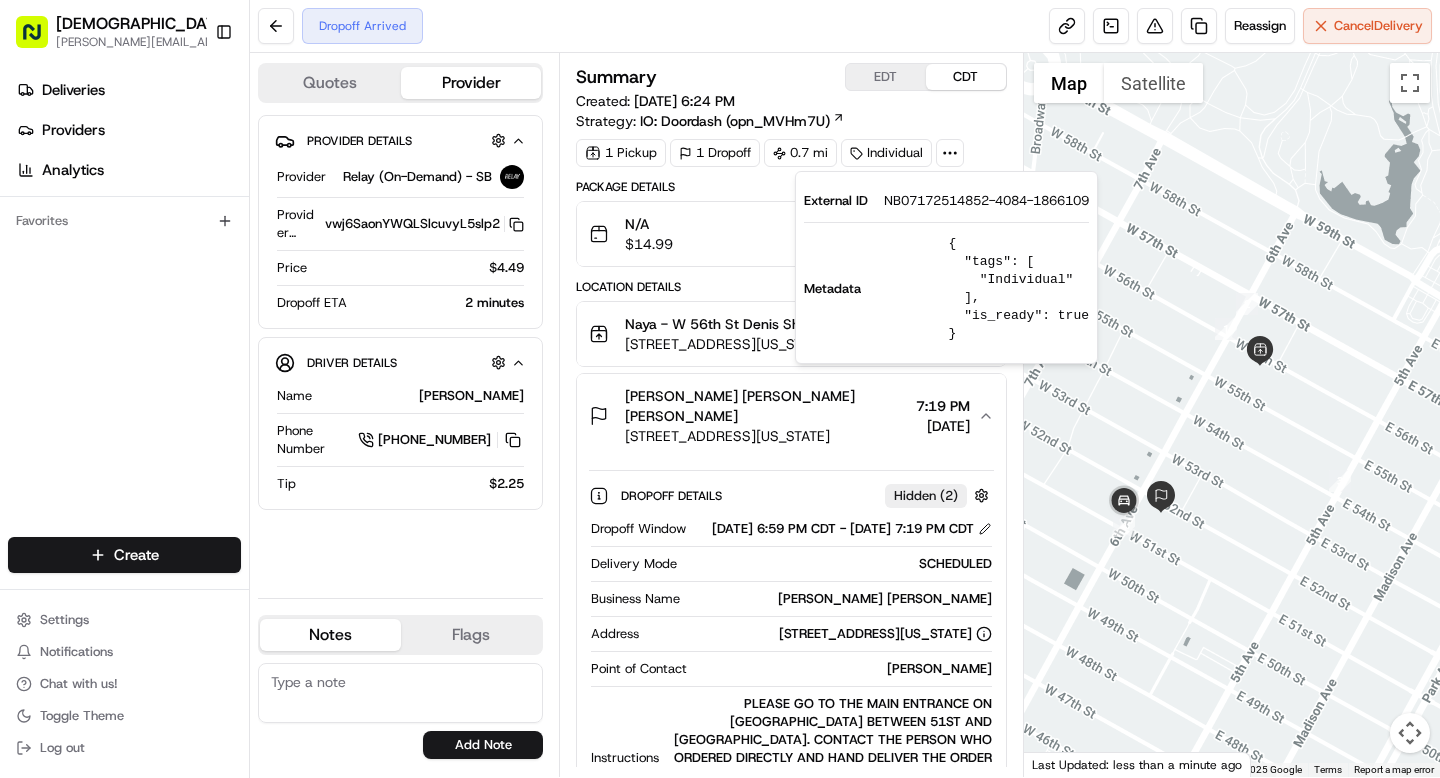 click on "NB07172514852-4084-1866109" at bounding box center [986, 201] 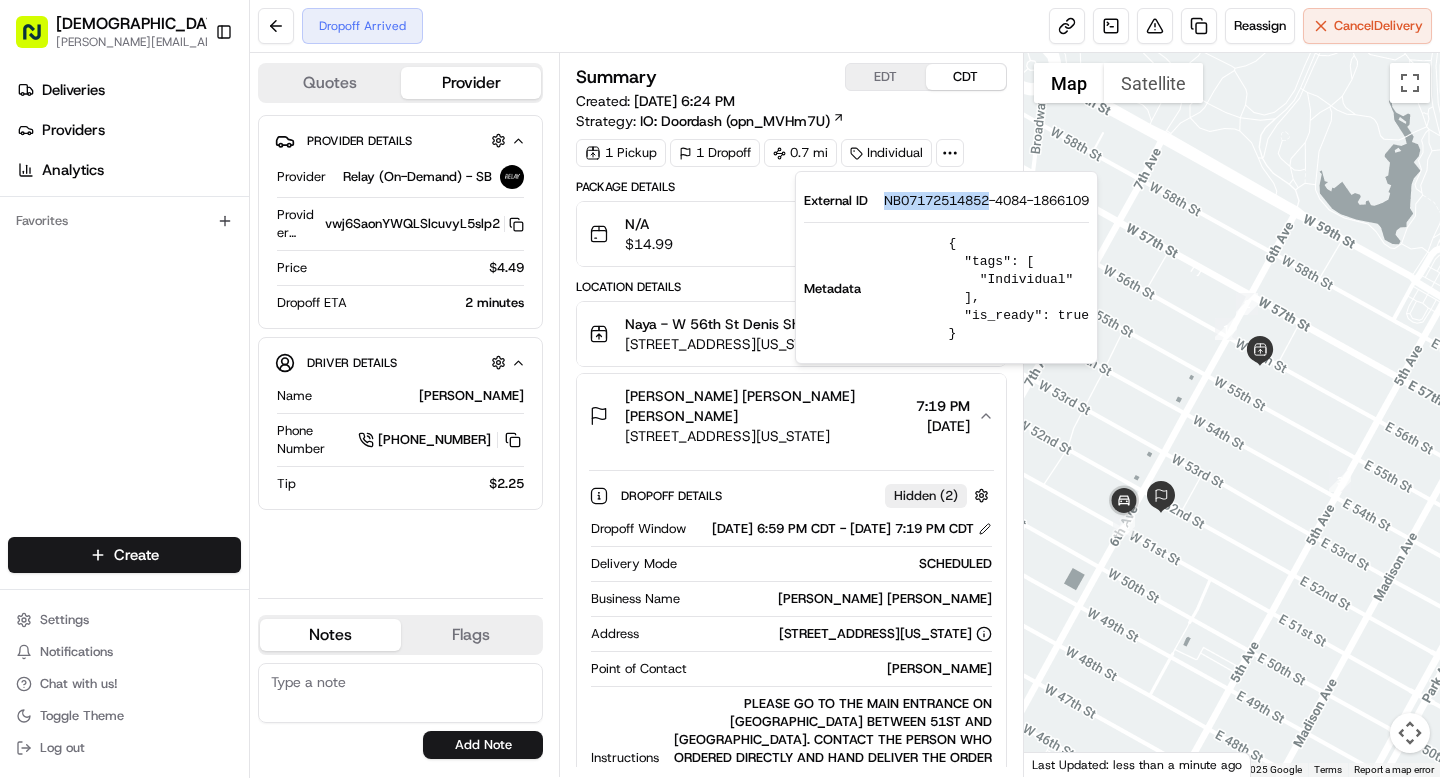 click on "NB07172514852-4084-1866109" at bounding box center [986, 201] 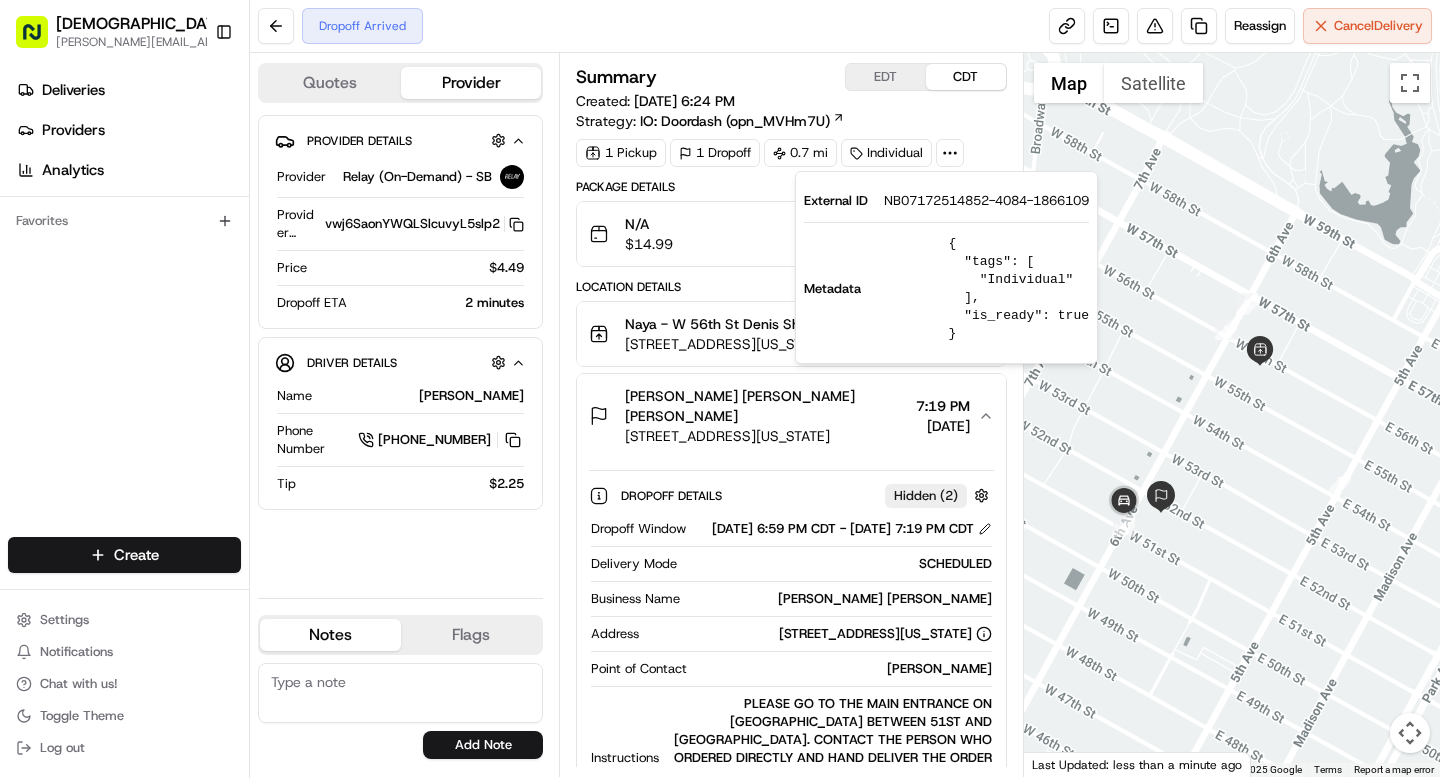 click on "Dropoff Arrived Reassign Cancel  Delivery" at bounding box center [845, 26] 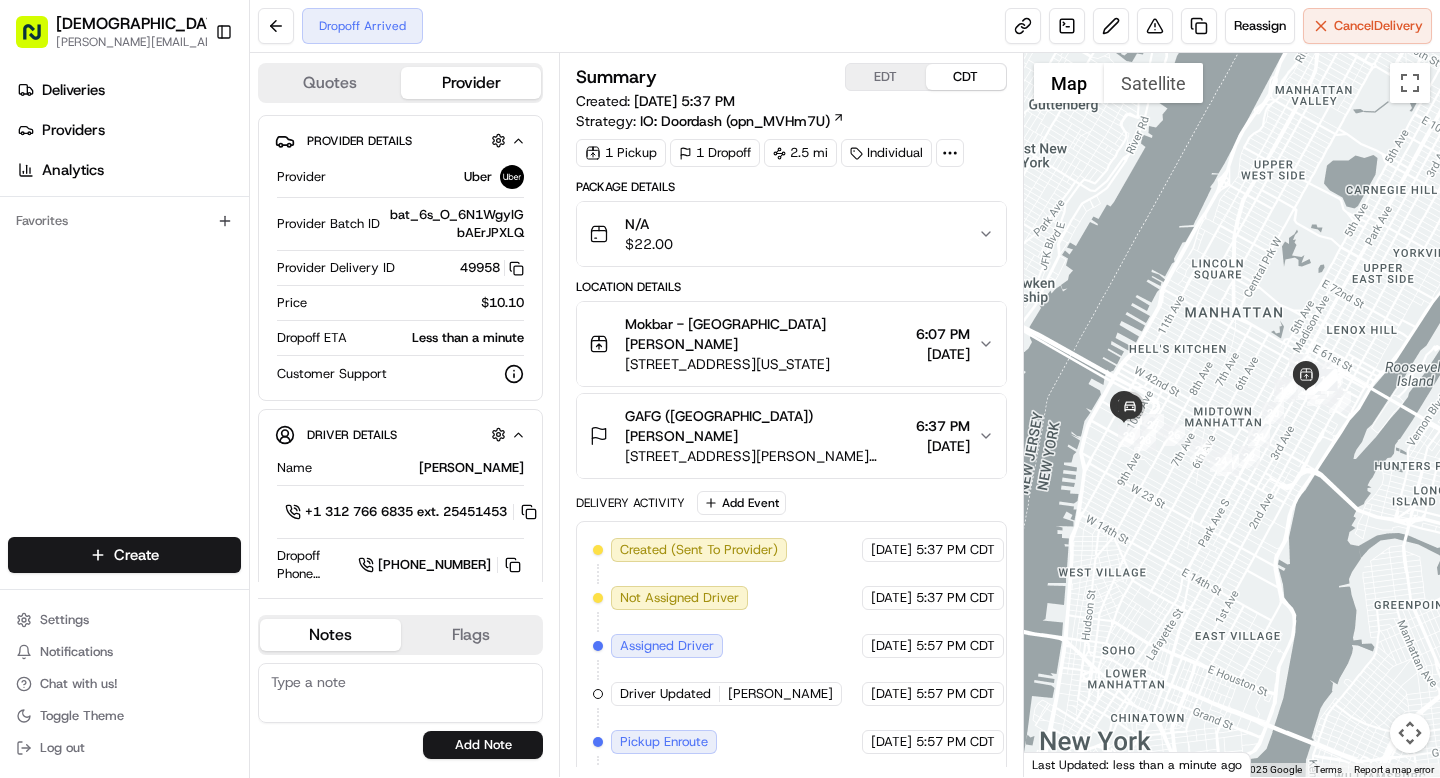 scroll, scrollTop: 0, scrollLeft: 0, axis: both 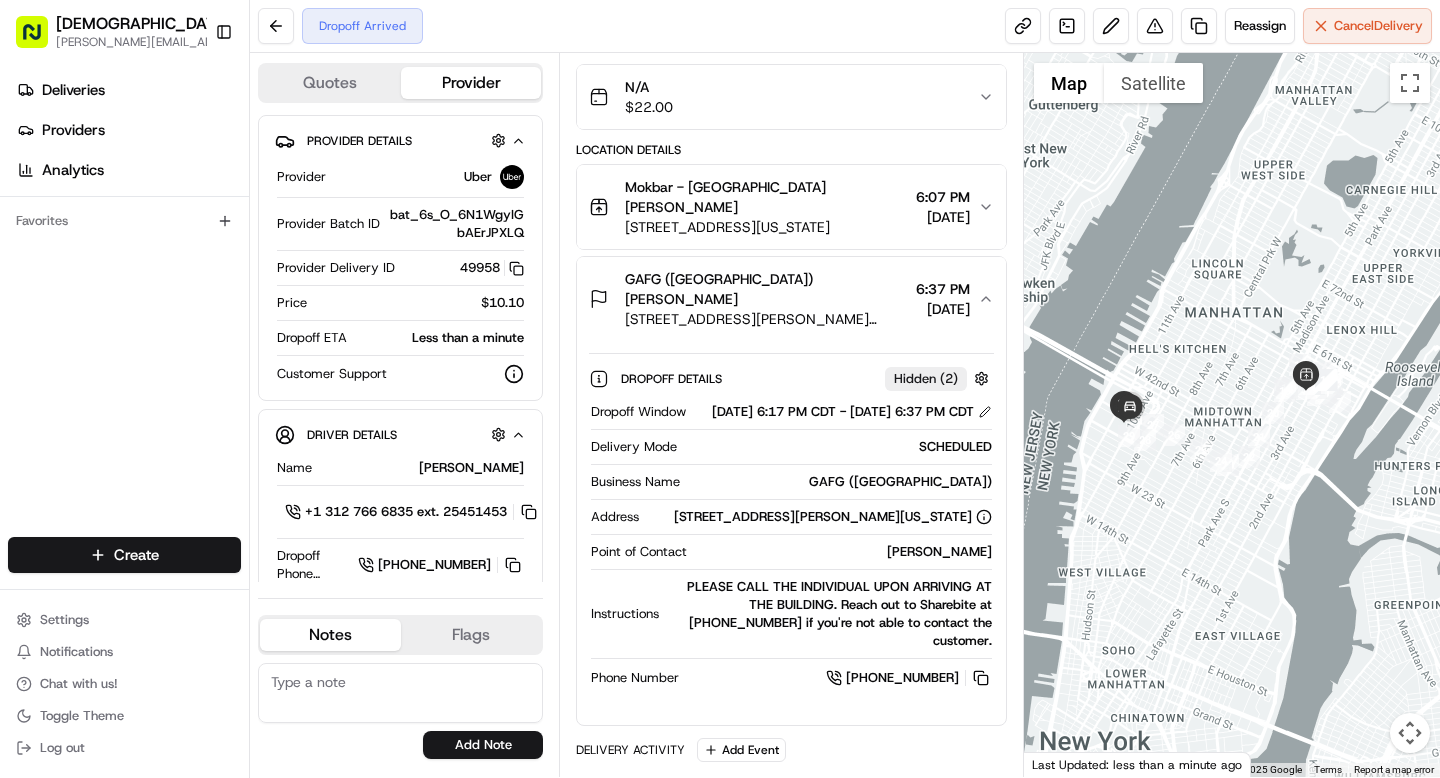 click on "[PERSON_NAME]" at bounding box center [843, 552] 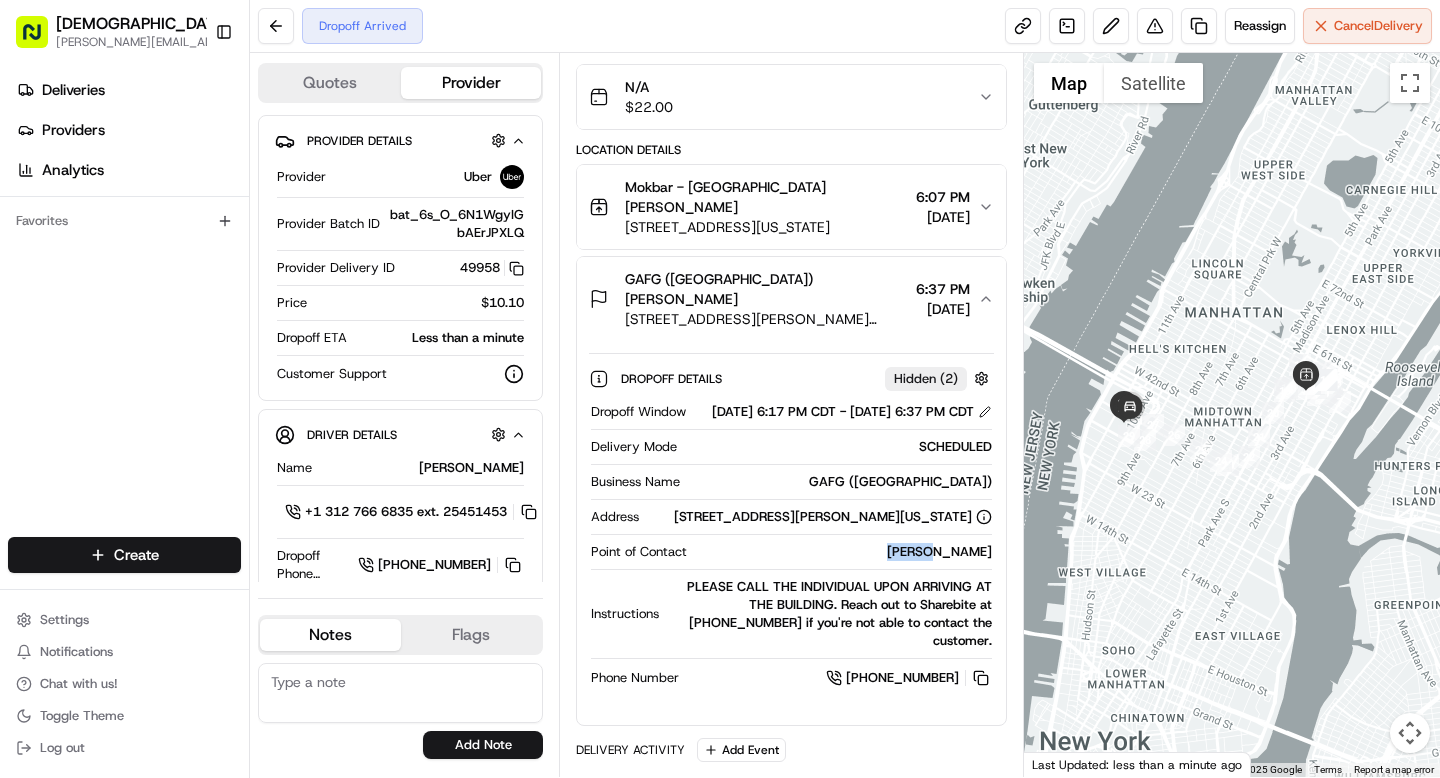 click on "Kelsey Park" at bounding box center [843, 552] 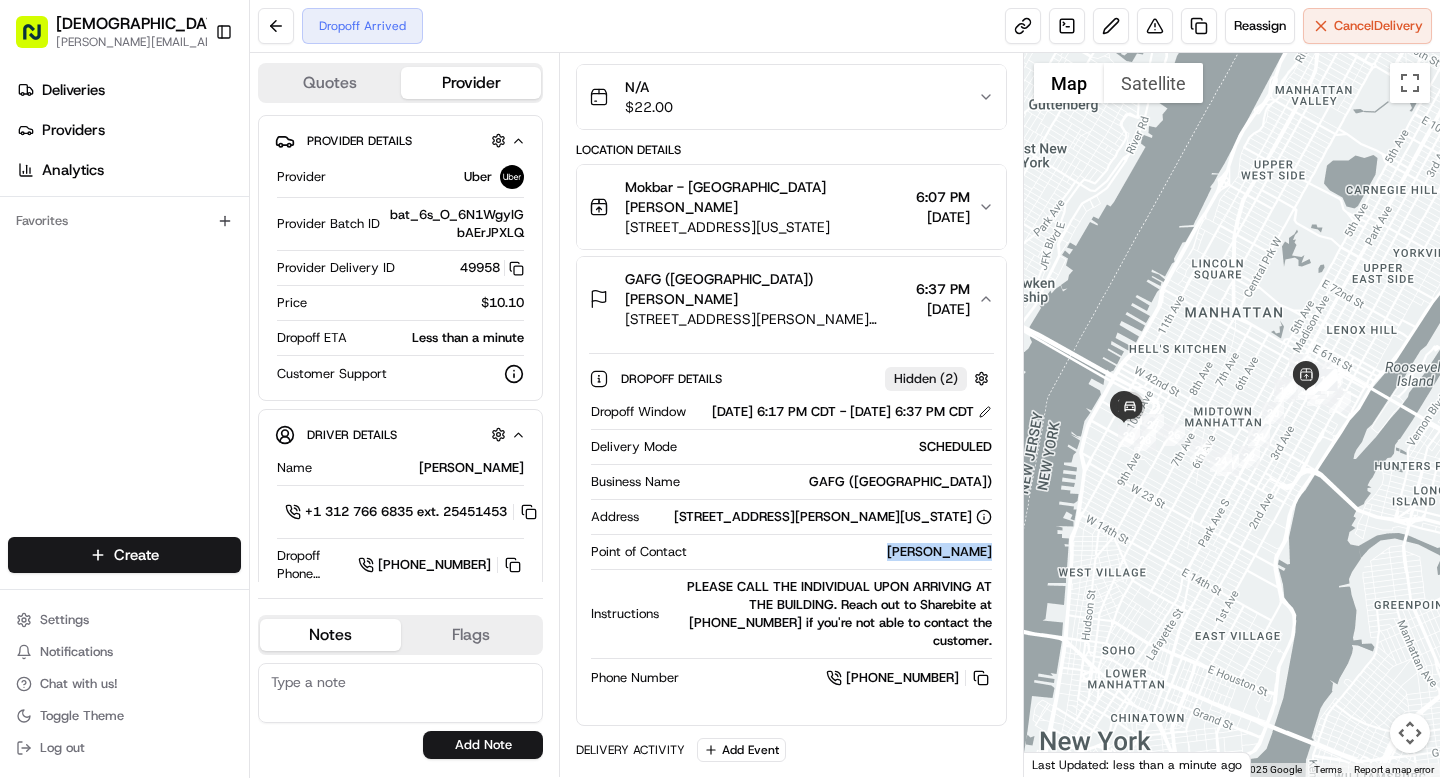 click on "Kelsey Park" at bounding box center (843, 552) 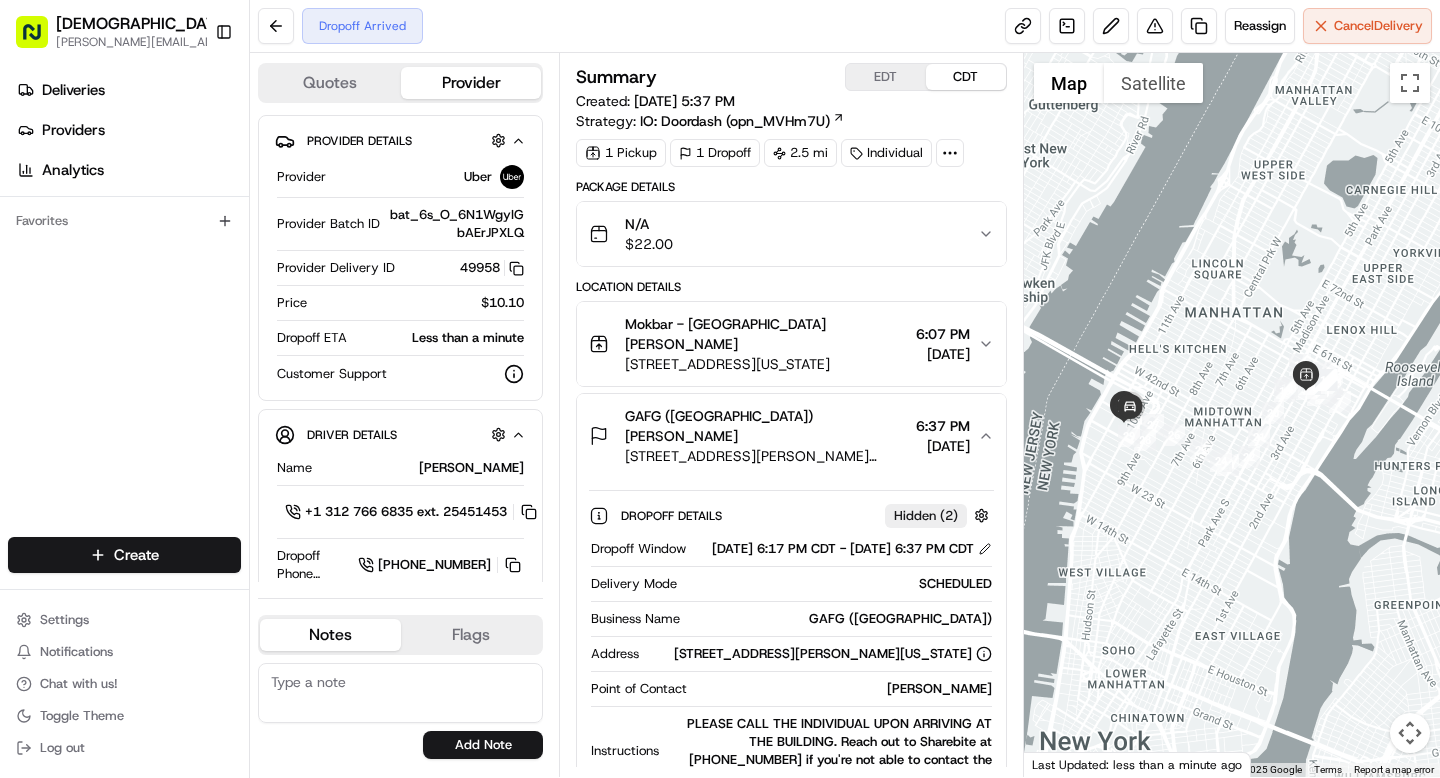 click 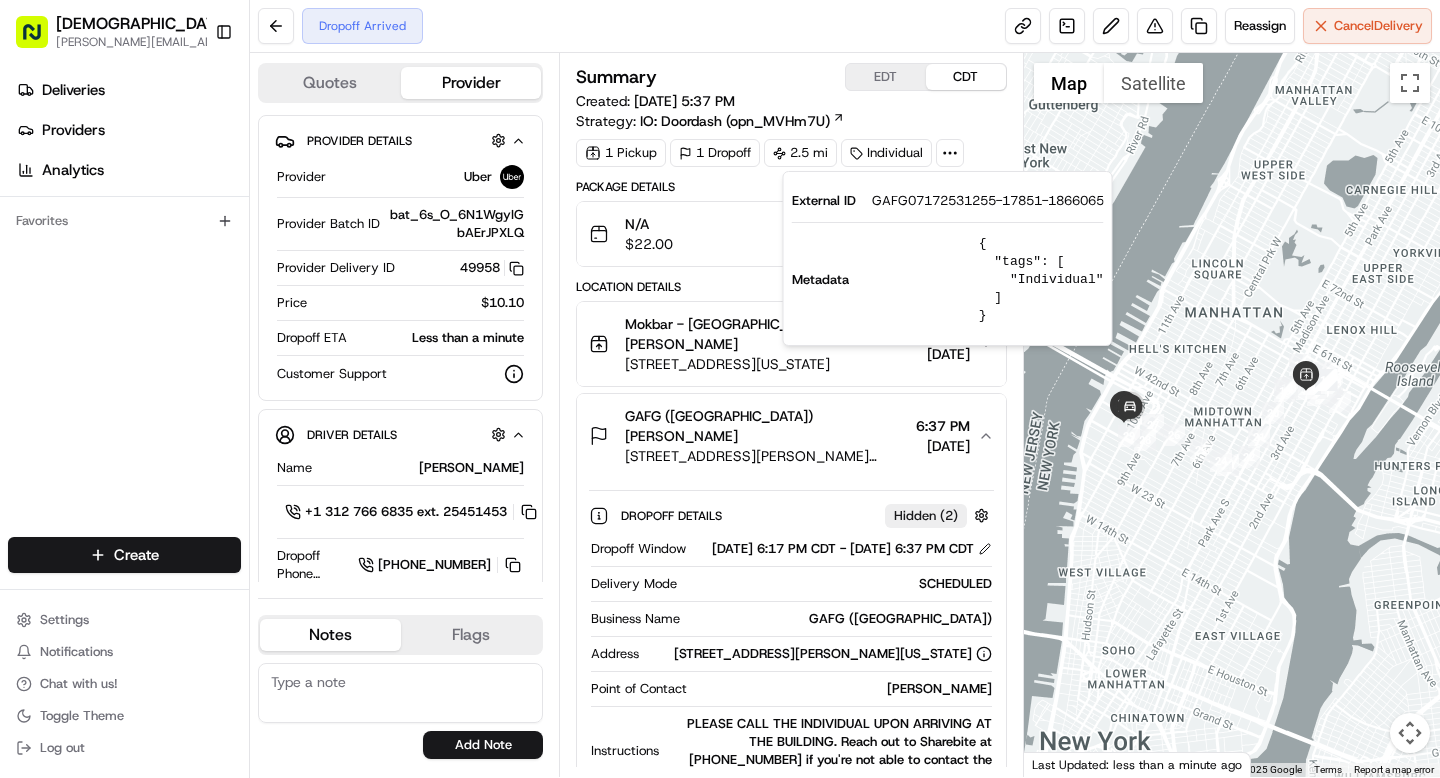 click on "GAFG07172531255-17851-1866065" at bounding box center [988, 201] 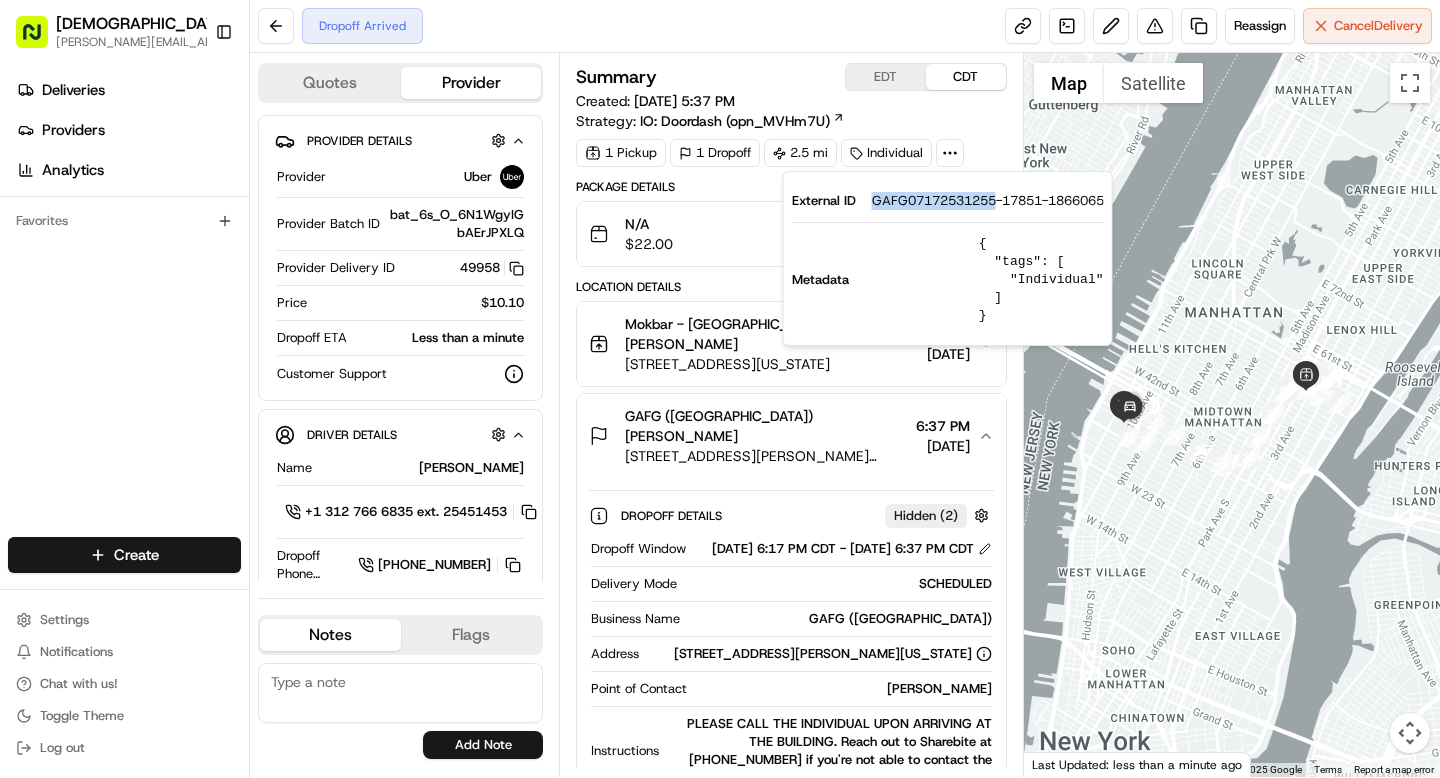 click on "GAFG07172531255-17851-1866065" at bounding box center [988, 201] 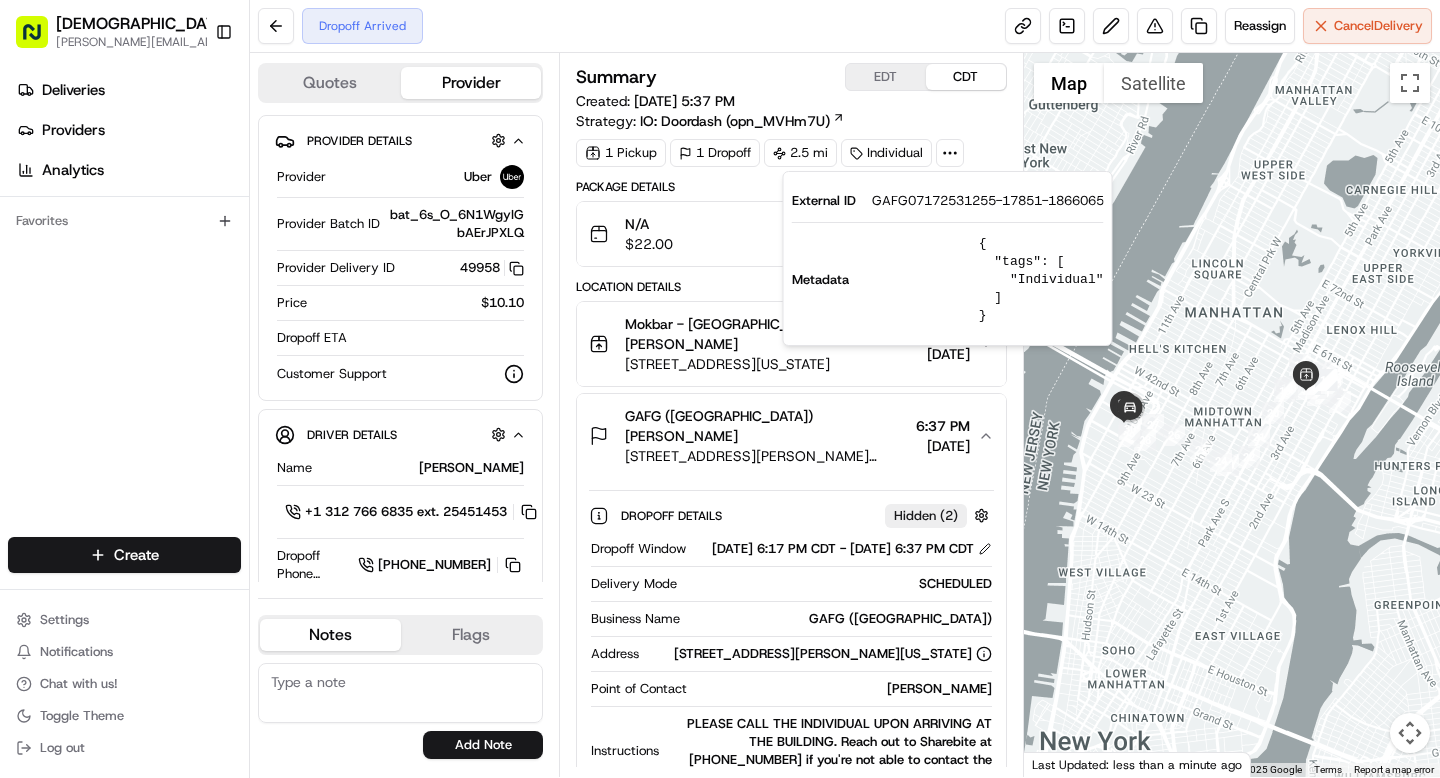 click on "Dropoff Arrived Reassign Cancel  Delivery" at bounding box center [845, 26] 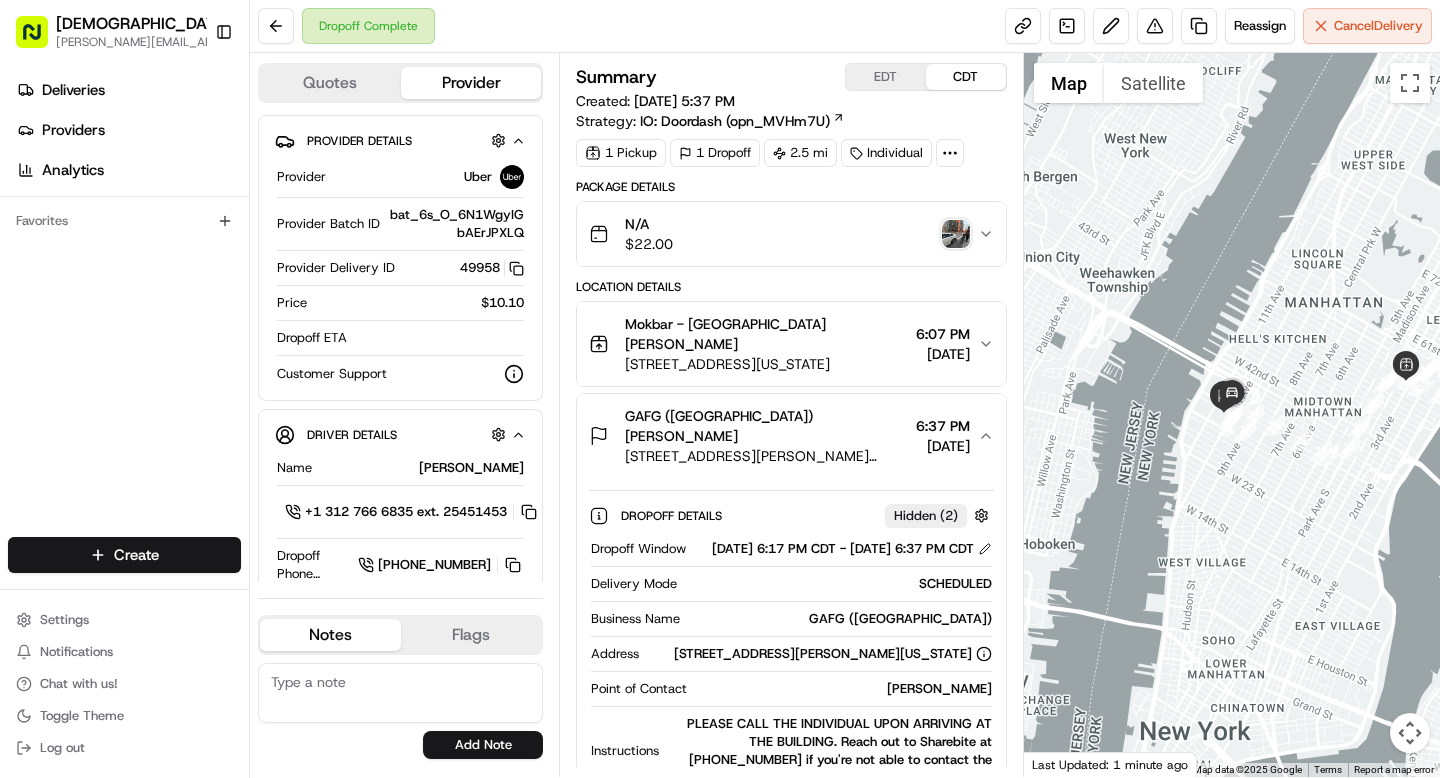 click at bounding box center (956, 234) 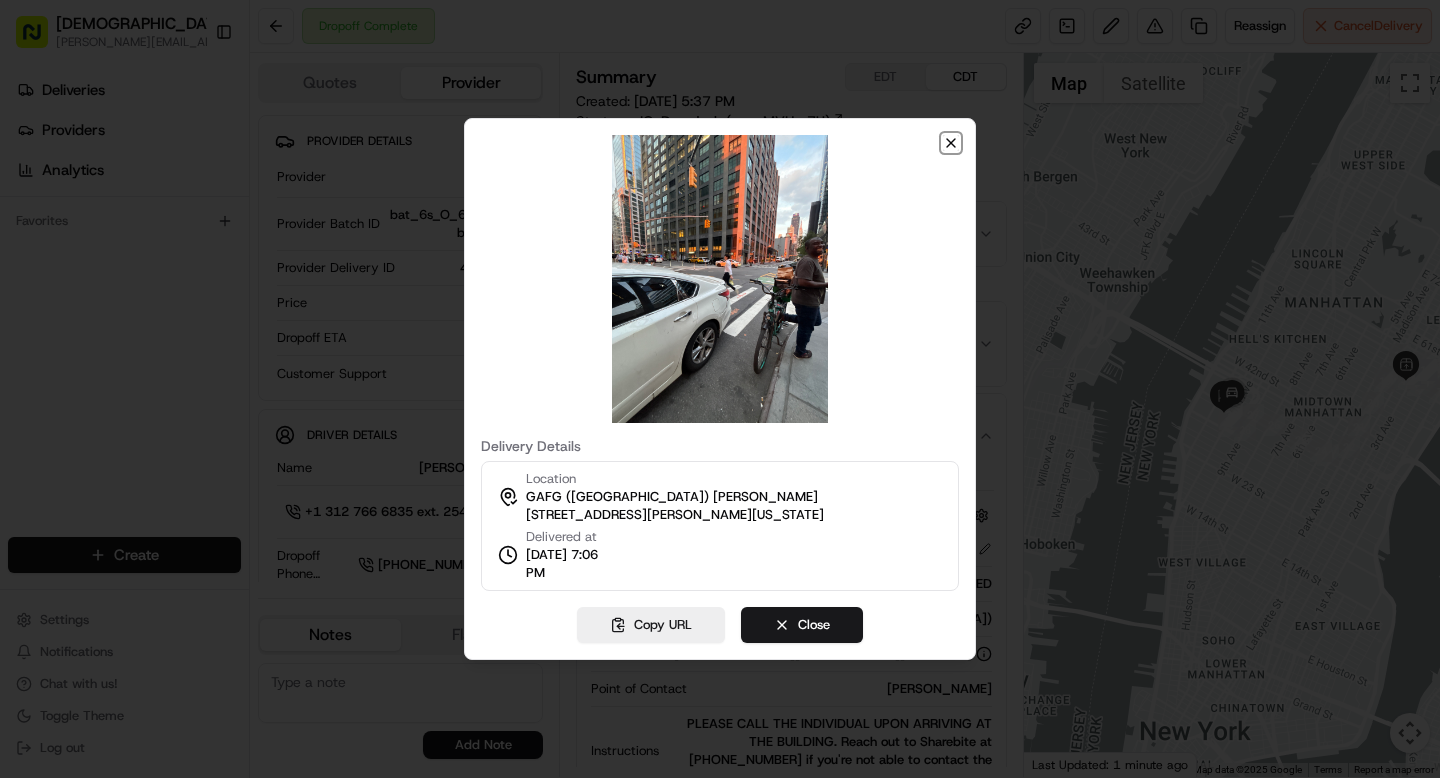 click 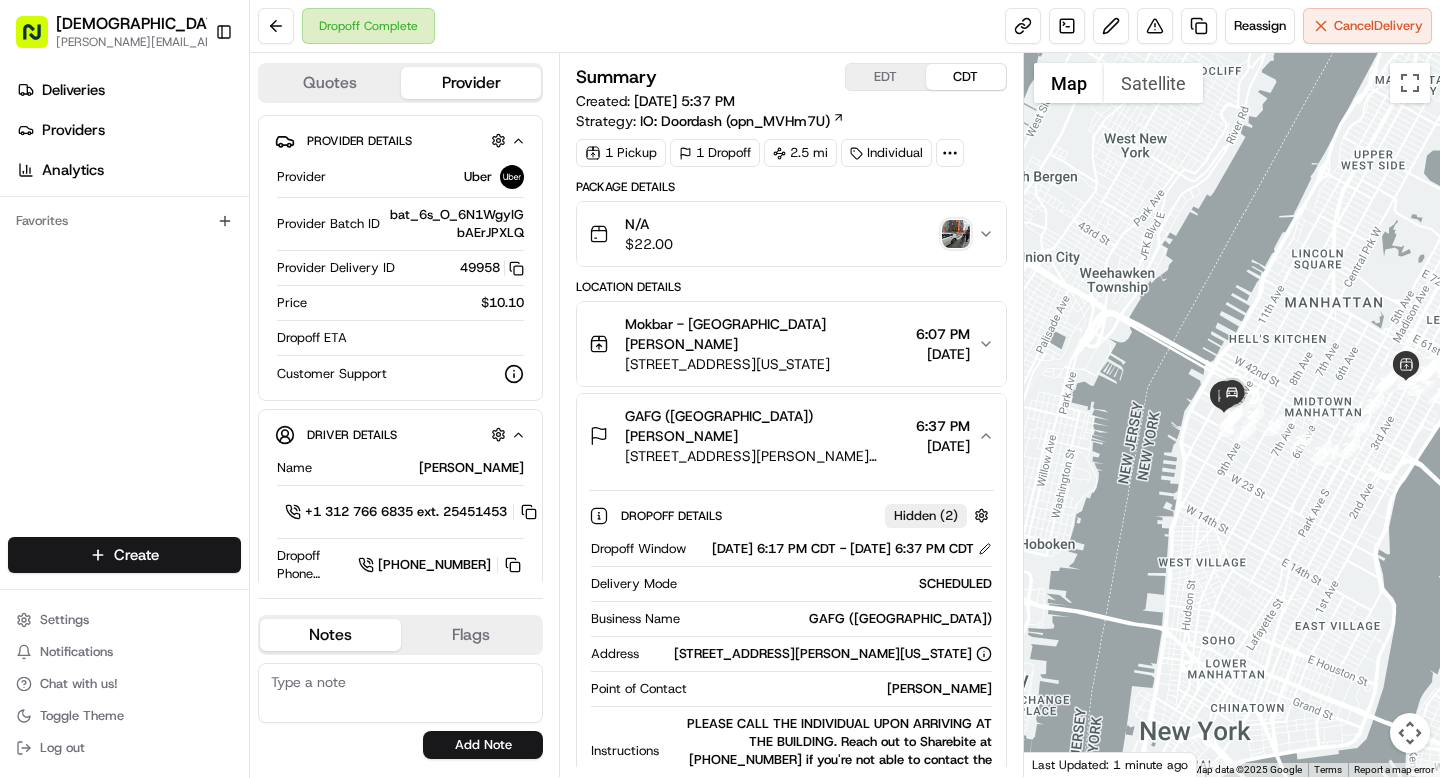 click at bounding box center [956, 234] 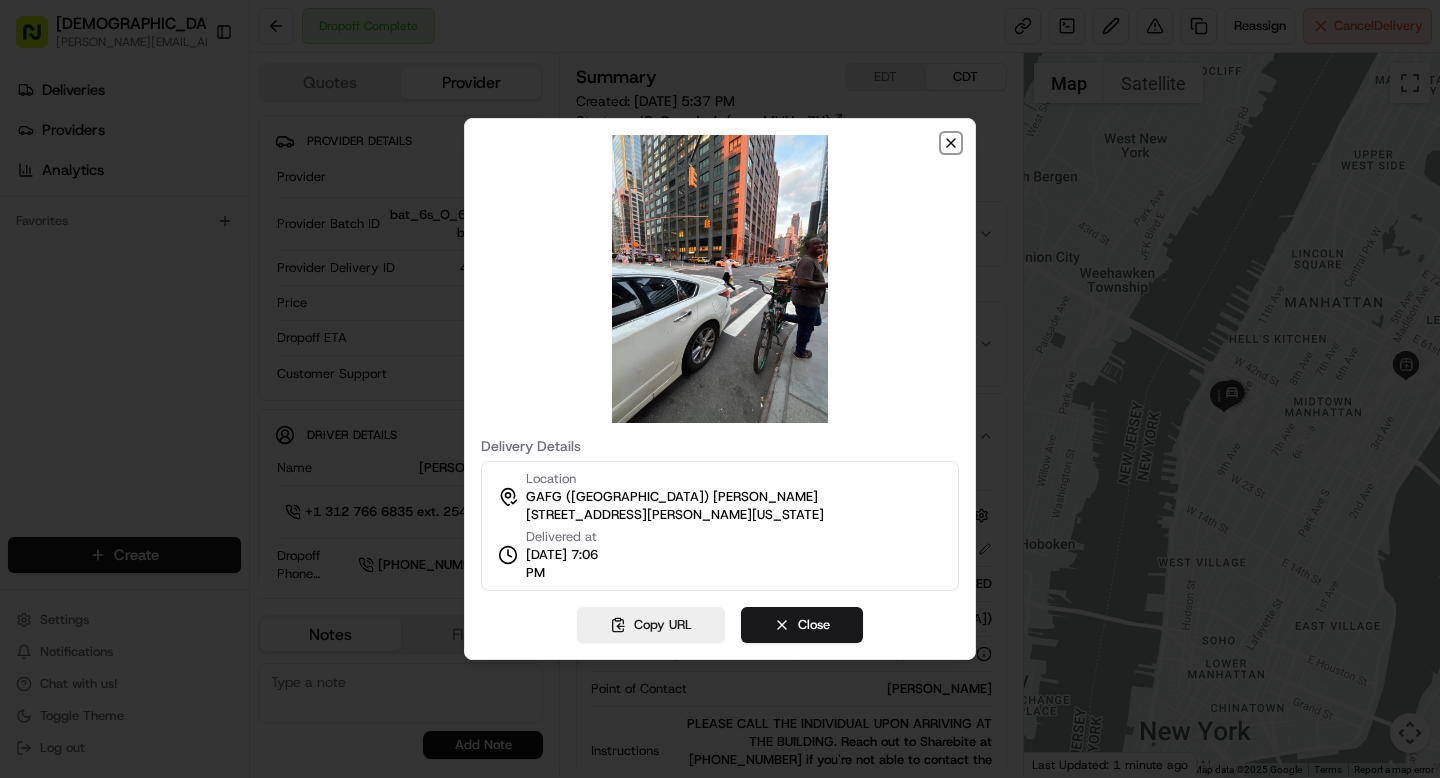 click 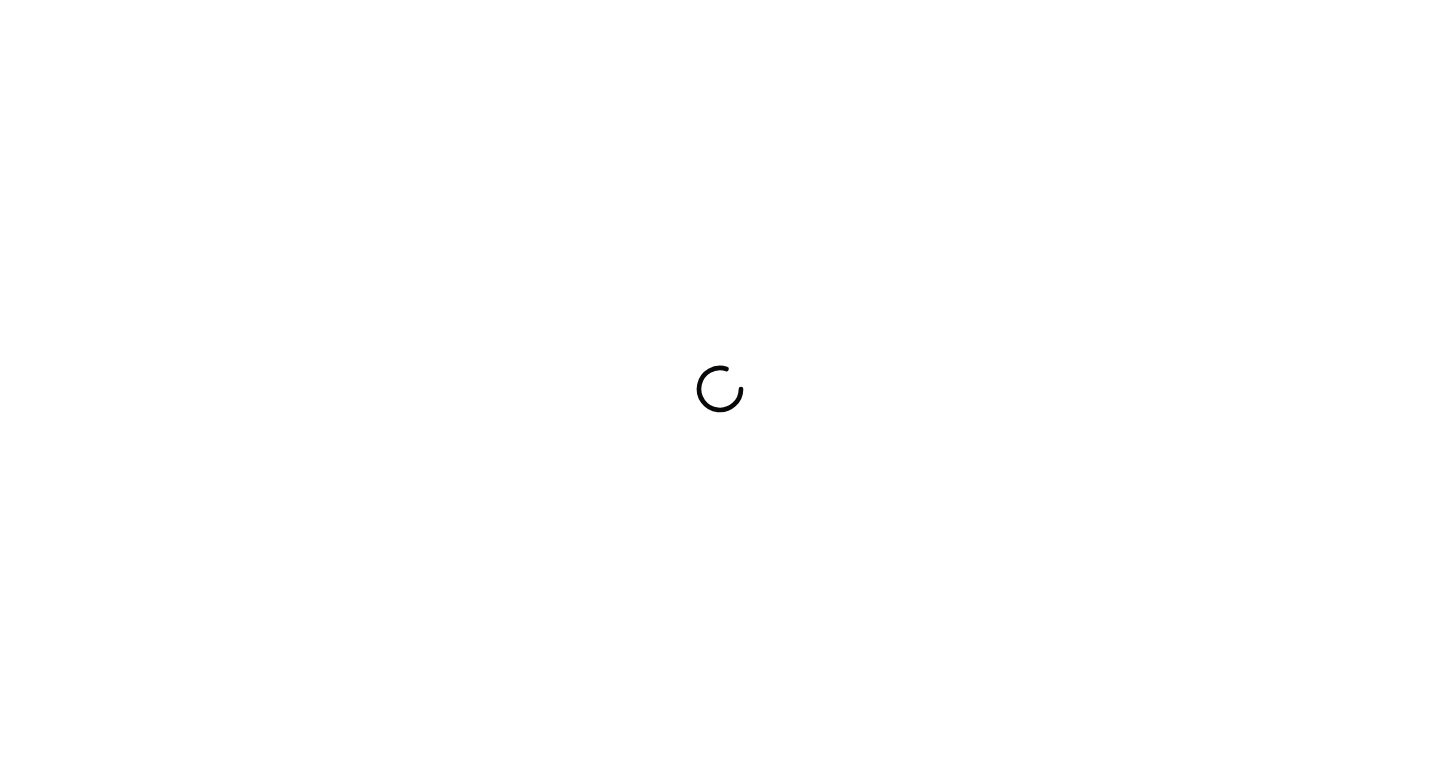 scroll, scrollTop: 0, scrollLeft: 0, axis: both 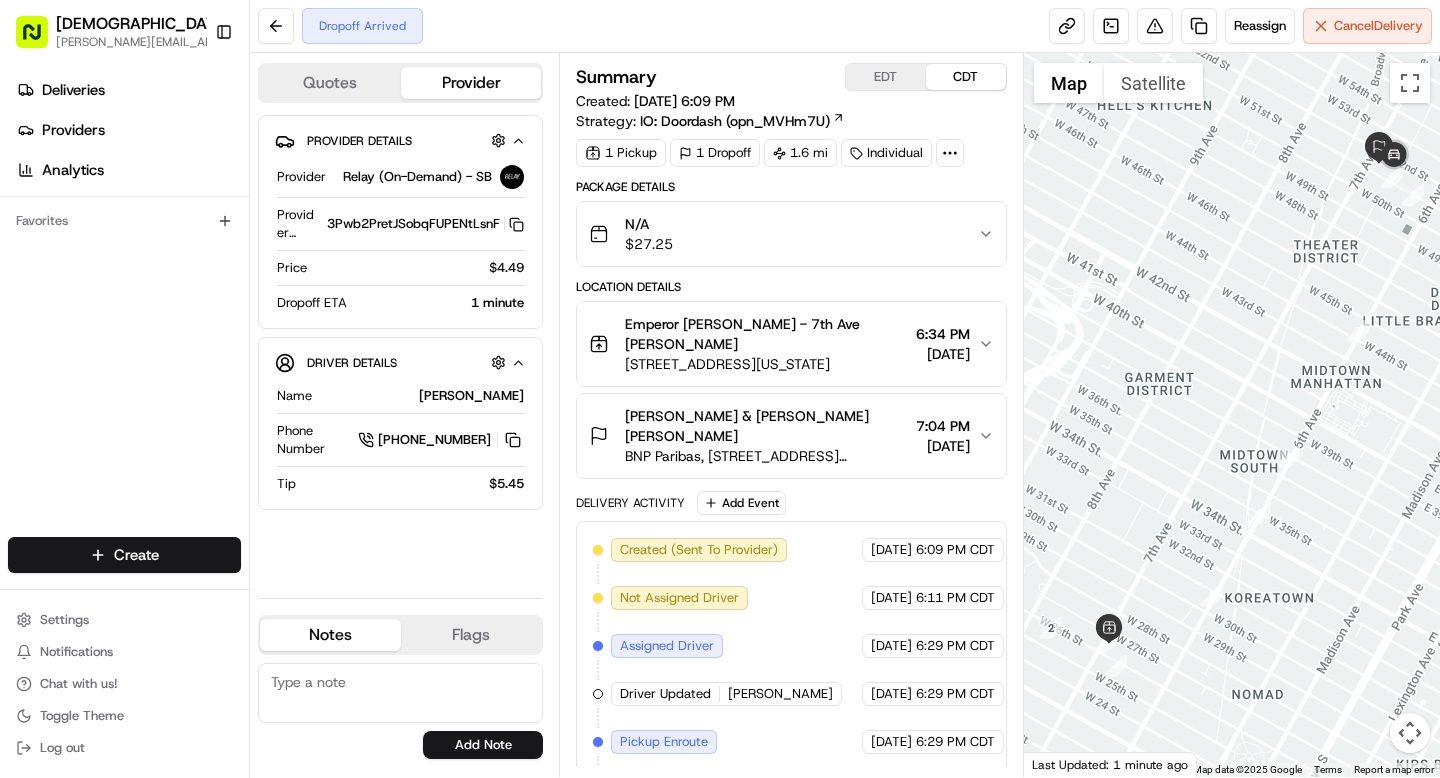 click on "[PERSON_NAME] & [PERSON_NAME] [PERSON_NAME]" at bounding box center (766, 426) 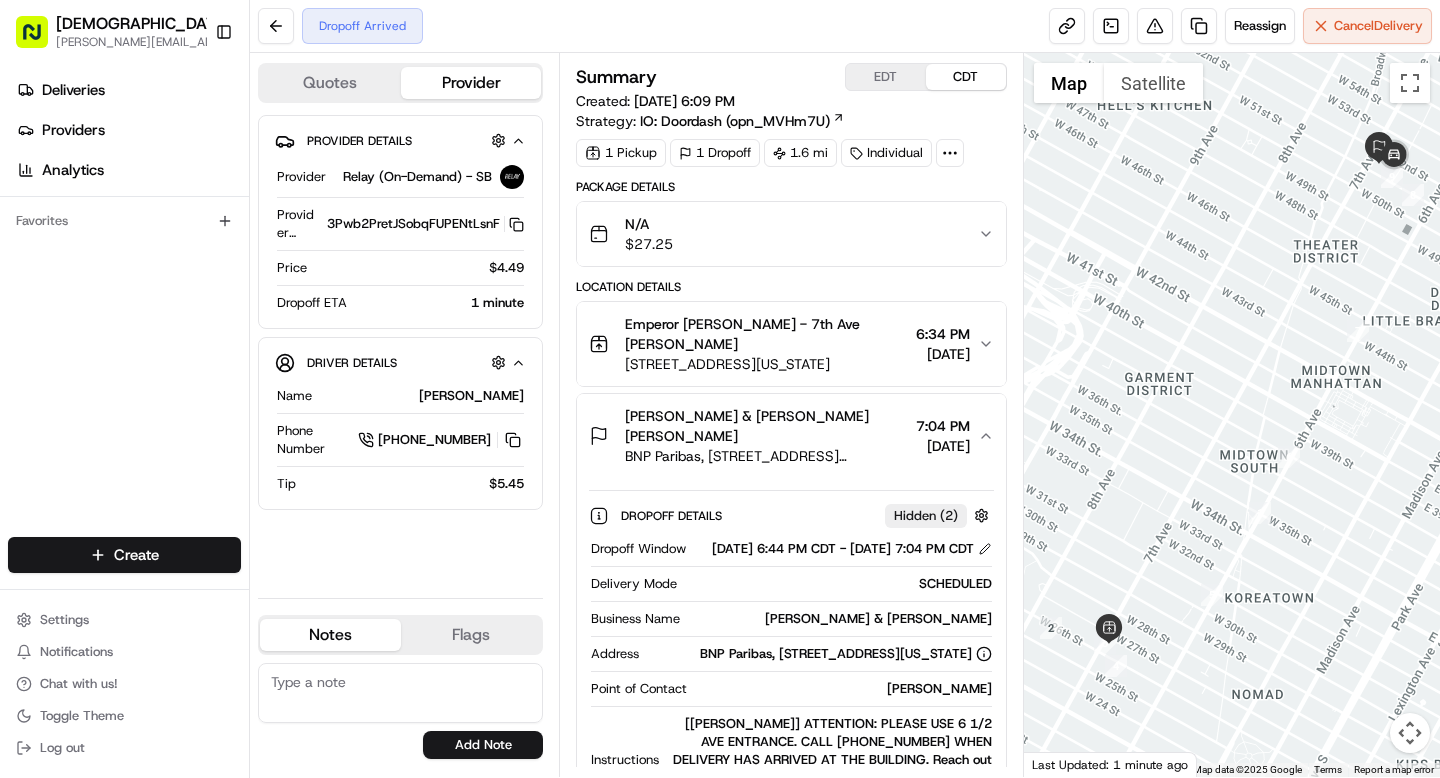 scroll, scrollTop: 0, scrollLeft: 0, axis: both 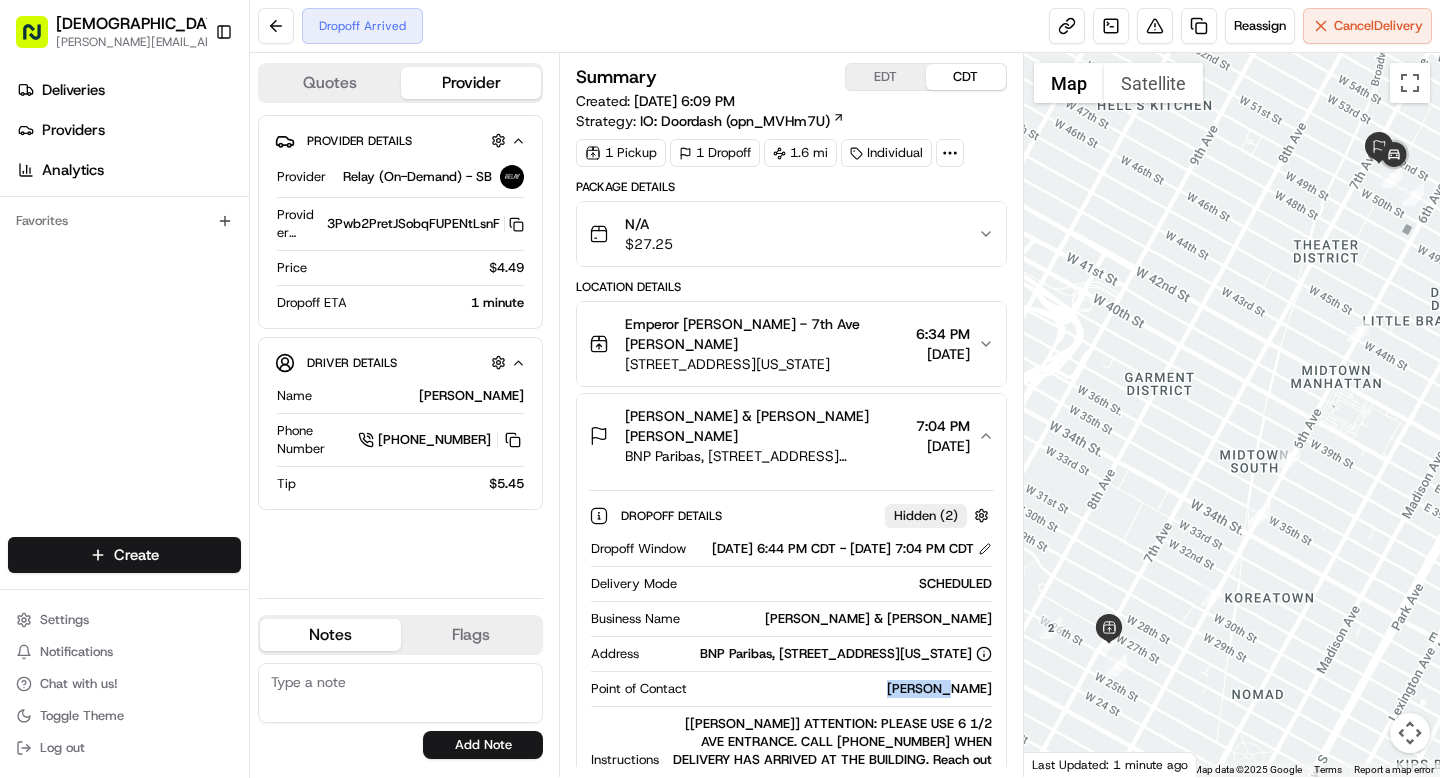 click on "[PERSON_NAME]" at bounding box center (843, 689) 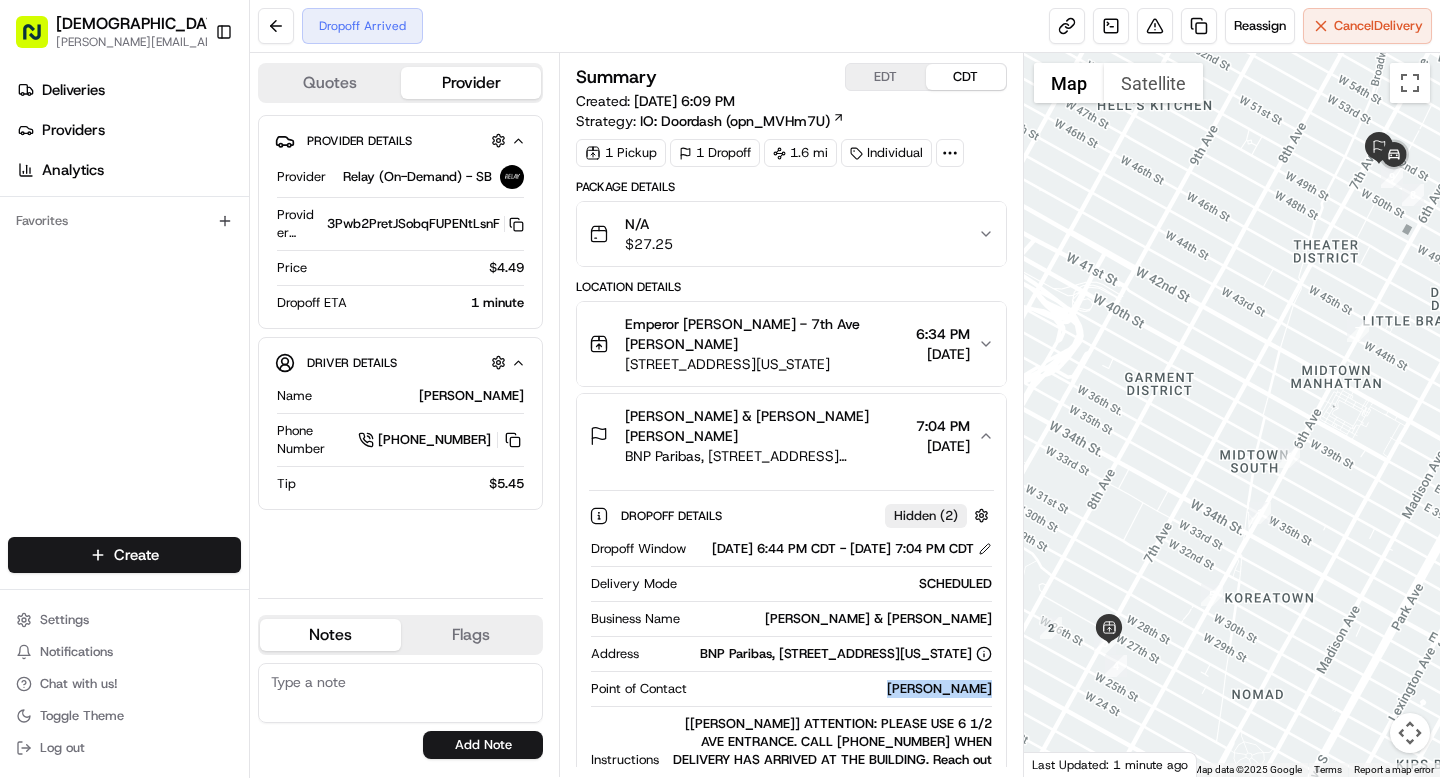 click on "[PERSON_NAME]" at bounding box center (843, 689) 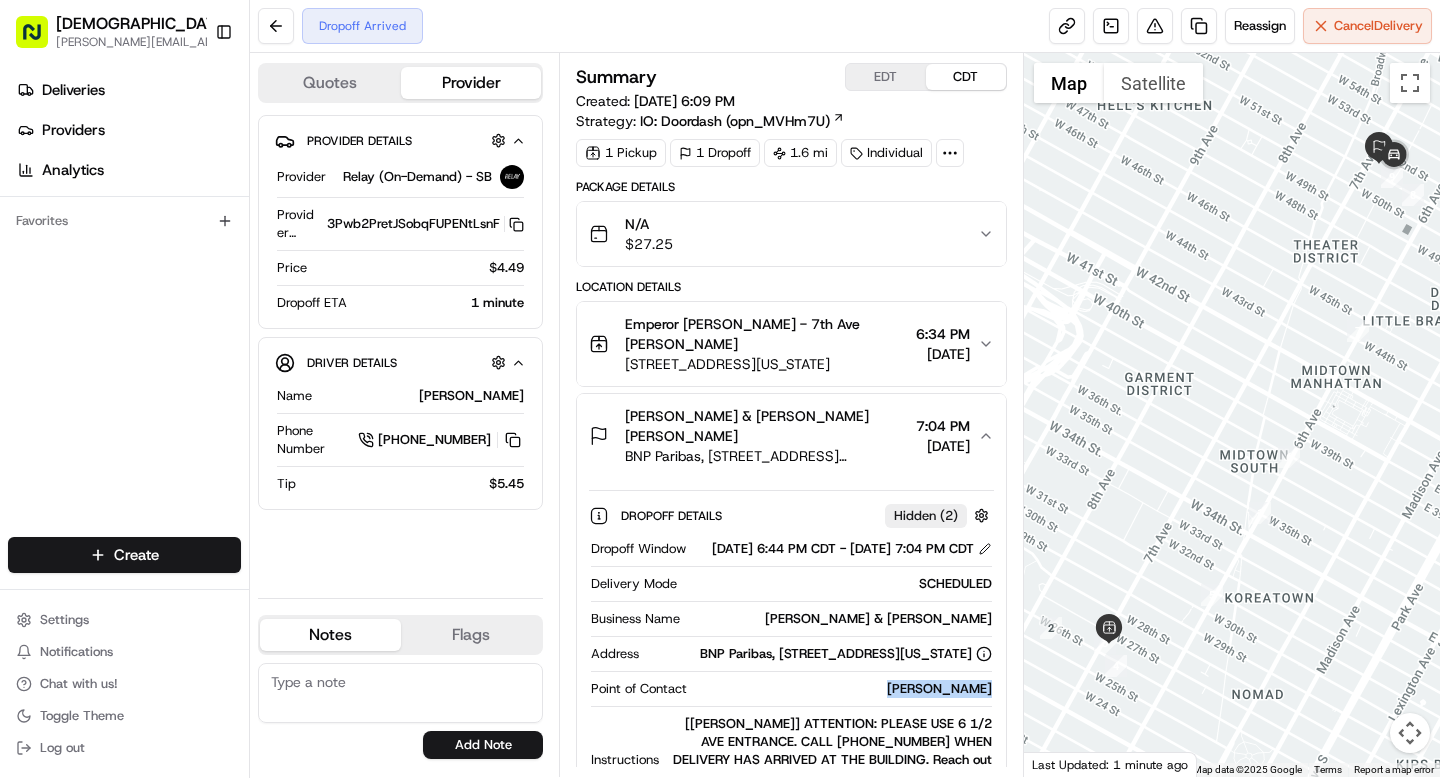 copy on "[PERSON_NAME]" 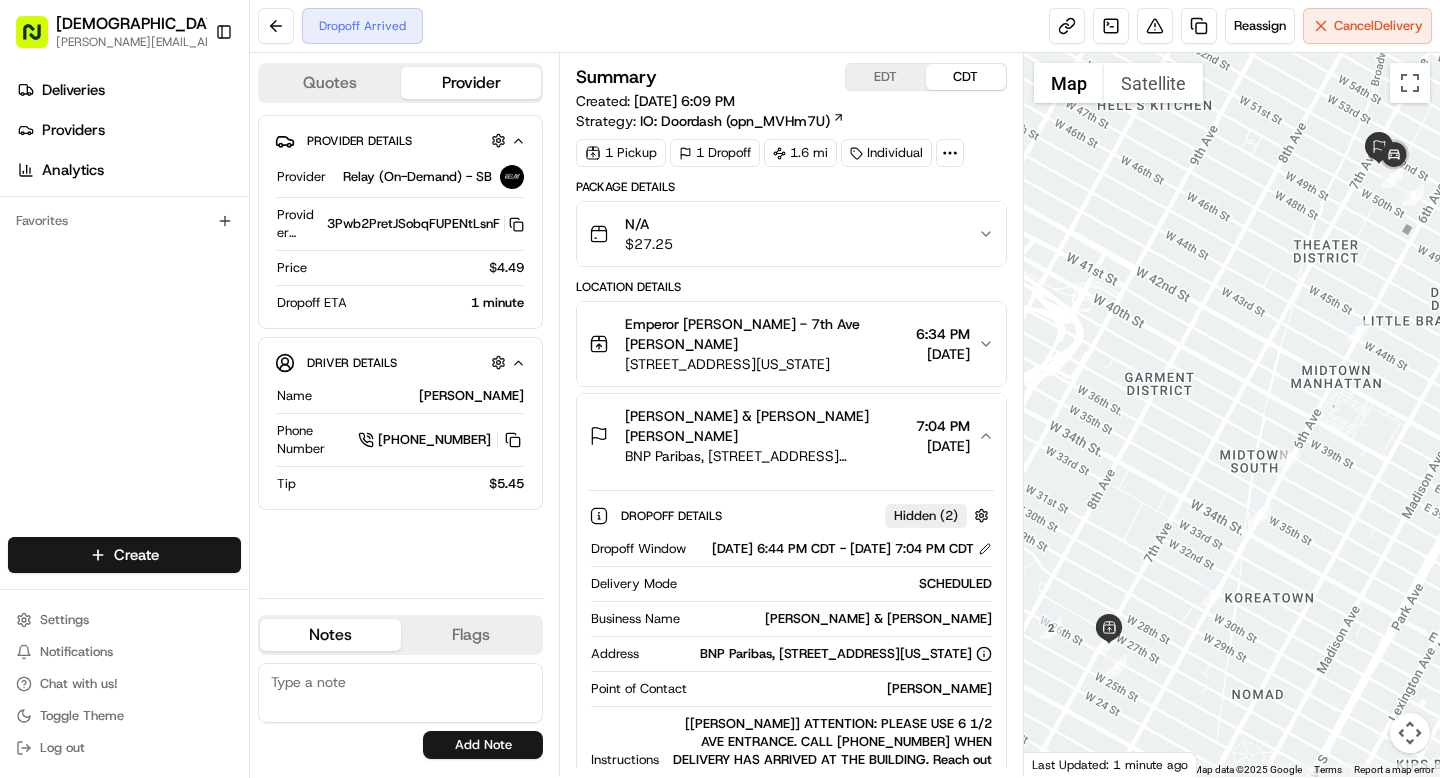 click 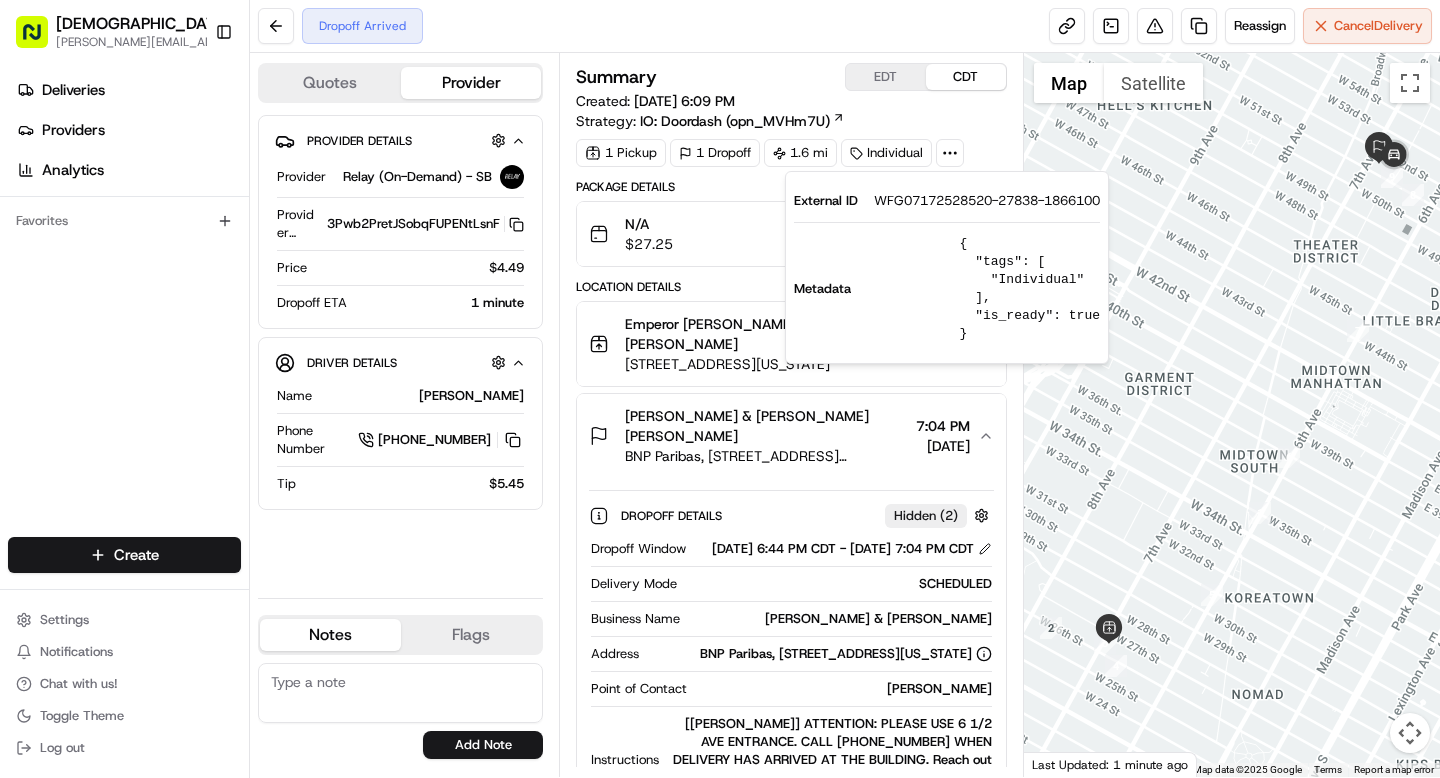 click on "WFG07172528520-27838-1866100" at bounding box center (987, 201) 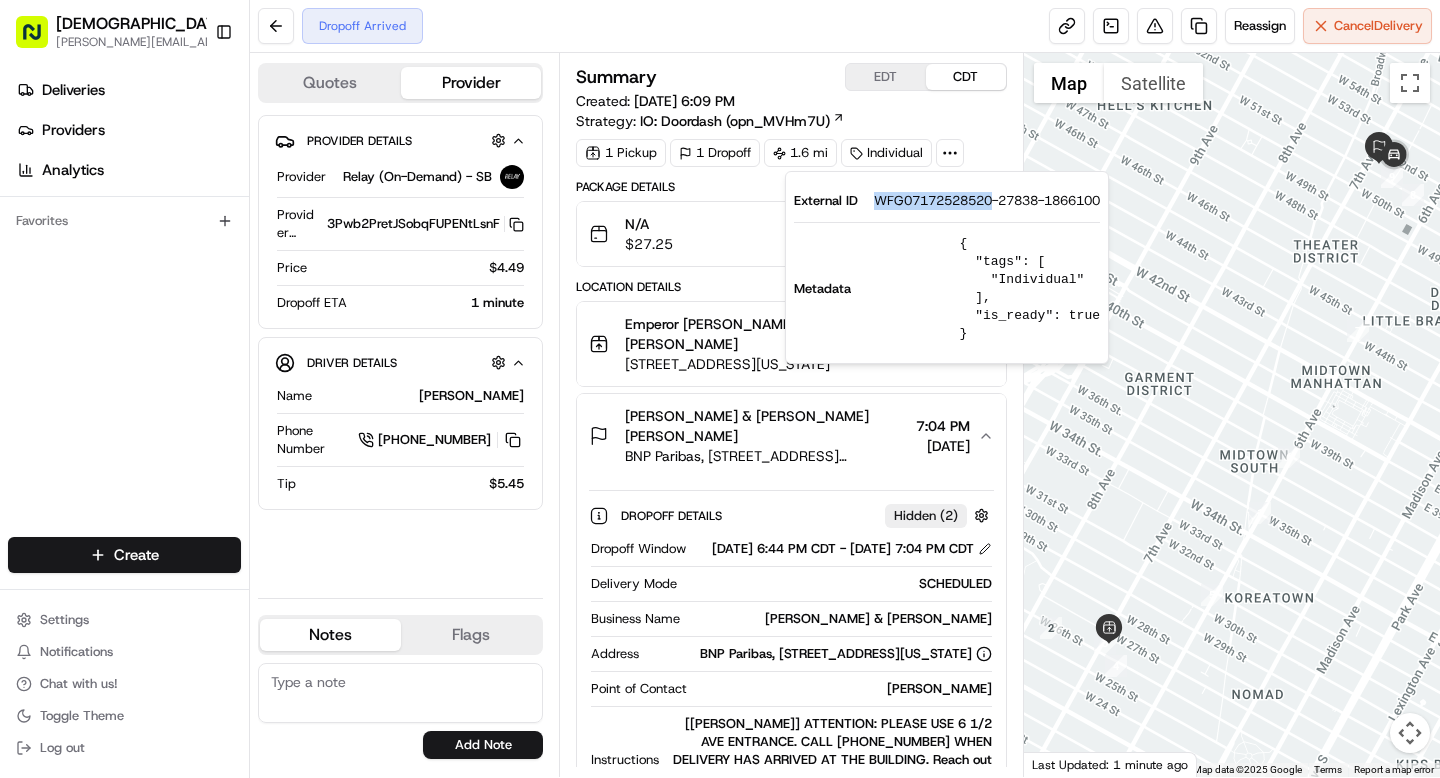 click on "WFG07172528520-27838-1866100" at bounding box center [987, 201] 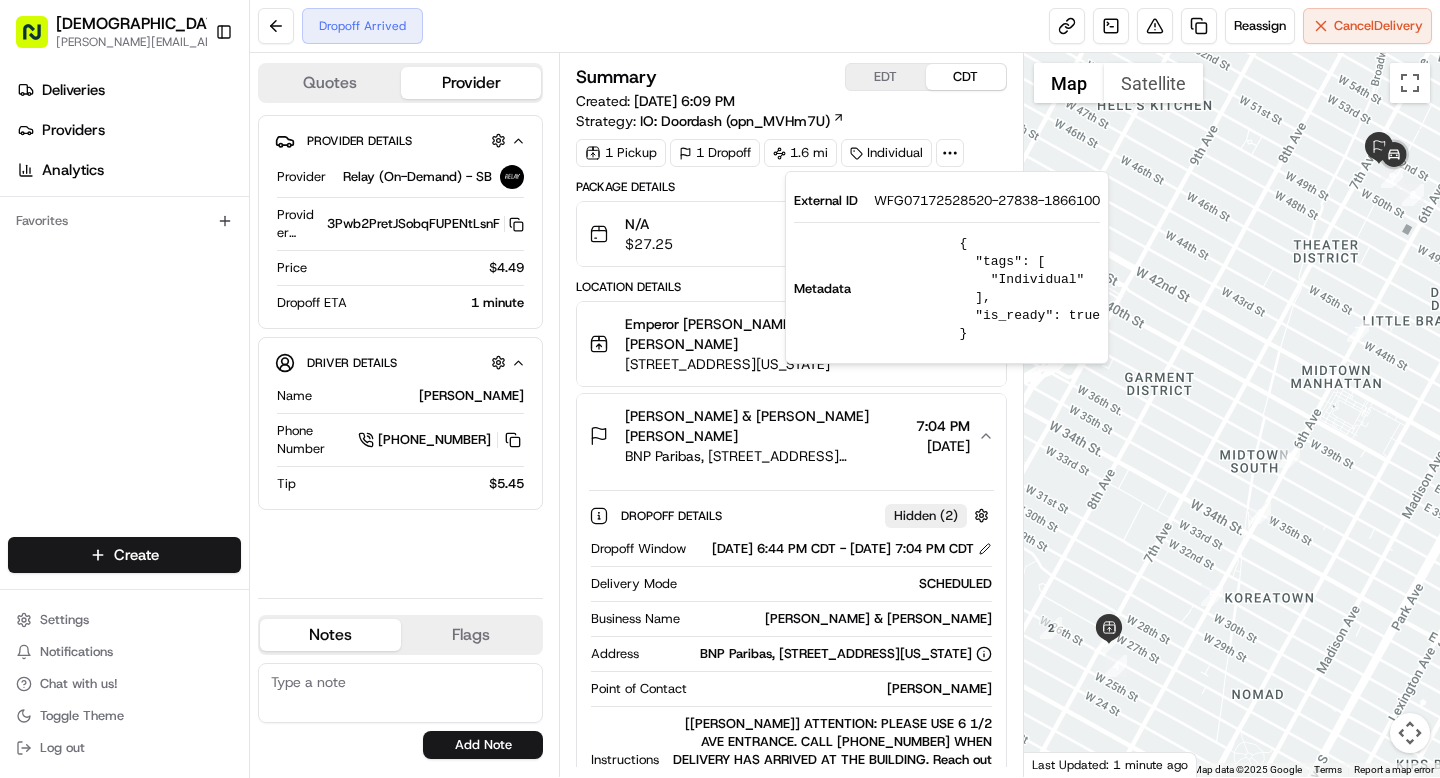click on "Dropoff Arrived Reassign Cancel  Delivery" at bounding box center (845, 26) 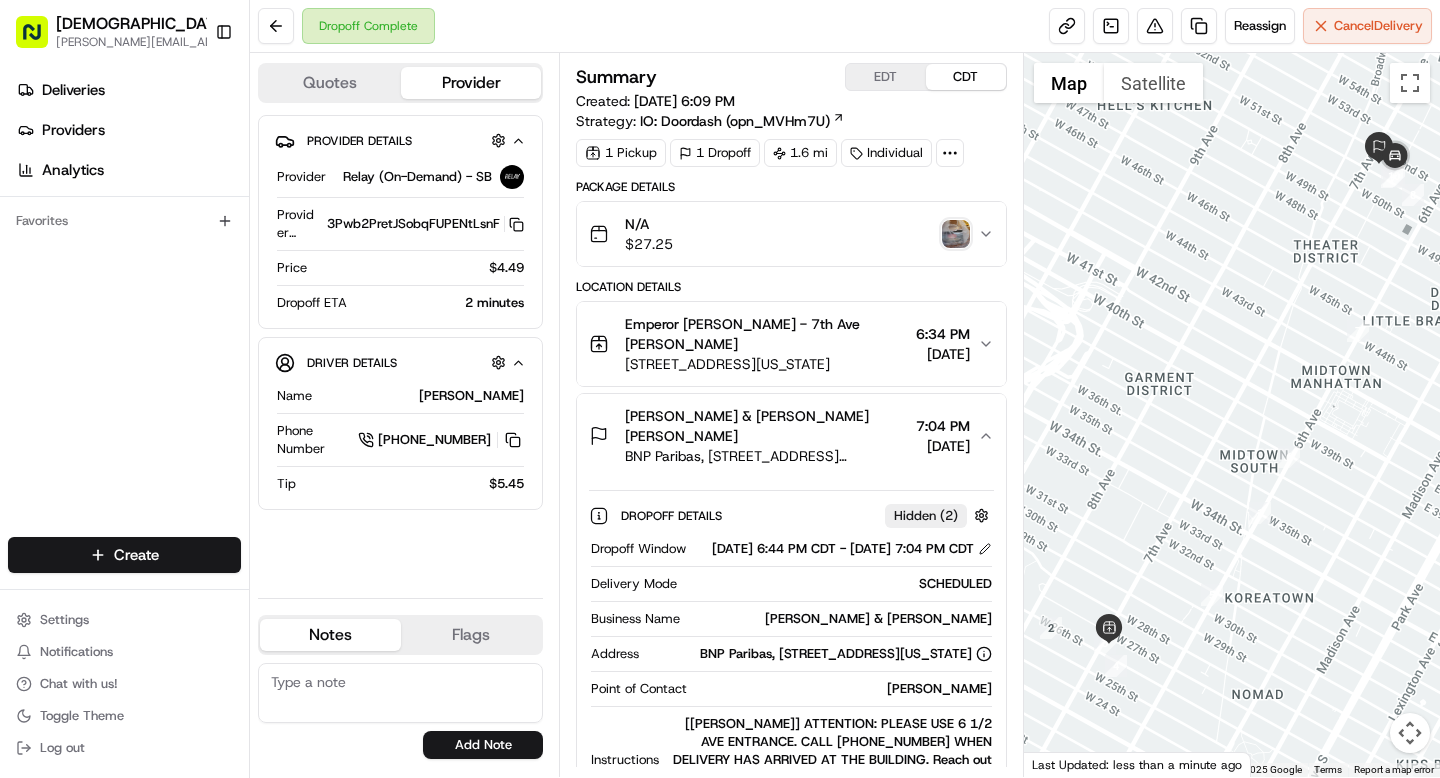 click at bounding box center [956, 234] 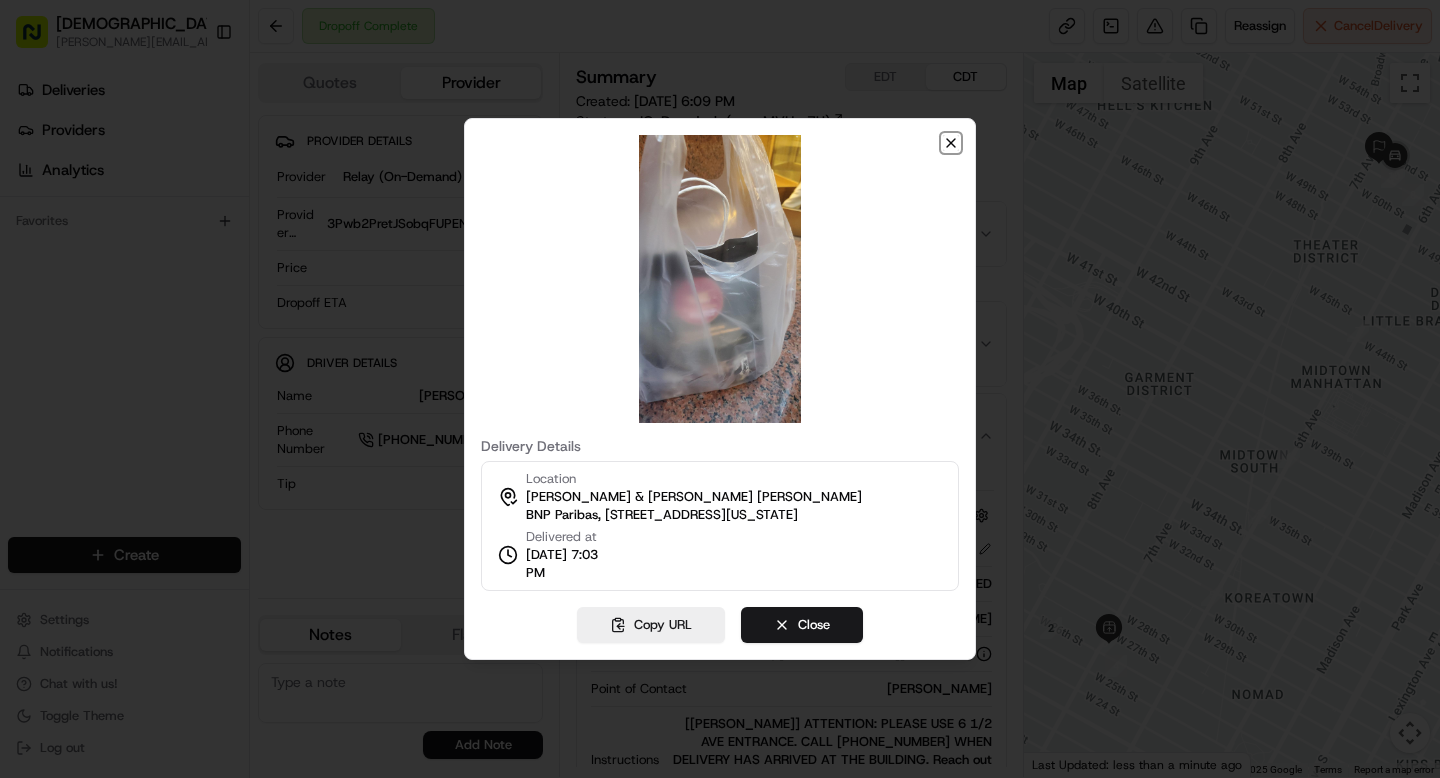 click 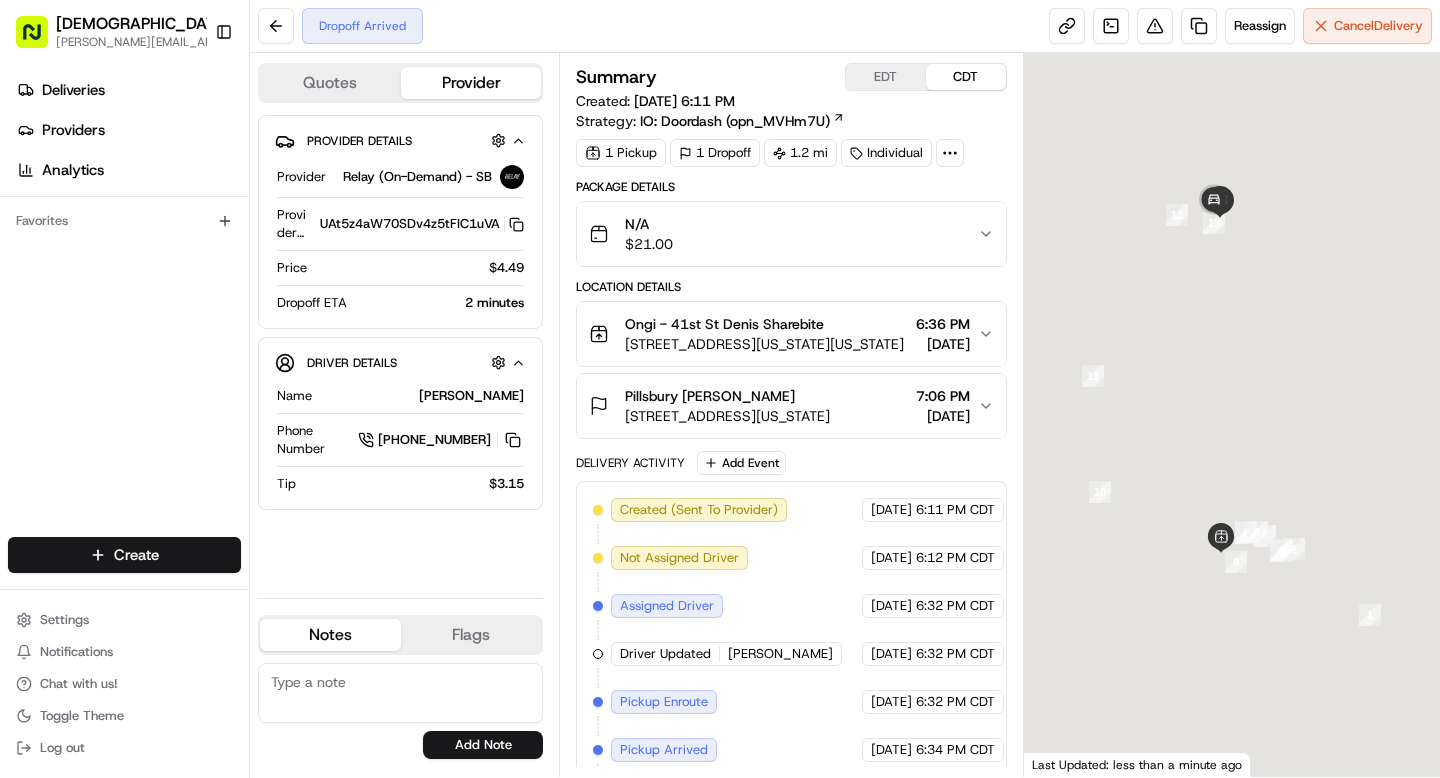 scroll, scrollTop: 0, scrollLeft: 0, axis: both 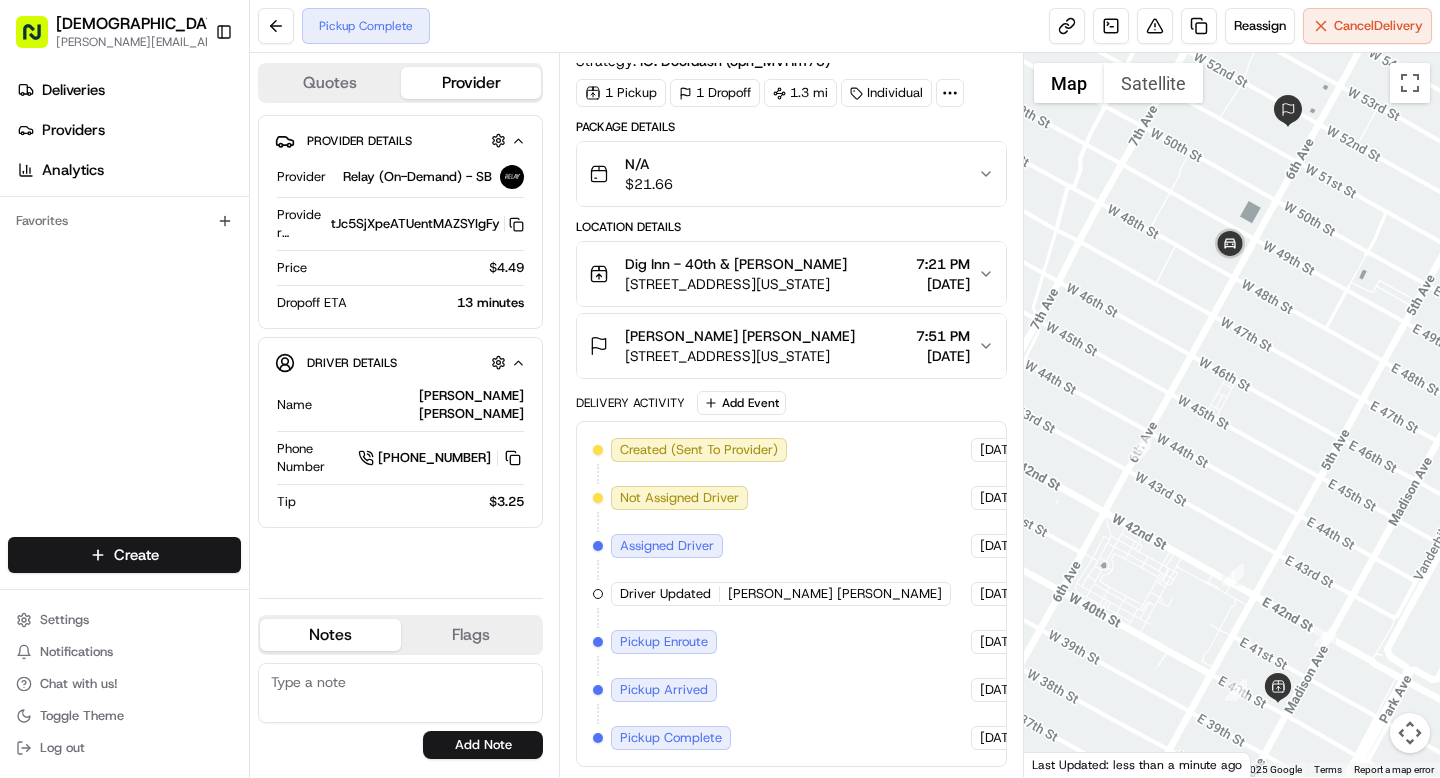 click on "[STREET_ADDRESS][US_STATE]" at bounding box center (740, 356) 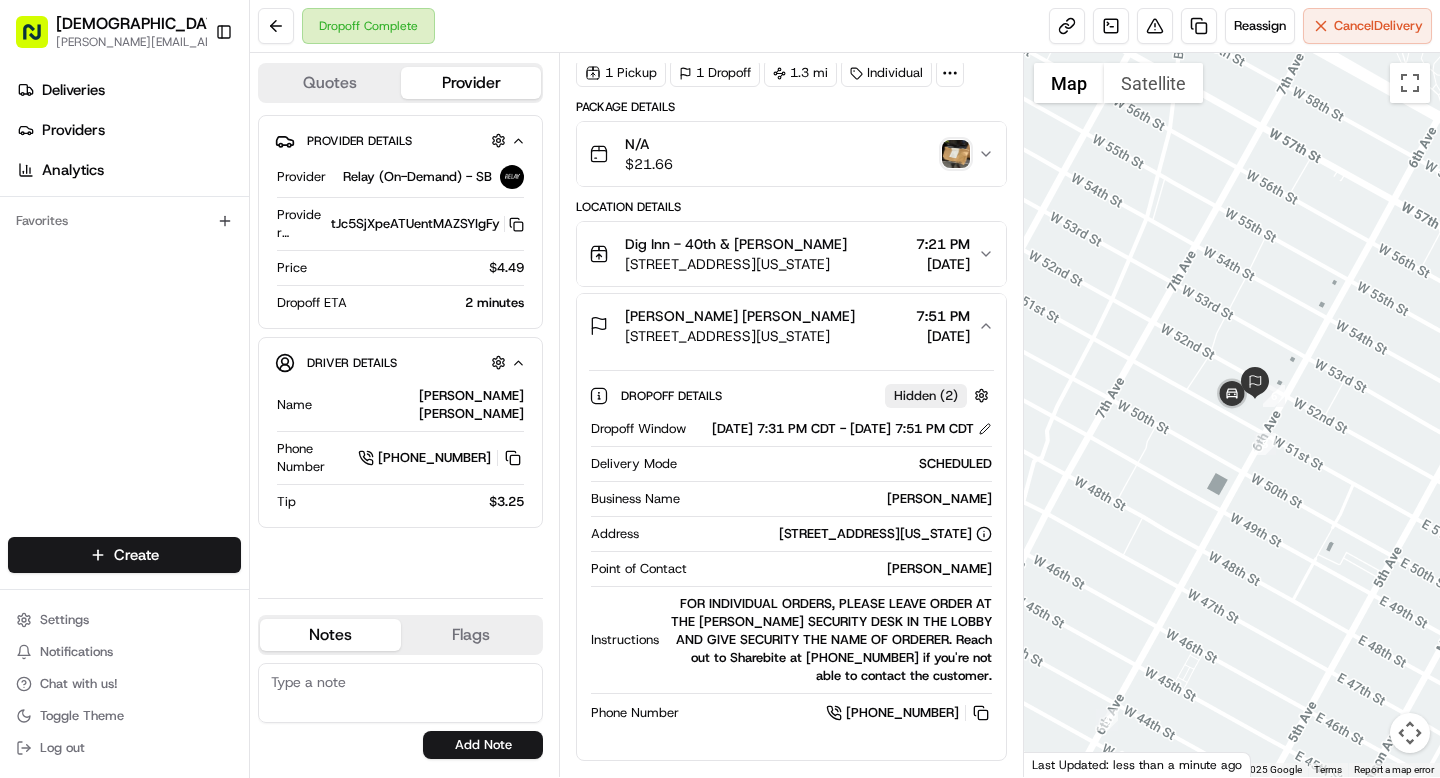 click on "N/A $ 21.66" at bounding box center (783, 154) 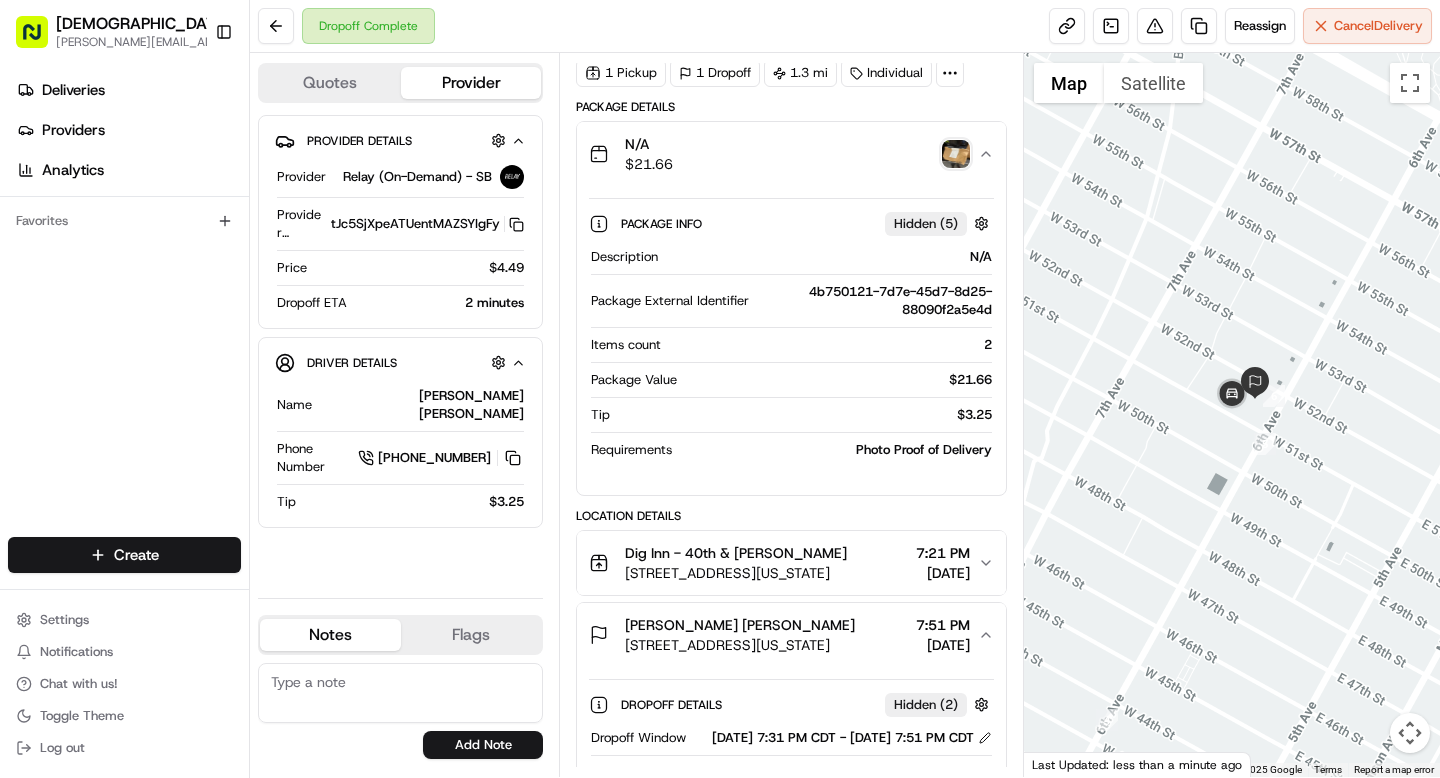 click at bounding box center [956, 154] 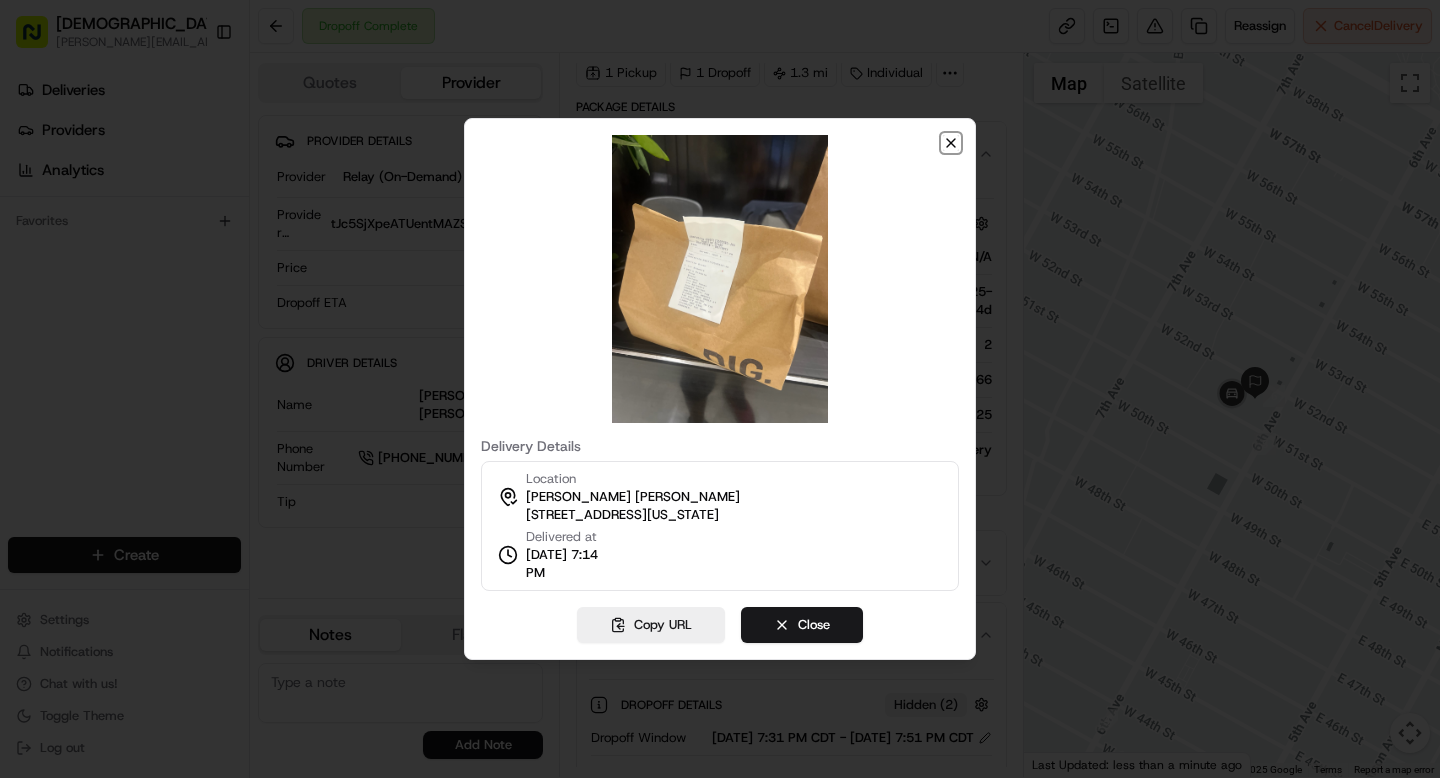 click 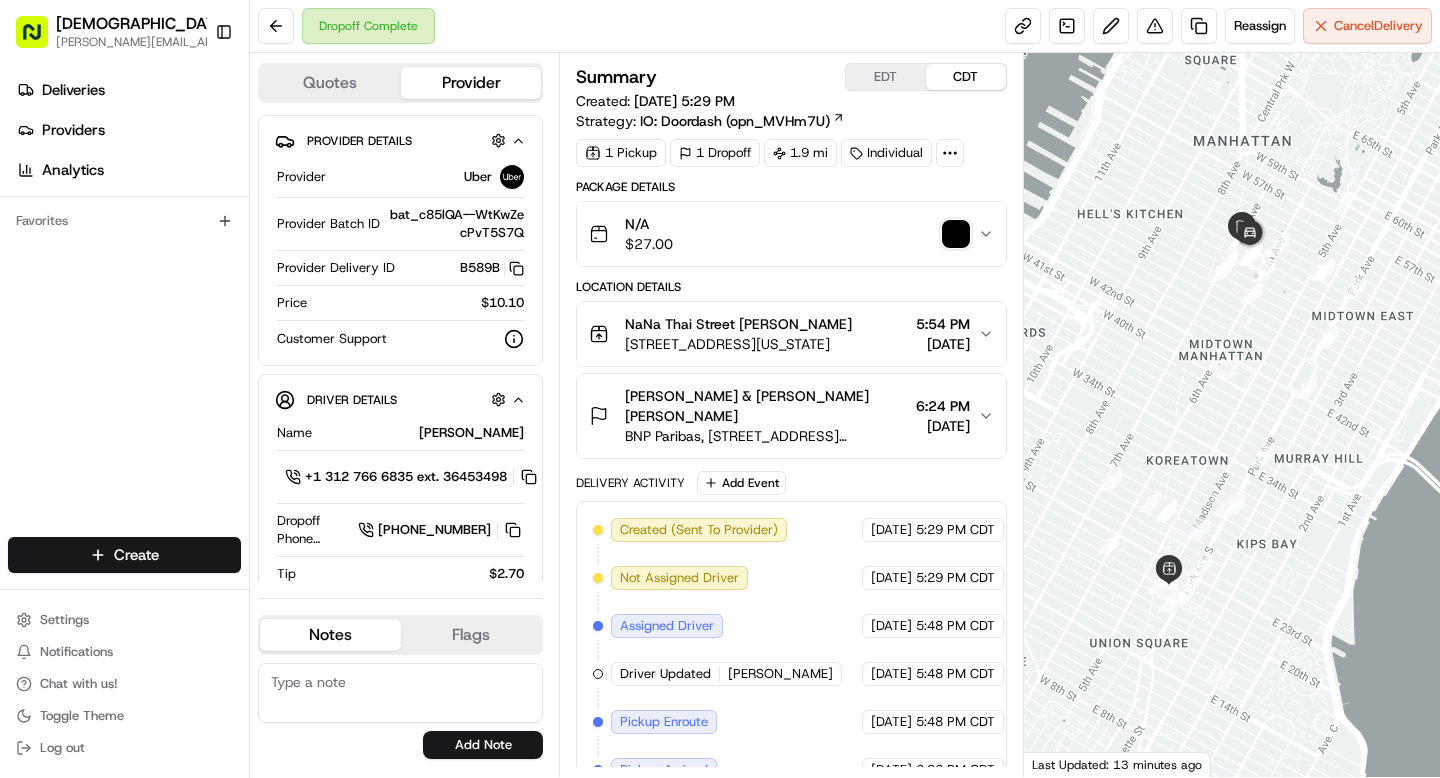scroll, scrollTop: 0, scrollLeft: 0, axis: both 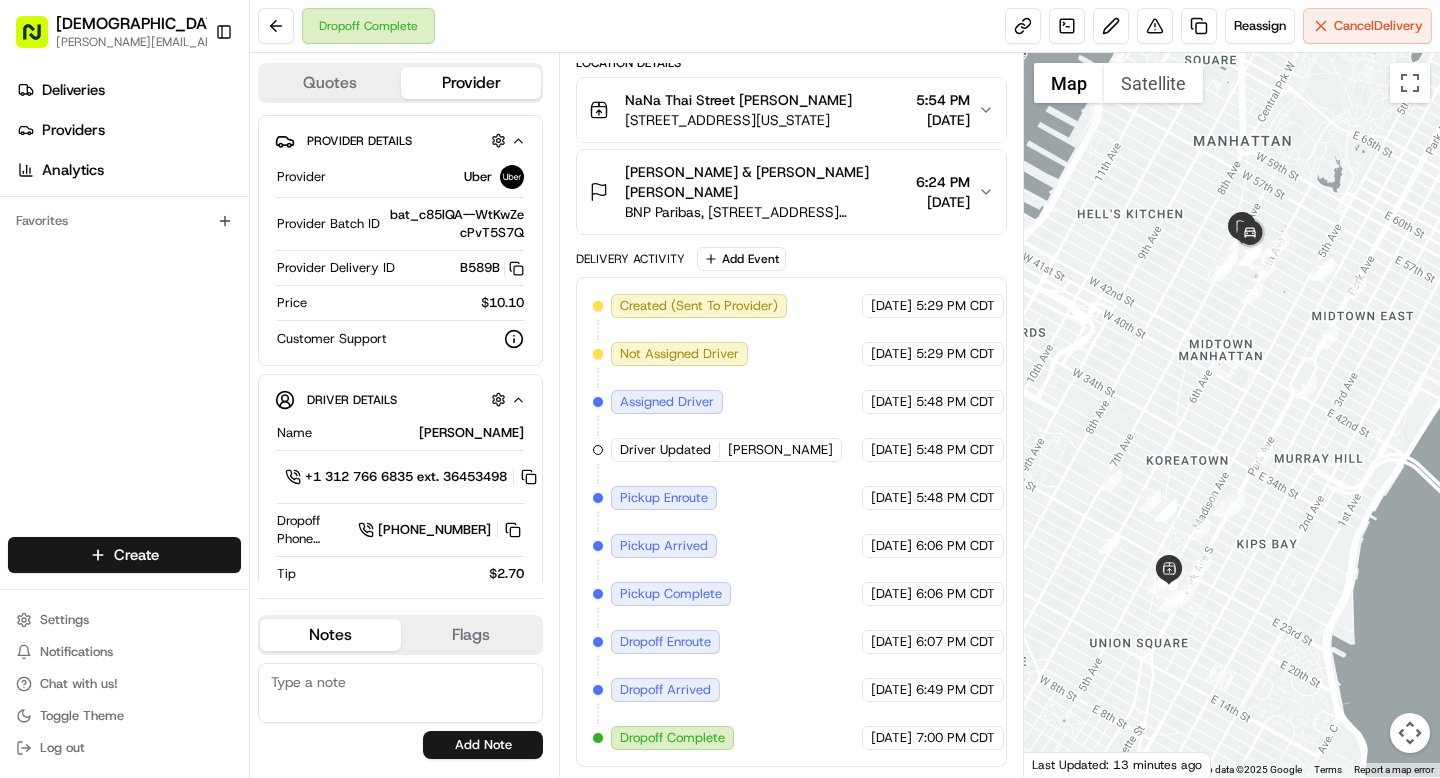 click on "BNP Paribas, [STREET_ADDRESS][US_STATE]" at bounding box center [766, 212] 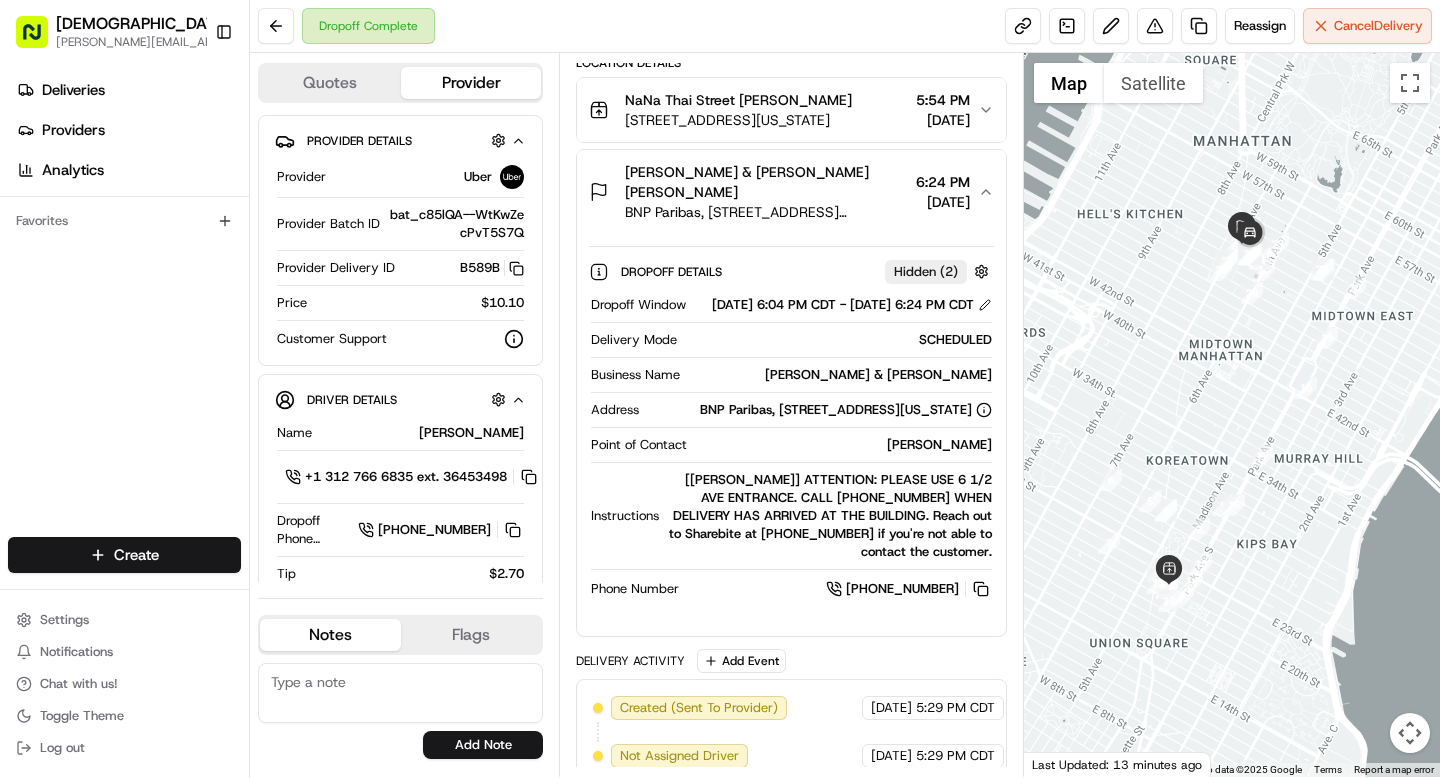 click on "BNP Paribas, [STREET_ADDRESS][US_STATE]" at bounding box center [766, 212] 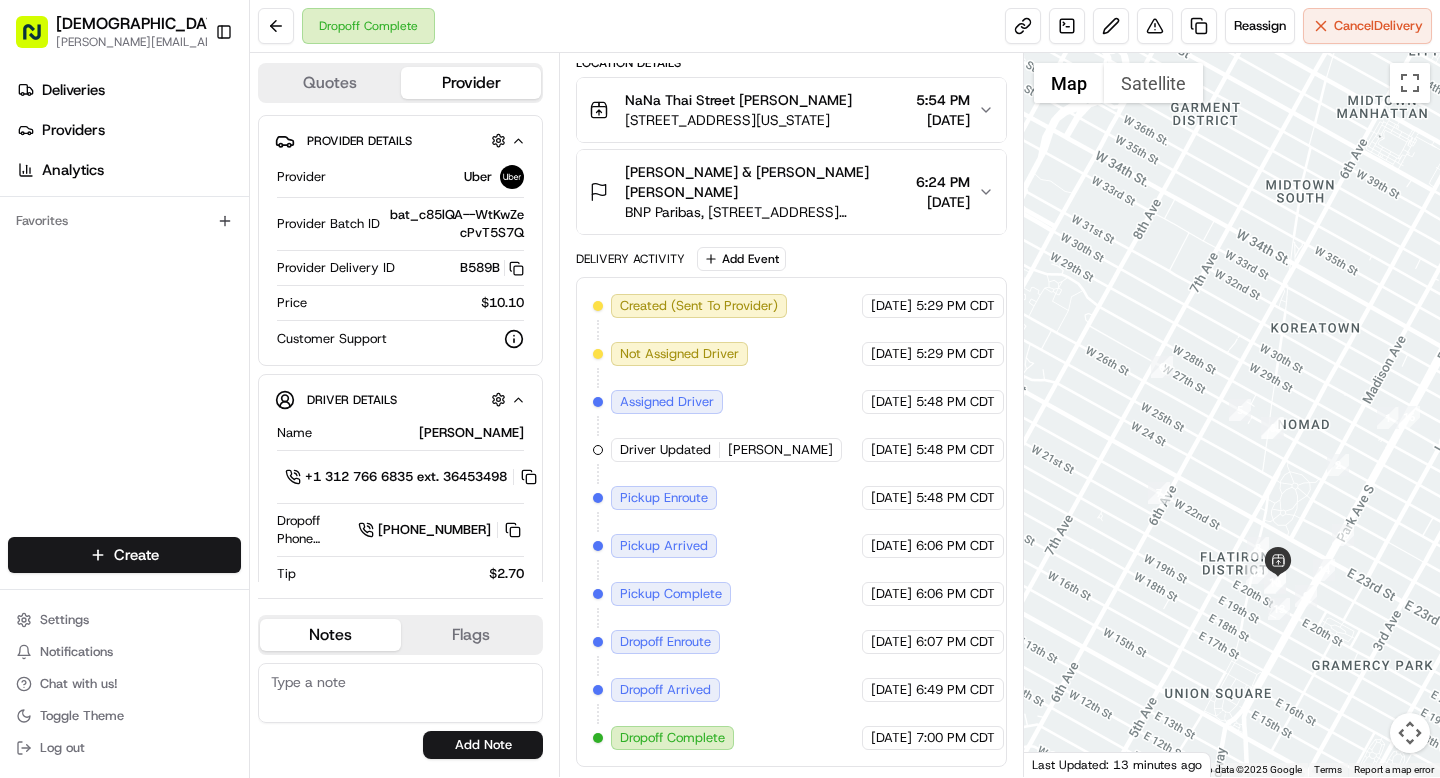 drag, startPoint x: 1115, startPoint y: 505, endPoint x: 1235, endPoint y: 483, distance: 122 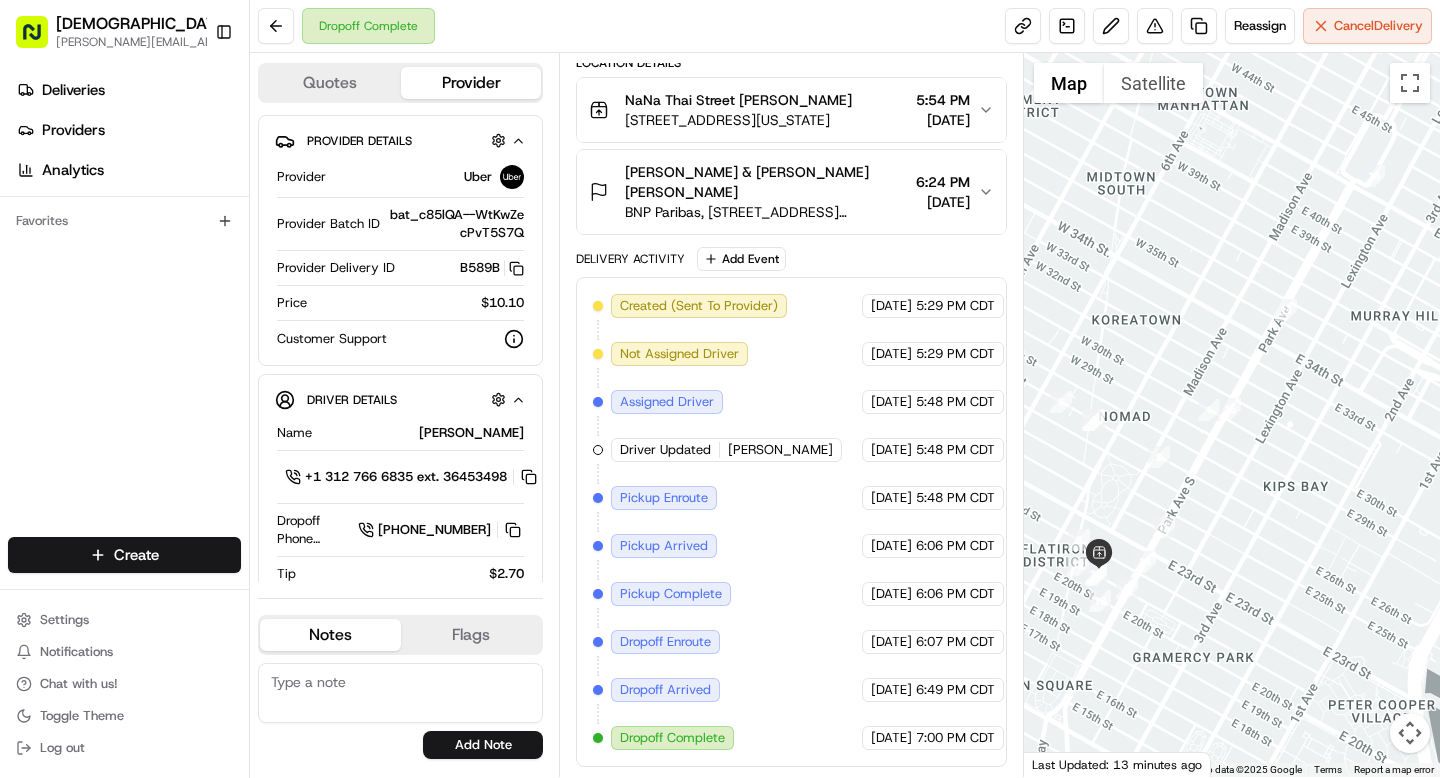 drag, startPoint x: 1272, startPoint y: 516, endPoint x: 1066, endPoint y: 510, distance: 206.08736 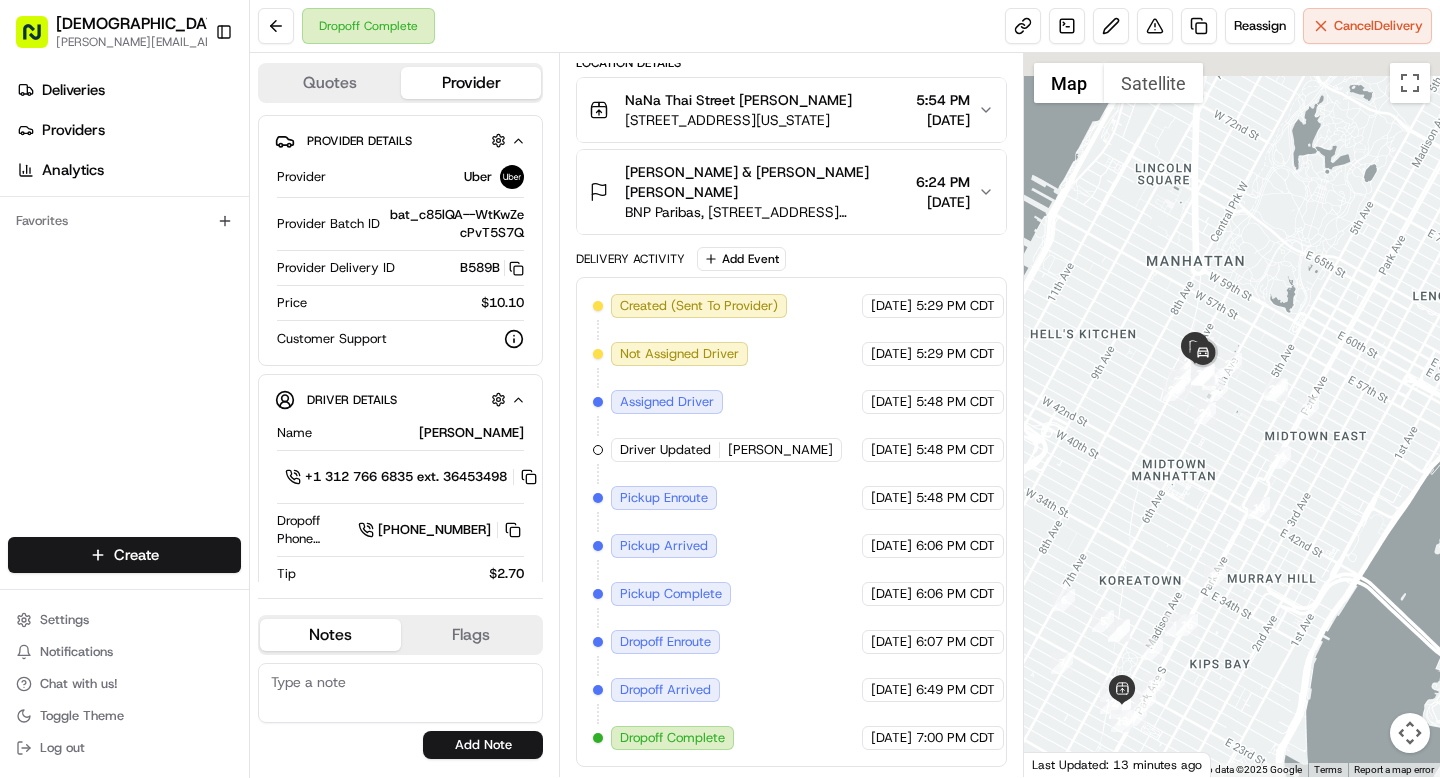 drag, startPoint x: 1244, startPoint y: 261, endPoint x: 1209, endPoint y: 555, distance: 296.076 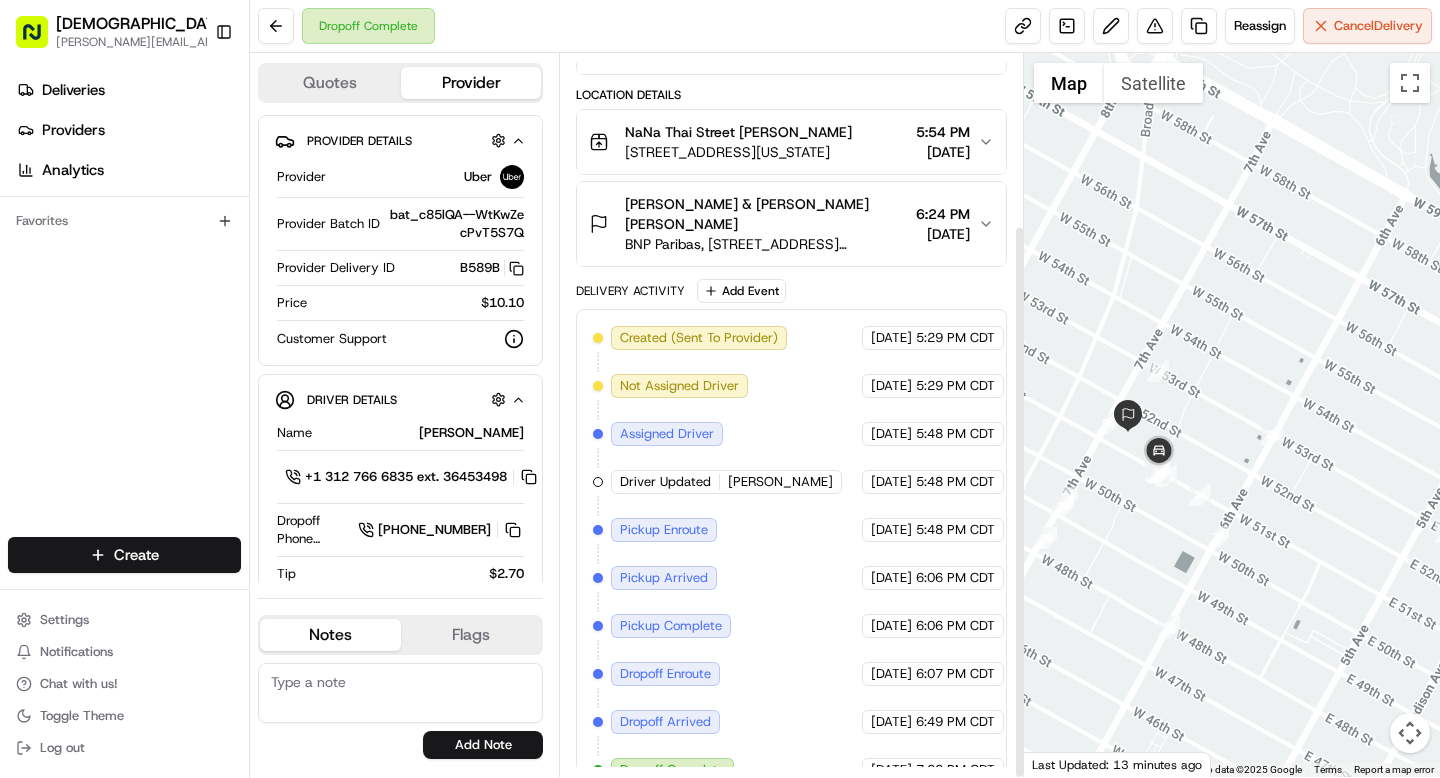scroll, scrollTop: 224, scrollLeft: 0, axis: vertical 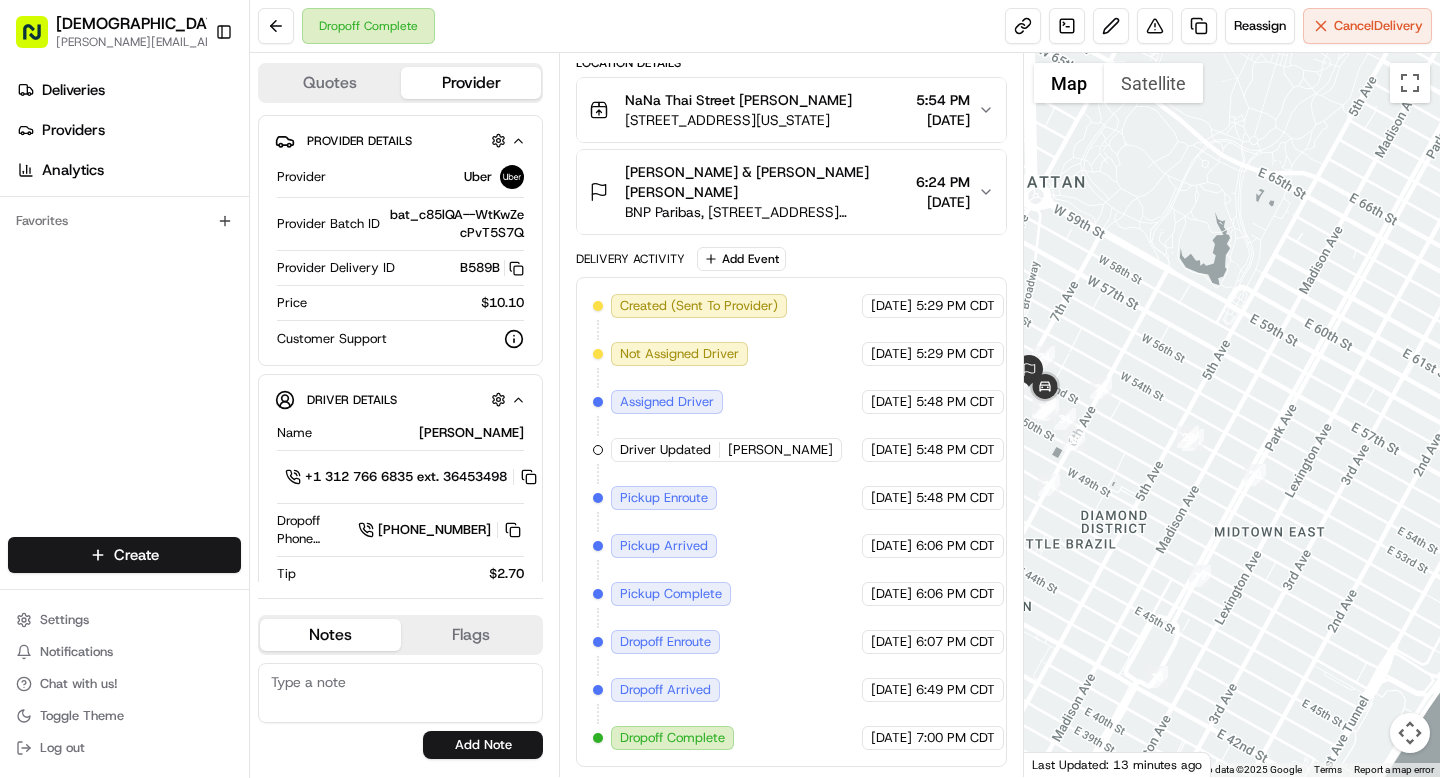 drag, startPoint x: 1294, startPoint y: 599, endPoint x: 1126, endPoint y: 468, distance: 213.03755 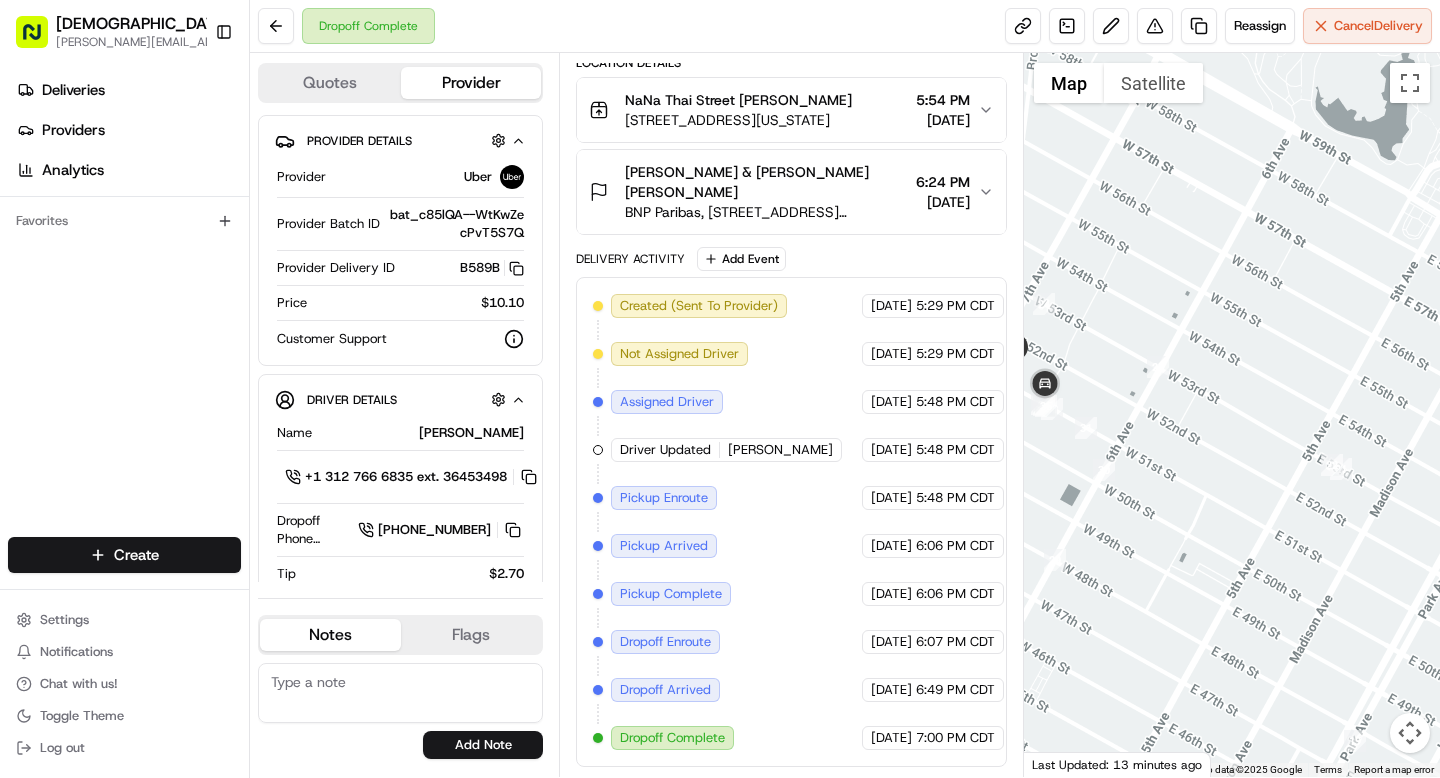 scroll, scrollTop: 0, scrollLeft: 0, axis: both 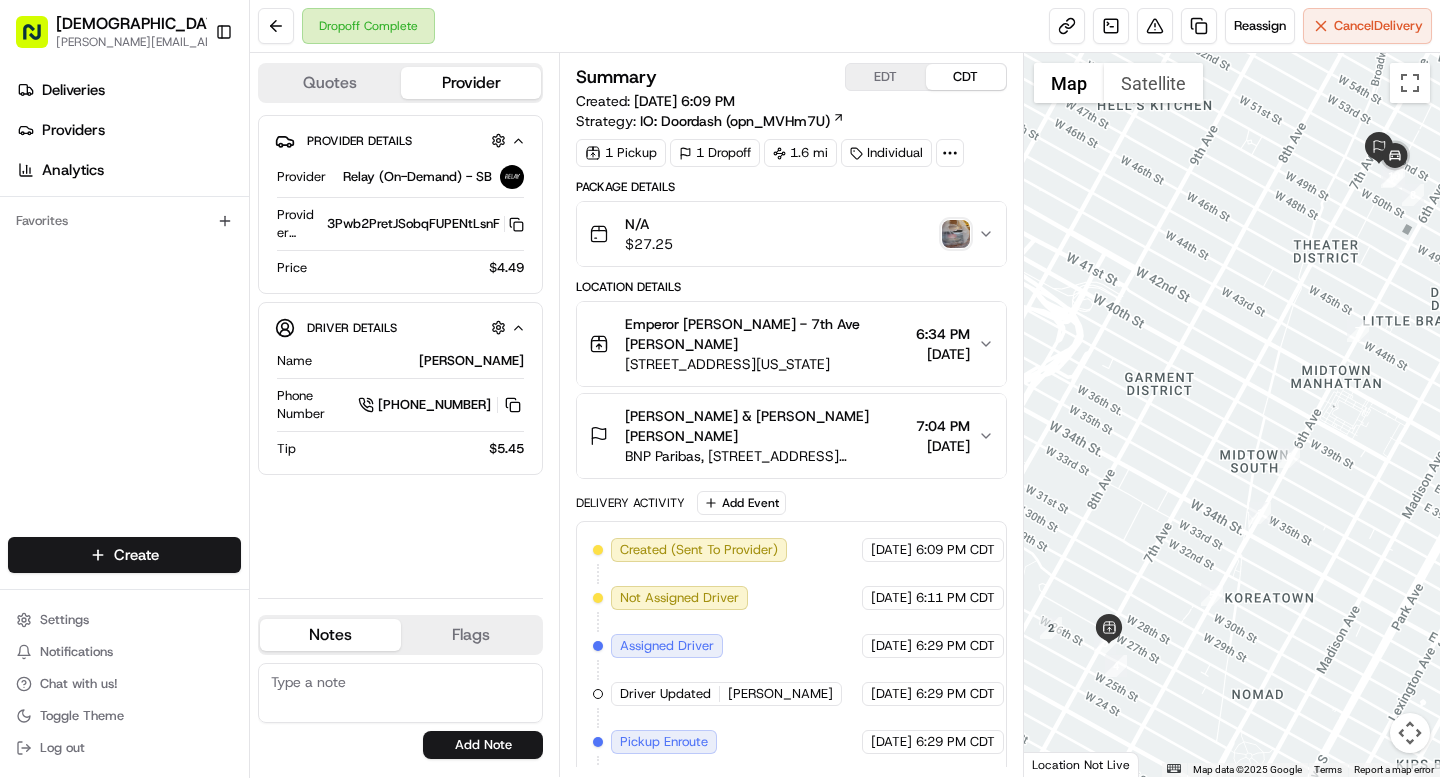 click at bounding box center [956, 234] 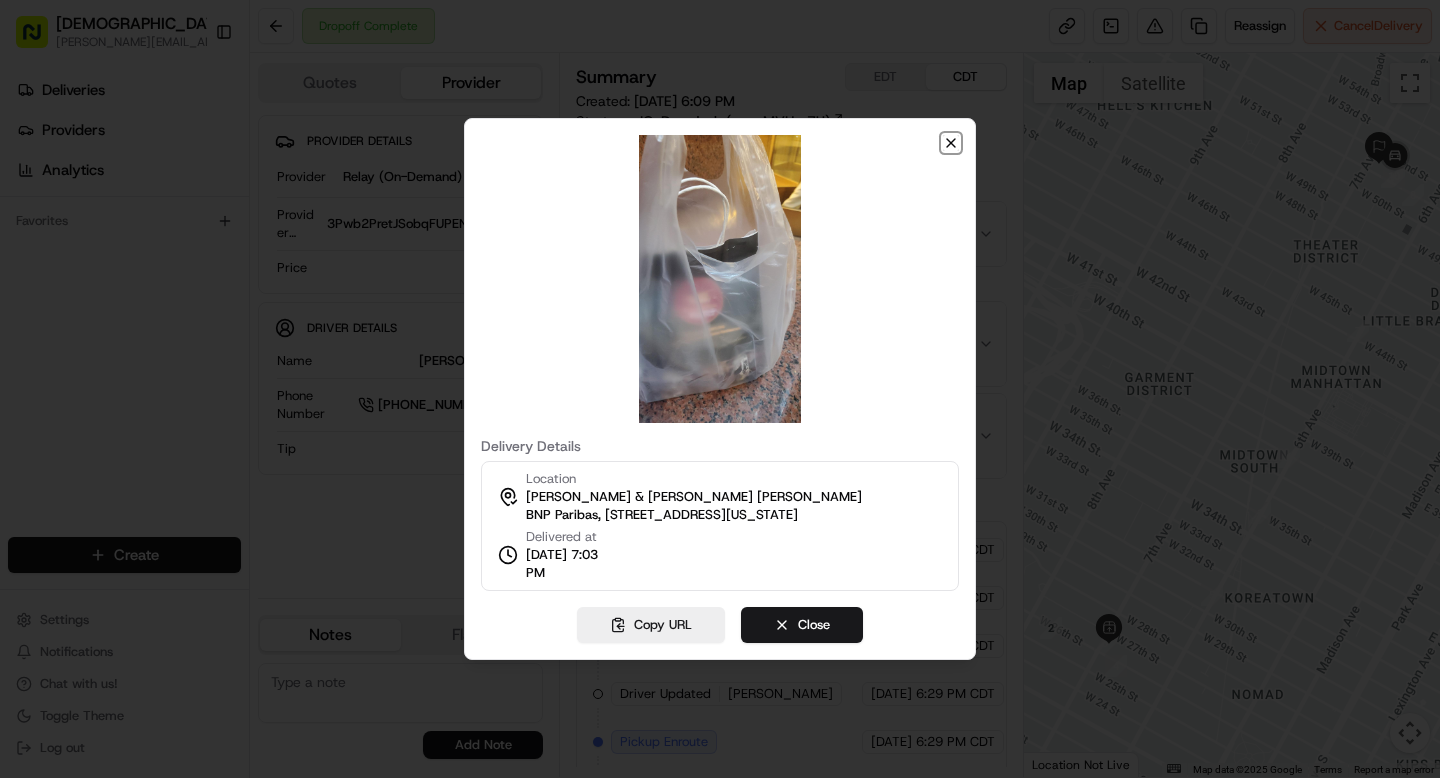 click 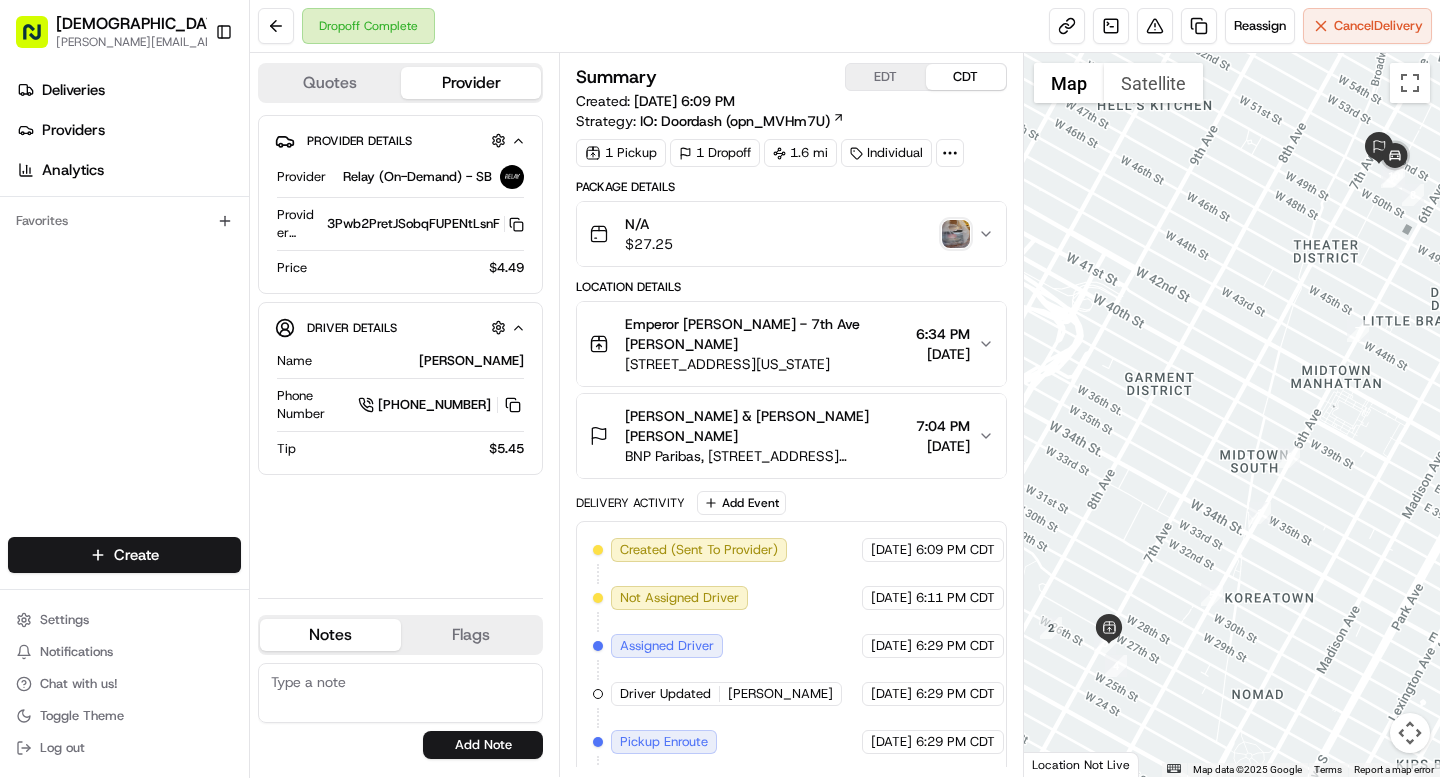click on "7:04 PM" at bounding box center [943, 426] 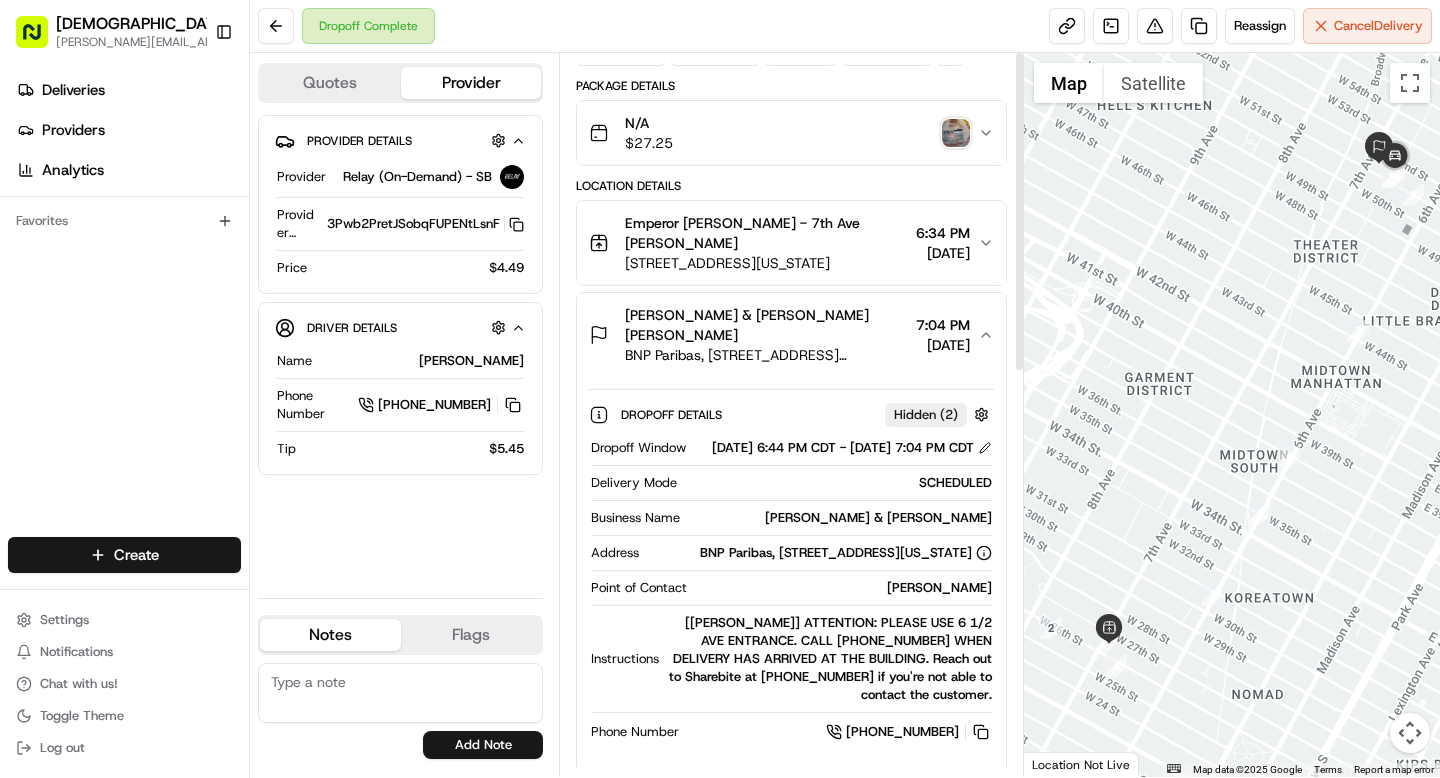 scroll, scrollTop: 0, scrollLeft: 0, axis: both 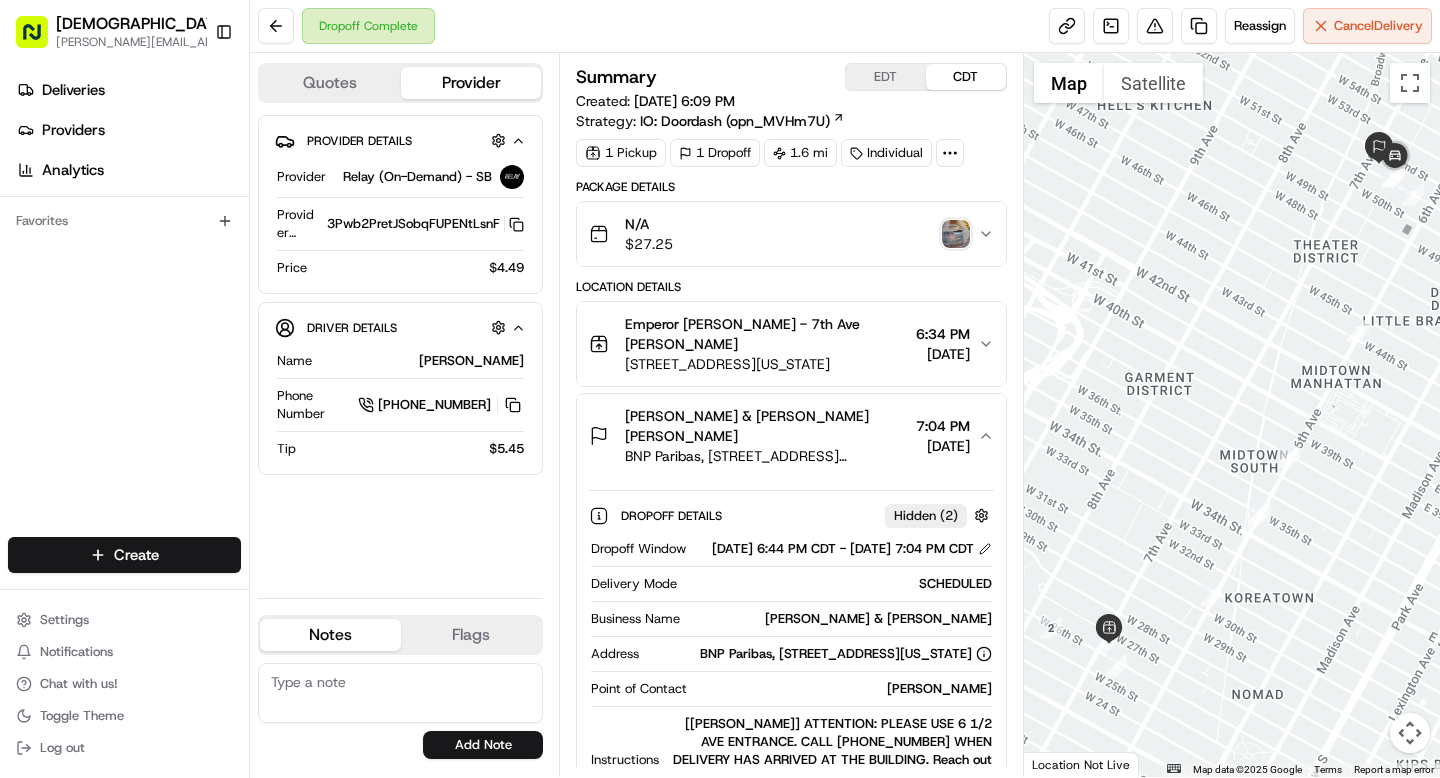 click at bounding box center [956, 234] 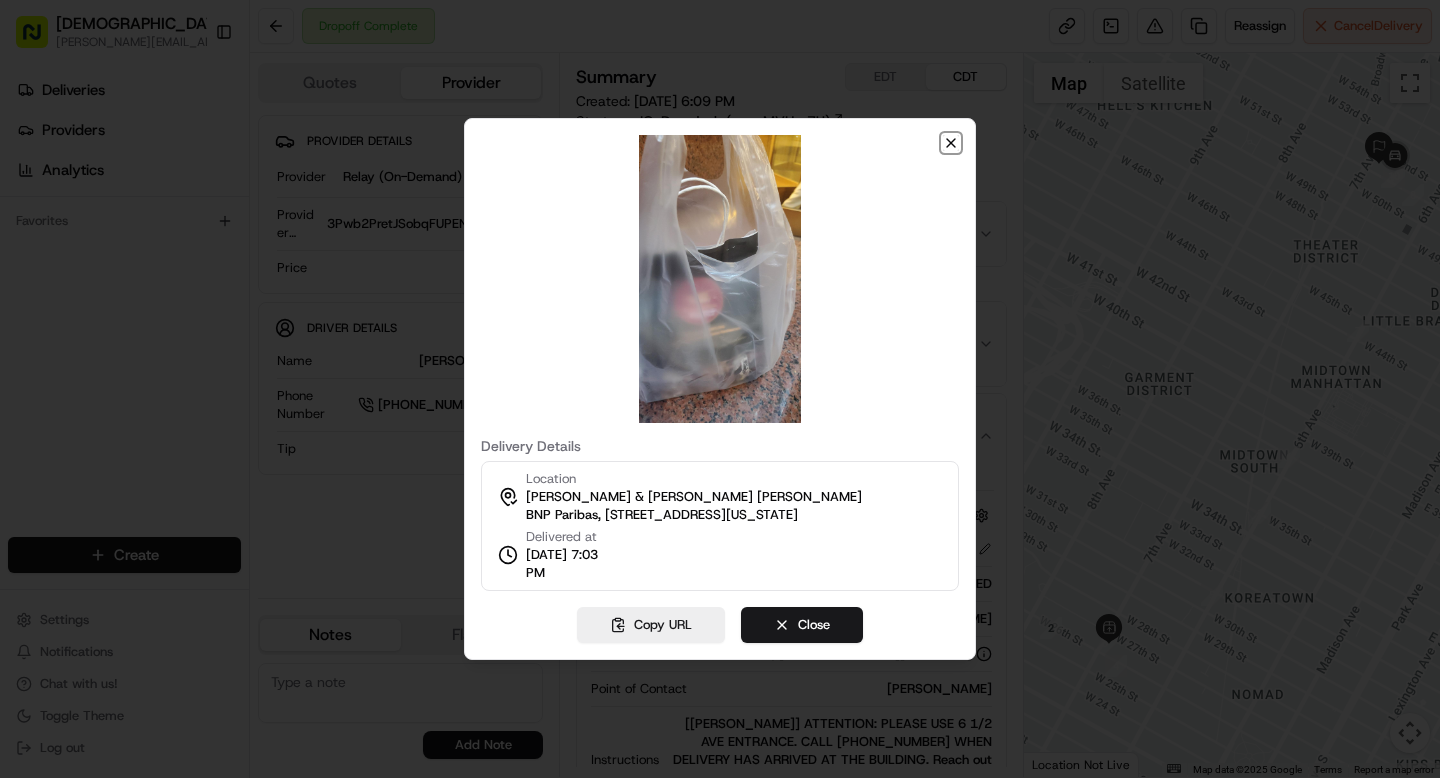 click 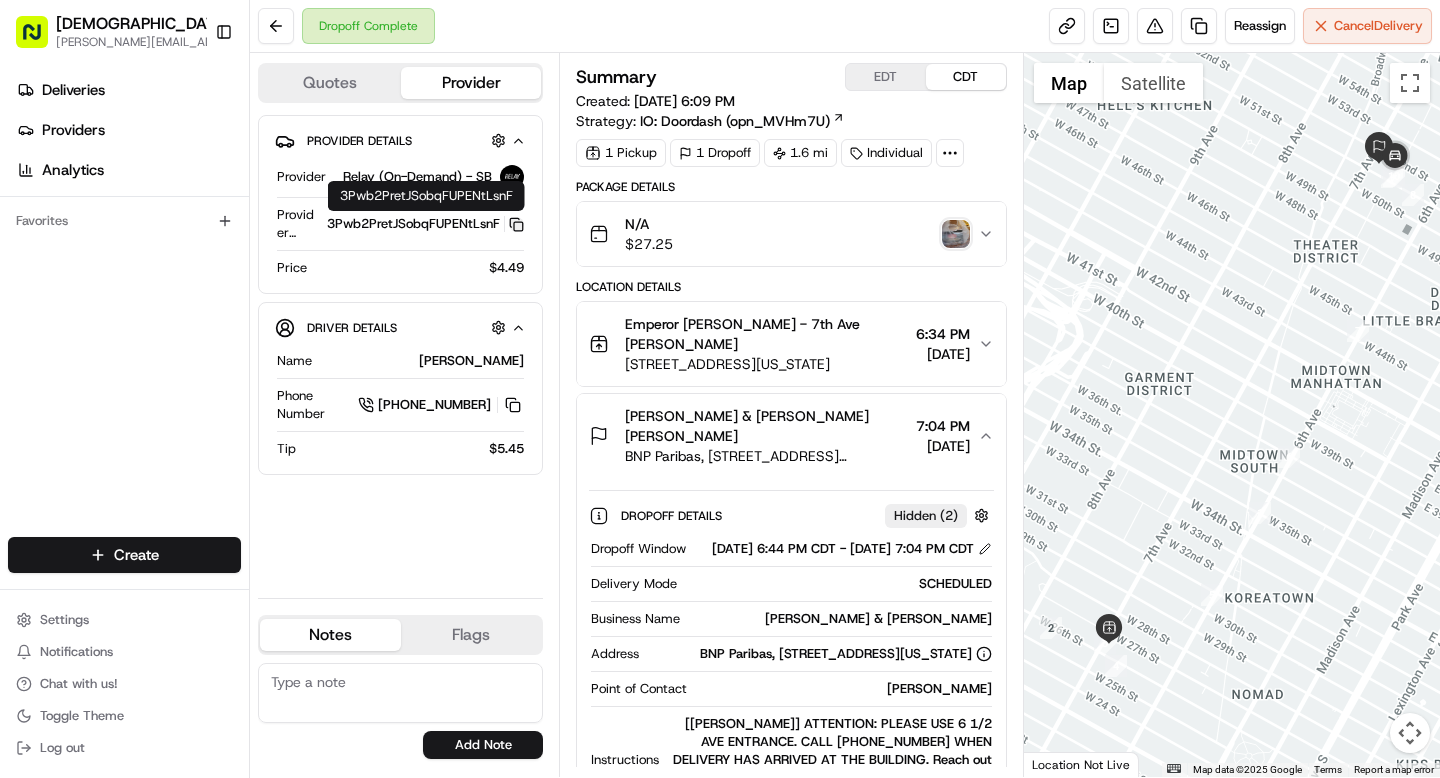 click 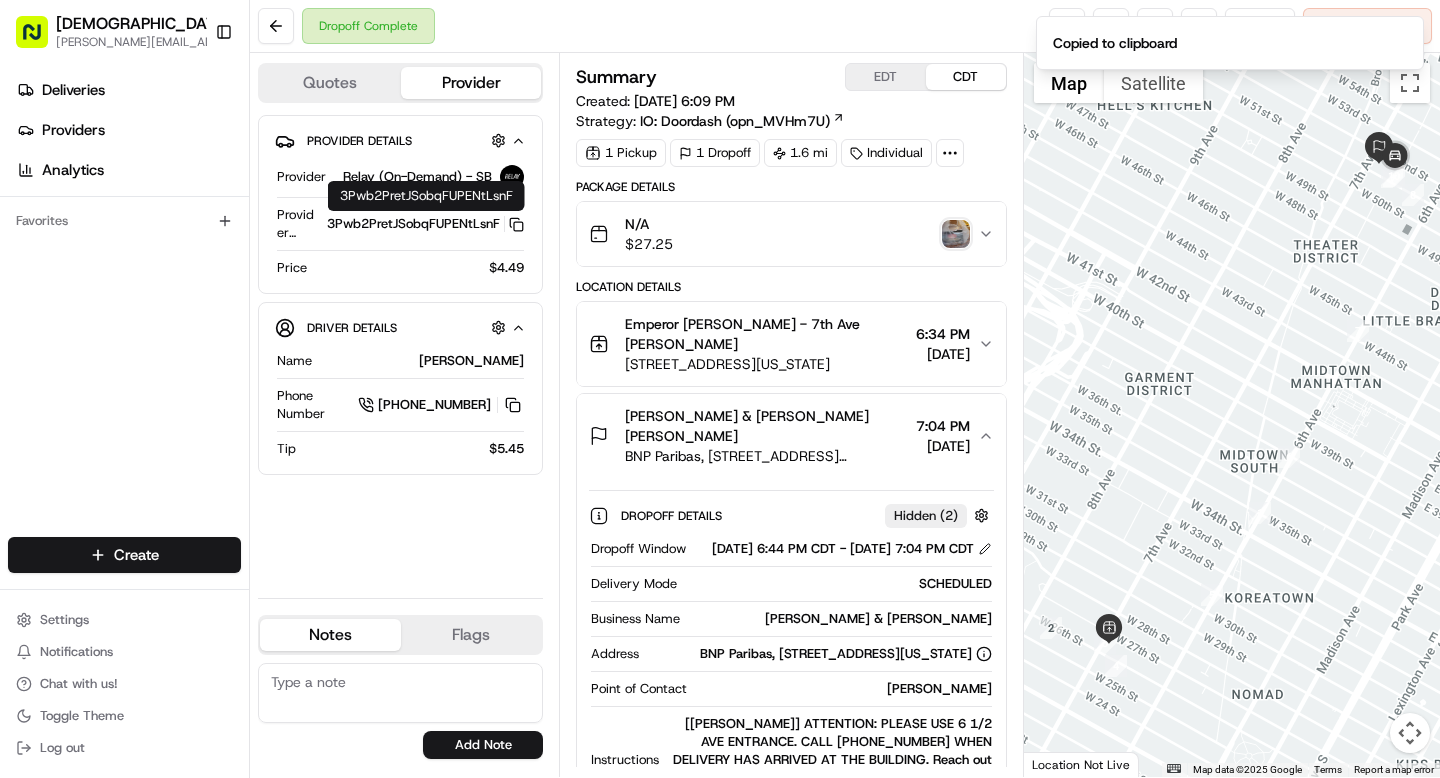 click at bounding box center [956, 234] 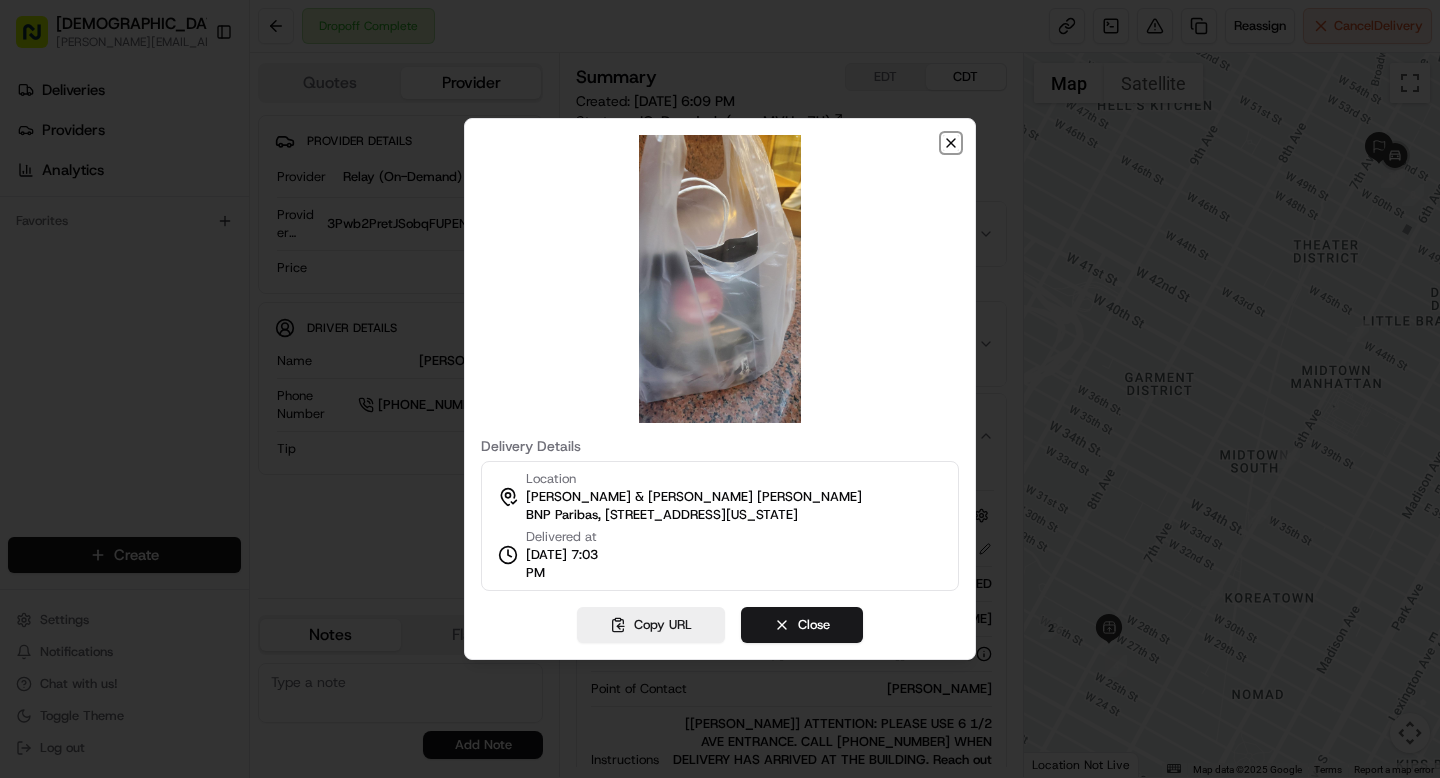 click 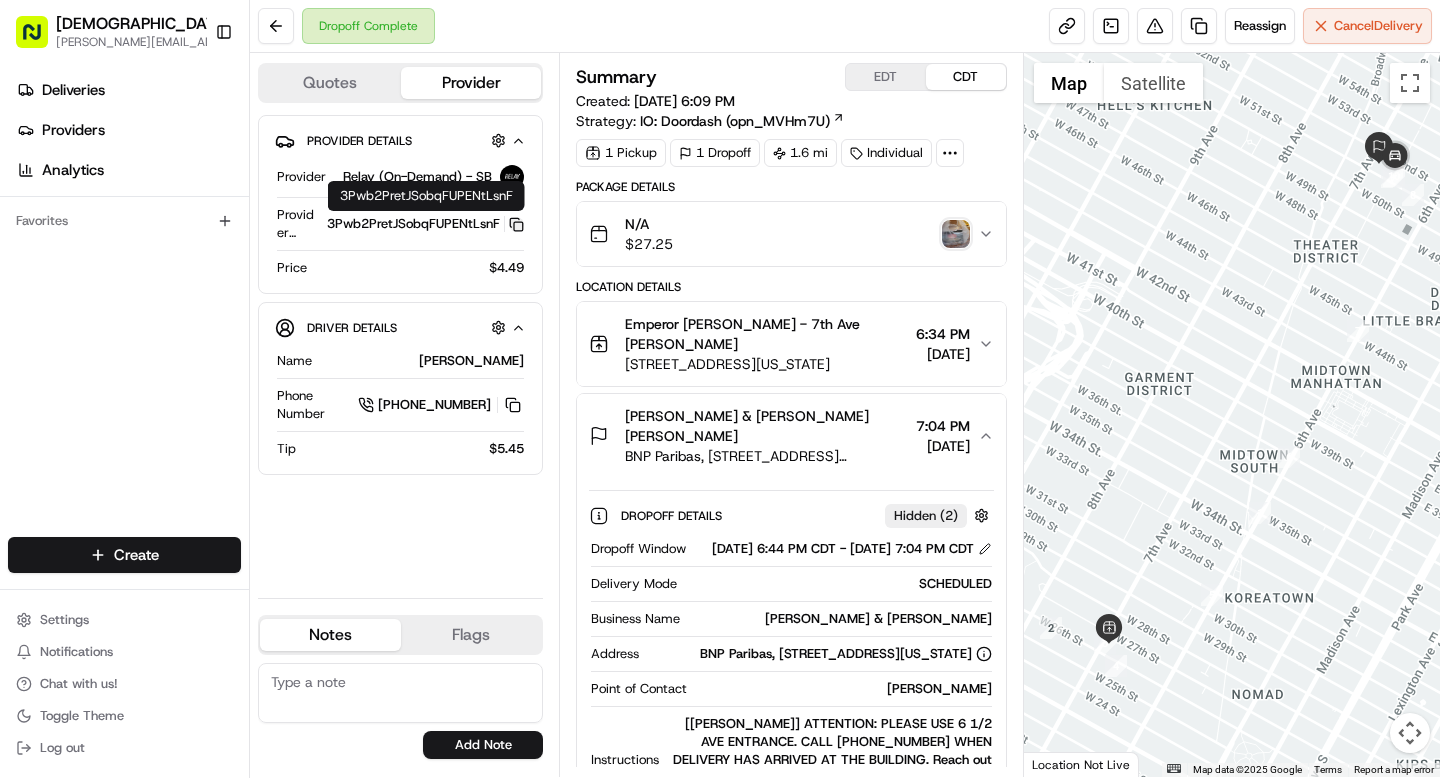 click 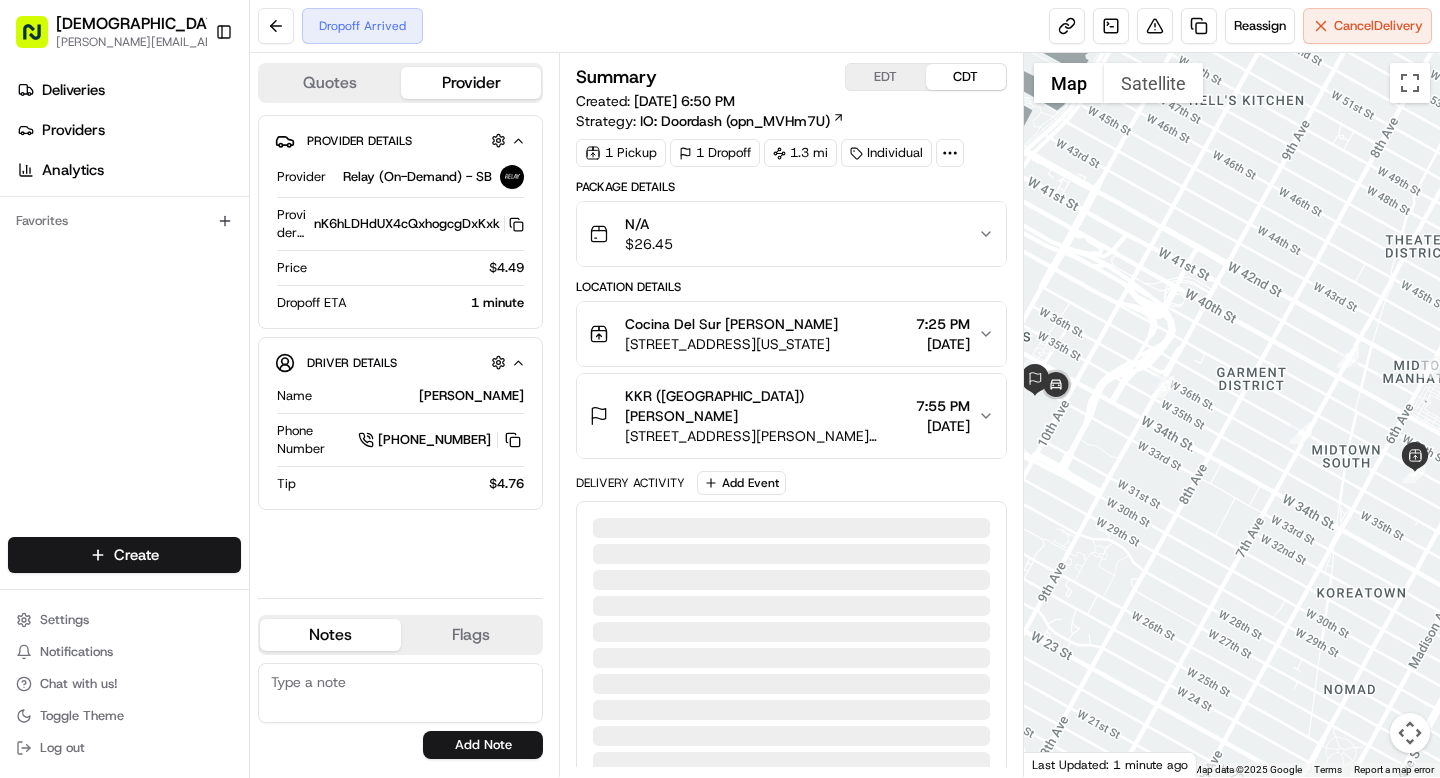 scroll, scrollTop: 0, scrollLeft: 0, axis: both 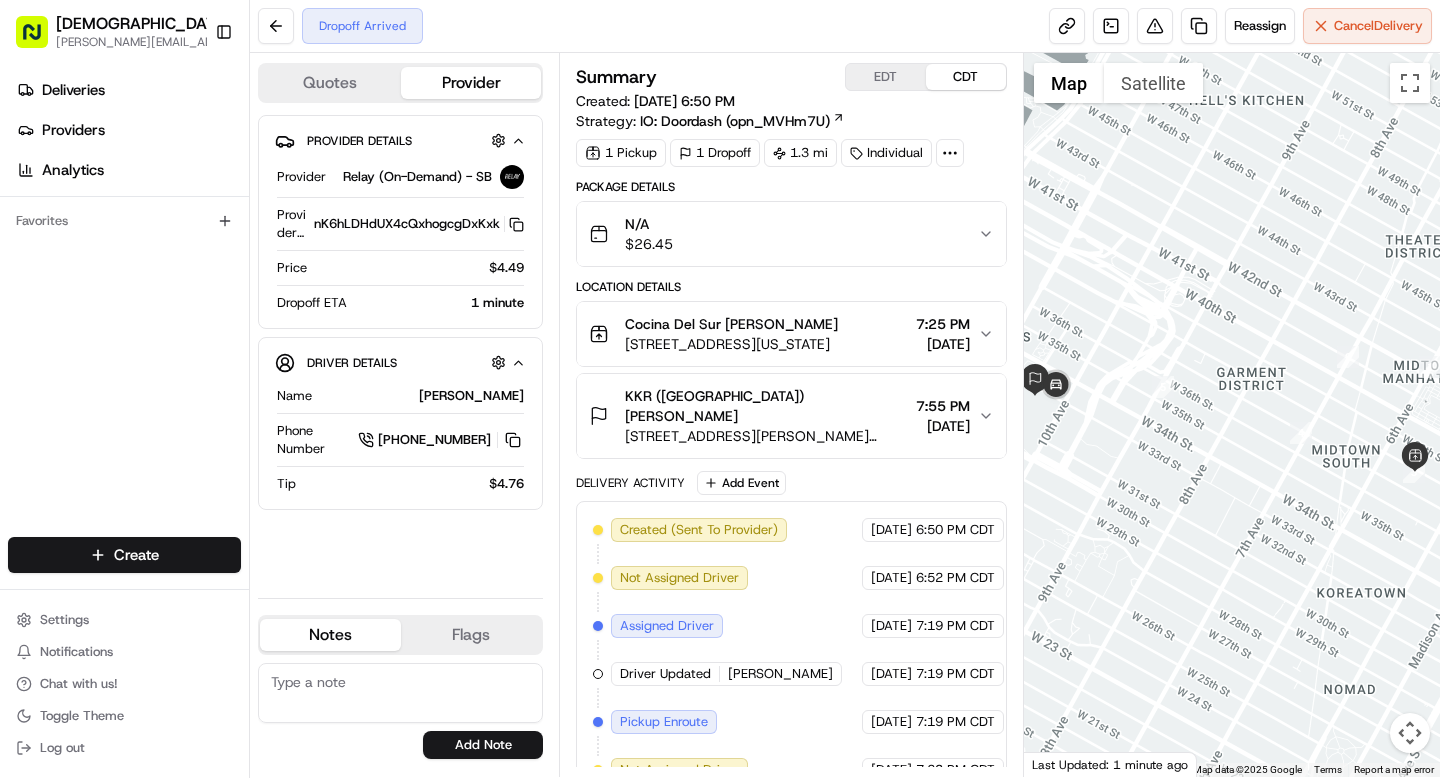 click on "[STREET_ADDRESS][PERSON_NAME][US_STATE]" at bounding box center [766, 436] 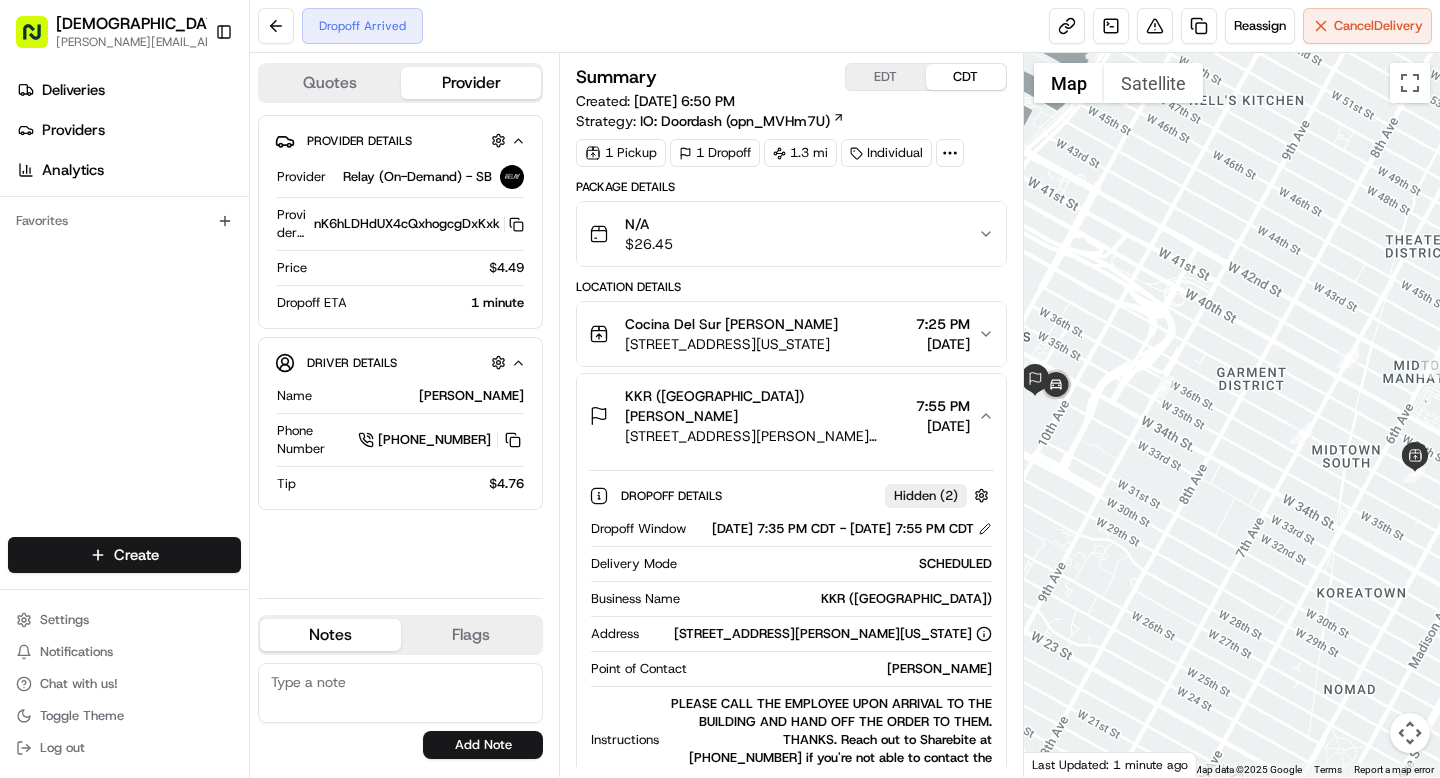 click on "[PERSON_NAME]" at bounding box center (843, 669) 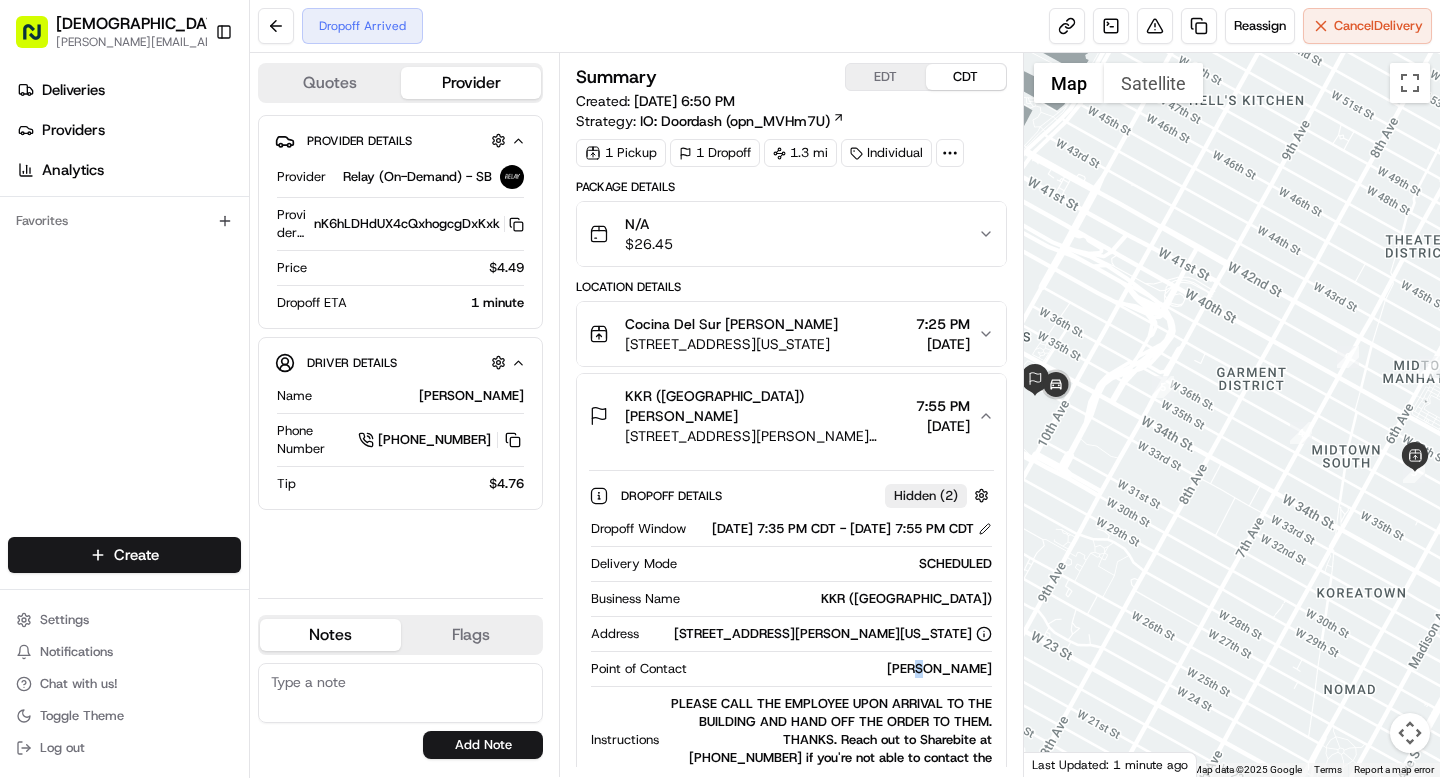 click on "[PERSON_NAME]" at bounding box center (843, 669) 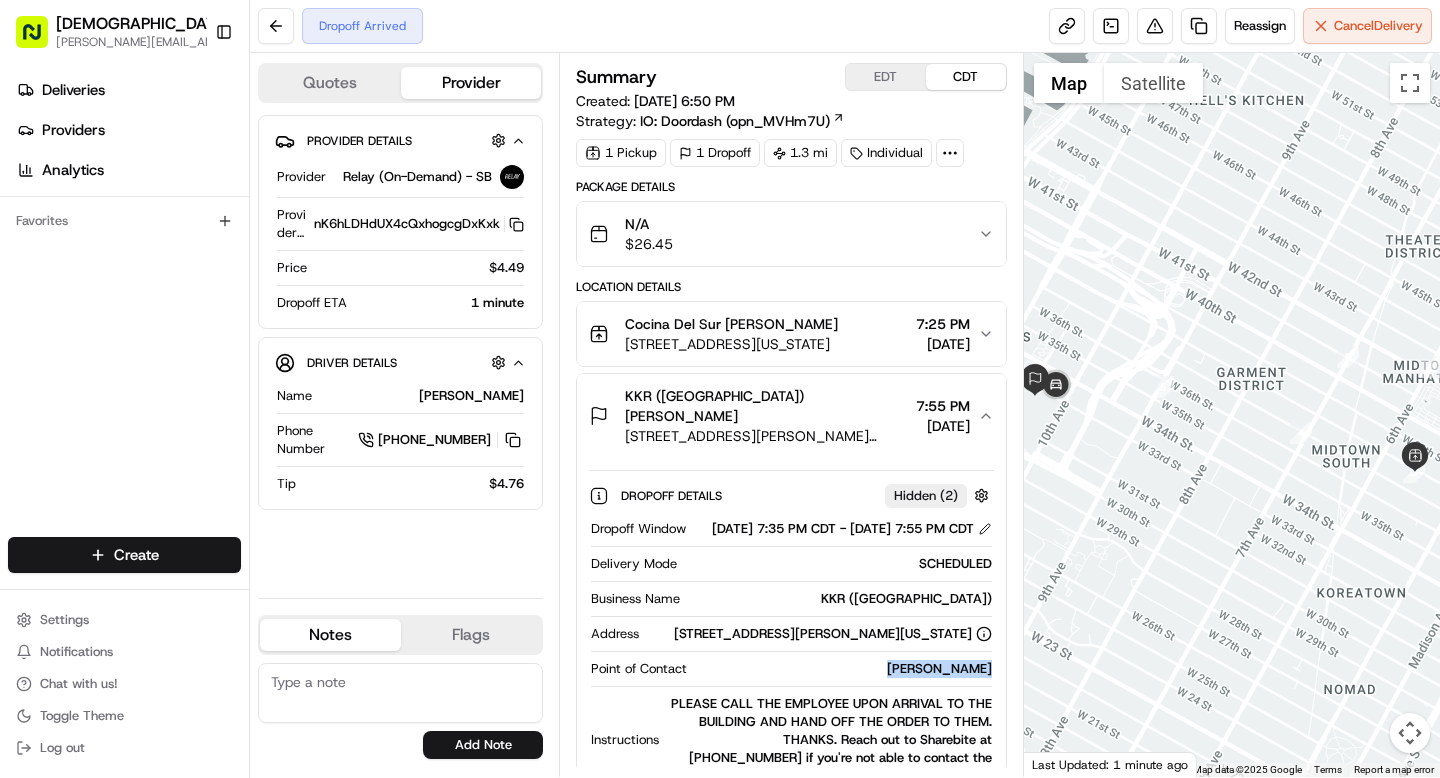 click on "[PERSON_NAME]" at bounding box center (843, 669) 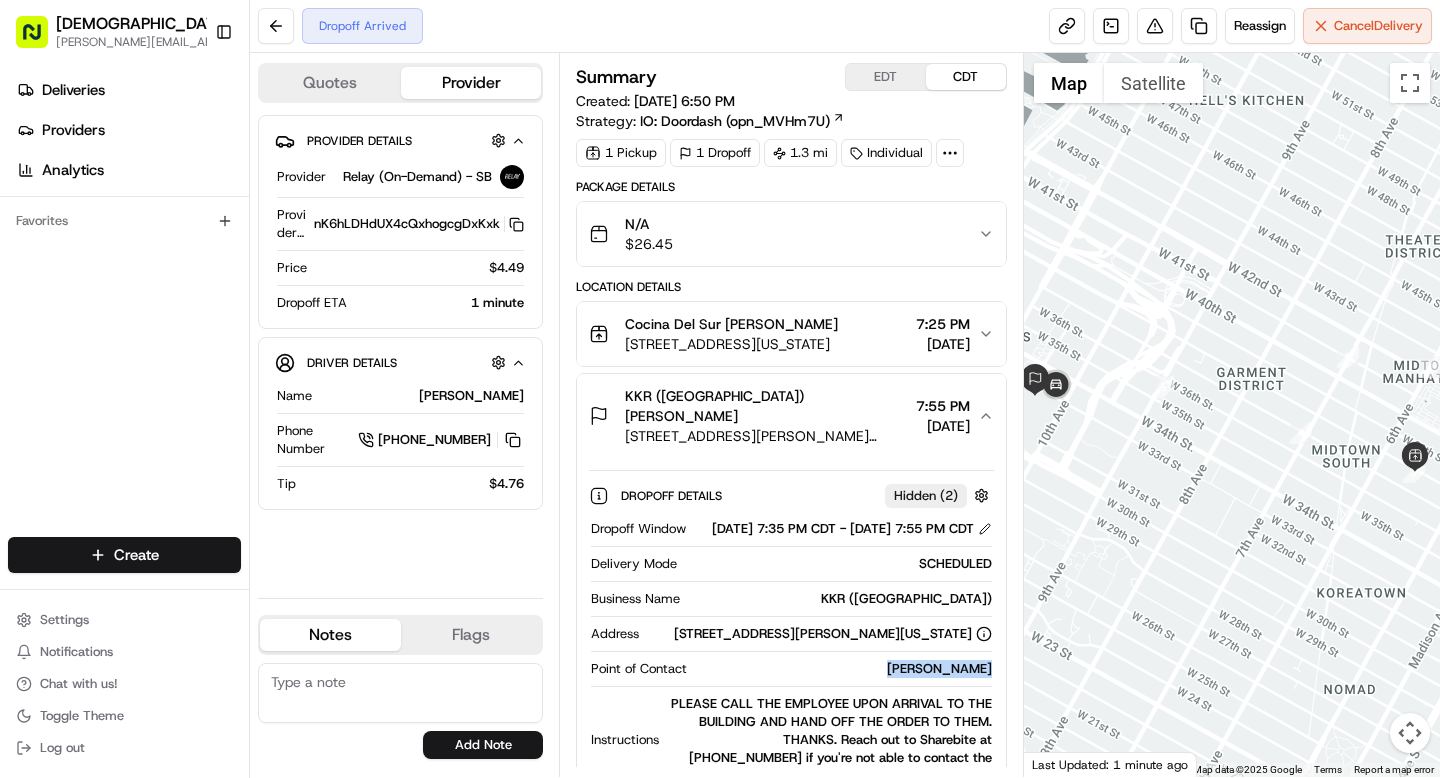 copy on "[PERSON_NAME]" 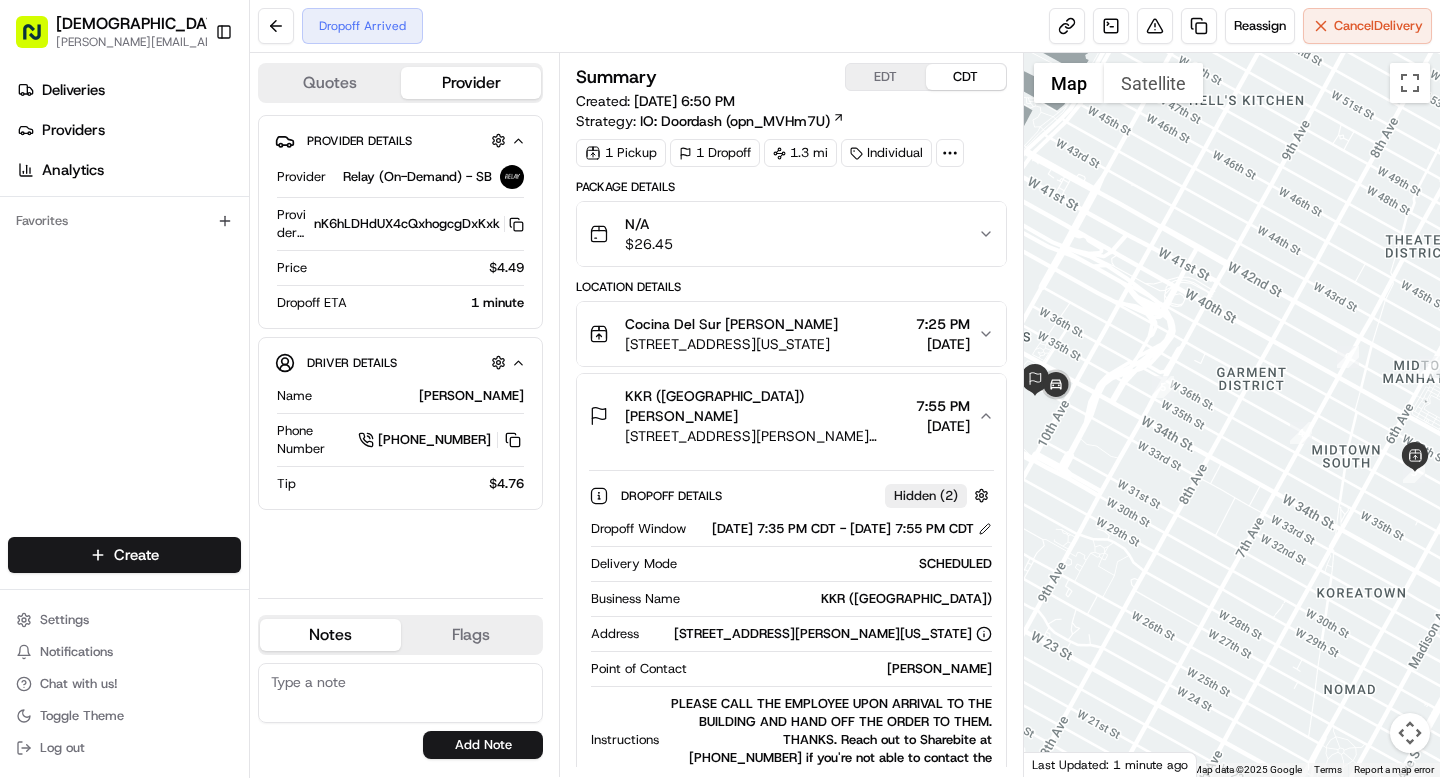 click at bounding box center (950, 153) 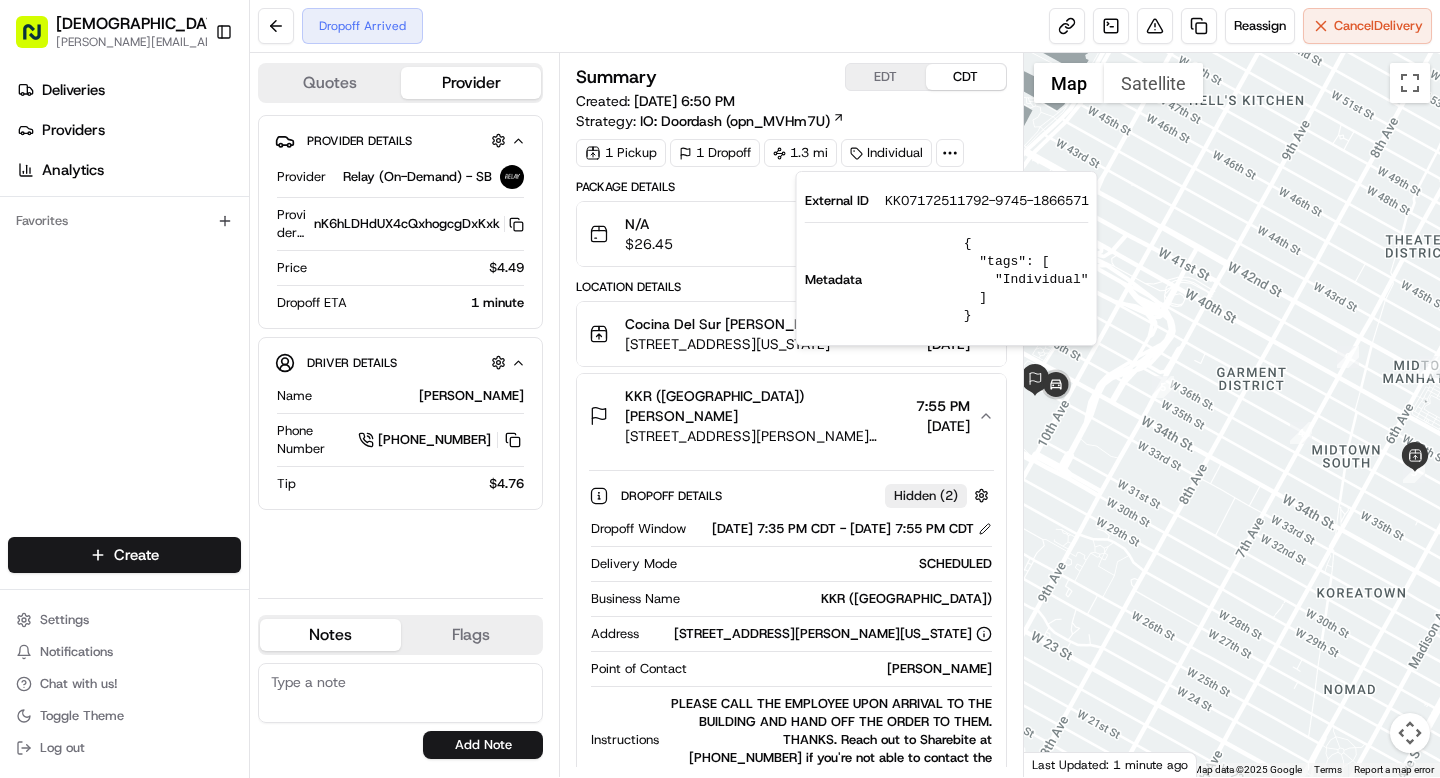 click on "KK07172511792-9745-1866571" at bounding box center [987, 201] 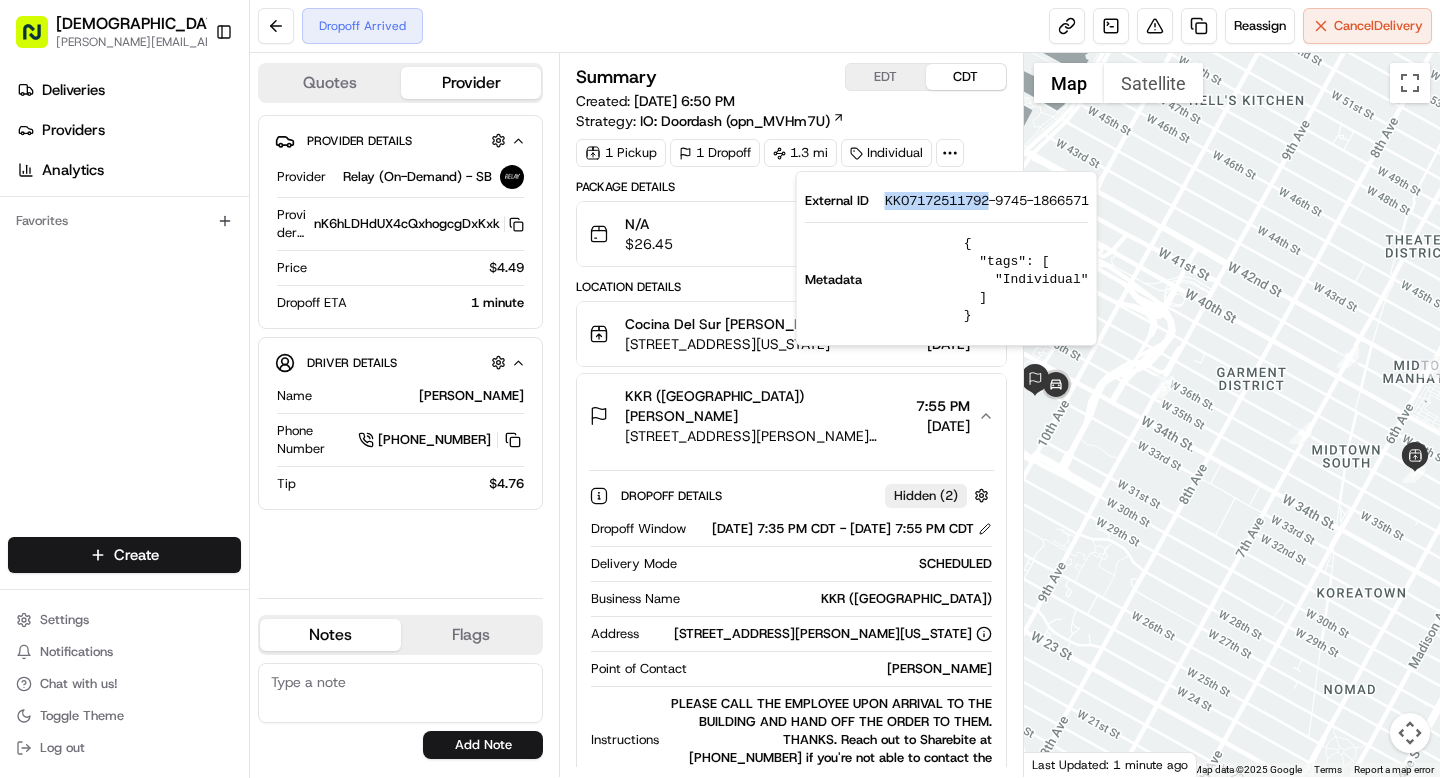 copy on "KK07172511792" 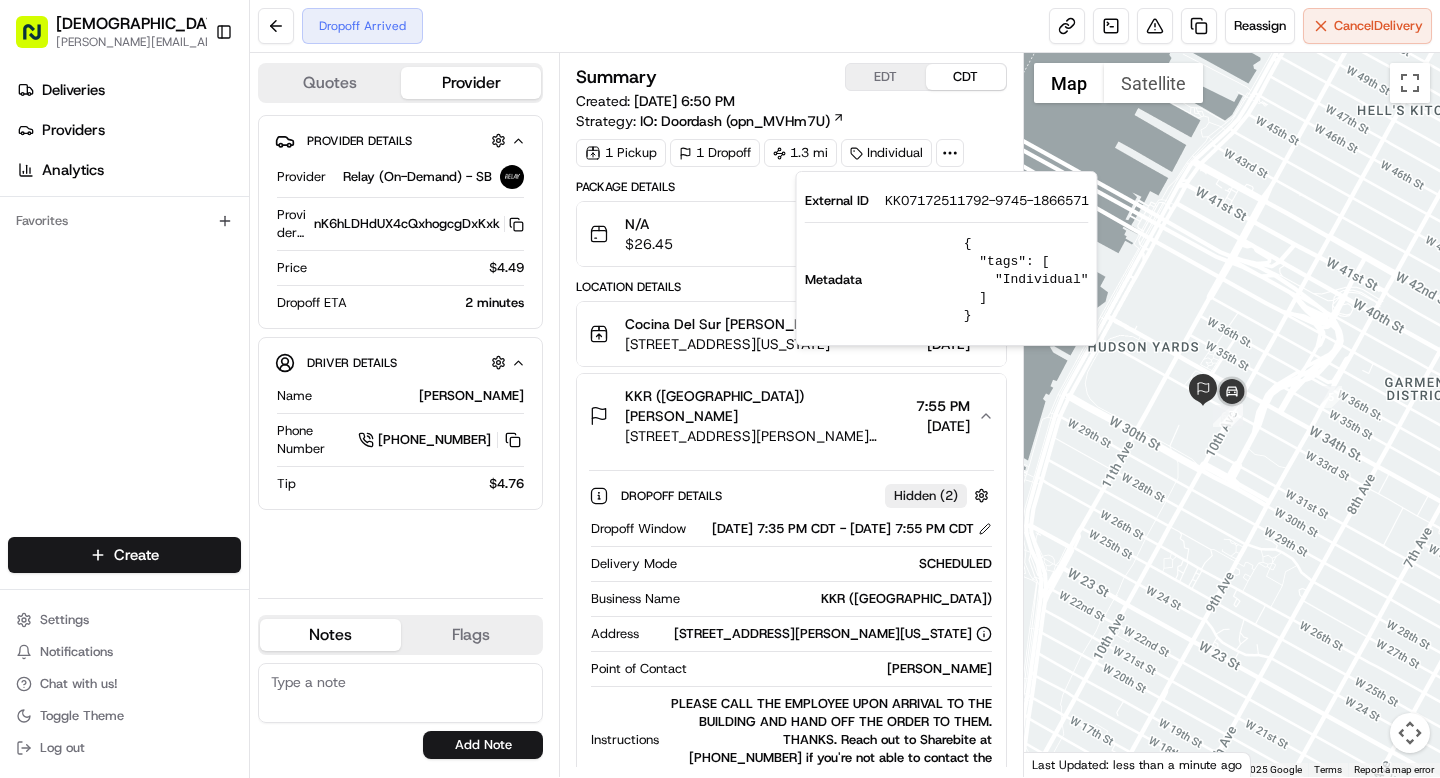 click on "Summary EDT CDT Created:   [DATE] 6:50 PM Strategy:   IO: Doordash (opn_MVHm7U) 1   Pickup 1   Dropoff 1.3 mi Individual Package Details N/A $ 26.45 Location Details Cocina Del Sur [PERSON_NAME] [STREET_ADDRESS][US_STATE] 7:25 PM [DATE] KKR ([GEOGRAPHIC_DATA]) [PERSON_NAME] [STREET_ADDRESS][PERSON_NAME][US_STATE] 7:55 PM [DATE] Dropoff Details Hidden ( 2 ) Dropoff Window [DATE] 7:35 PM CDT - [DATE] 7:55 PM CDT Delivery Mode SCHEDULED Business Name KKR (US) Address [STREET_ADDRESS][PERSON_NAME][US_STATE] Point of Contact [PERSON_NAME] Instructions PLEASE CALL THE EMPLOYEE UPON ARRIVAL TO THE BUILDING AND HAND OFF THE ORDER TO THEM. THANKS. Reach out to Sharebite at [PHONE_NUMBER] if you're not able to contact the customer. Phone Number [PHONE_NUMBER] Delivery Activity Add Event Created (Sent To Provider) Relay (On-Demand) - SB [DATE] 6:50 PM CDT Not Assigned Driver Relay (On-Demand) - SB [DATE] 6:52 PM CDT Assigned Driver Relay (On-Demand) - SB [DATE] 7:19 PM CDT Driver Updated" at bounding box center [791, 415] 